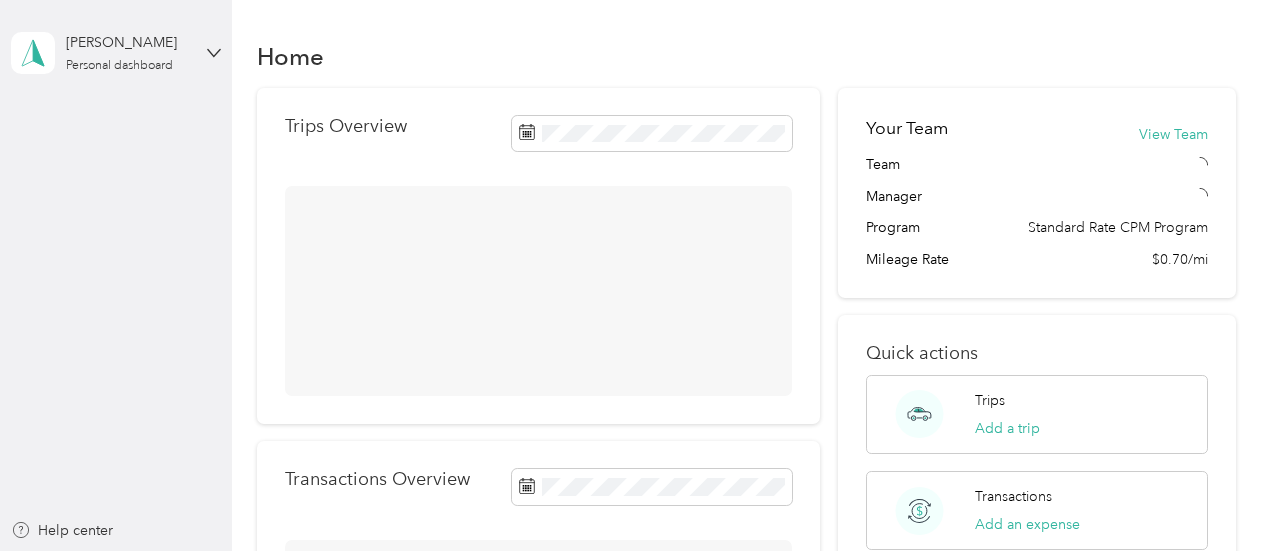 scroll, scrollTop: 0, scrollLeft: 0, axis: both 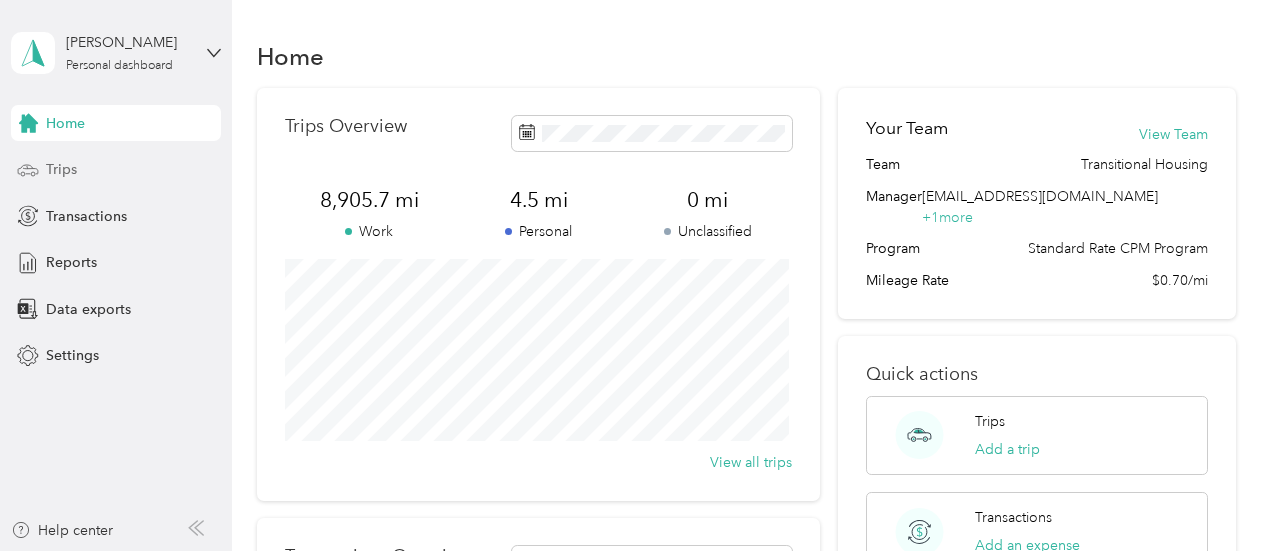 click on "Trips" at bounding box center [61, 169] 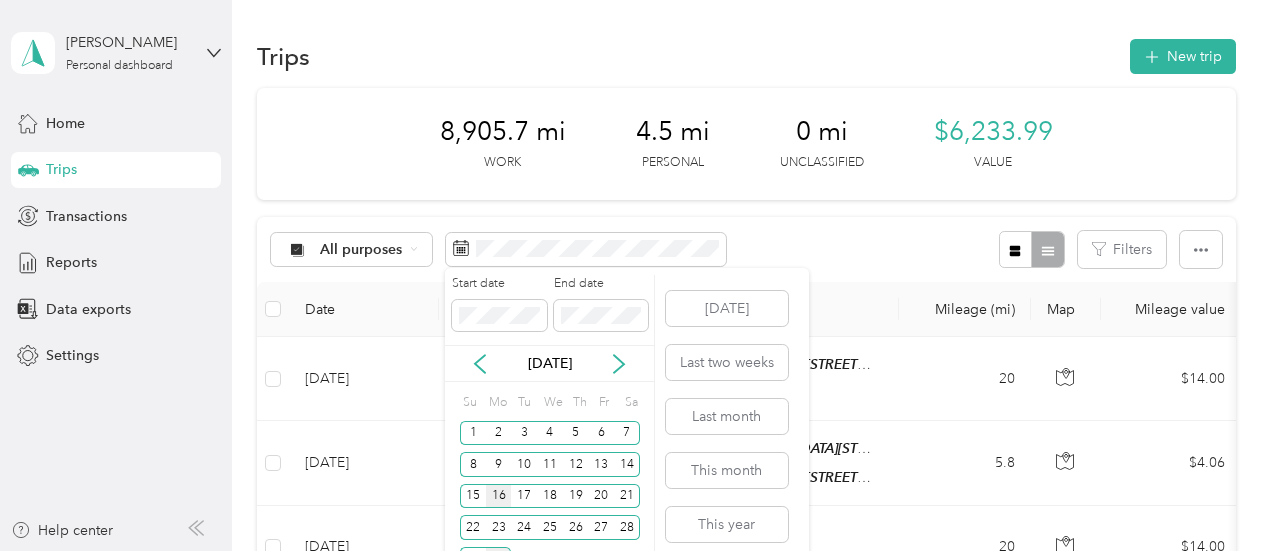 click on "16" at bounding box center [499, 496] 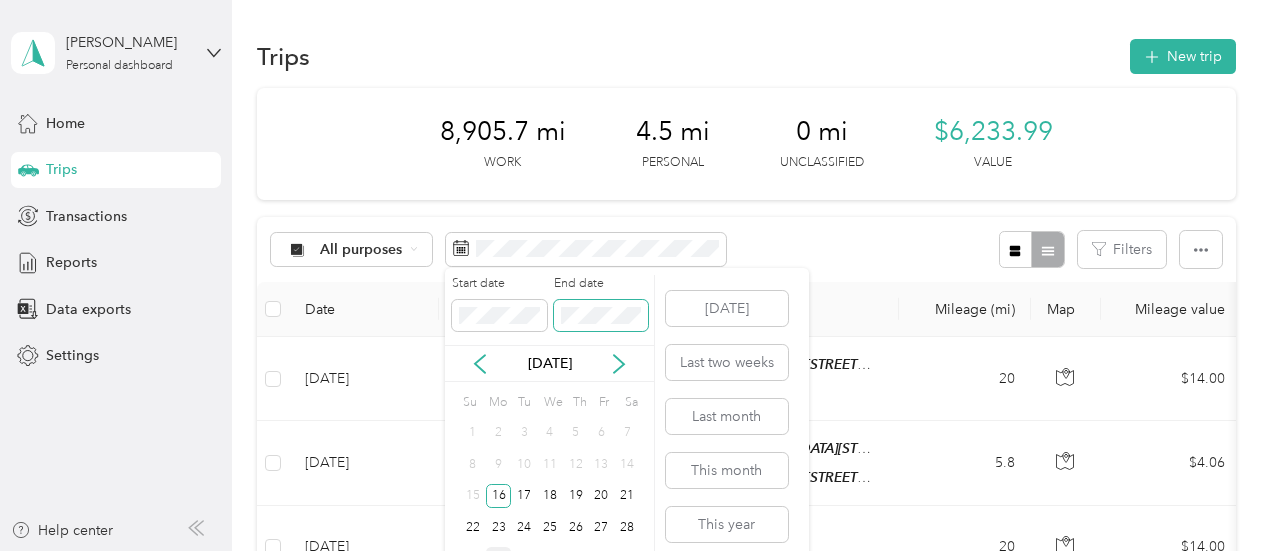scroll, scrollTop: 66, scrollLeft: 0, axis: vertical 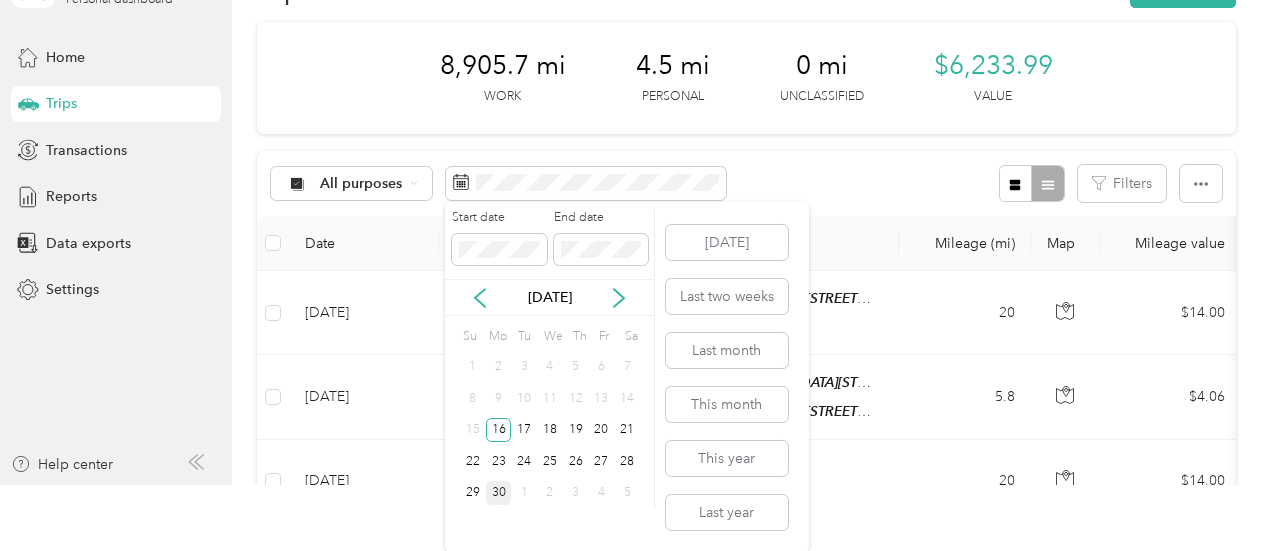 click on "30" at bounding box center (499, 493) 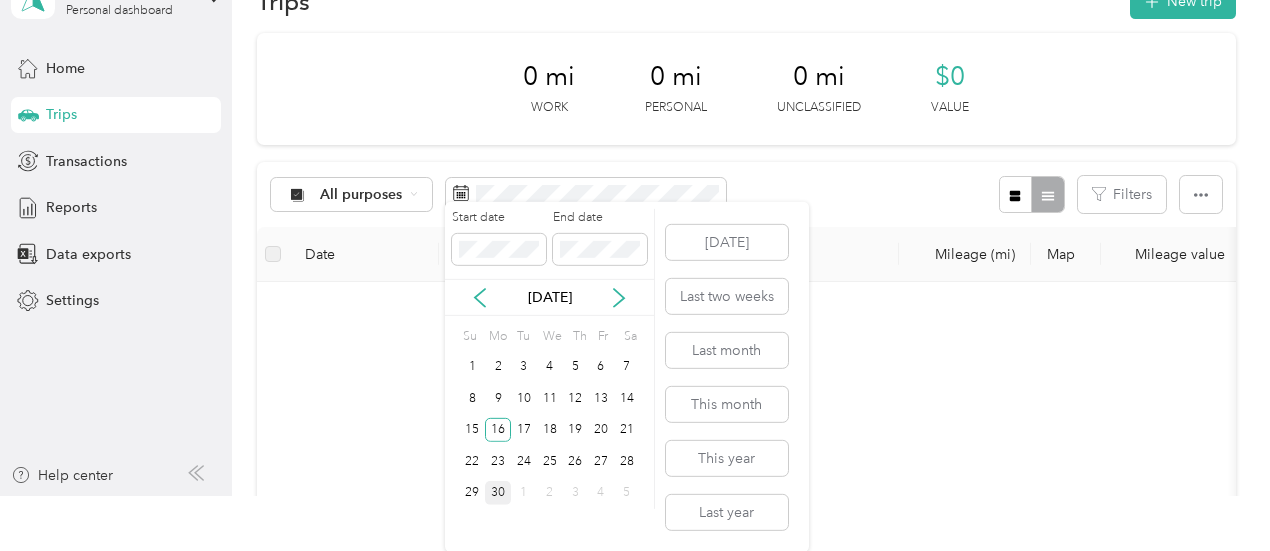 scroll, scrollTop: 0, scrollLeft: 0, axis: both 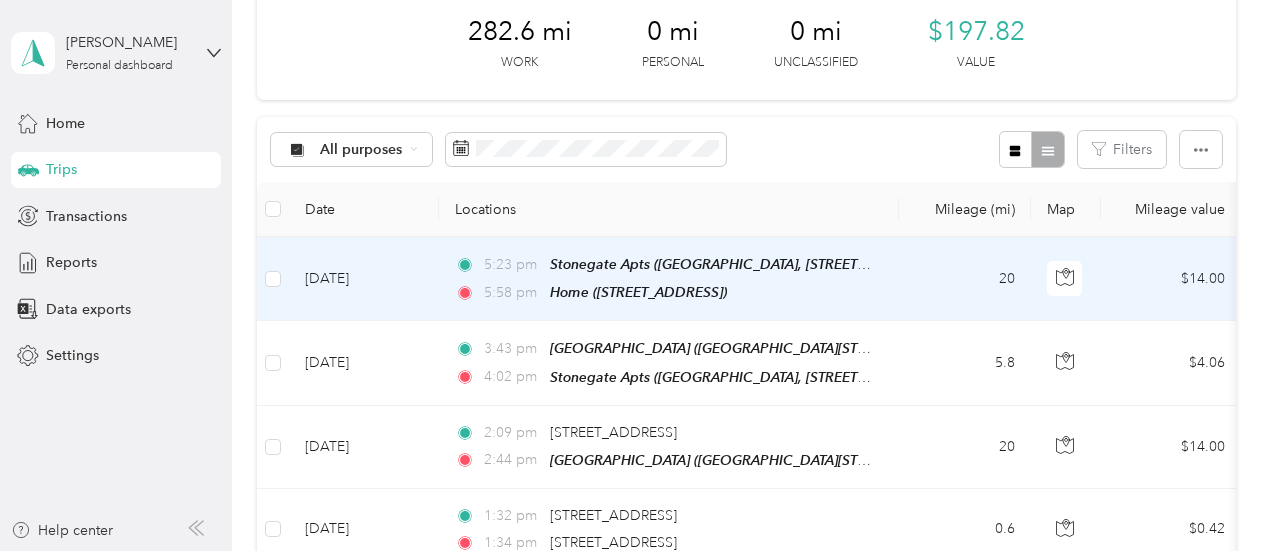 click on "[DATE]" at bounding box center (364, 279) 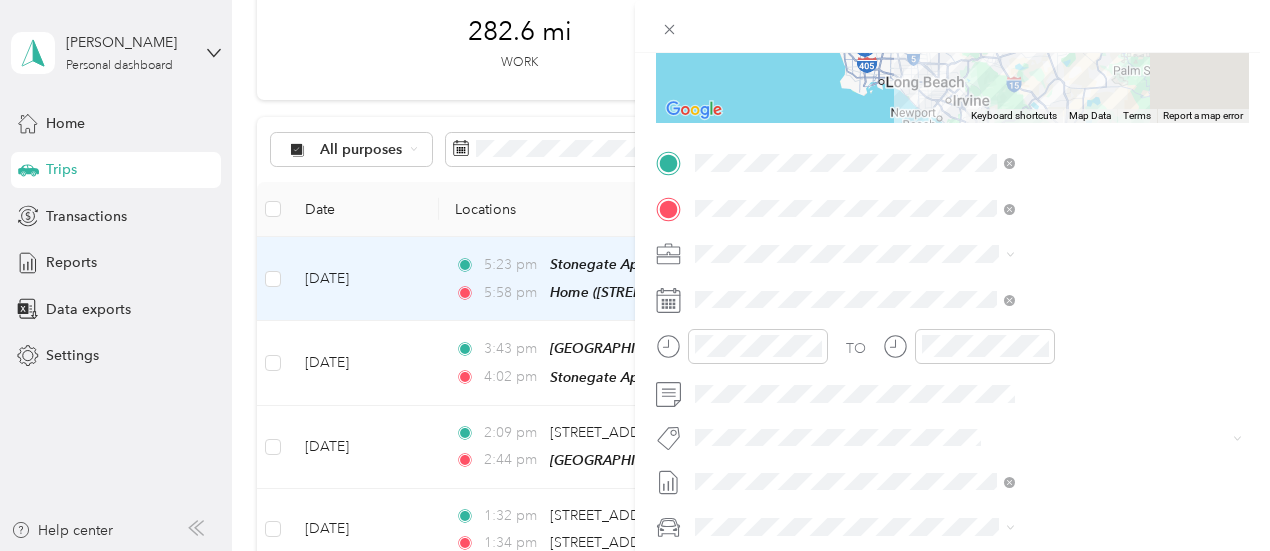 scroll, scrollTop: 300, scrollLeft: 0, axis: vertical 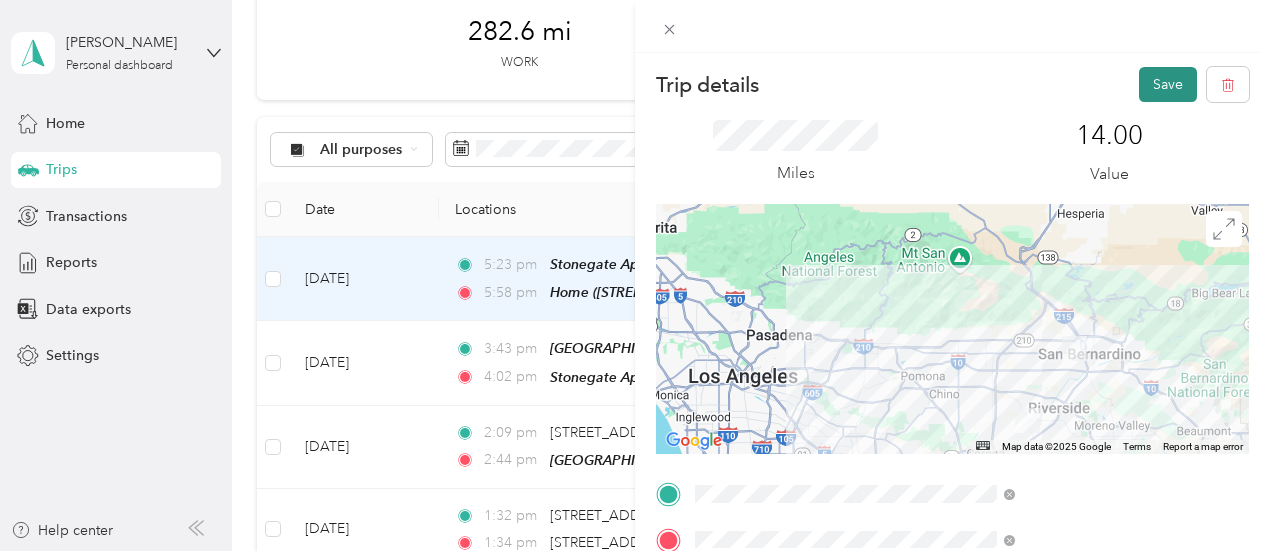 click on "Save" at bounding box center (1168, 84) 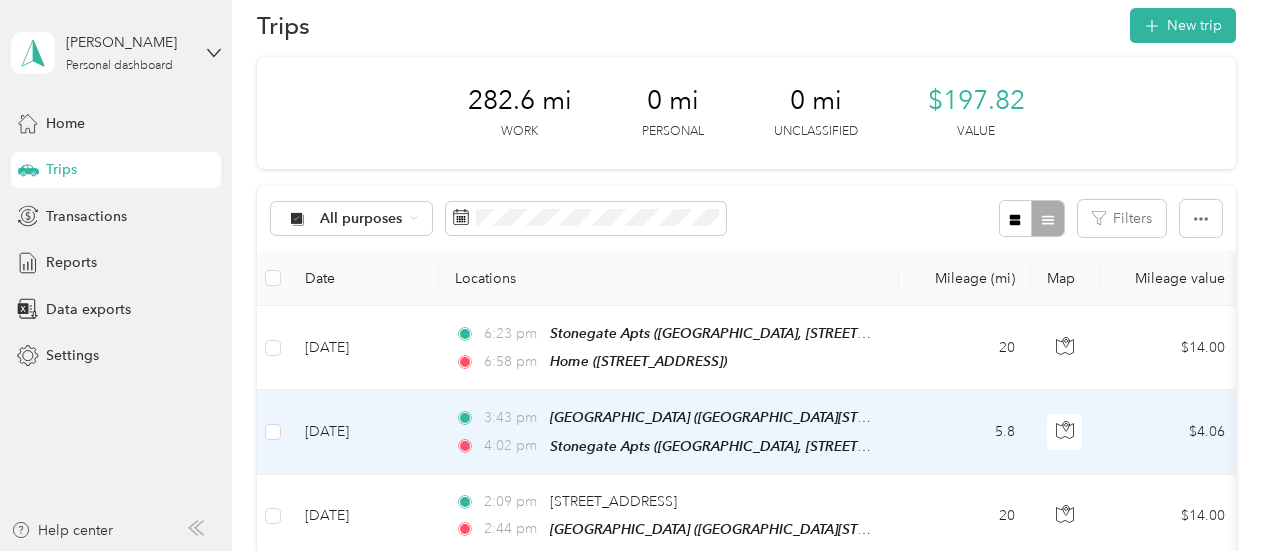 scroll, scrollTop: 0, scrollLeft: 0, axis: both 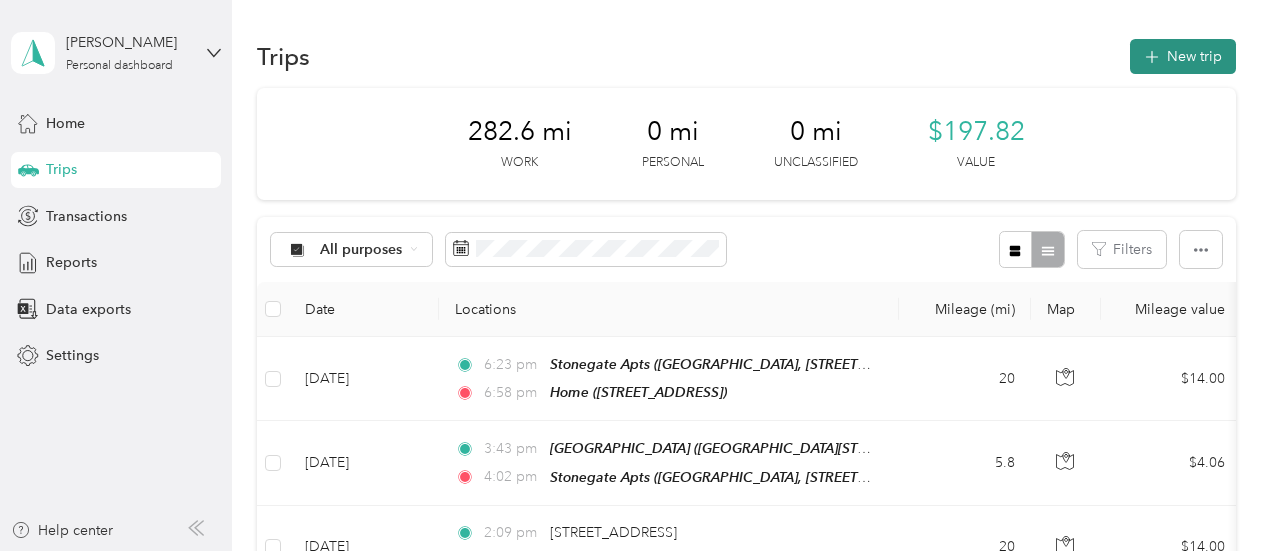 click on "New trip" at bounding box center (1183, 56) 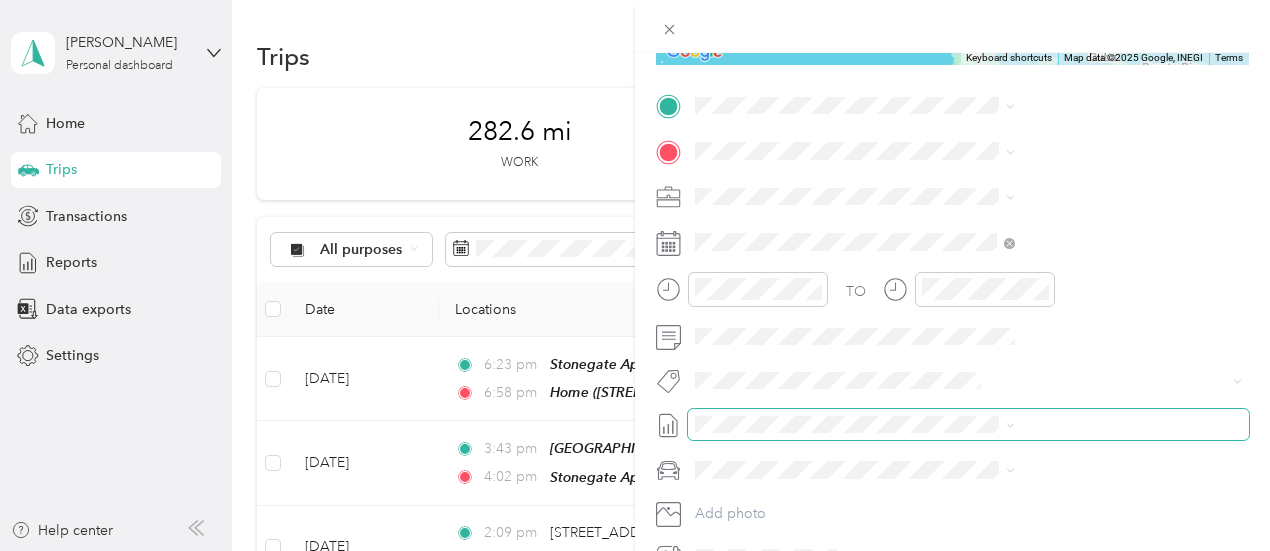 scroll, scrollTop: 400, scrollLeft: 0, axis: vertical 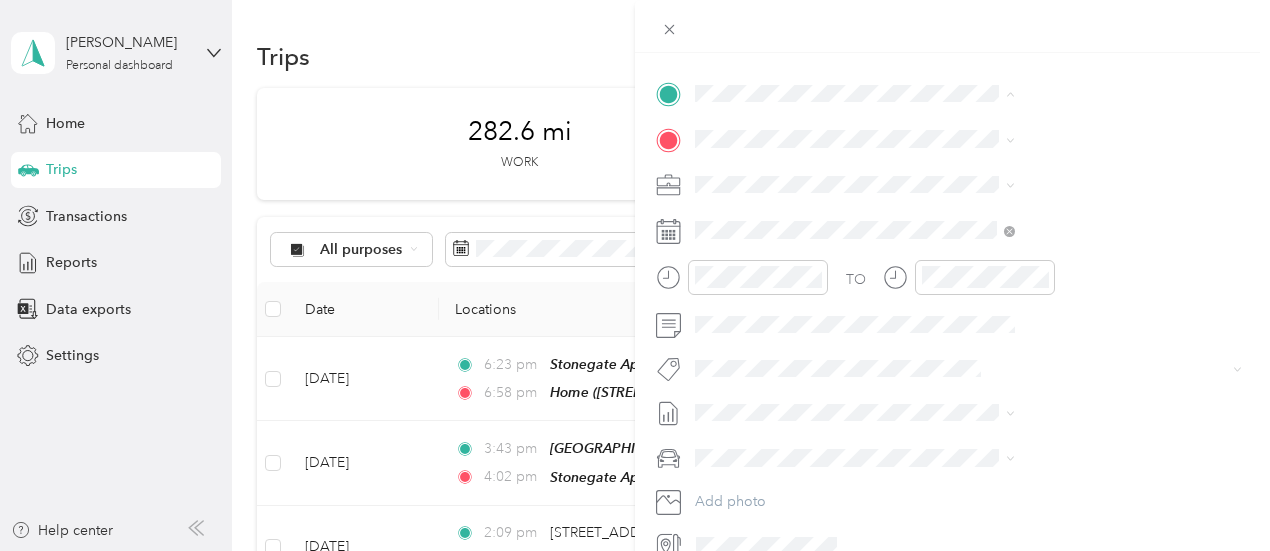 click on "Home [STREET_ADDRESS]" at bounding box center (1007, 185) 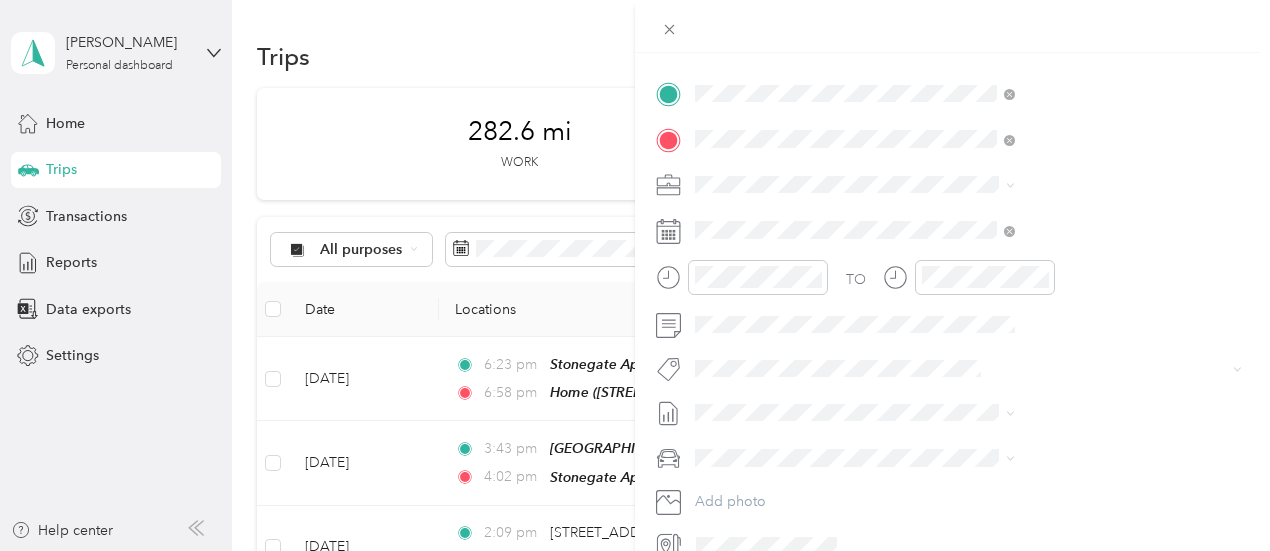 click on "Colonnade [STREET_ADDRESS]" at bounding box center (1007, 230) 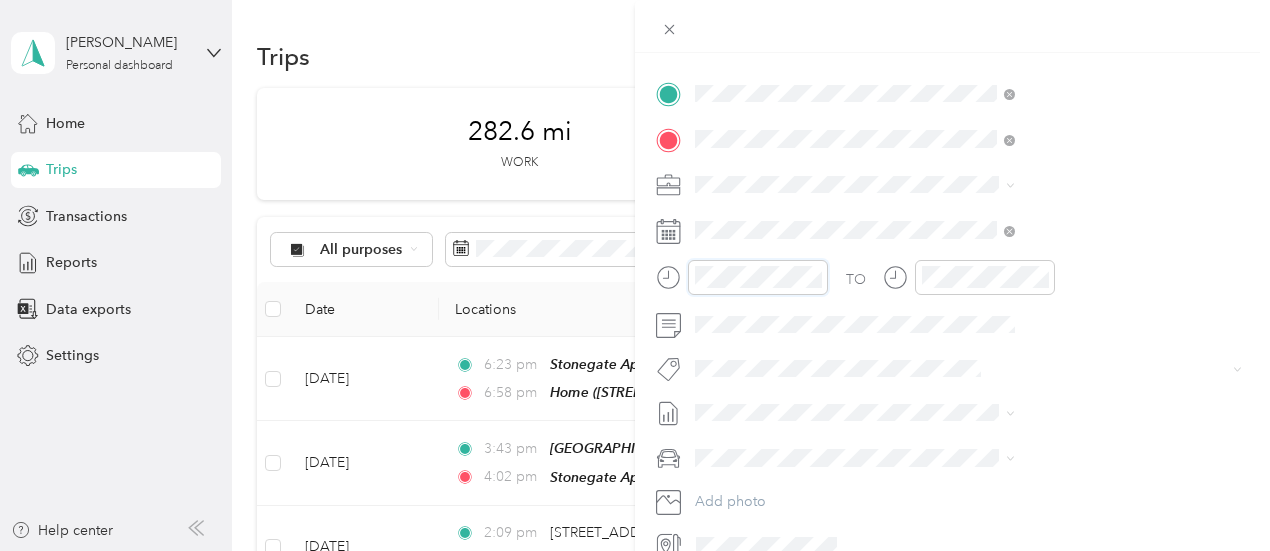 click on "New Trip Save This trip cannot be edited because it is either under review, approved, or paid. Contact your Team Manager to edit it. Miles ← Move left → Move right ↑ Move up ↓ Move down + Zoom in - Zoom out Home Jump left by 75% End Jump right by 75% Page Up Jump up by 75% Page Down Jump down by 75% To navigate, press the arrow keys. Map Data Map data ©2025 Google Map data ©2025 Google 10 km  Click to toggle between metric and imperial units Terms Report a map error Edit route Calculate route Round trip TO Add photo" at bounding box center (635, 275) 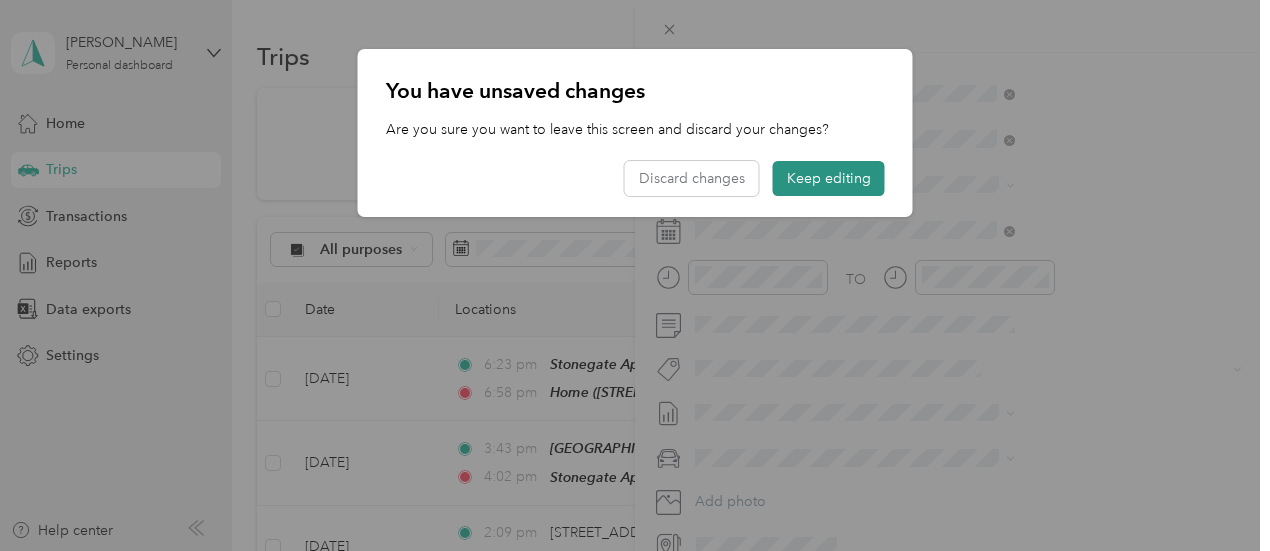 click on "Keep editing" at bounding box center (829, 178) 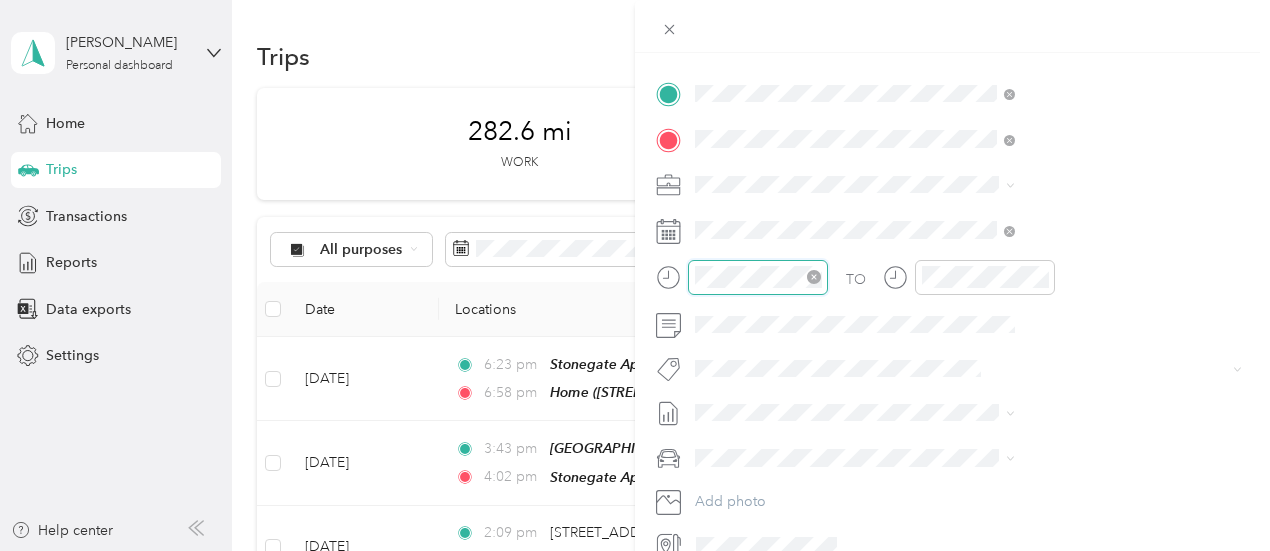 scroll, scrollTop: 120, scrollLeft: 0, axis: vertical 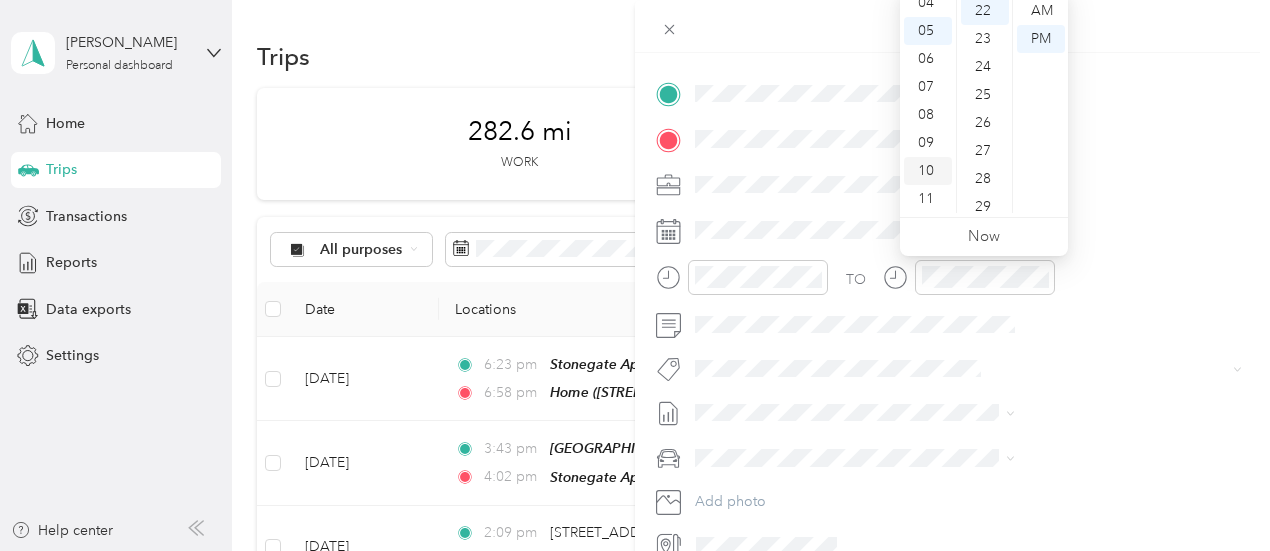 click on "10" at bounding box center (928, 171) 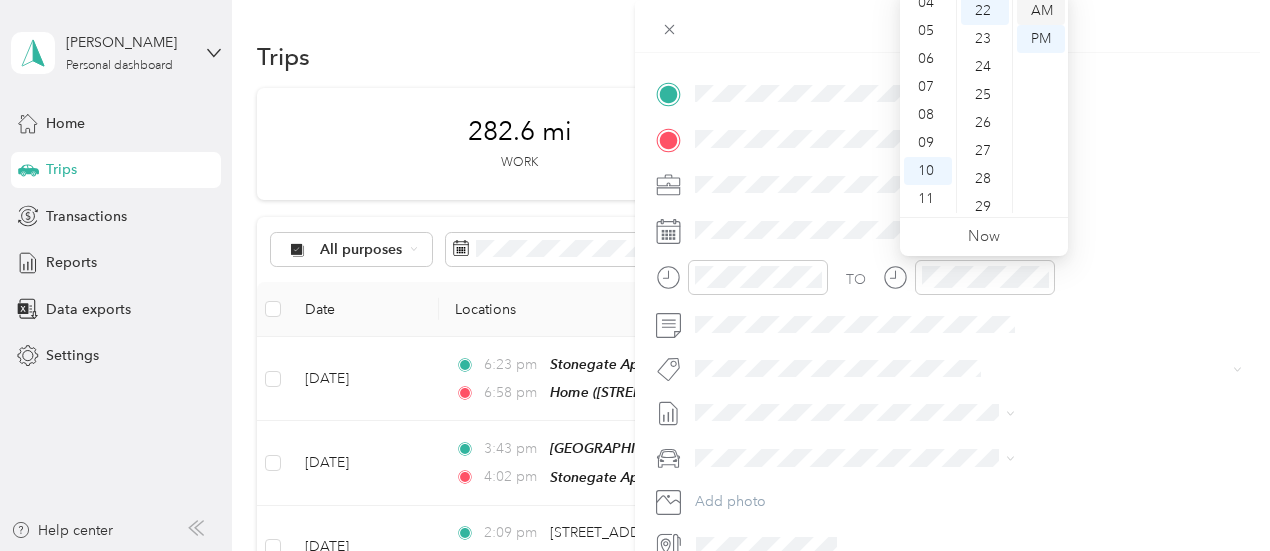 click on "AM" at bounding box center (1041, 11) 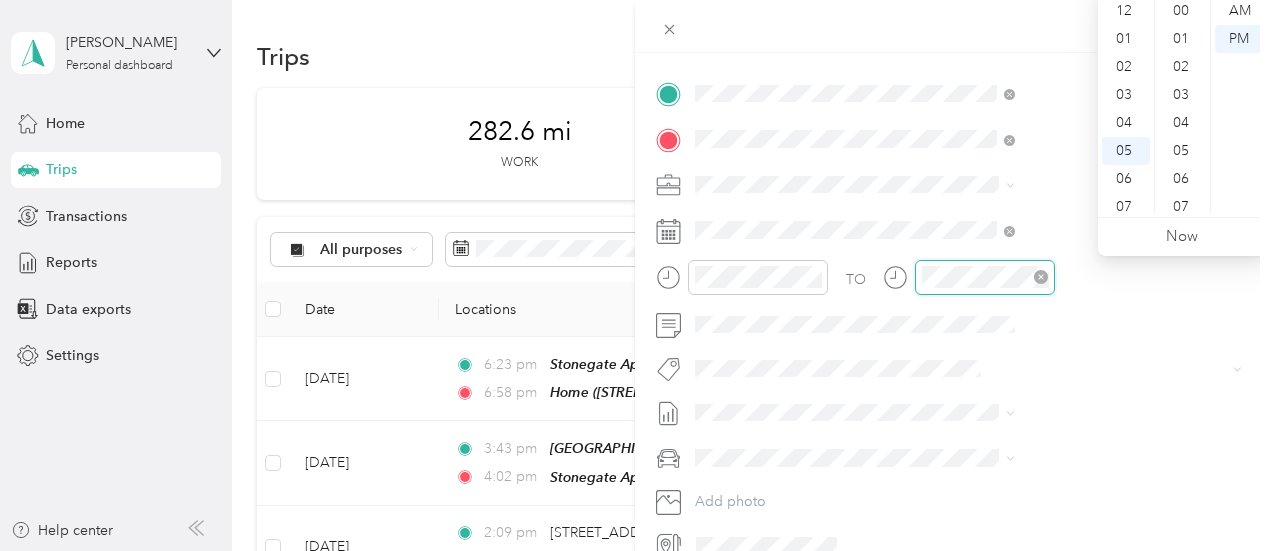 scroll, scrollTop: 616, scrollLeft: 0, axis: vertical 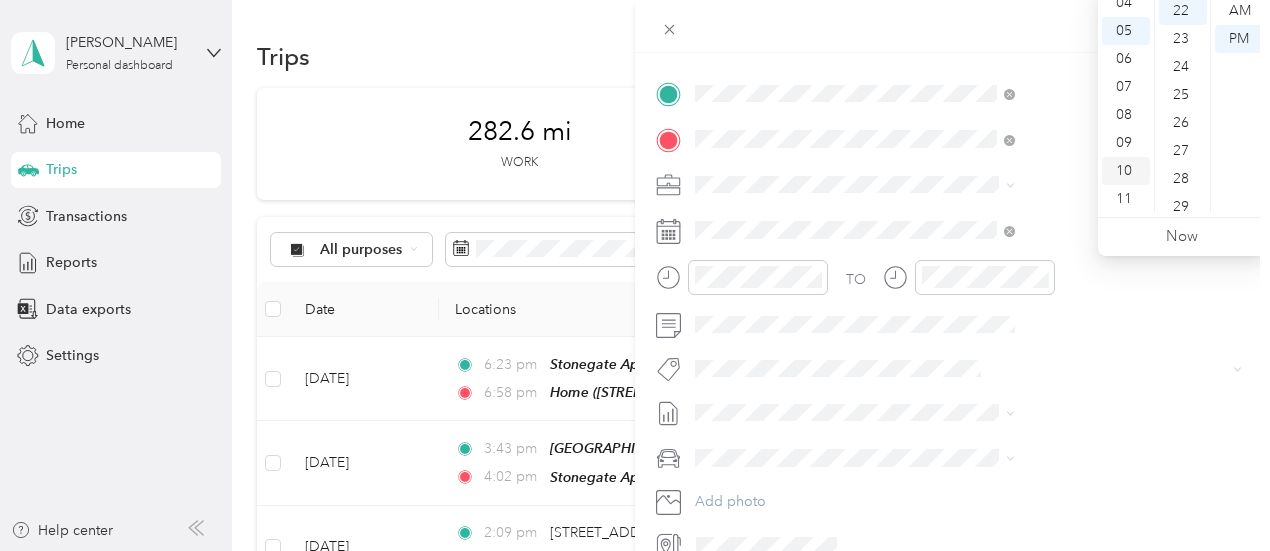 click on "10" at bounding box center (1126, 171) 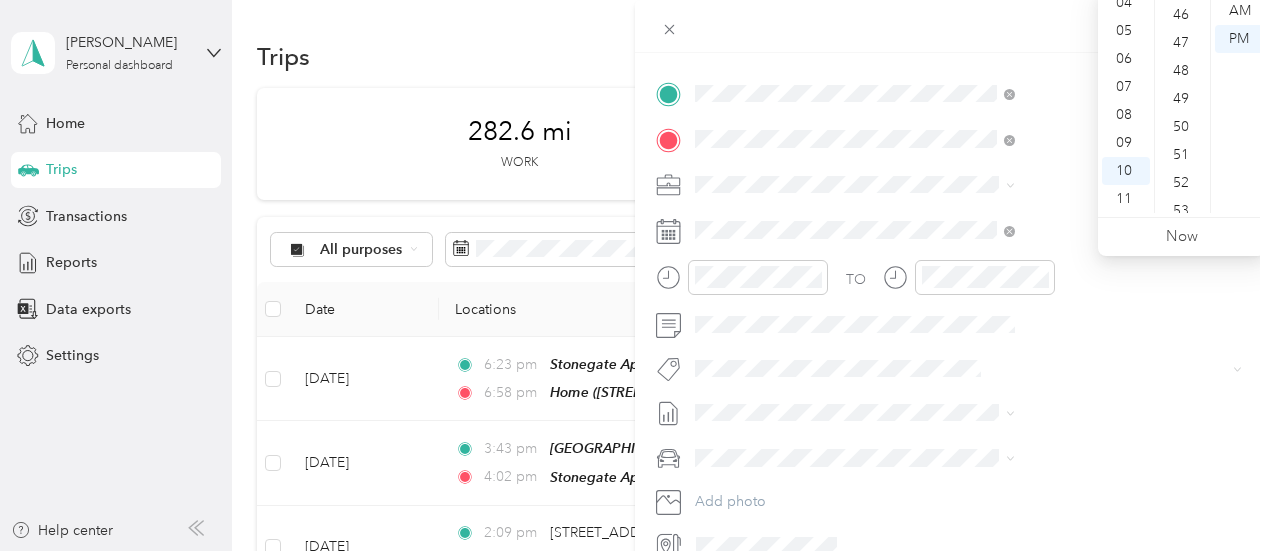 scroll, scrollTop: 1464, scrollLeft: 0, axis: vertical 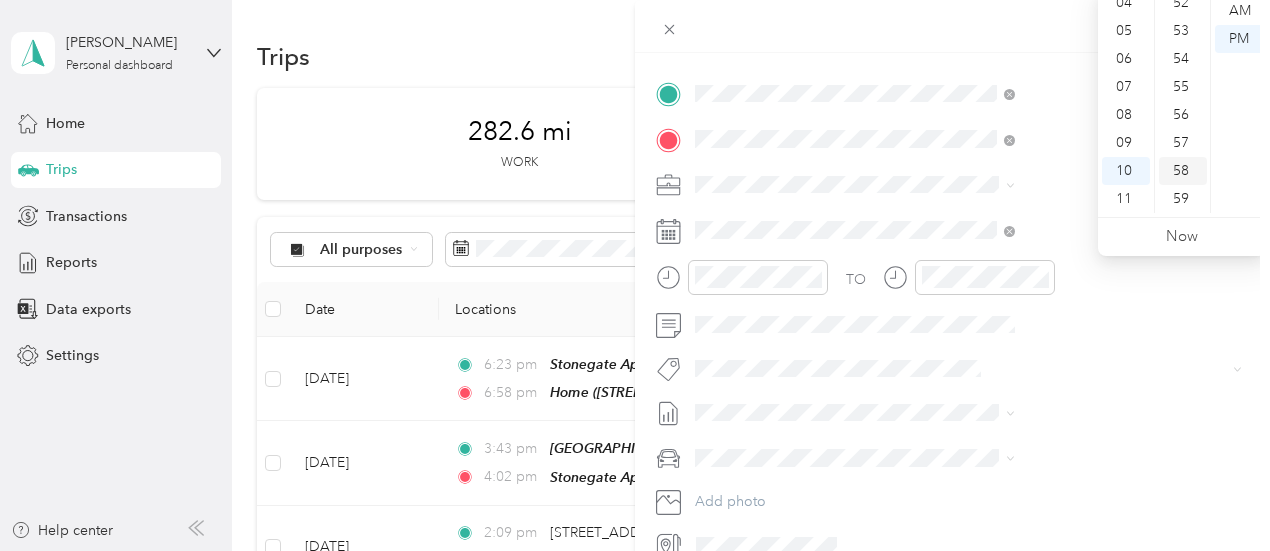 click on "58" at bounding box center (1183, 171) 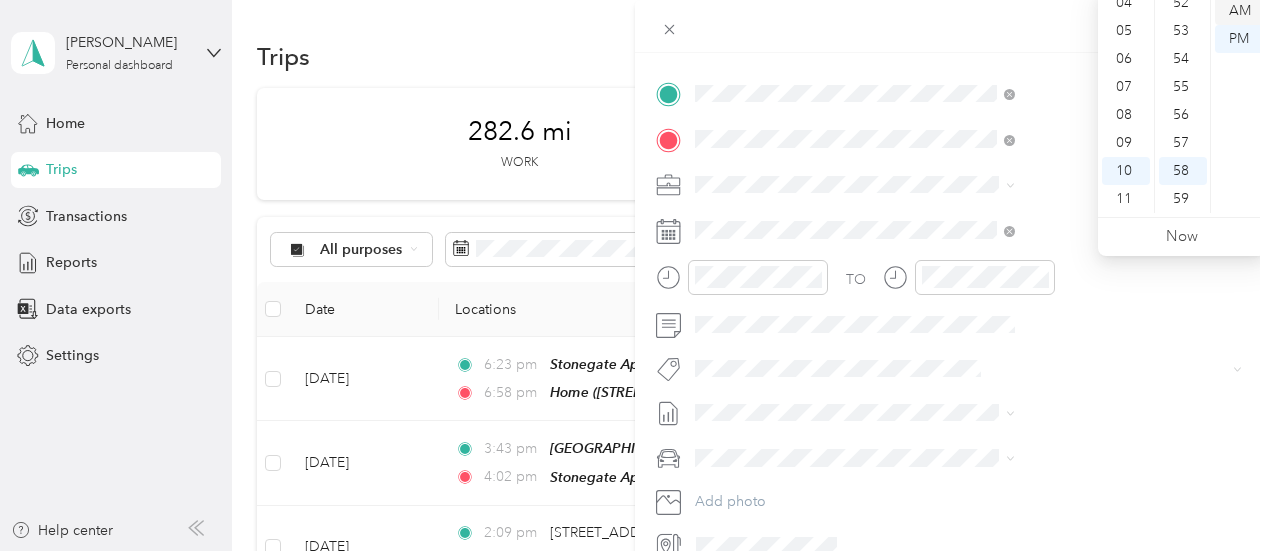 click on "AM" at bounding box center [1239, 11] 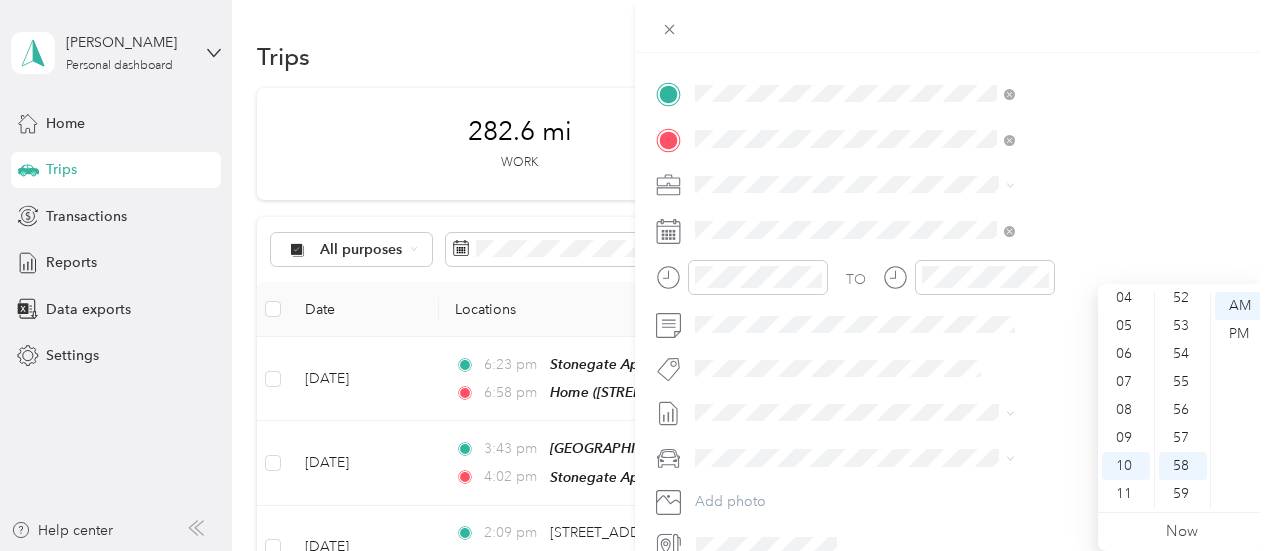 scroll, scrollTop: 498, scrollLeft: 0, axis: vertical 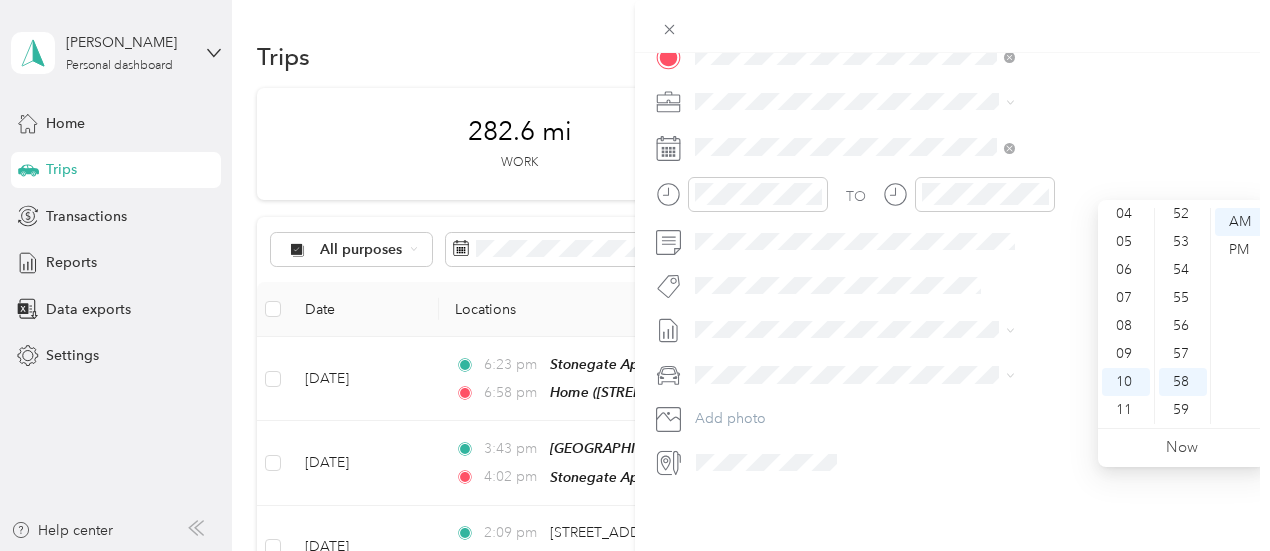 click on "New Trip Save This trip cannot be edited because it is either under review, approved, or paid. Contact your Team Manager to edit it. Miles ← Move left → Move right ↑ Move up ↓ Move down + Zoom in - Zoom out Home Jump left by 75% End Jump right by 75% Page Up Jump up by 75% Page Down Jump down by 75% To navigate, press the arrow keys. Map Data Map data ©2025 Google Map data ©2025 Google 10 km  Click to toggle between metric and imperial units Terms Report a map error Edit route Calculate route Round trip TO Add photo" at bounding box center [952, 328] 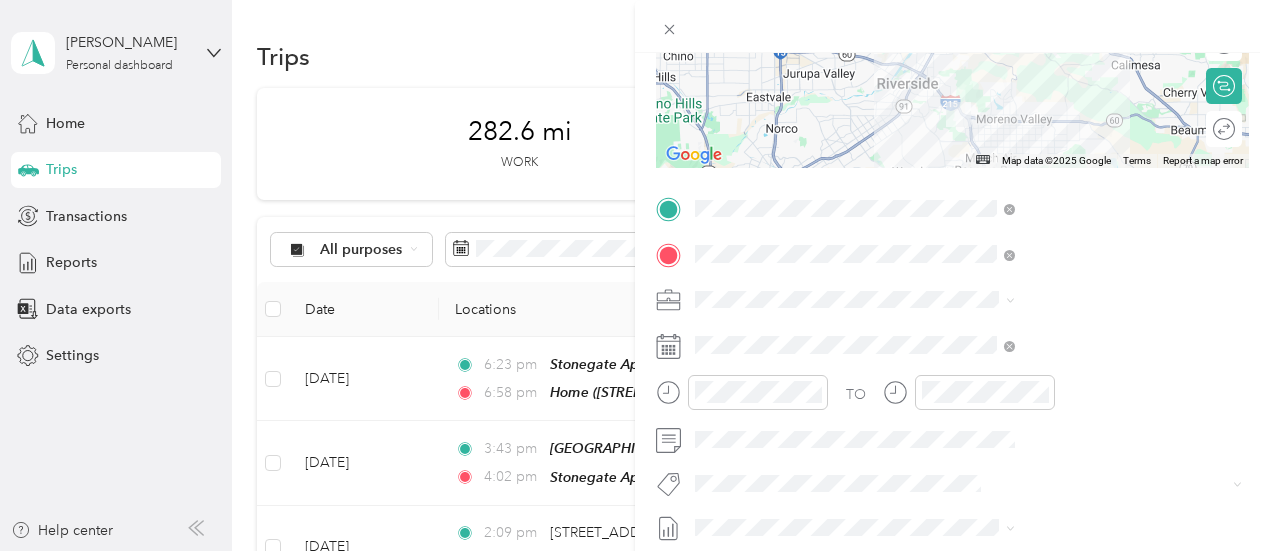 scroll, scrollTop: 0, scrollLeft: 0, axis: both 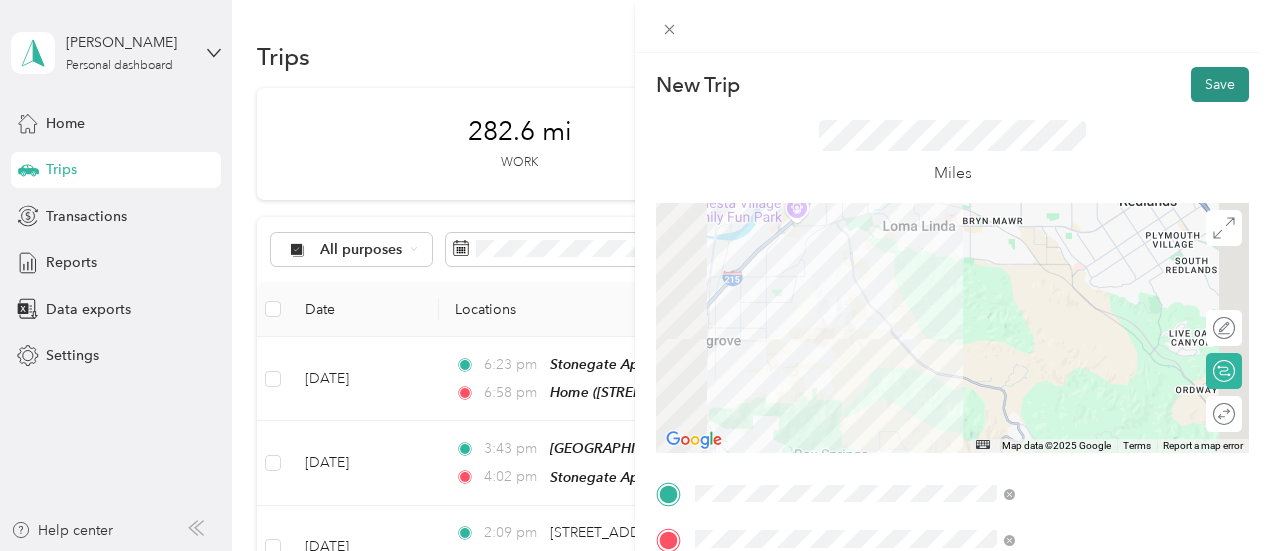 click on "Save" at bounding box center [1220, 84] 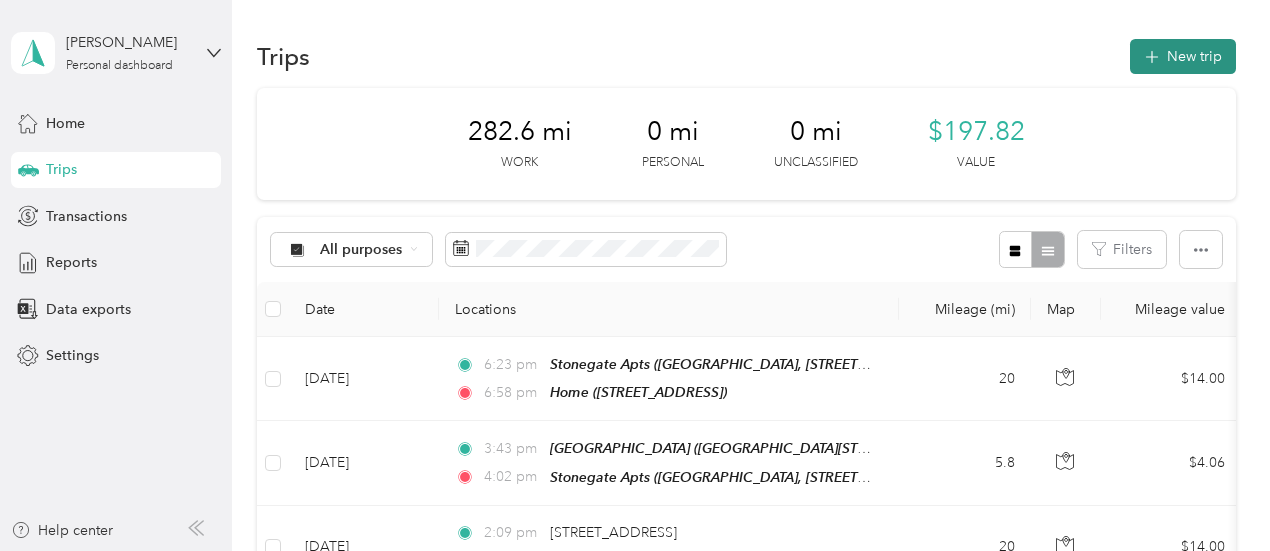 click on "New trip" at bounding box center (1183, 56) 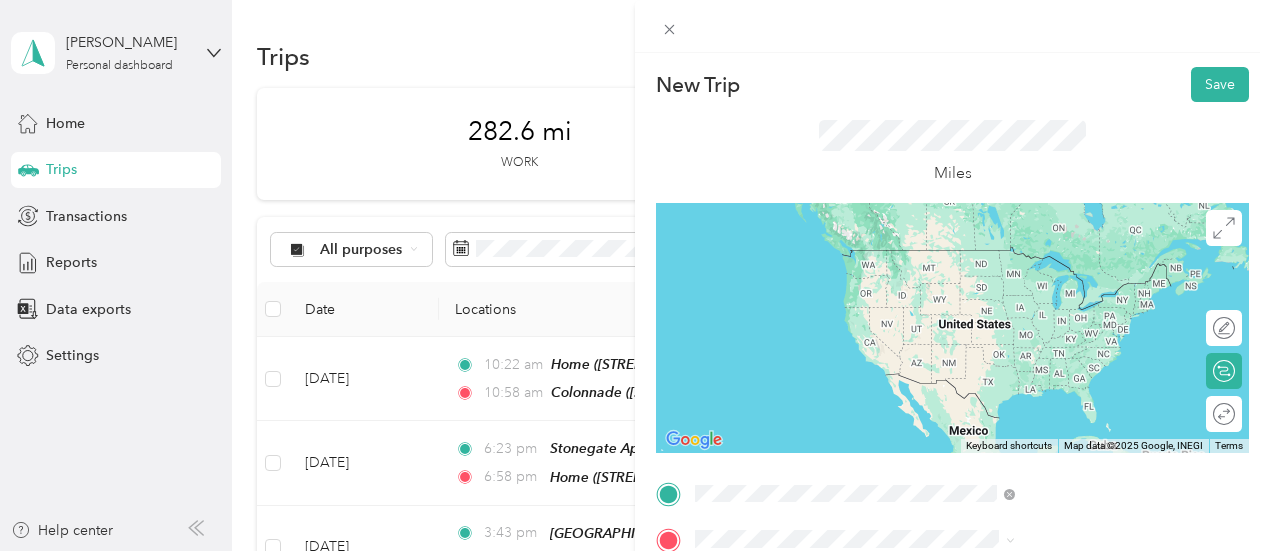 click on "Colonnade [STREET_ADDRESS]" at bounding box center (1007, 269) 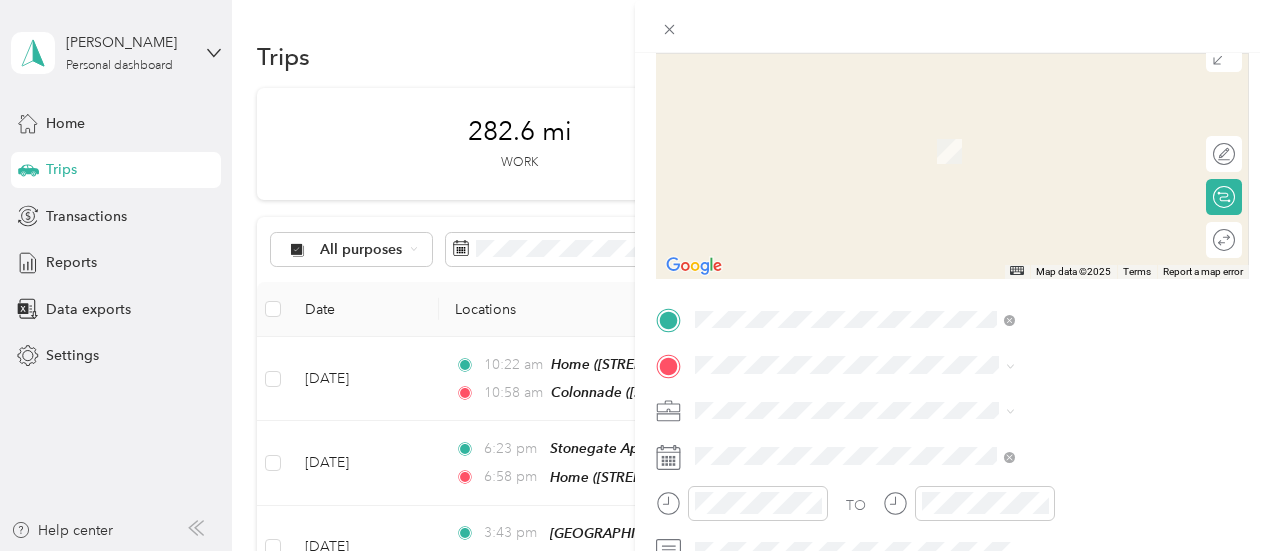 scroll, scrollTop: 200, scrollLeft: 0, axis: vertical 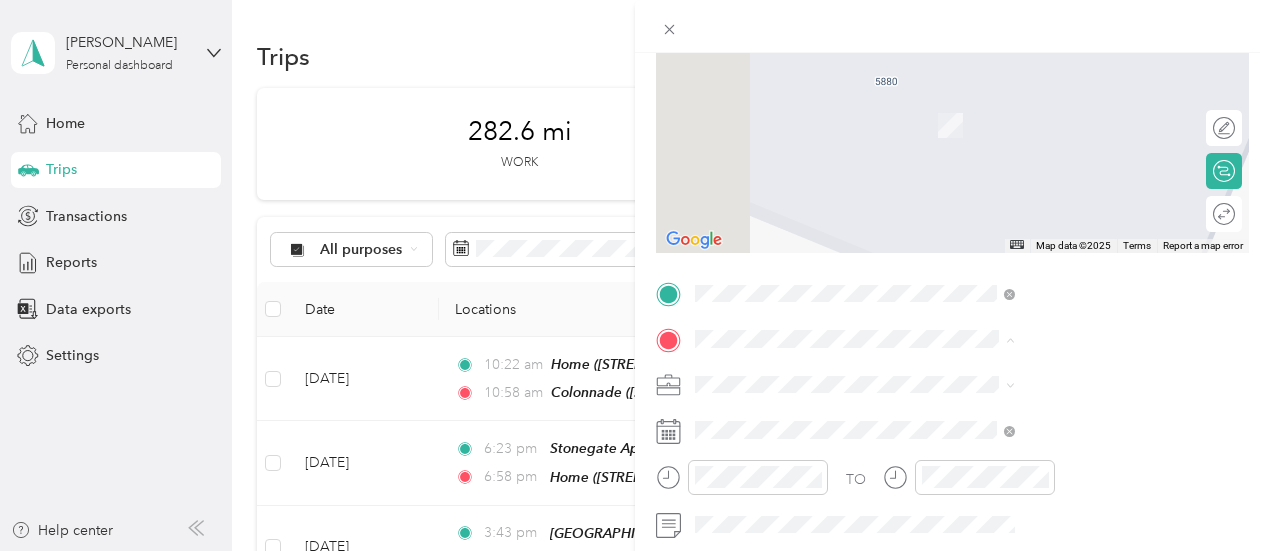 click on "[STREET_ADDRESS][US_STATE]" at bounding box center (1067, 96) 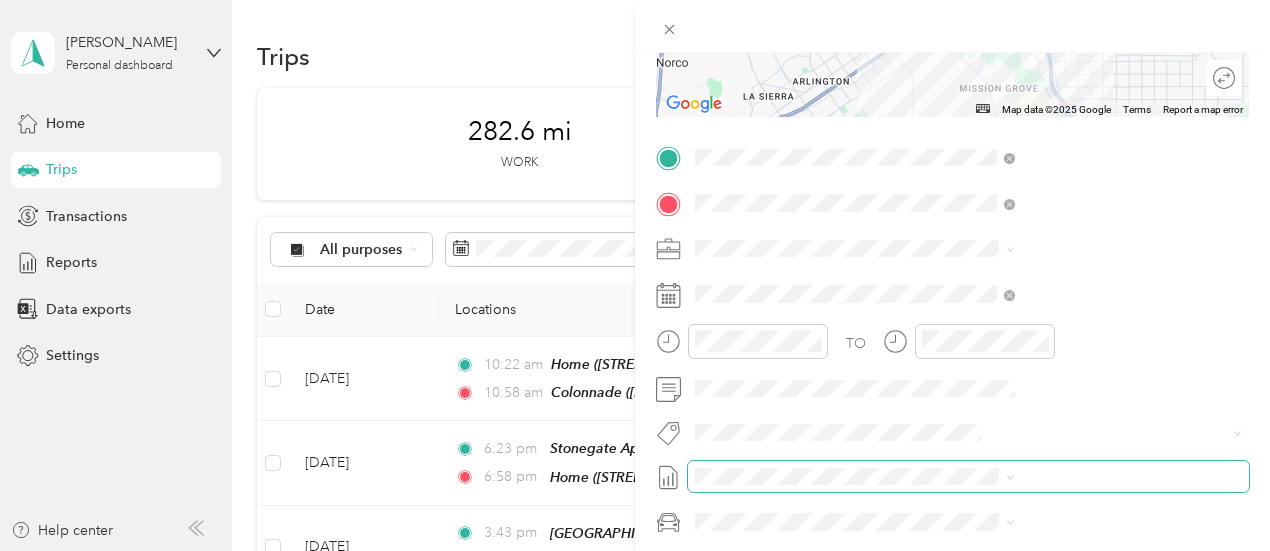 scroll, scrollTop: 400, scrollLeft: 0, axis: vertical 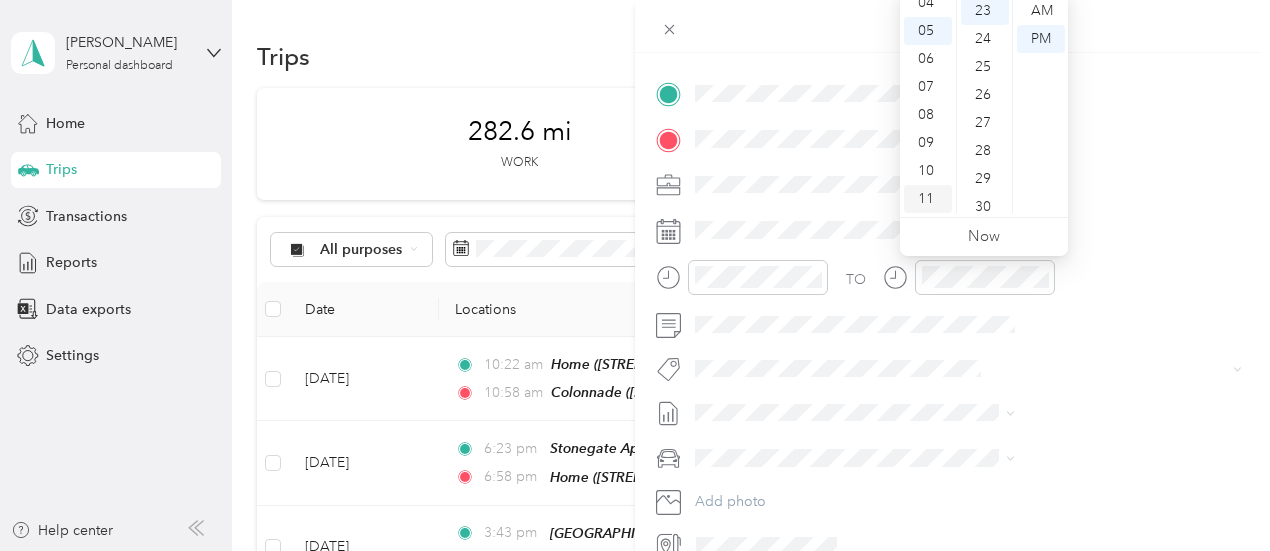 click on "11" at bounding box center [928, 199] 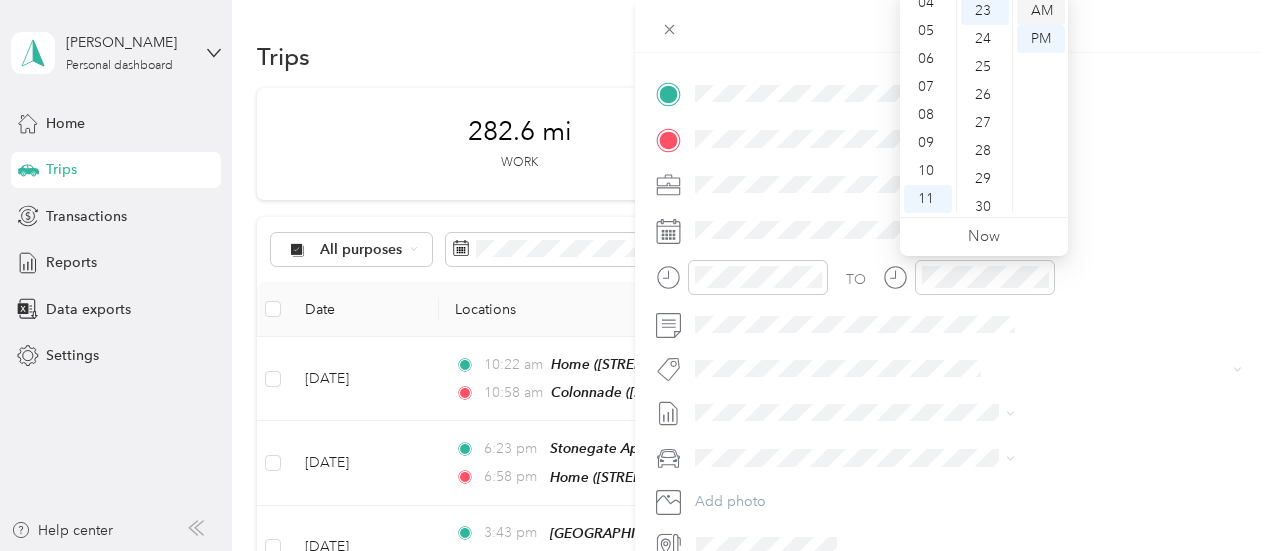 click on "AM" at bounding box center (1041, 11) 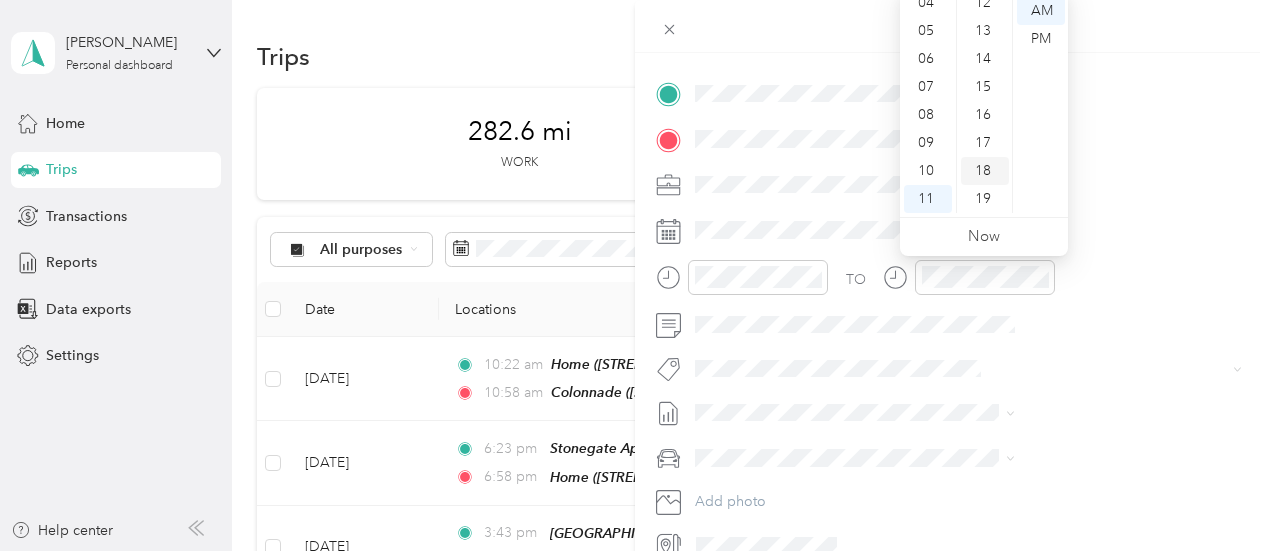 scroll, scrollTop: 0, scrollLeft: 0, axis: both 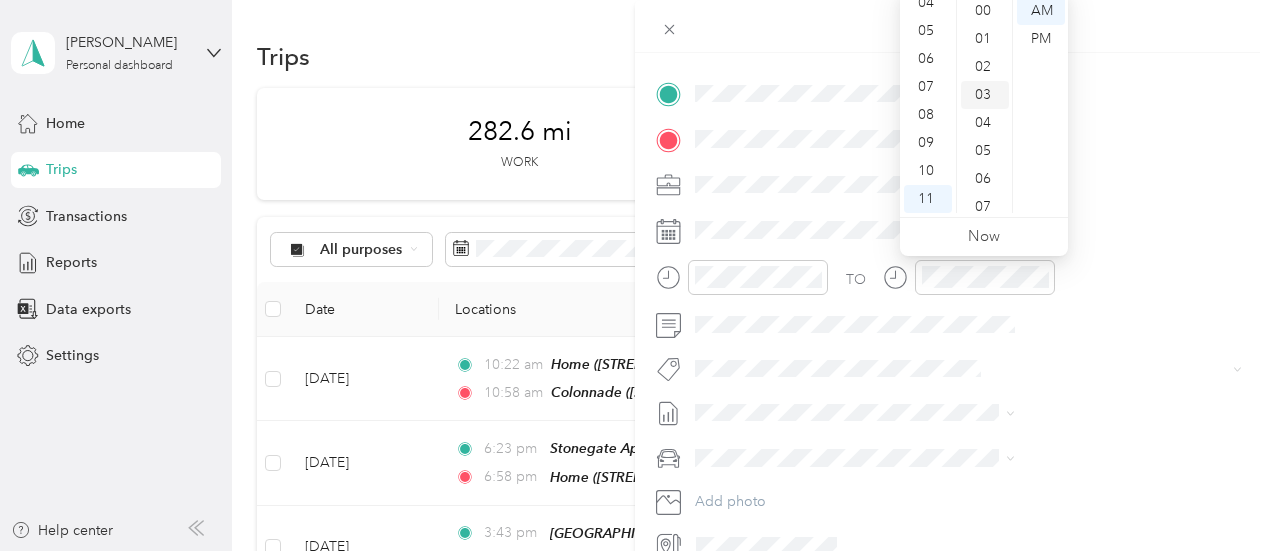 click on "03" at bounding box center (985, 95) 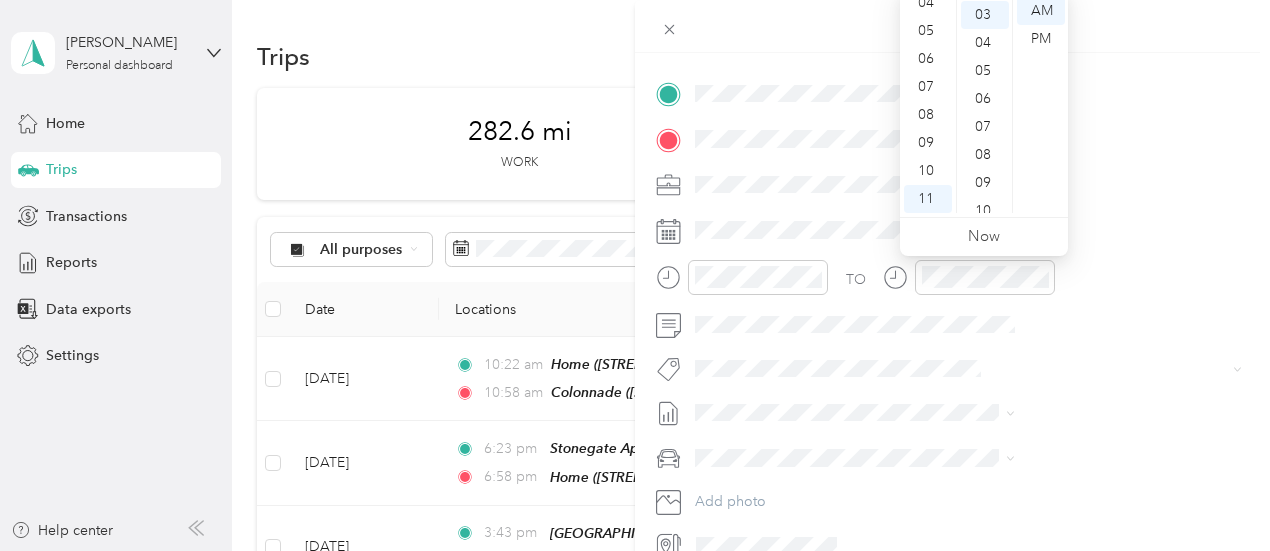 scroll, scrollTop: 84, scrollLeft: 0, axis: vertical 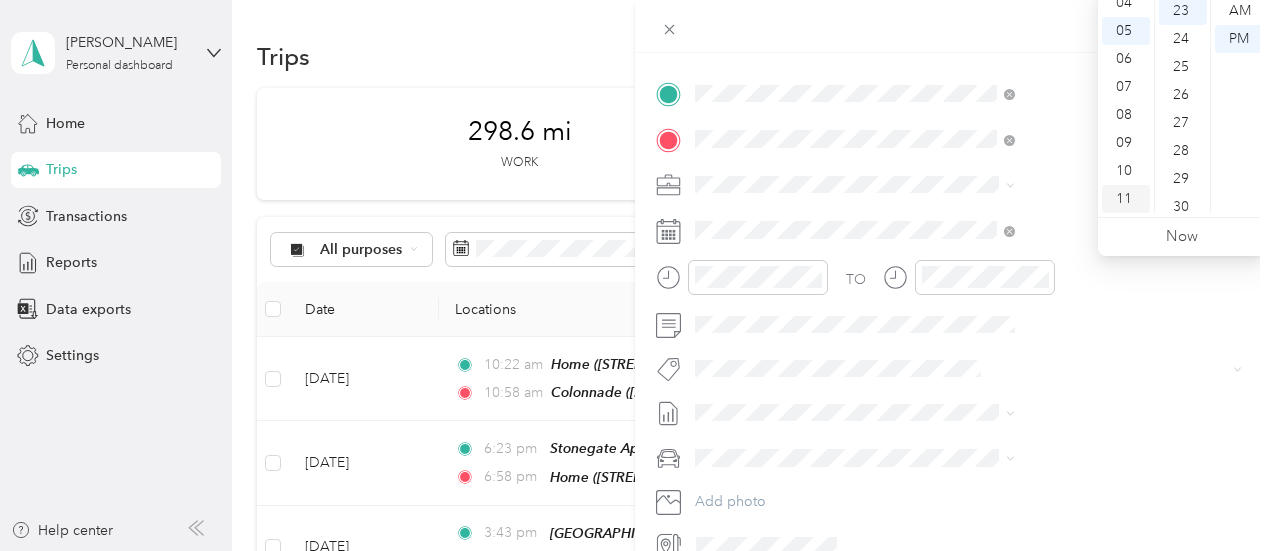 click on "11" at bounding box center (1126, 199) 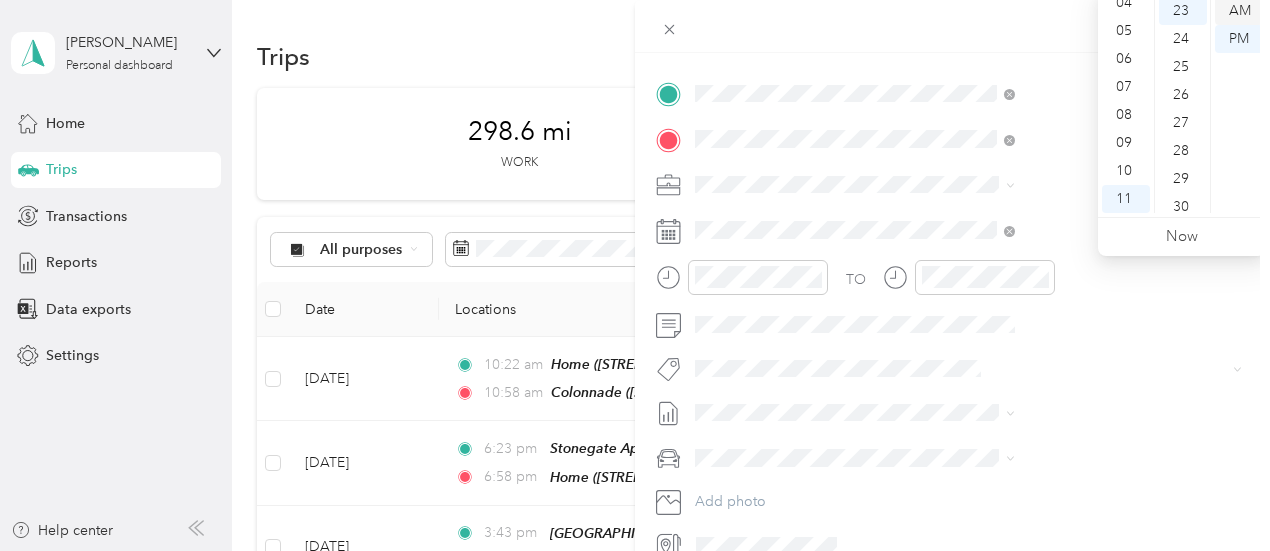 click on "AM" at bounding box center [1239, 11] 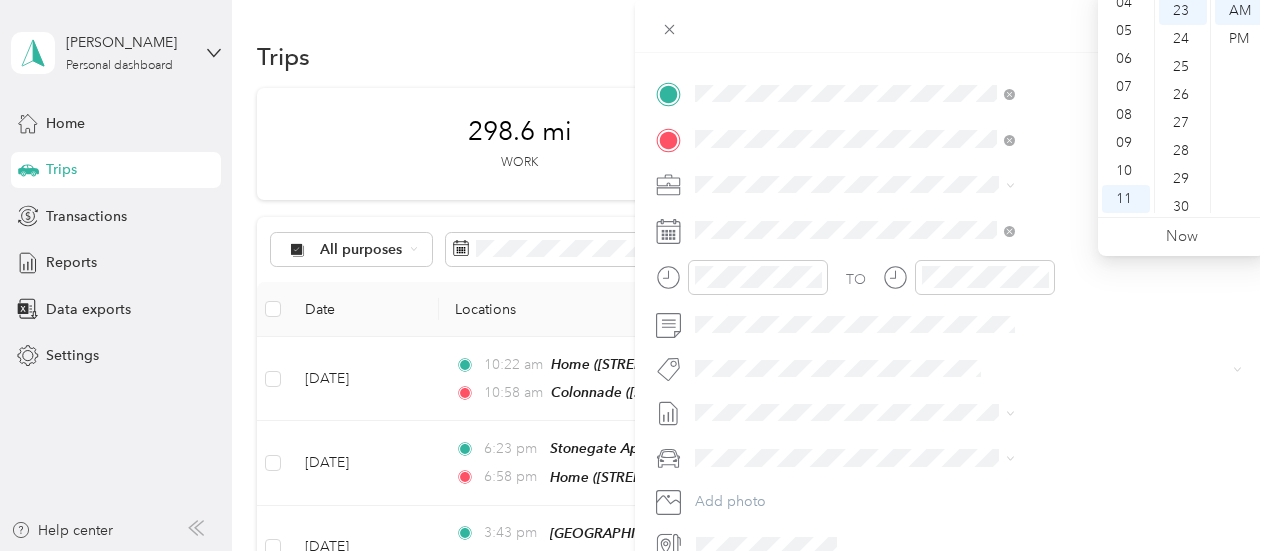 click at bounding box center [952, 26] 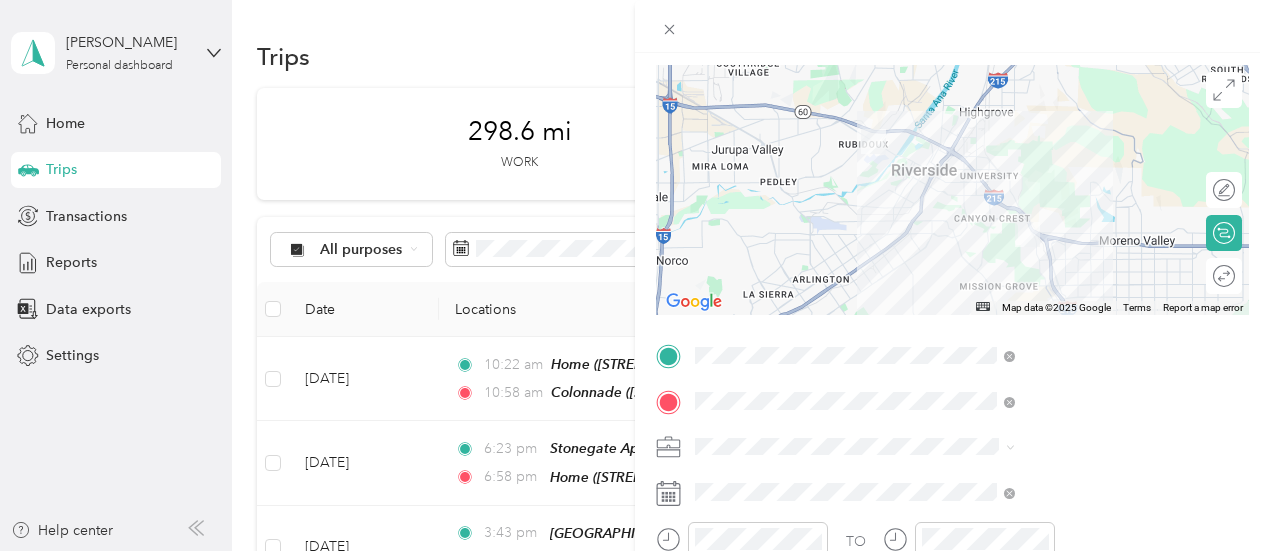 scroll, scrollTop: 0, scrollLeft: 0, axis: both 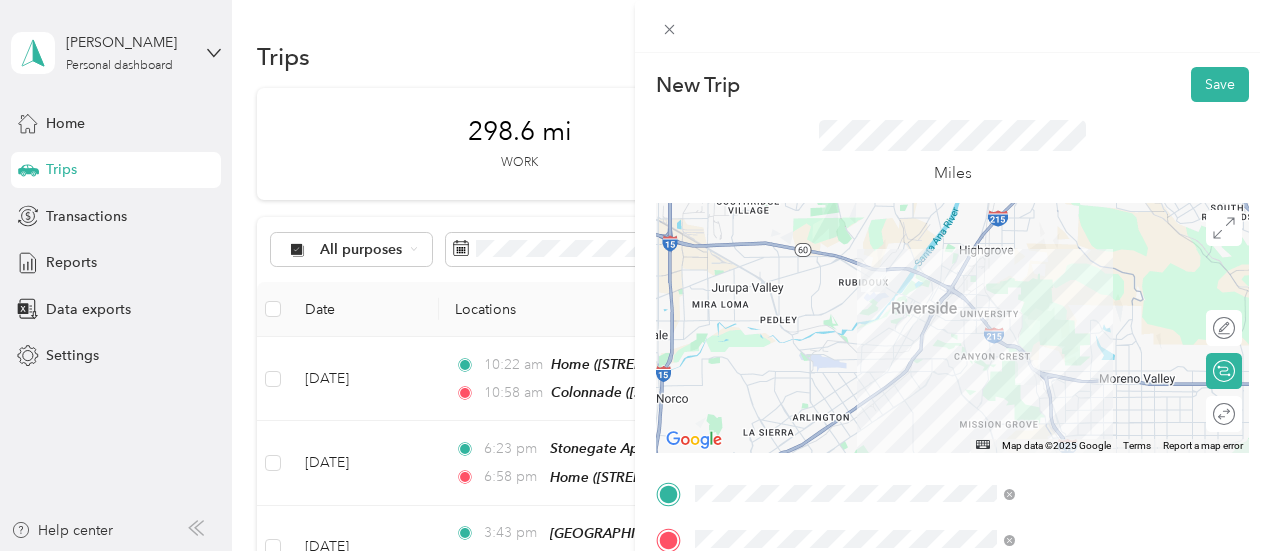 click on "New Trip Save This trip cannot be edited because it is either under review, approved, or paid. Contact your Team Manager to edit it. Miles ← Move left → Move right ↑ Move up ↓ Move down + Zoom in - Zoom out Home Jump left by 75% End Jump right by 75% Page Up Jump up by 75% Page Down Jump down by 75% To navigate, press the arrow keys. Map Data Map data ©2025 Google Map data ©2025 Google 5 km  Click to toggle between metric and imperial units Terms Report a map error Edit route Calculate route Round trip TO Add photo" at bounding box center [952, 514] 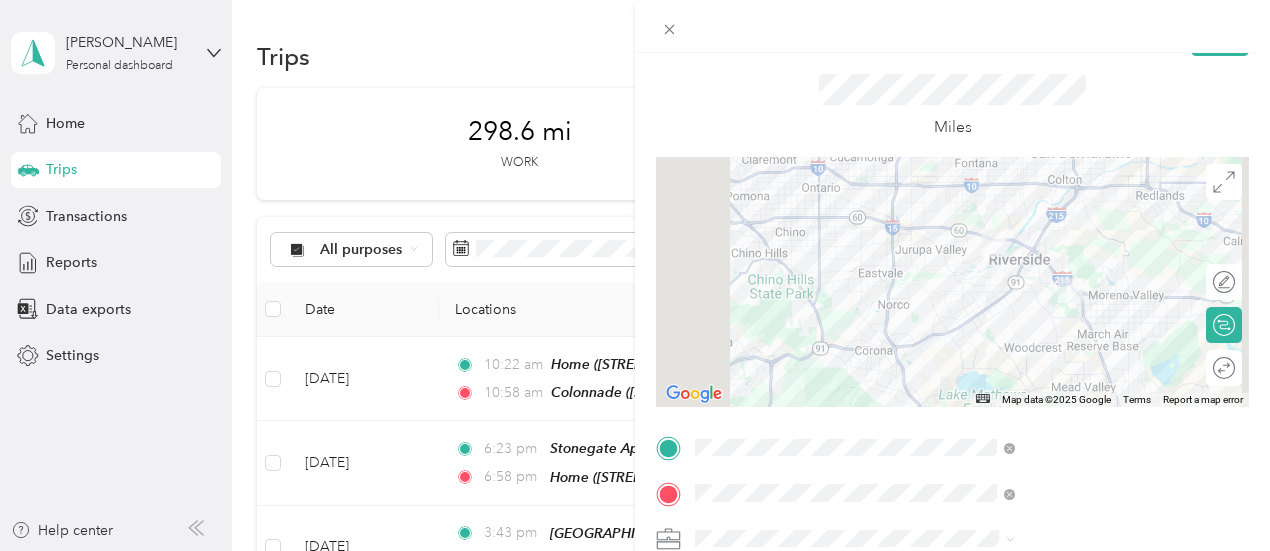 scroll, scrollTop: 0, scrollLeft: 0, axis: both 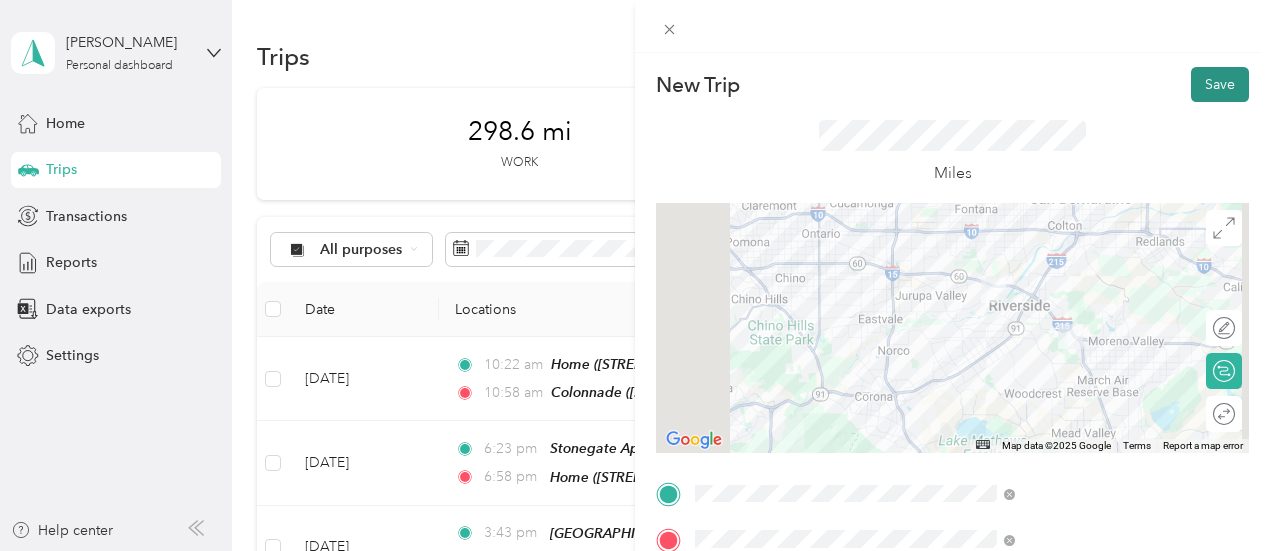 click on "Save" at bounding box center (1220, 84) 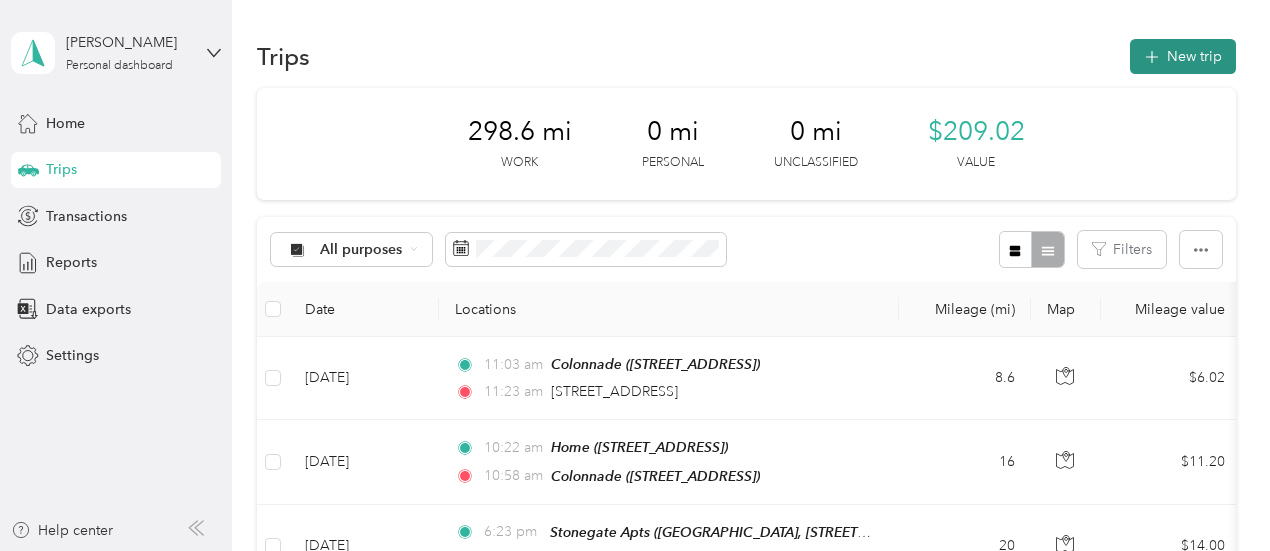 click on "New trip" at bounding box center (1183, 56) 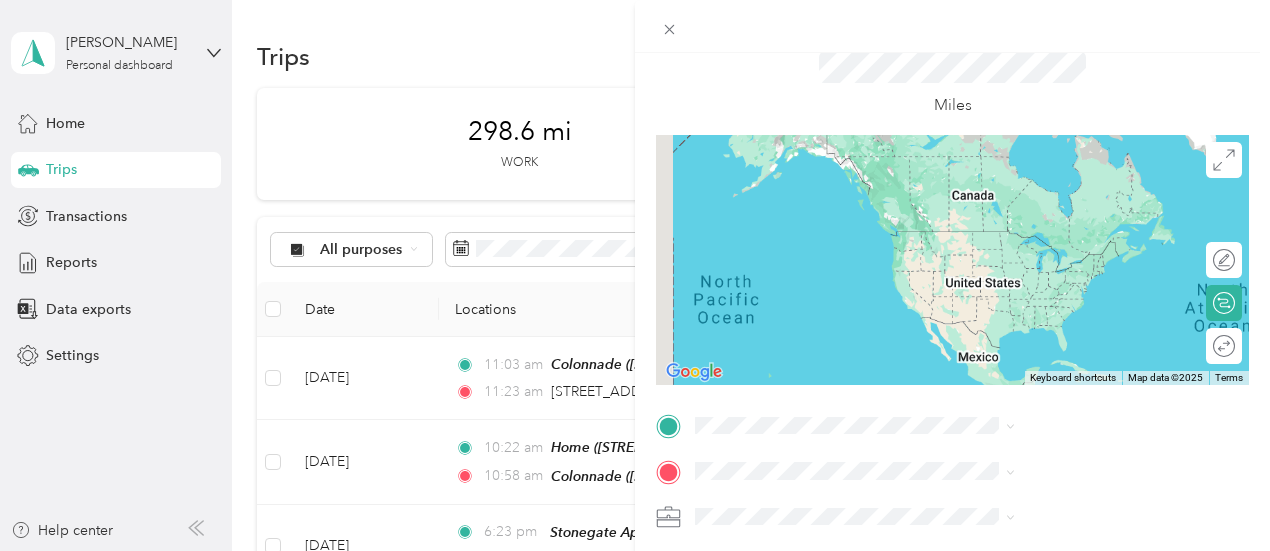 scroll, scrollTop: 100, scrollLeft: 0, axis: vertical 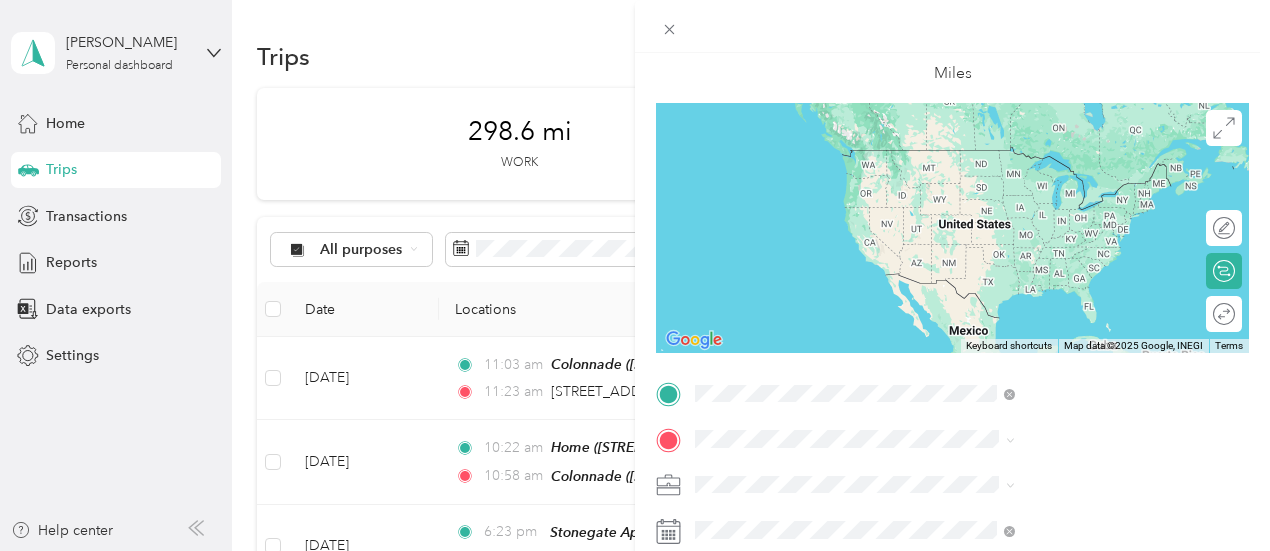 click on "[STREET_ADDRESS][US_STATE]" at bounding box center (1067, 151) 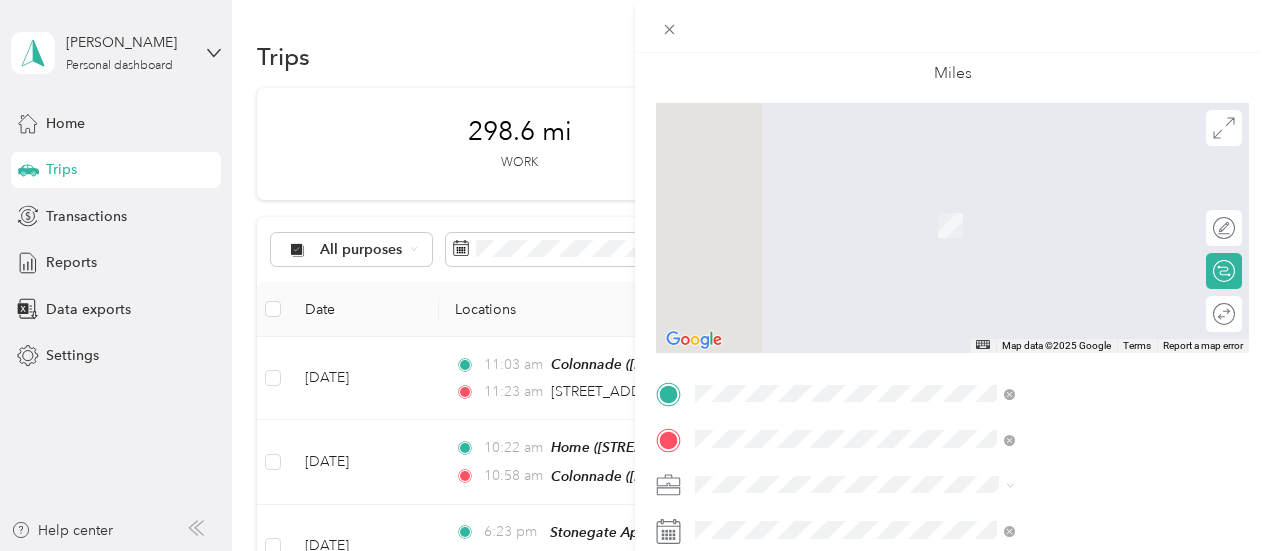 click on "Colonnade [STREET_ADDRESS]" at bounding box center (1007, 215) 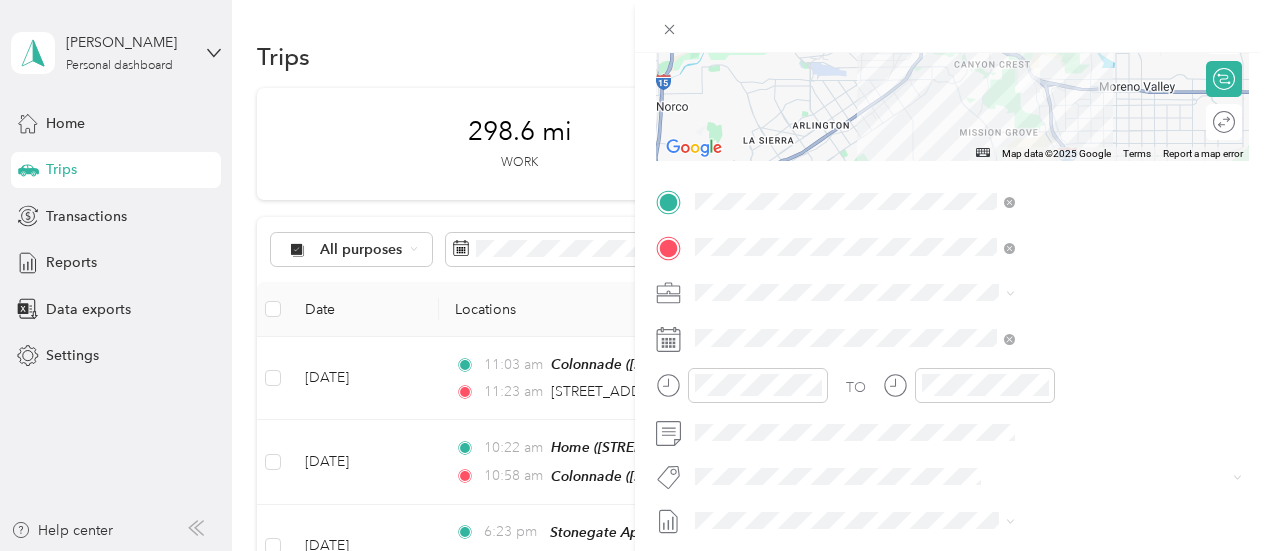 scroll, scrollTop: 300, scrollLeft: 0, axis: vertical 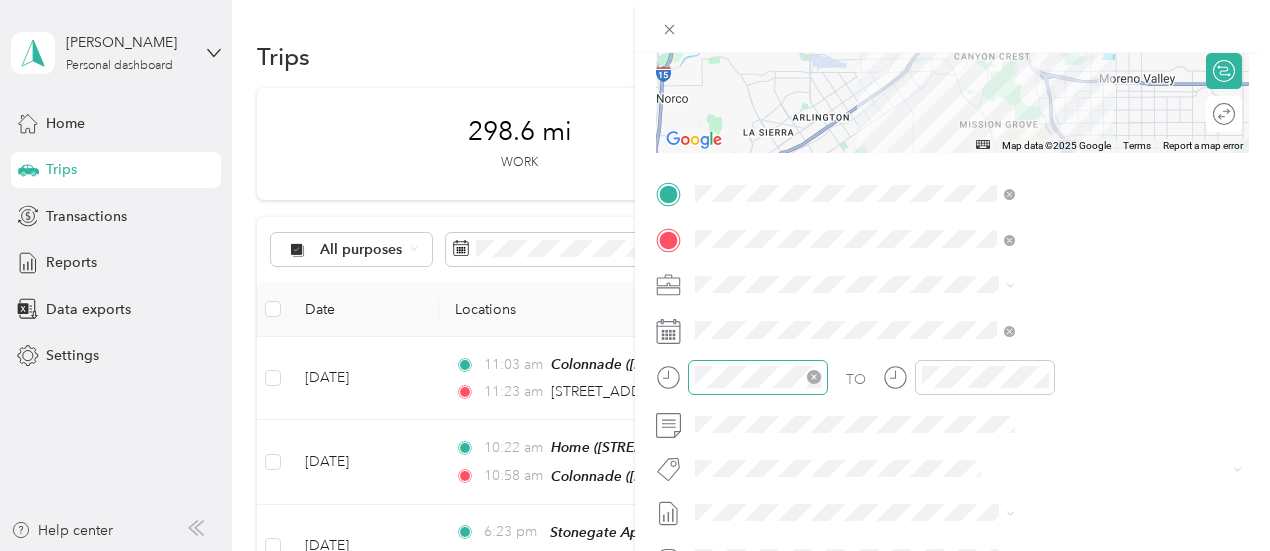 click at bounding box center [758, 377] 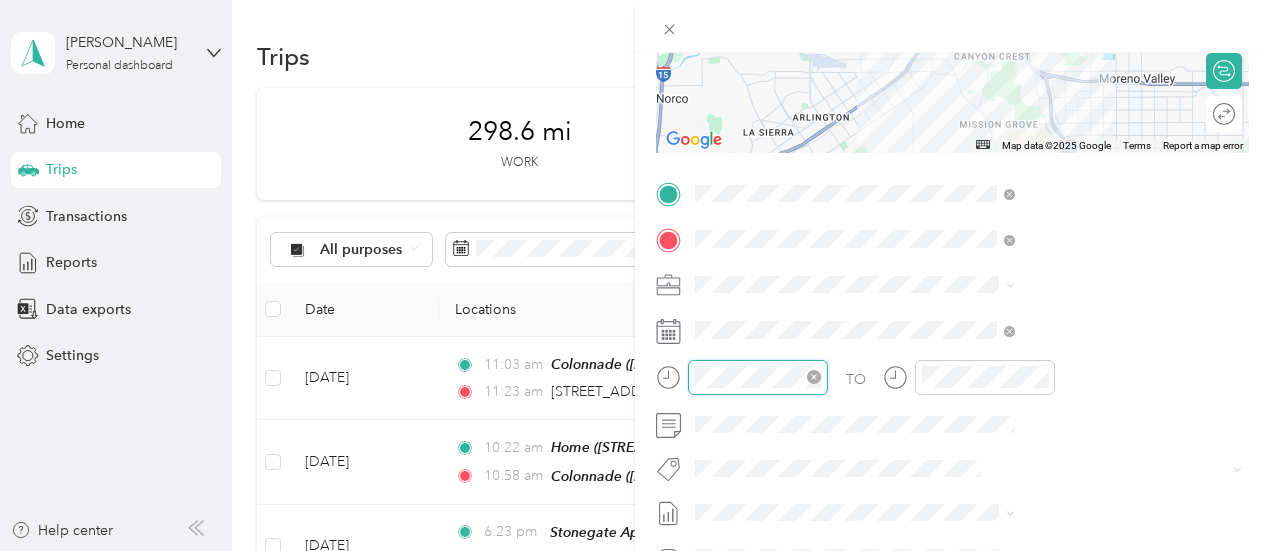 scroll, scrollTop: 120, scrollLeft: 0, axis: vertical 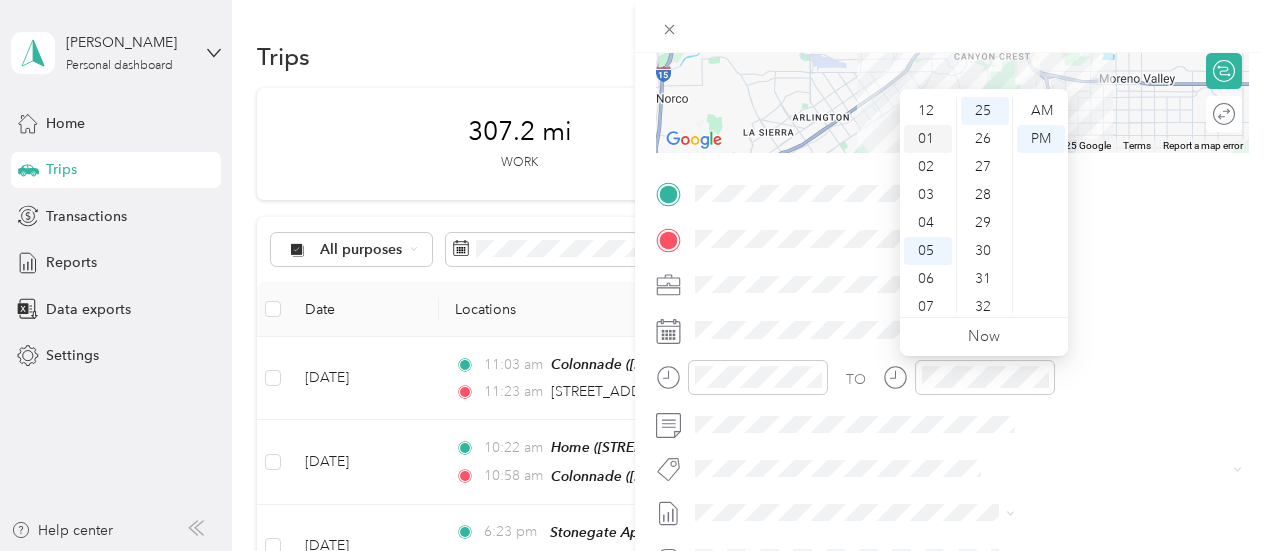 click on "01" at bounding box center (928, 139) 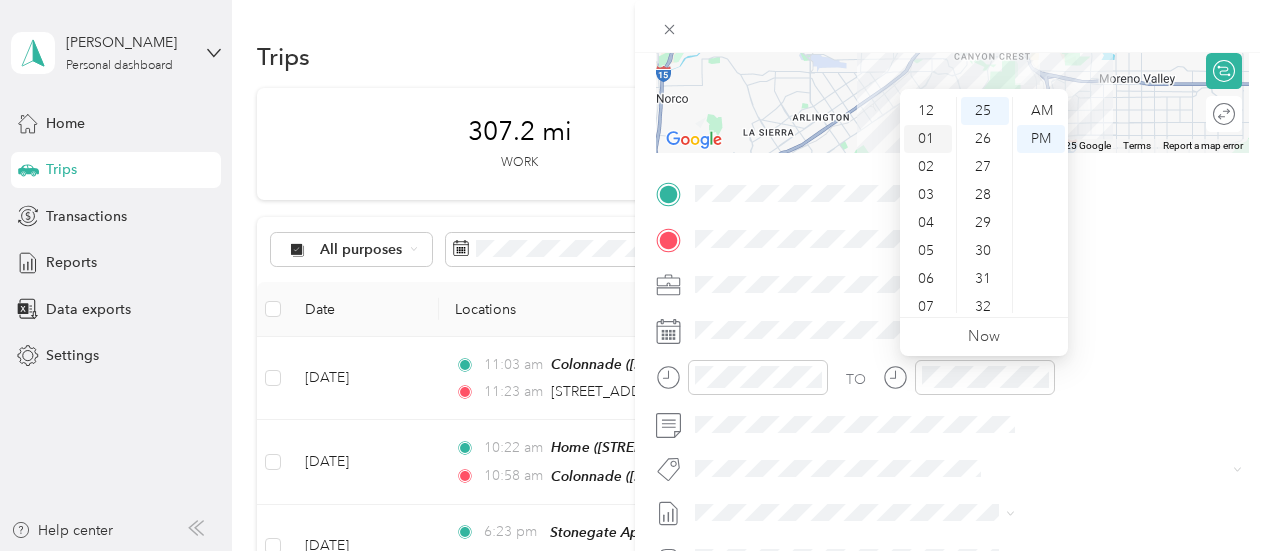 scroll, scrollTop: 28, scrollLeft: 0, axis: vertical 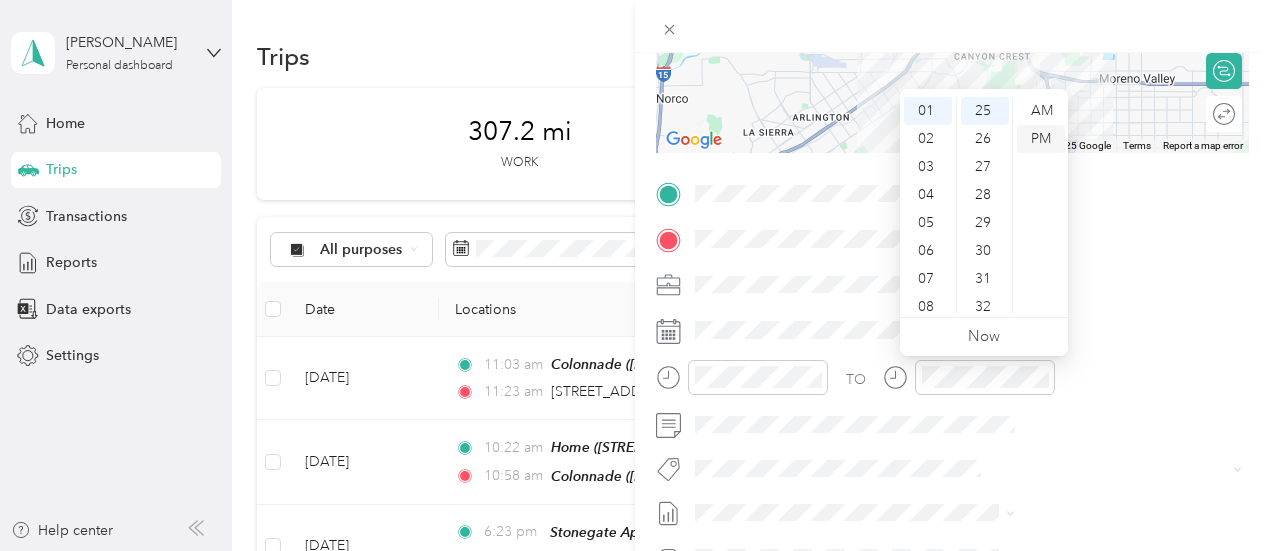 click on "PM" at bounding box center (1041, 139) 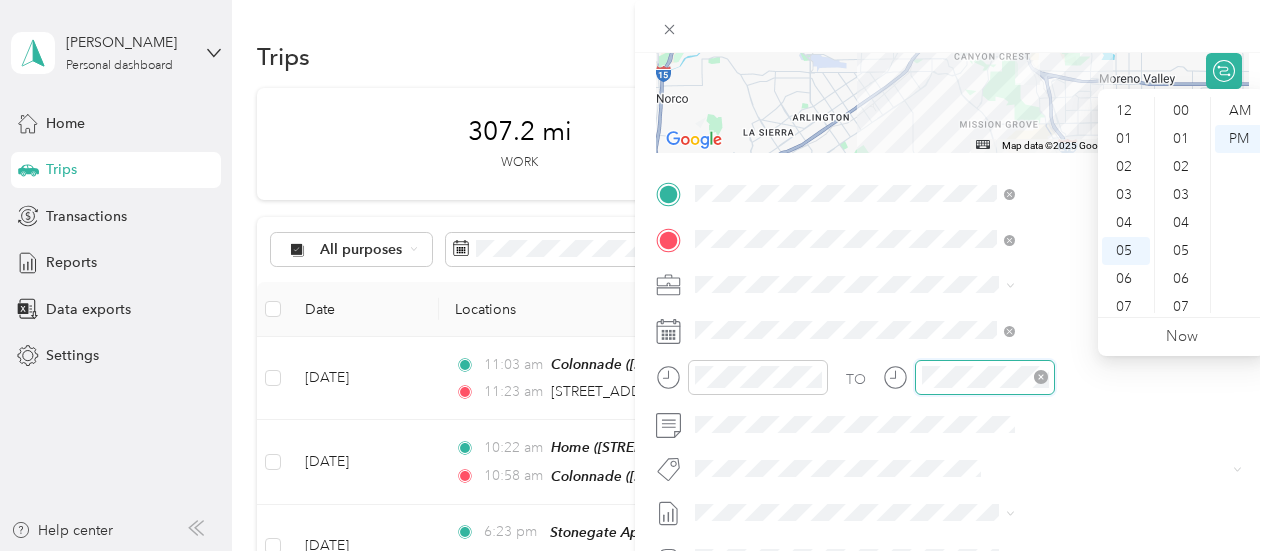 scroll, scrollTop: 700, scrollLeft: 0, axis: vertical 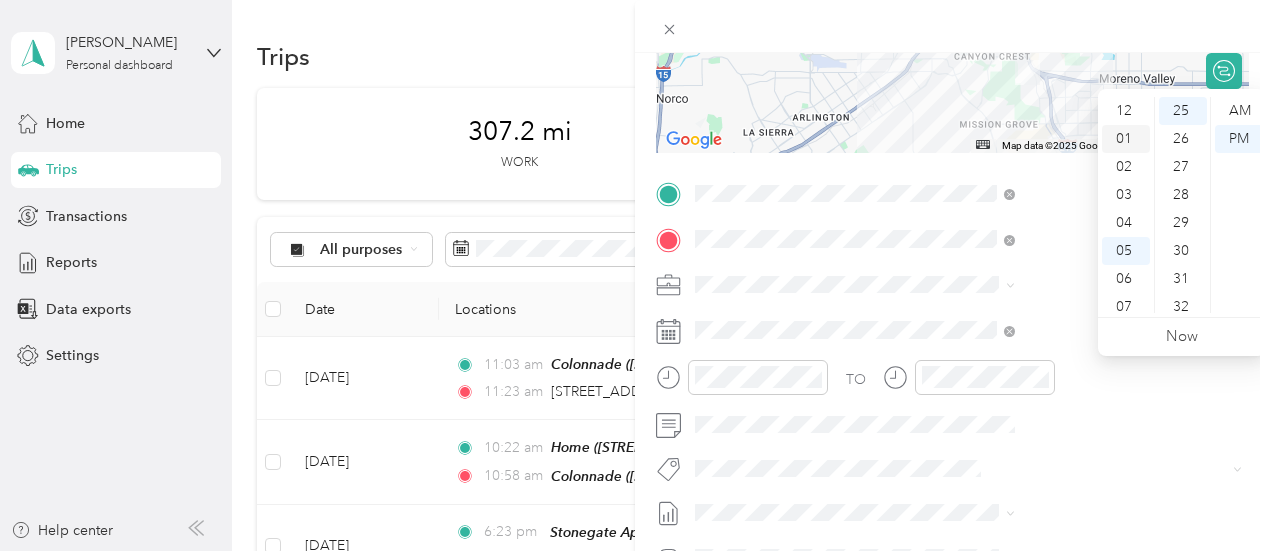 click on "01" at bounding box center (1126, 139) 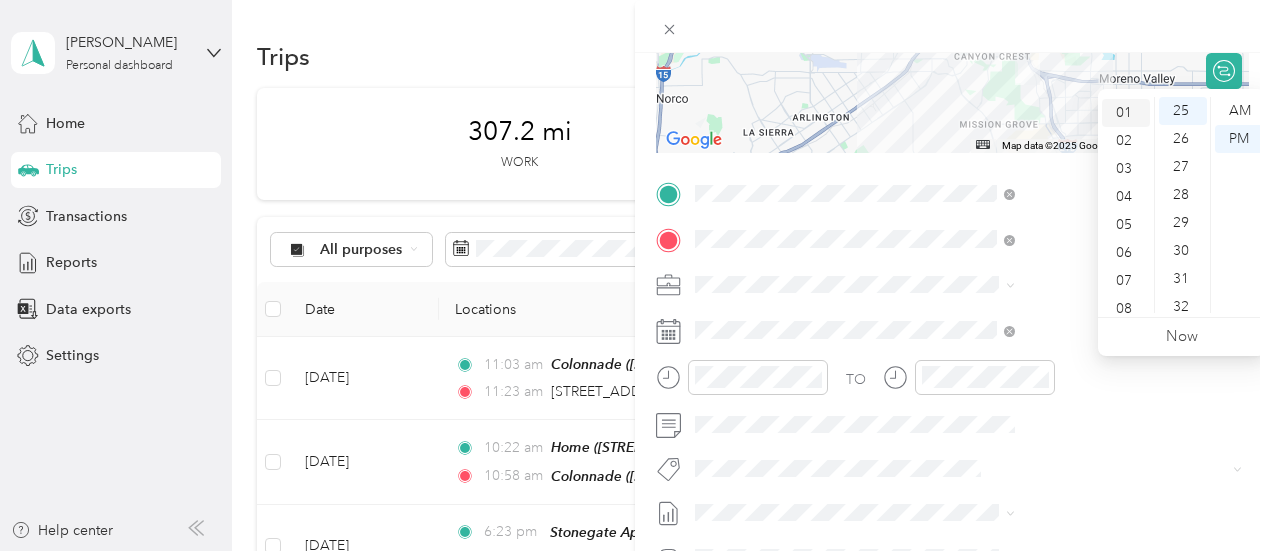 scroll, scrollTop: 28, scrollLeft: 0, axis: vertical 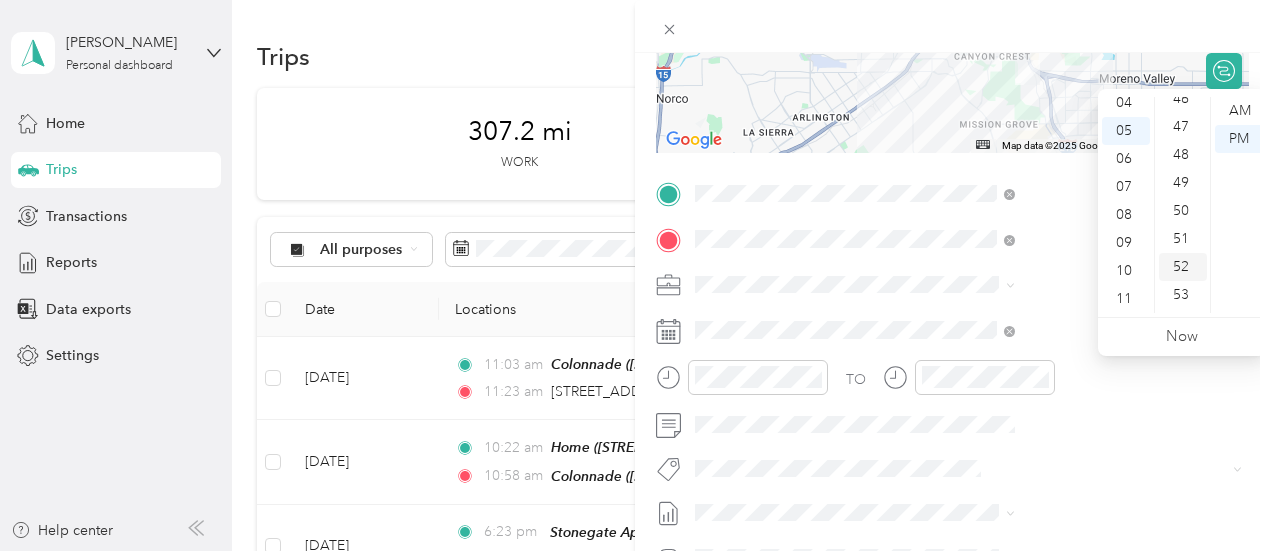 click on "52" at bounding box center (1183, 267) 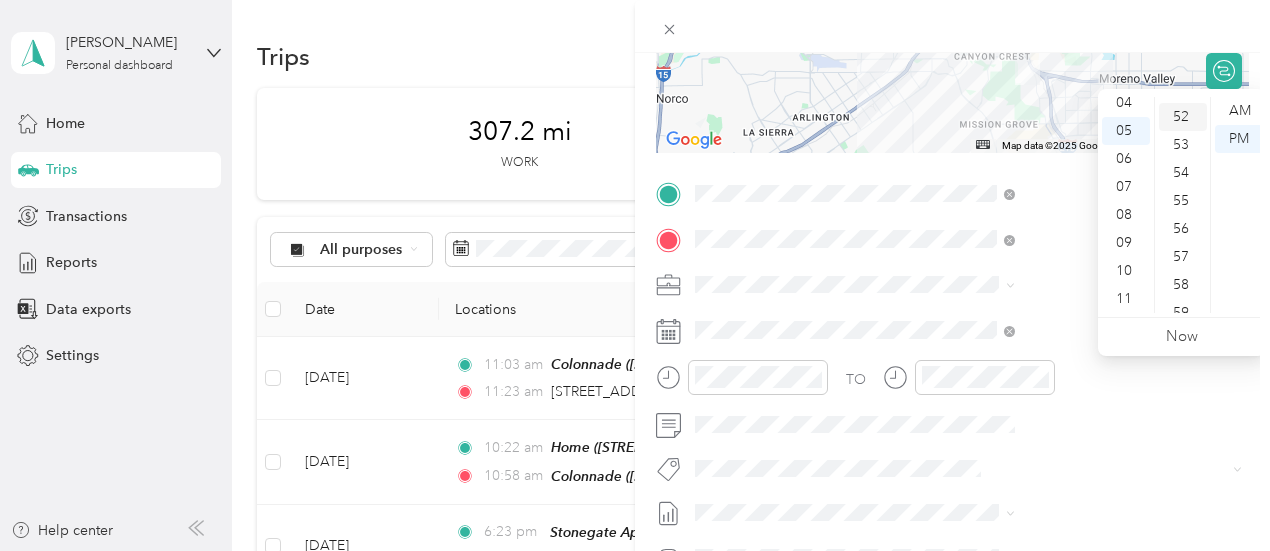 scroll, scrollTop: 1456, scrollLeft: 0, axis: vertical 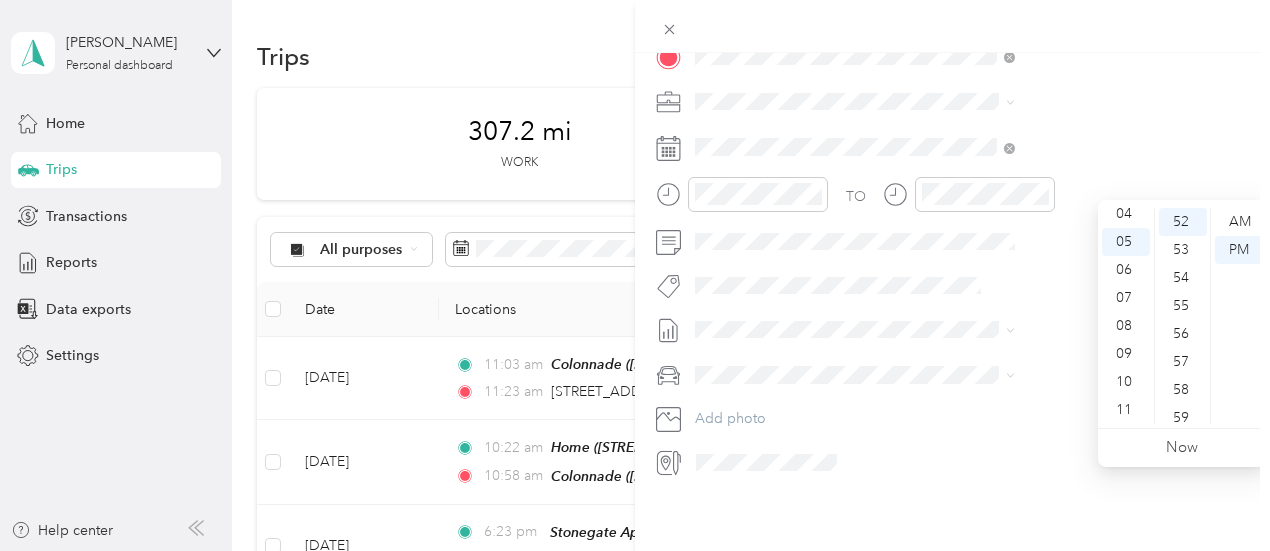 click on "New Trip Save This trip cannot be edited because it is either under review, approved, or paid. Contact your Team Manager to edit it. Miles ← Move left → Move right ↑ Move up ↓ Move down + Zoom in - Zoom out Home Jump left by 75% End Jump right by 75% Page Up Jump up by 75% Page Down Jump down by 75% To navigate, press the arrow keys. Map Data Map data ©2025 Google Map data ©2025 Google 5 km  Click to toggle between metric and imperial units Terms Report a map error Edit route Calculate route Round trip TO Add photo" at bounding box center (952, 328) 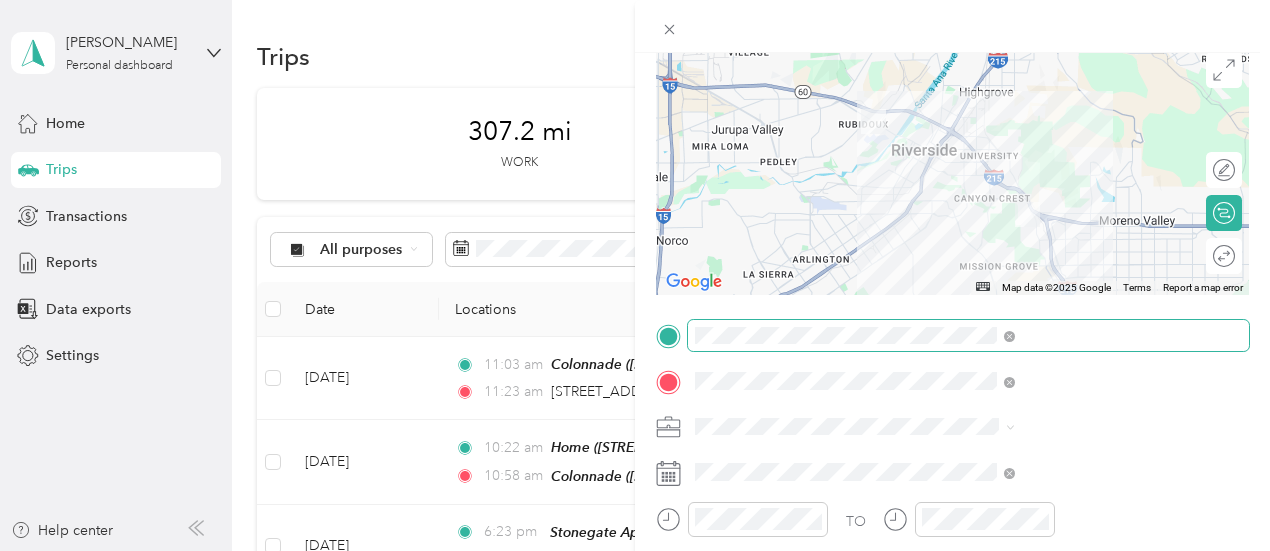 scroll, scrollTop: 200, scrollLeft: 0, axis: vertical 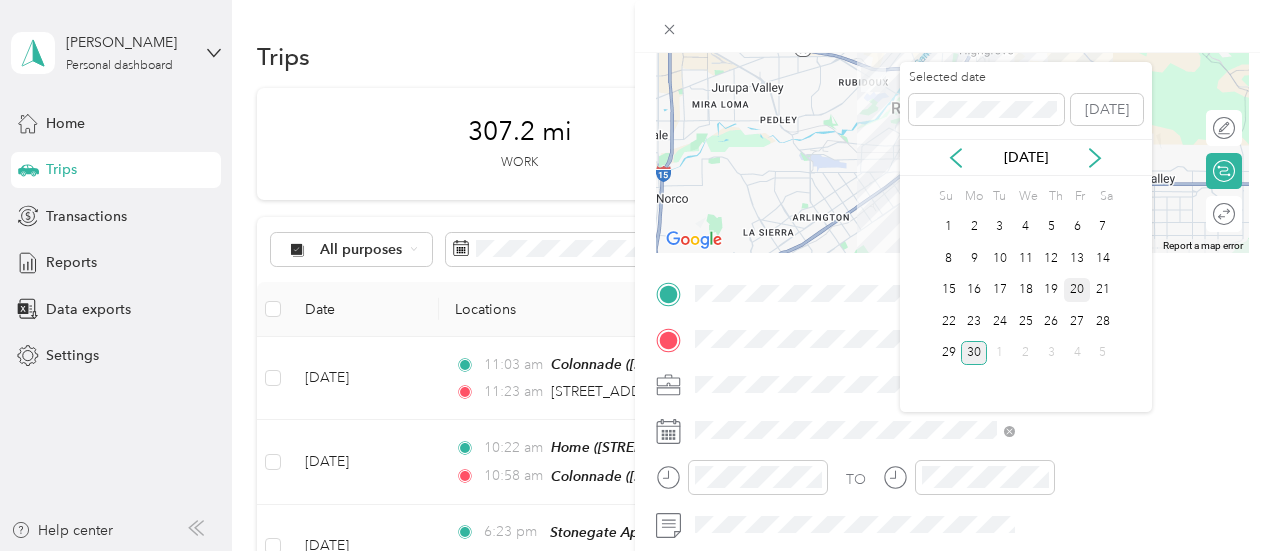 click on "20" at bounding box center [1077, 290] 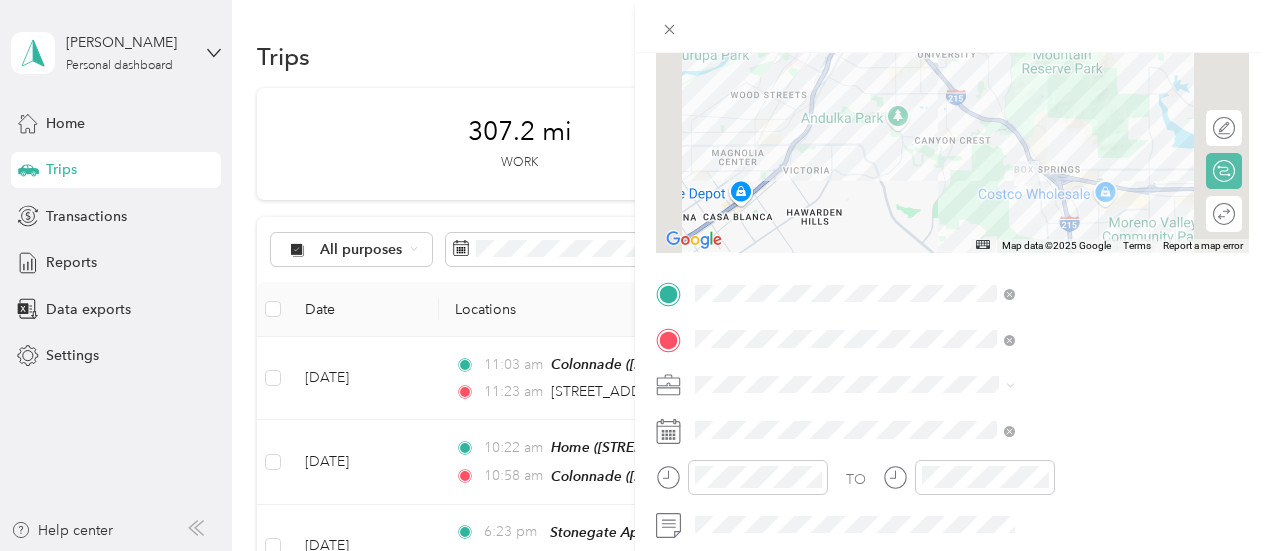 scroll, scrollTop: 0, scrollLeft: 0, axis: both 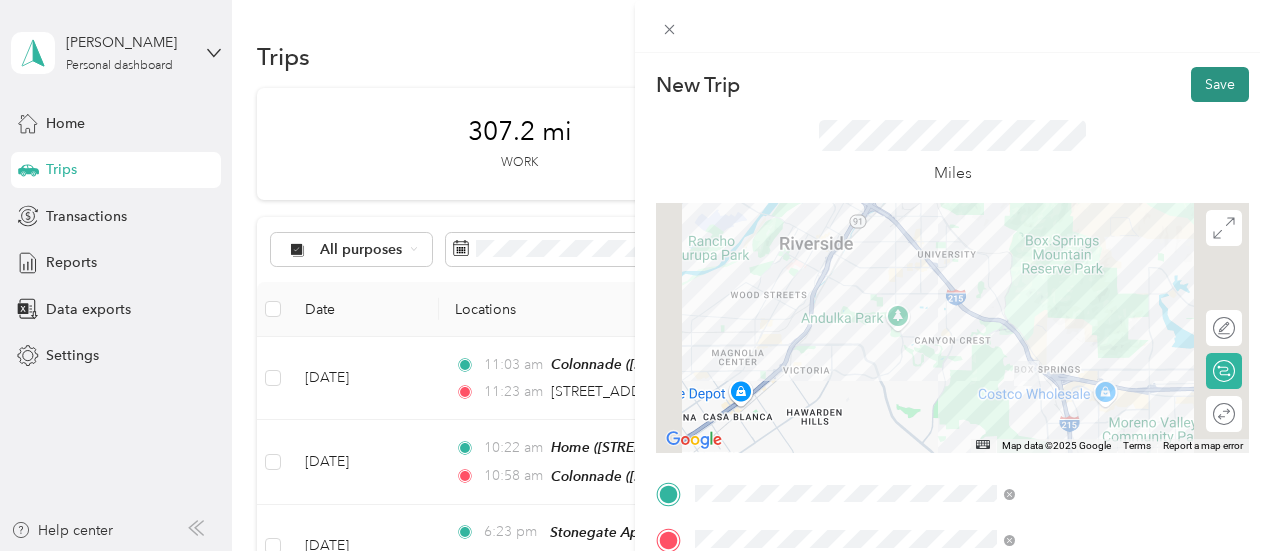click on "Save" at bounding box center (1220, 84) 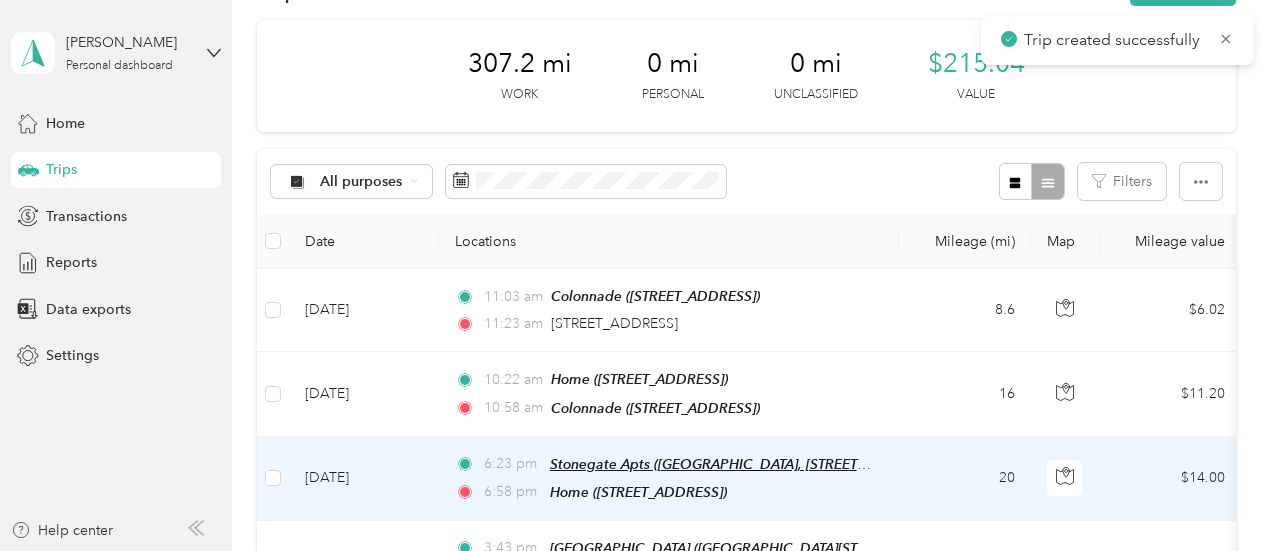 scroll, scrollTop: 100, scrollLeft: 0, axis: vertical 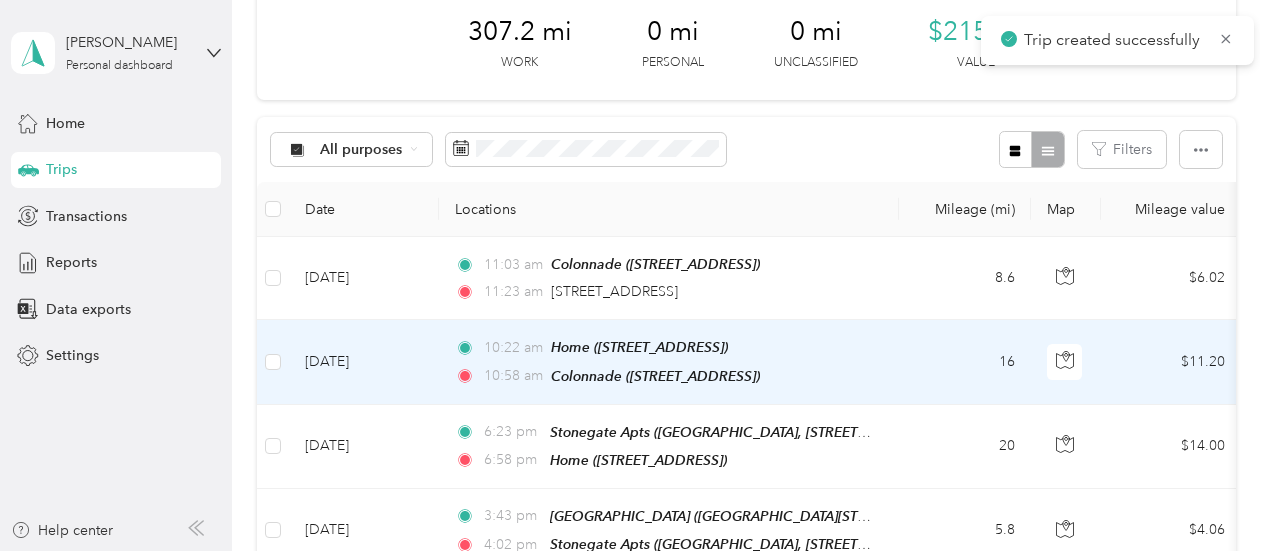 click on "[DATE]" at bounding box center (364, 362) 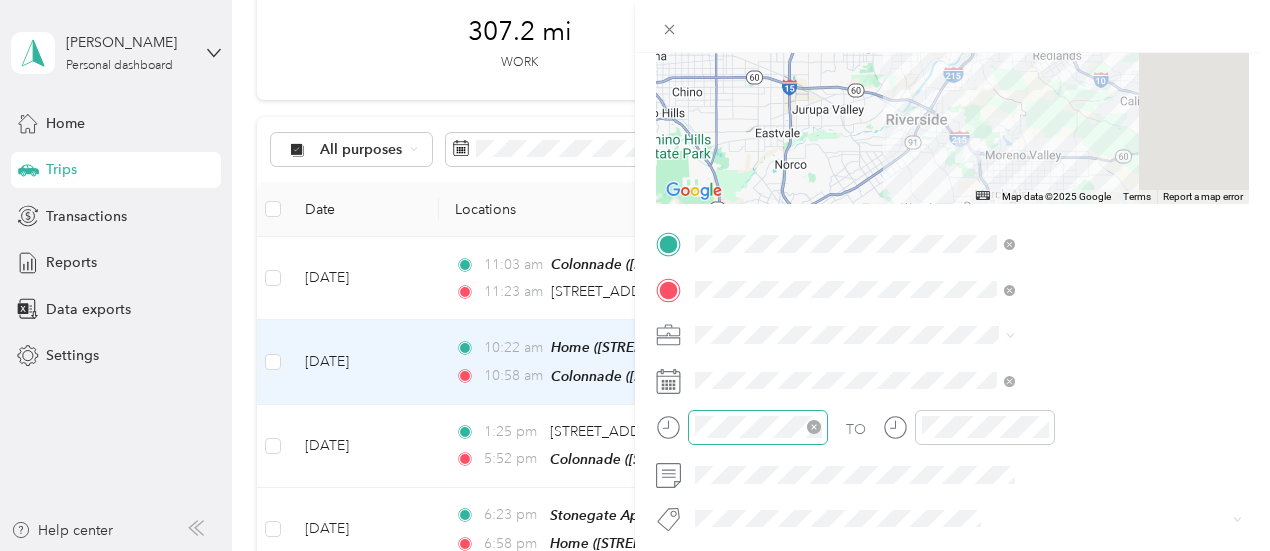 scroll, scrollTop: 300, scrollLeft: 0, axis: vertical 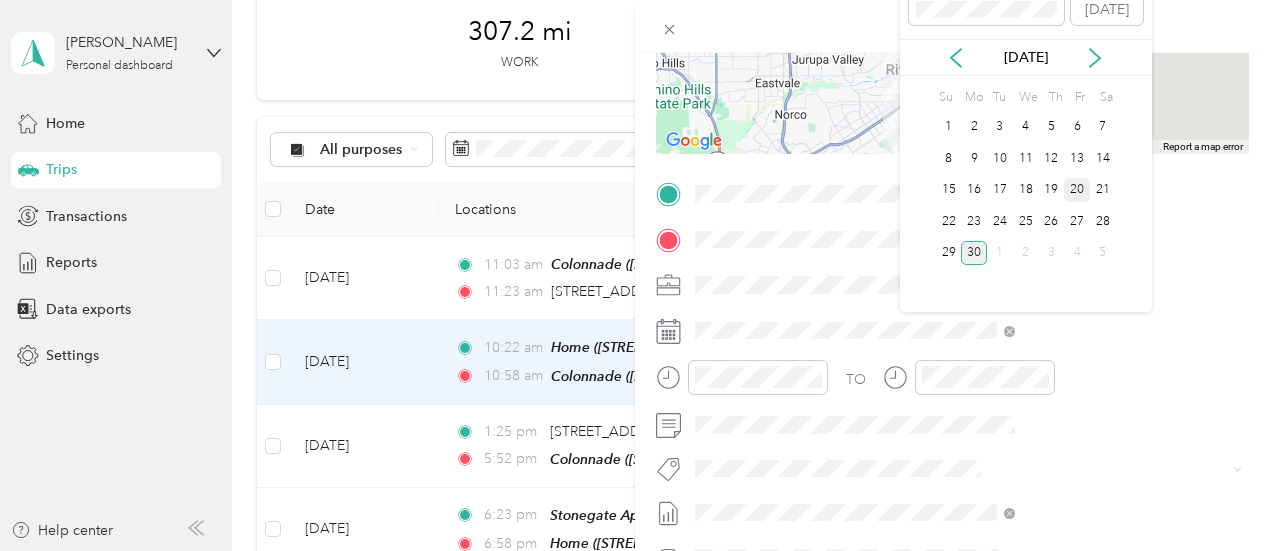 click on "20" at bounding box center [1077, 190] 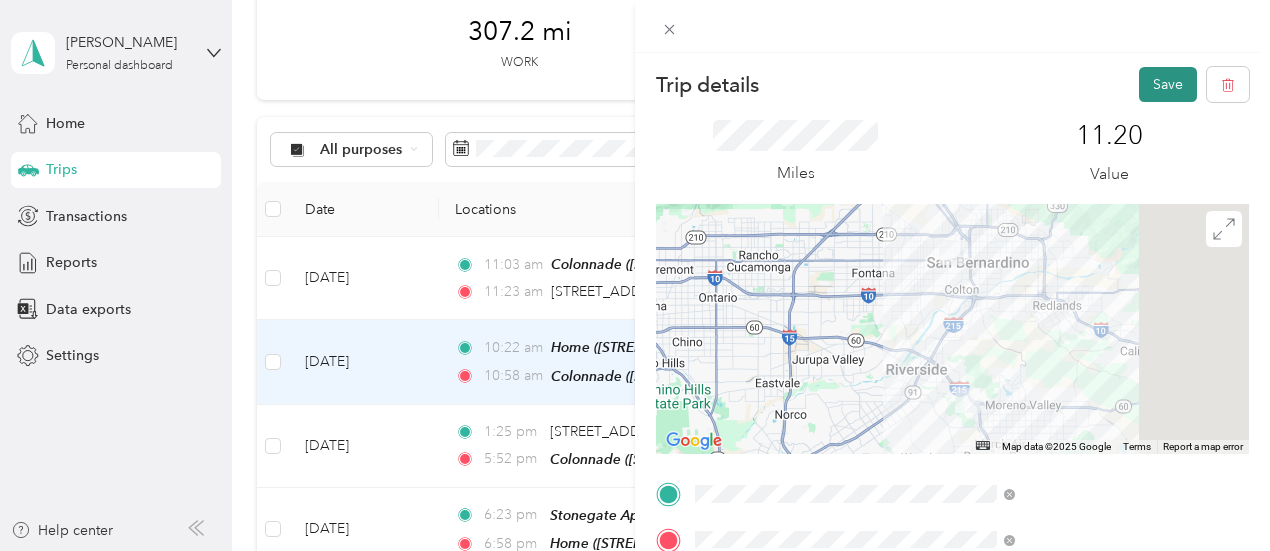 scroll, scrollTop: 0, scrollLeft: 0, axis: both 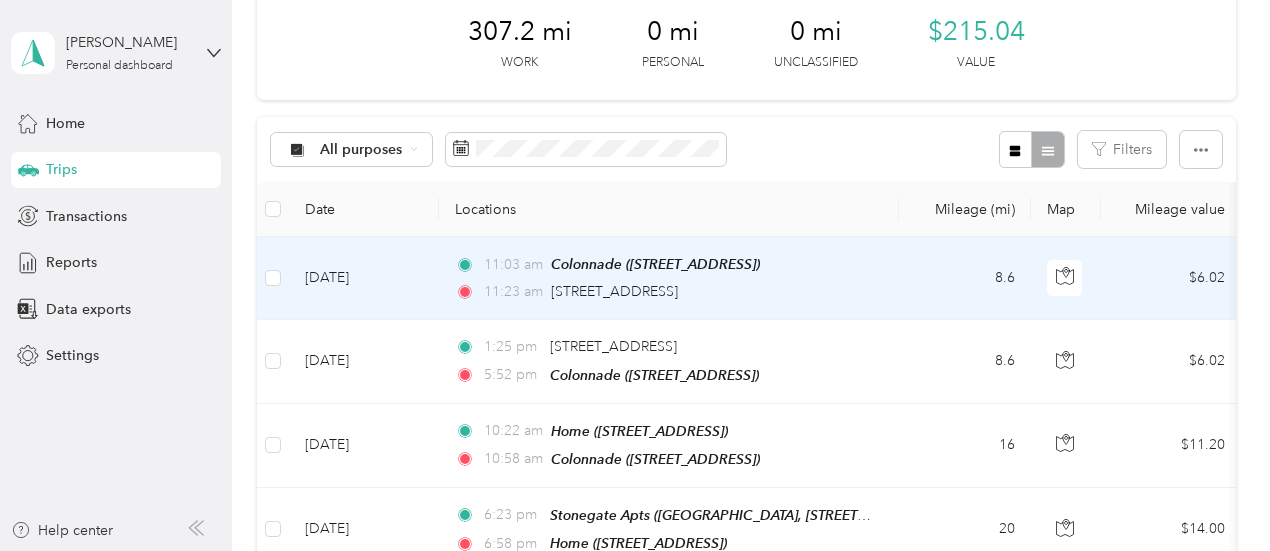 click on "[DATE]" at bounding box center (364, 278) 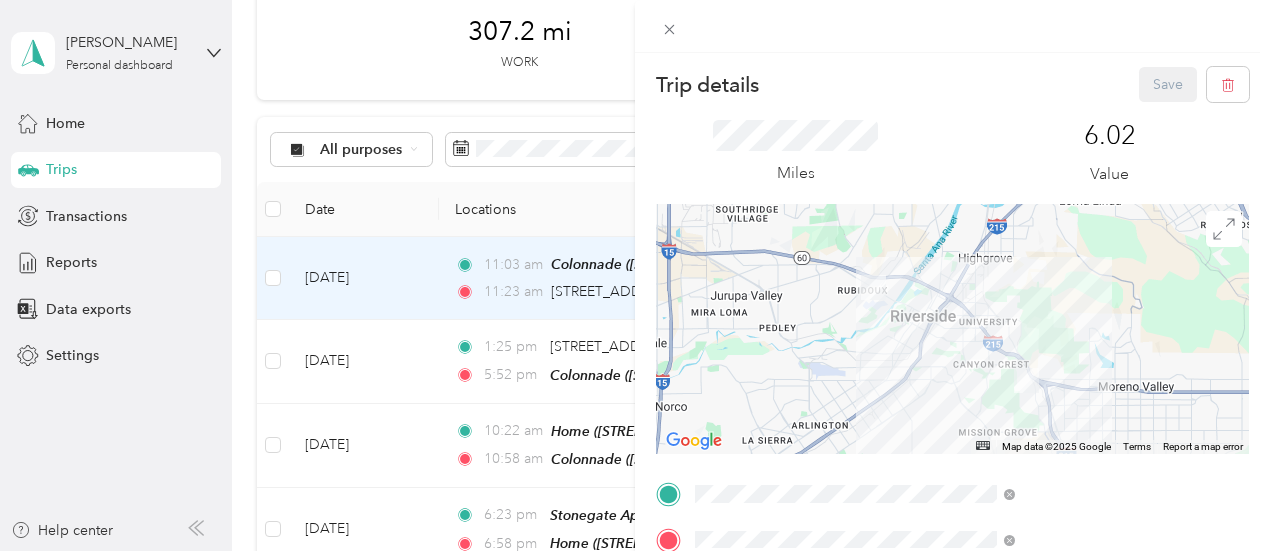 scroll, scrollTop: 200, scrollLeft: 0, axis: vertical 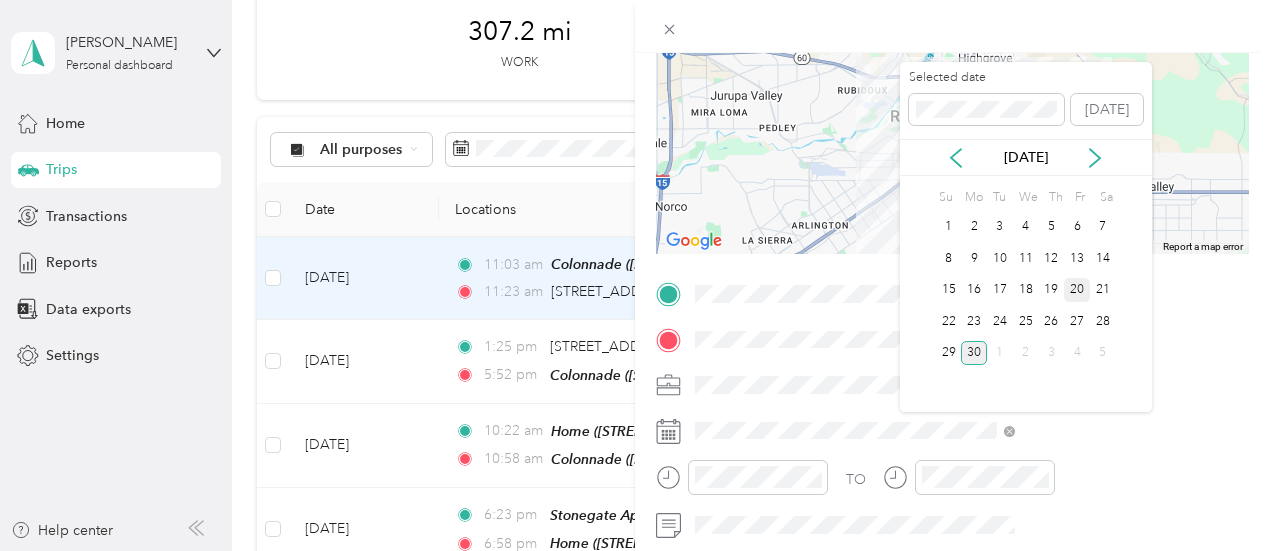 click on "20" at bounding box center (1077, 290) 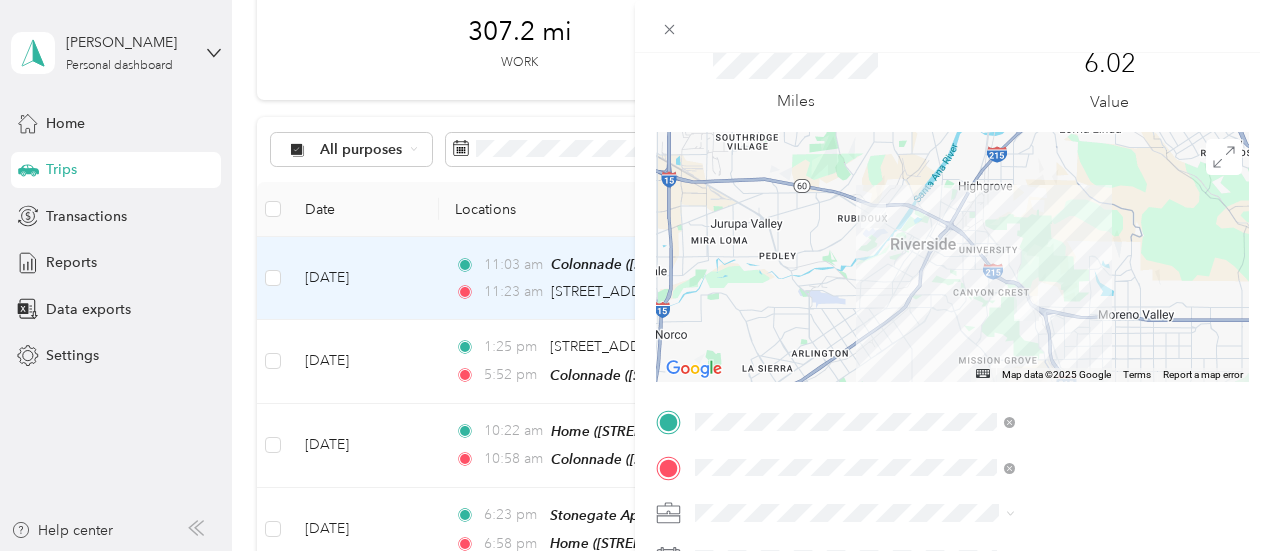 scroll, scrollTop: 0, scrollLeft: 0, axis: both 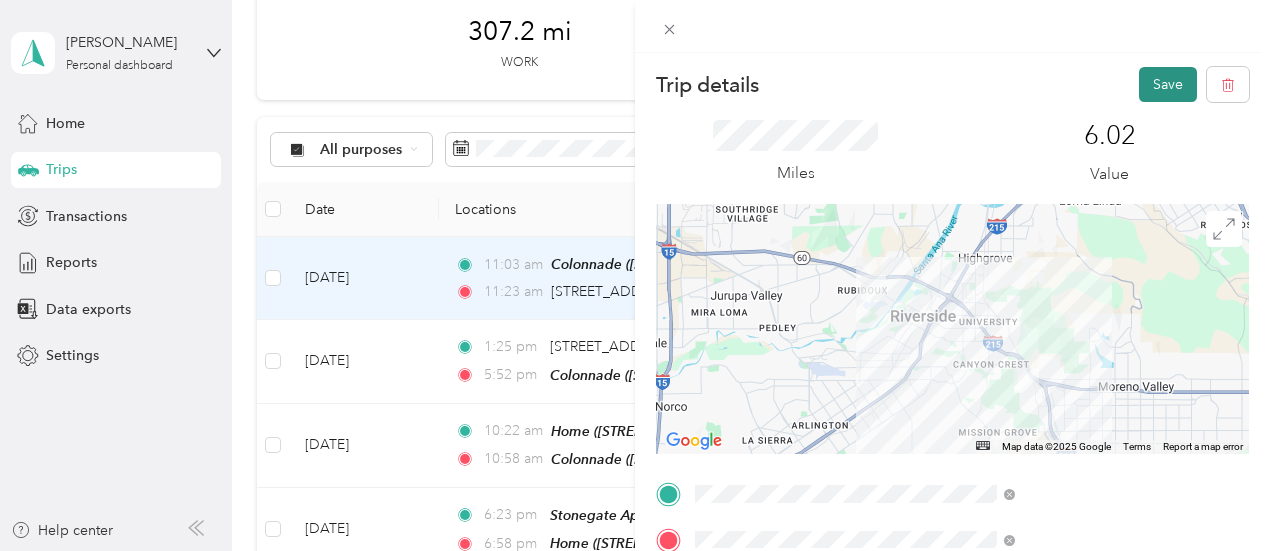 click on "Save" at bounding box center [1168, 84] 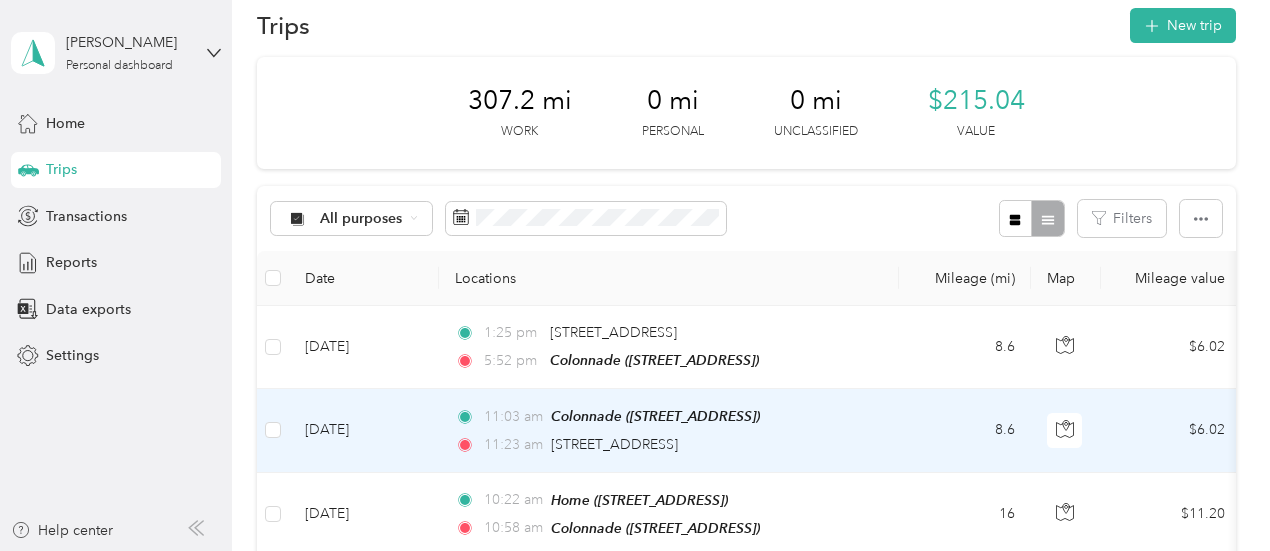 scroll, scrollTop: 0, scrollLeft: 0, axis: both 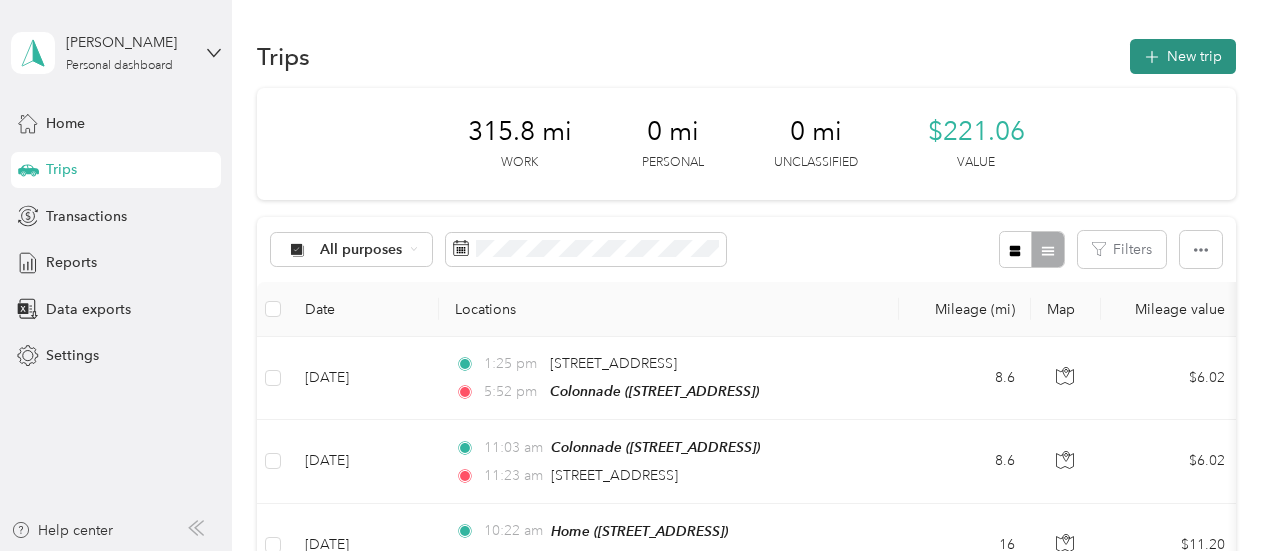 click 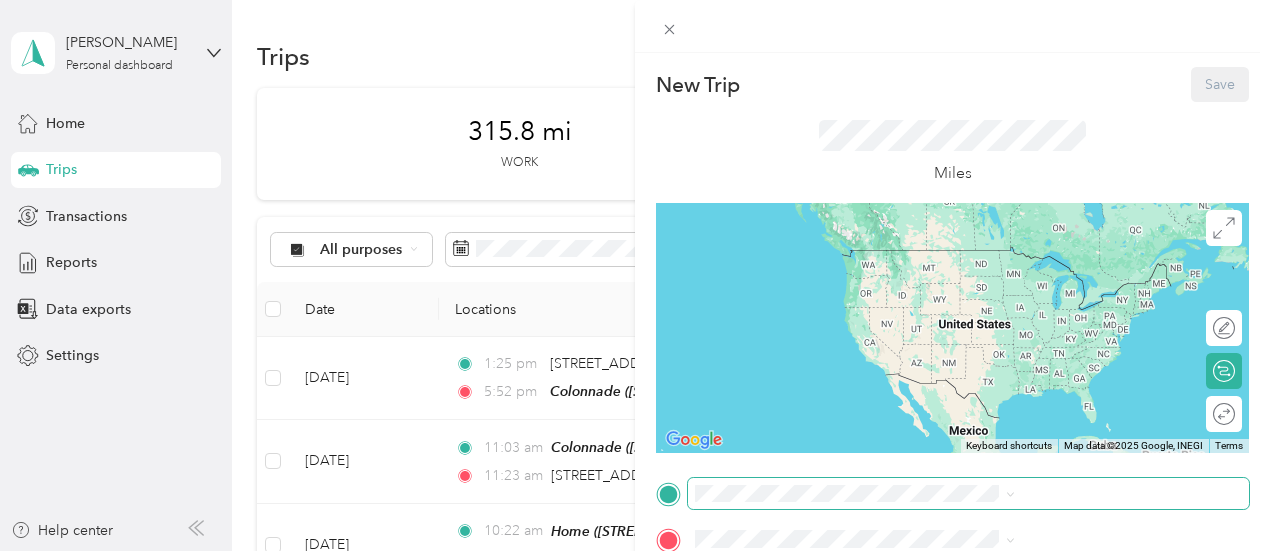 click at bounding box center (968, 494) 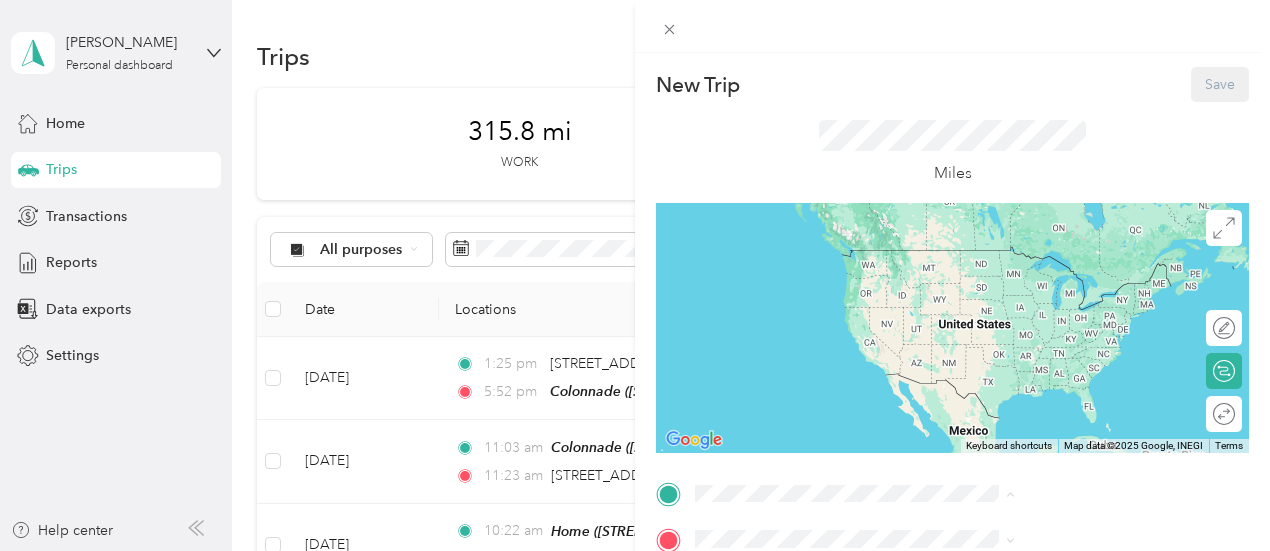 click on "Home [STREET_ADDRESS]" at bounding box center (1007, 269) 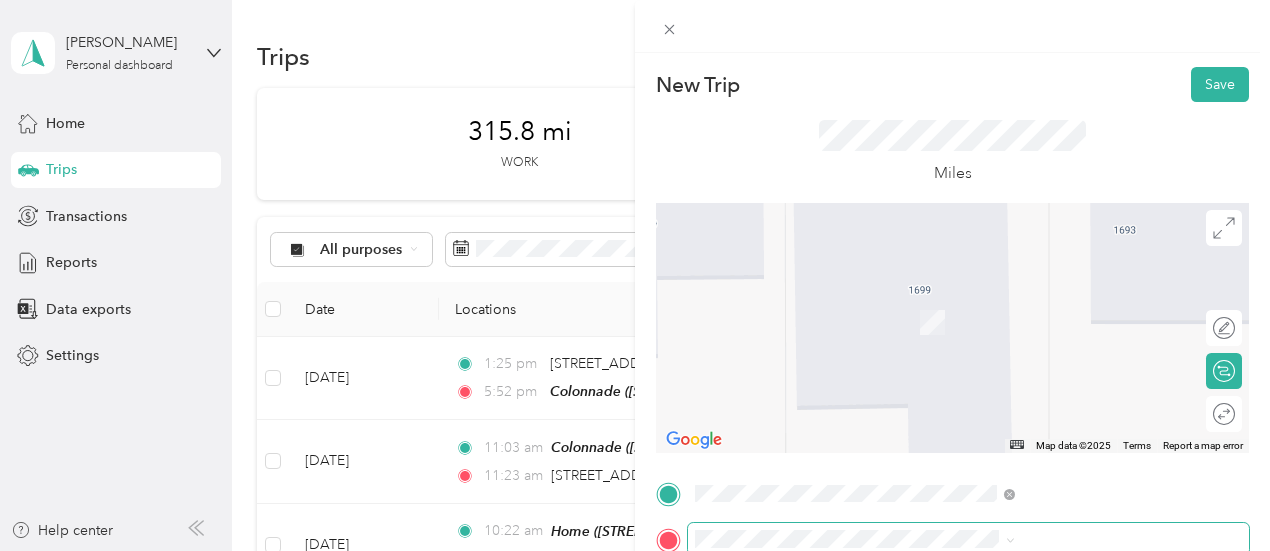 scroll, scrollTop: 100, scrollLeft: 0, axis: vertical 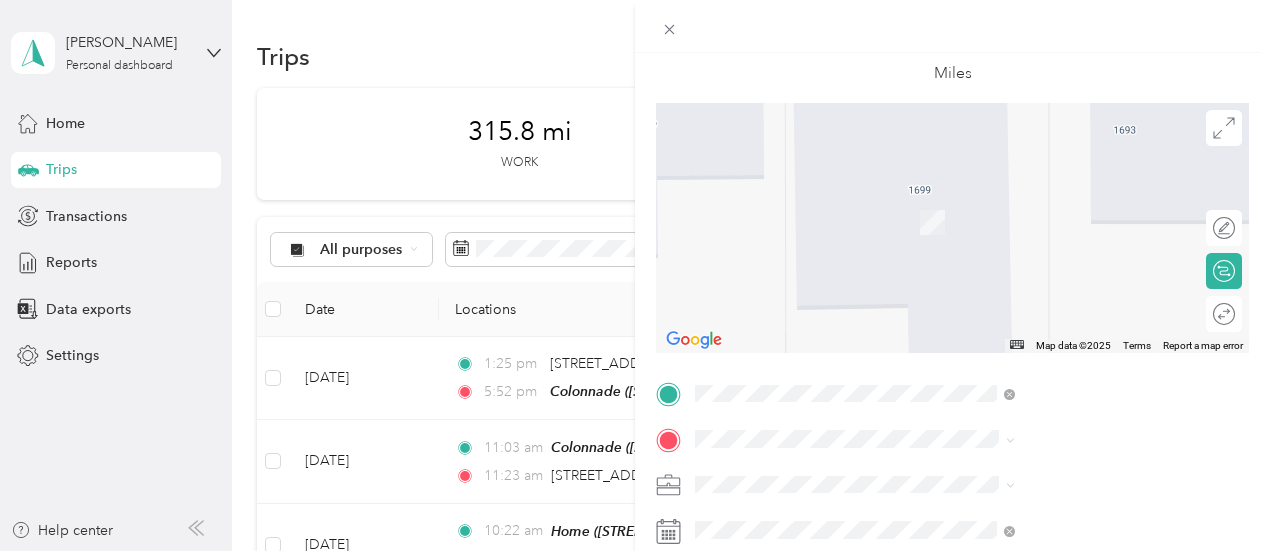 click on "TO Add photo" at bounding box center (952, 619) 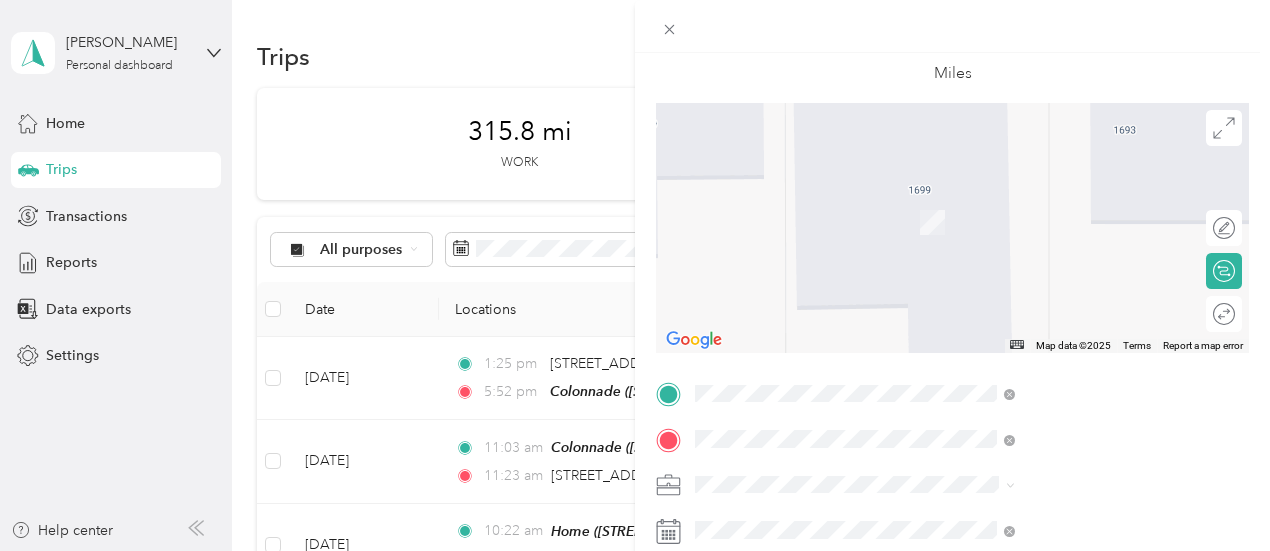 click on "[PERSON_NAME][GEOGRAPHIC_DATA] Homes
[GEOGRAPHIC_DATA][US_STATE], [GEOGRAPHIC_DATA]" at bounding box center [1081, 222] 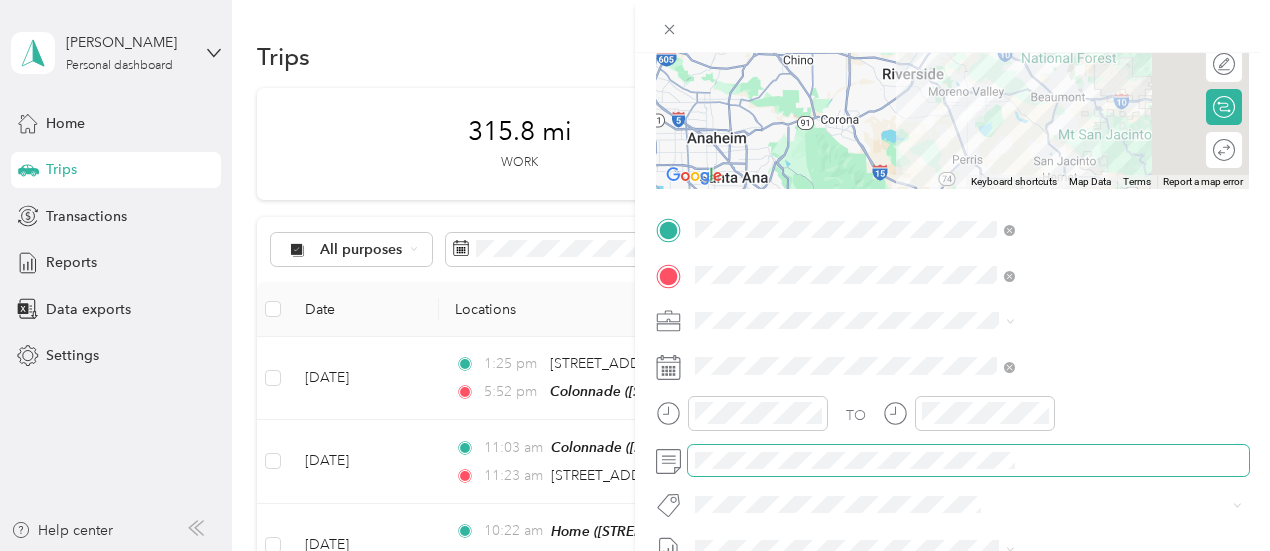 scroll, scrollTop: 300, scrollLeft: 0, axis: vertical 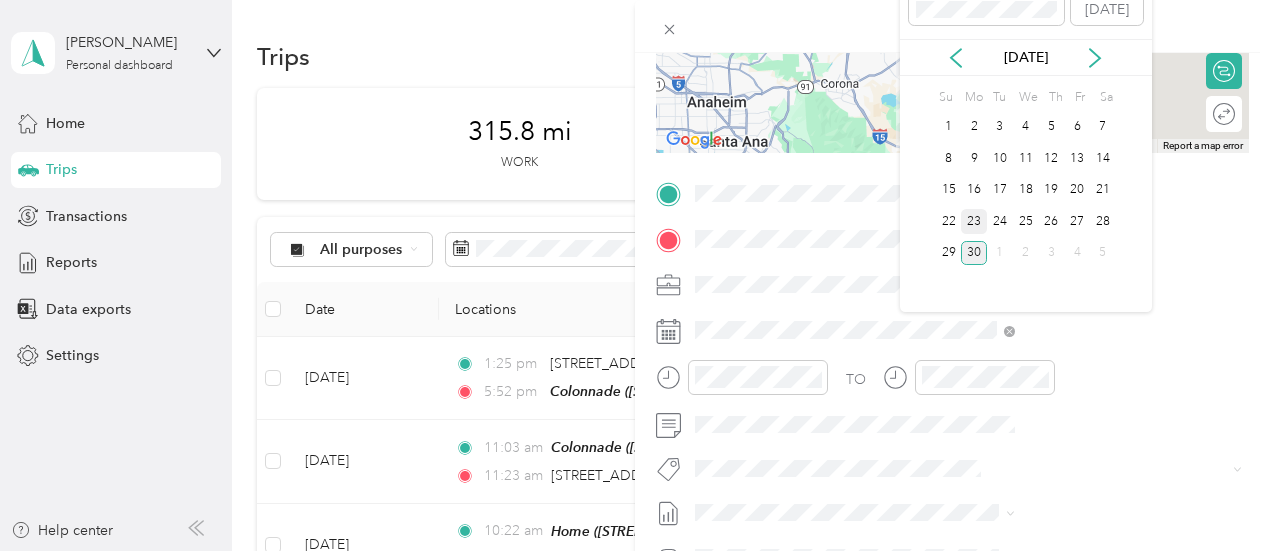click on "23" at bounding box center (974, 221) 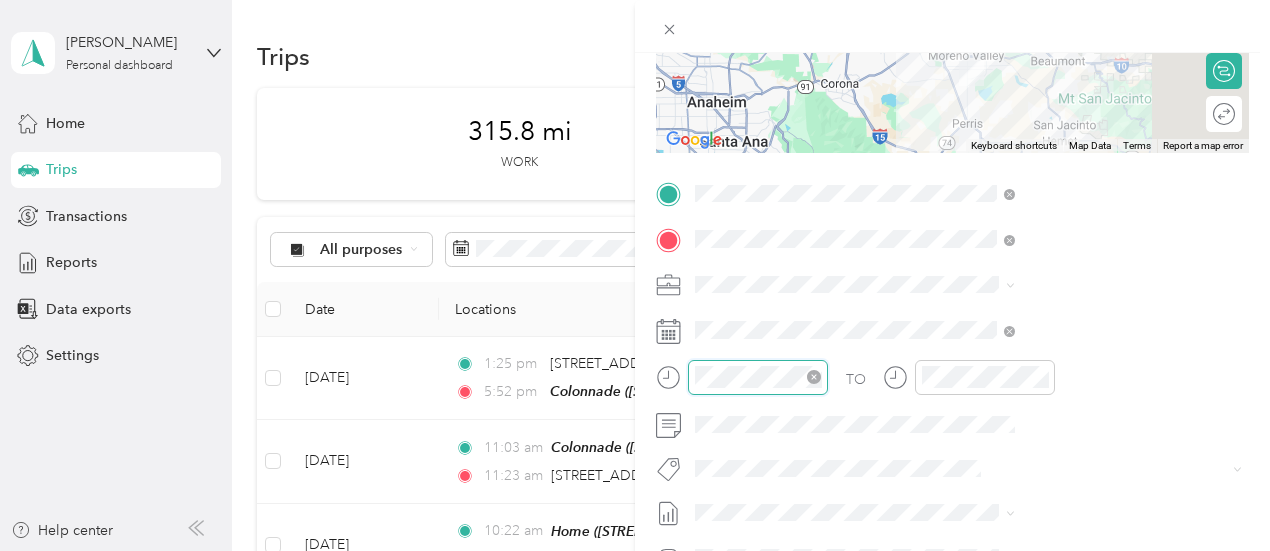 scroll, scrollTop: 120, scrollLeft: 0, axis: vertical 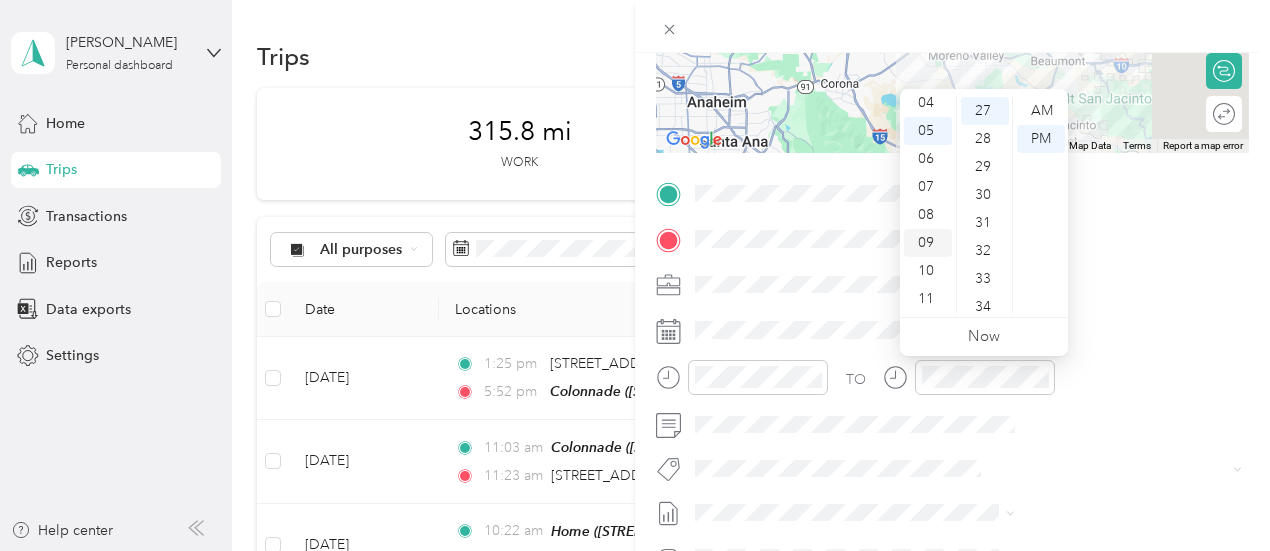click on "09" at bounding box center [928, 243] 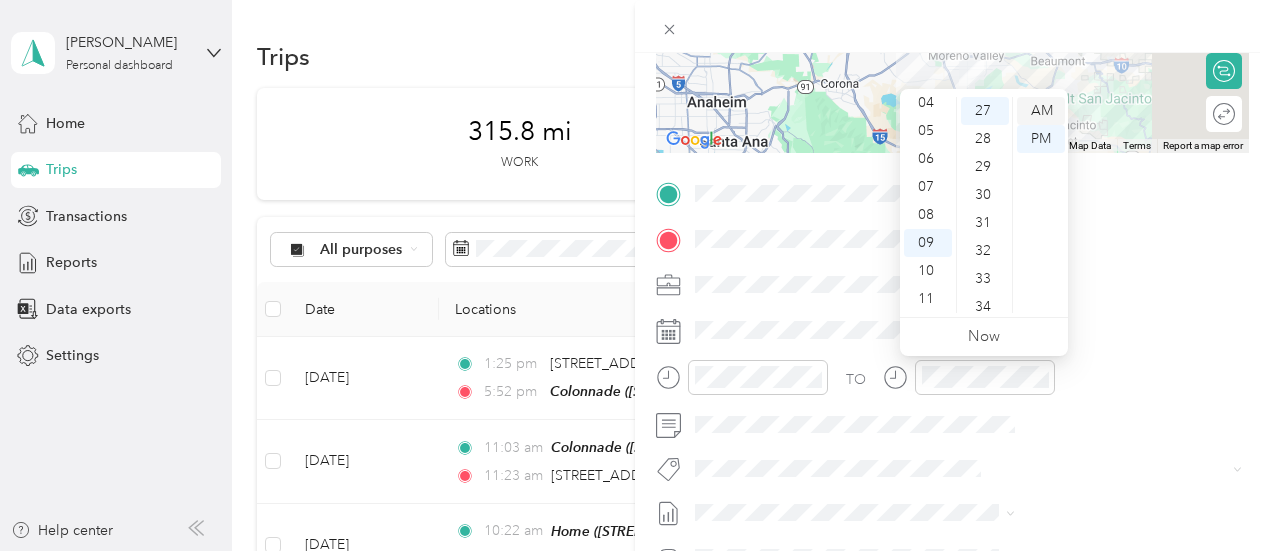 click on "AM" at bounding box center (1041, 111) 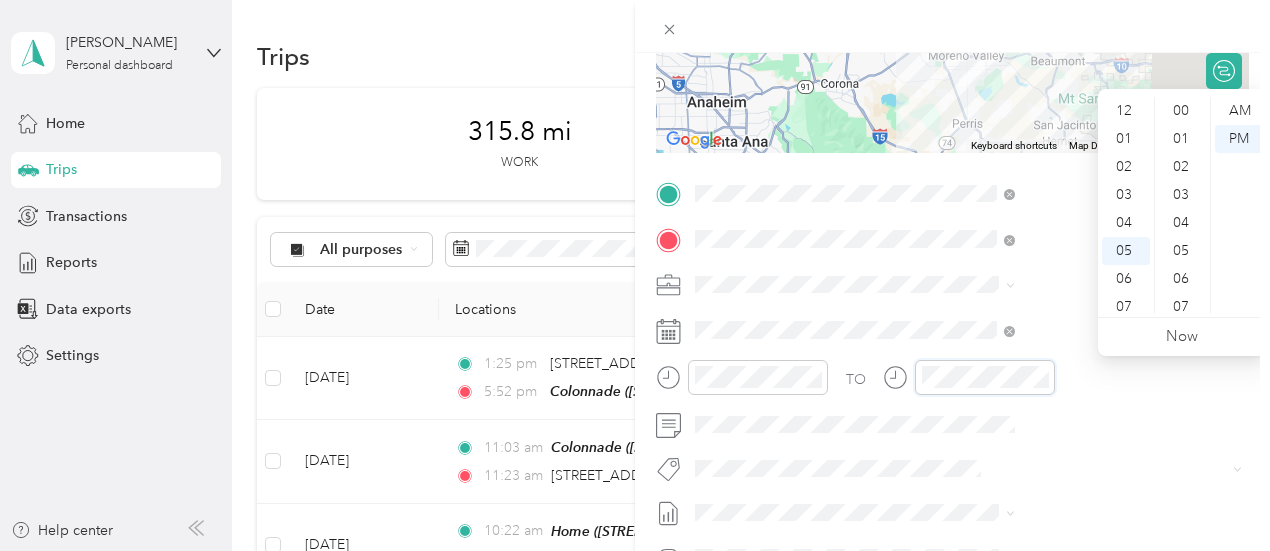 scroll, scrollTop: 756, scrollLeft: 0, axis: vertical 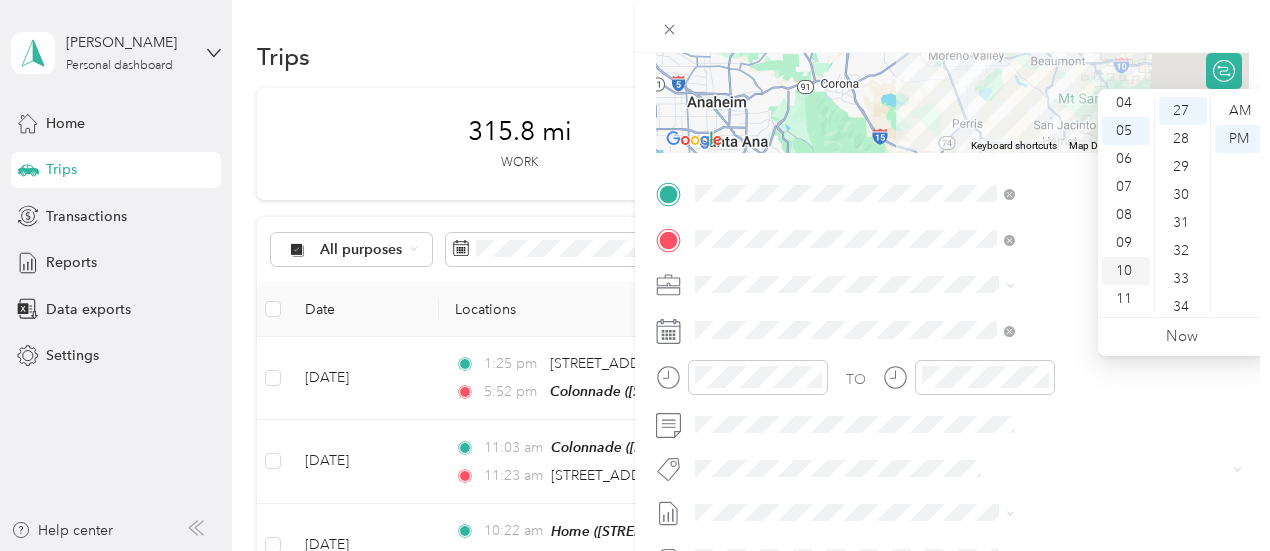 click on "10" at bounding box center (1126, 271) 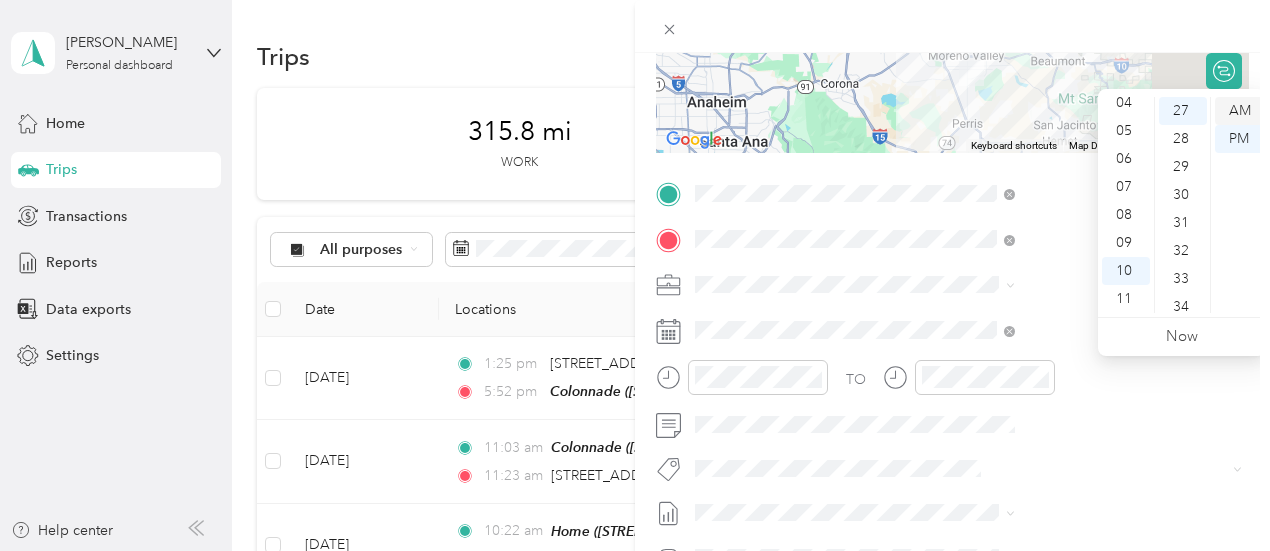 click on "AM" at bounding box center [1239, 111] 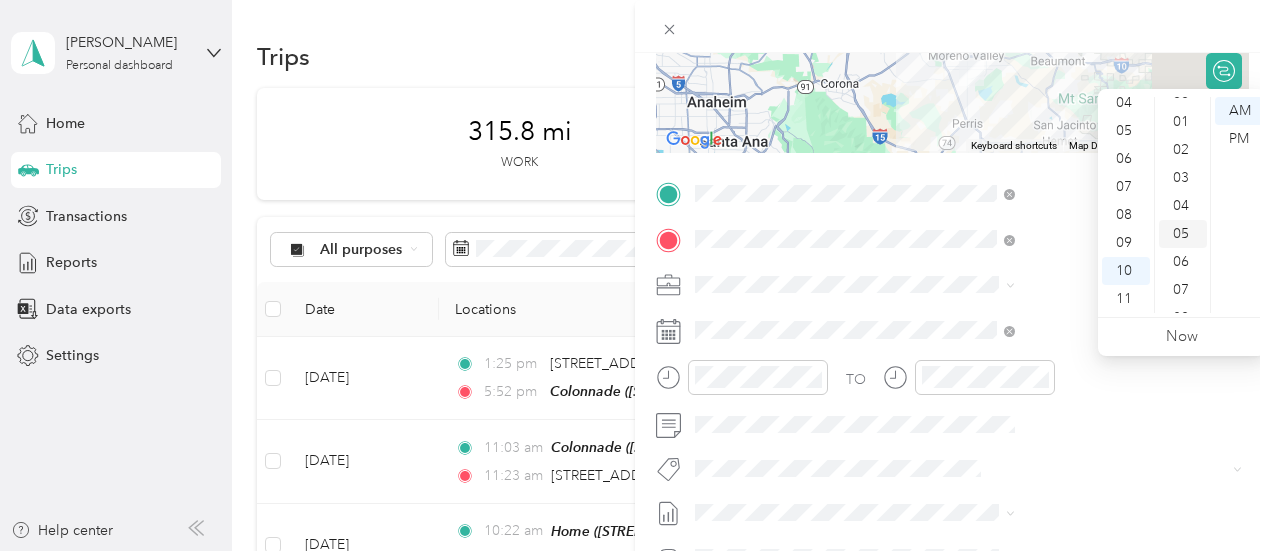 scroll, scrollTop: 0, scrollLeft: 0, axis: both 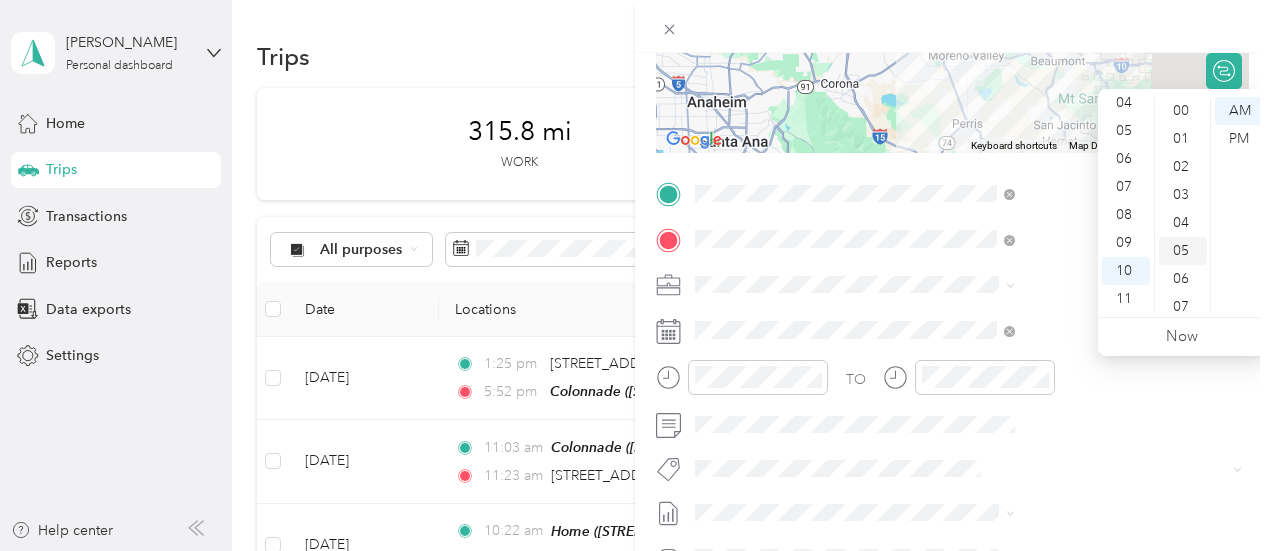 click on "05" at bounding box center [1183, 251] 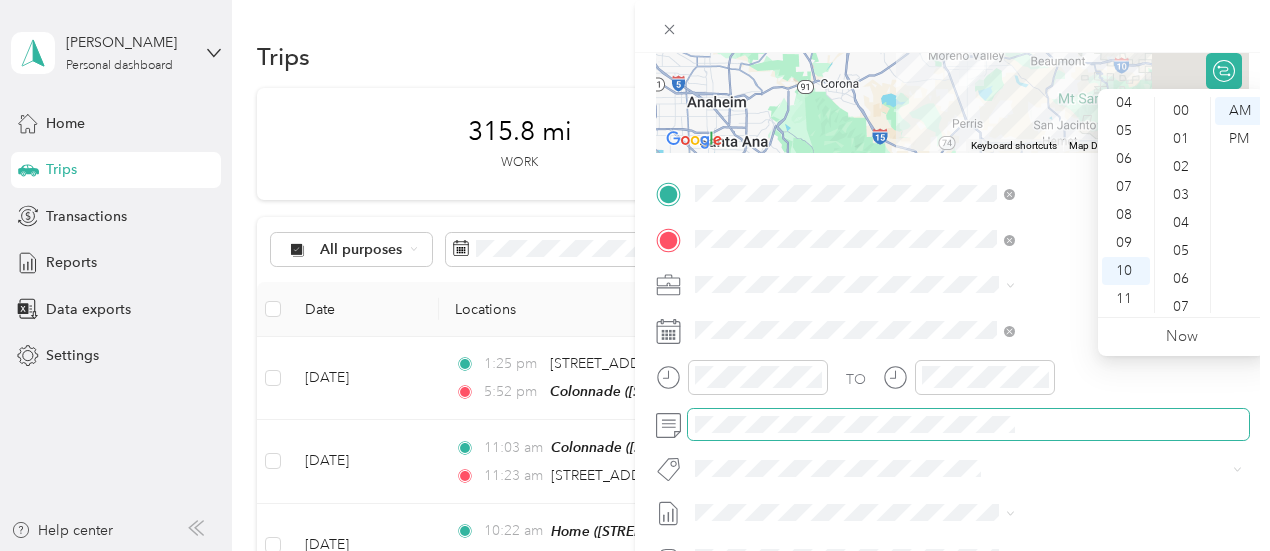 scroll, scrollTop: 140, scrollLeft: 0, axis: vertical 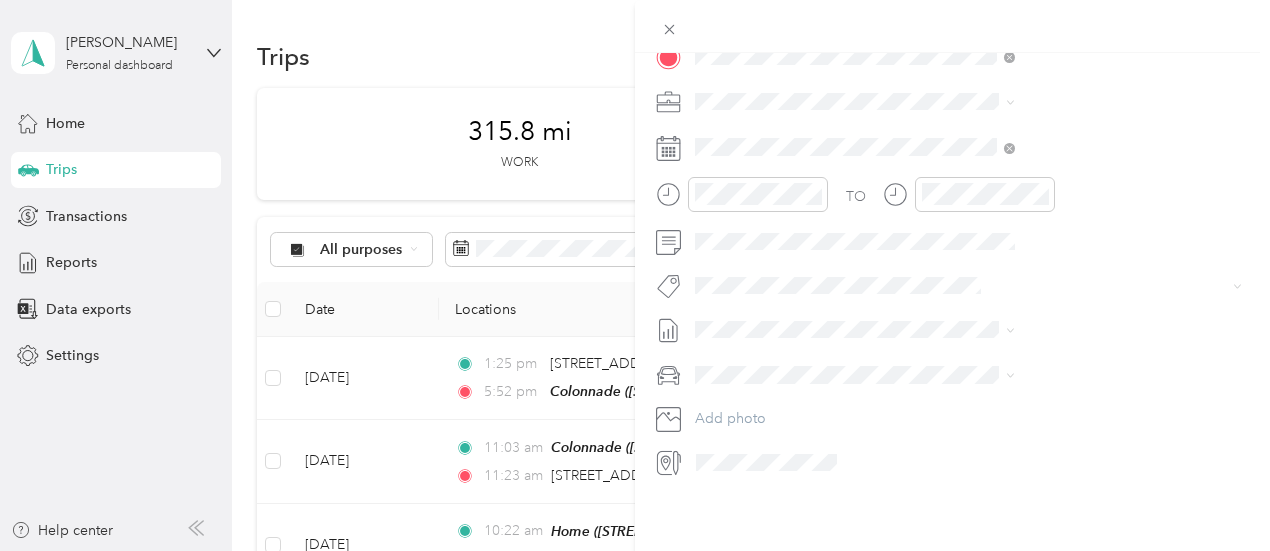 click on "New Trip Save This trip cannot be edited because it is either under review, approved, or paid. Contact your Team Manager to edit it. Miles ← Move left → Move right ↑ Move up ↓ Move down + Zoom in - Zoom out Home Jump left by 75% End Jump right by 75% Page Up Jump up by 75% Page Down Jump down by 75% To navigate, press the arrow keys. Keyboard shortcuts Map Data Map data ©2025 Google, INEGI Map data ©2025 Google, INEGI 20 km  Click to toggle between metric and imperial units Terms Report a map error Edit route Calculate route Round trip TO Add photo" at bounding box center (952, 328) 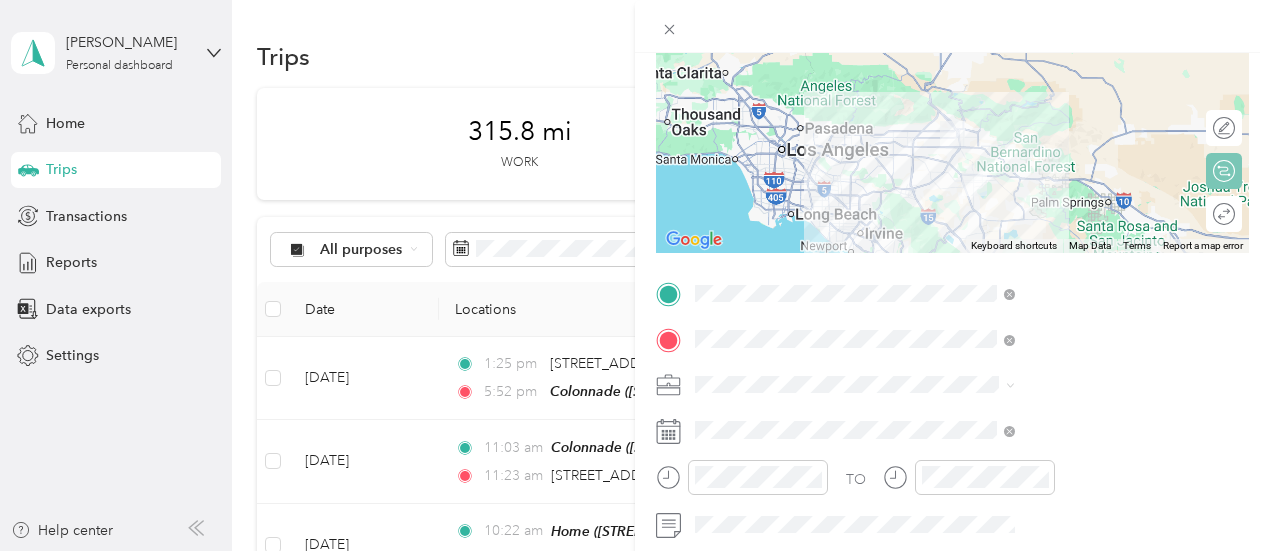 scroll, scrollTop: 0, scrollLeft: 0, axis: both 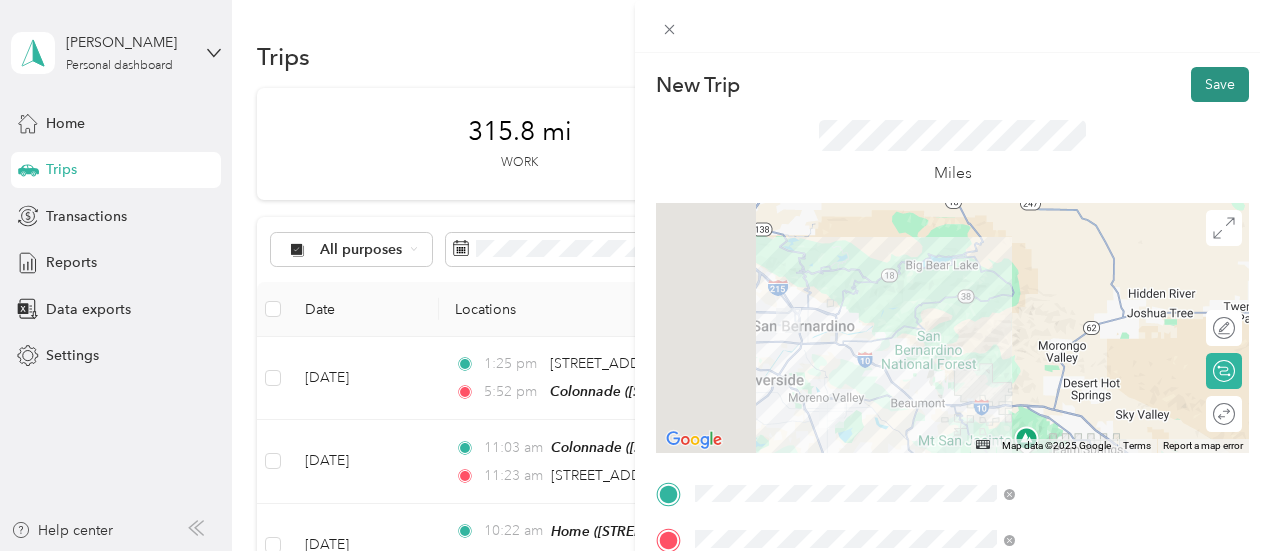 click on "Save" at bounding box center [1220, 84] 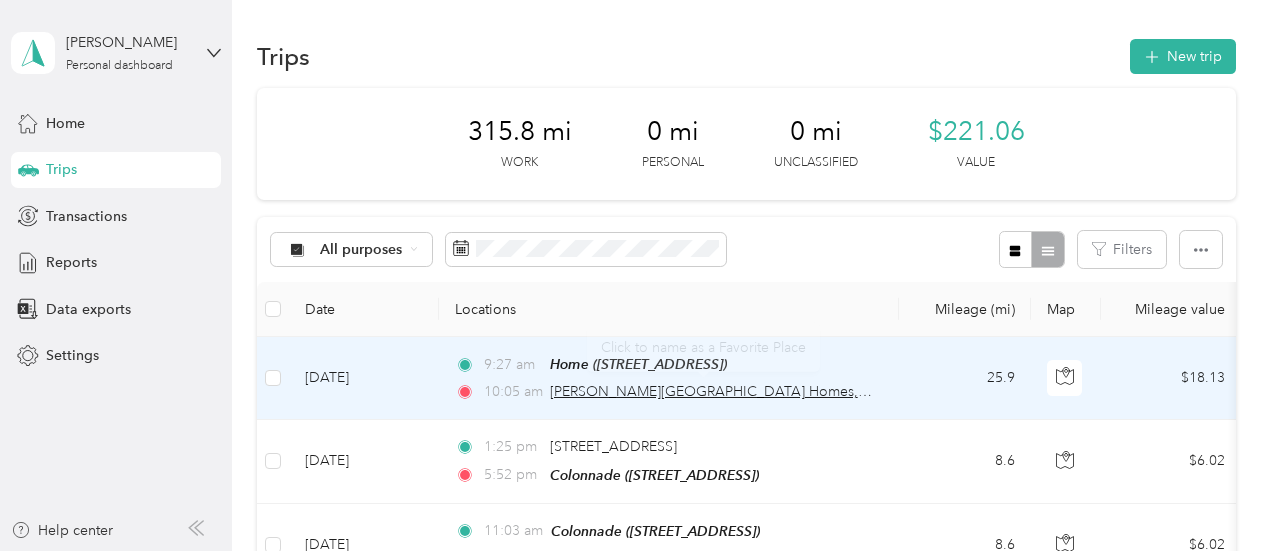 click on "[PERSON_NAME][GEOGRAPHIC_DATA] Homes, [PERSON_NAME][GEOGRAPHIC_DATA]" at bounding box center [833, 391] 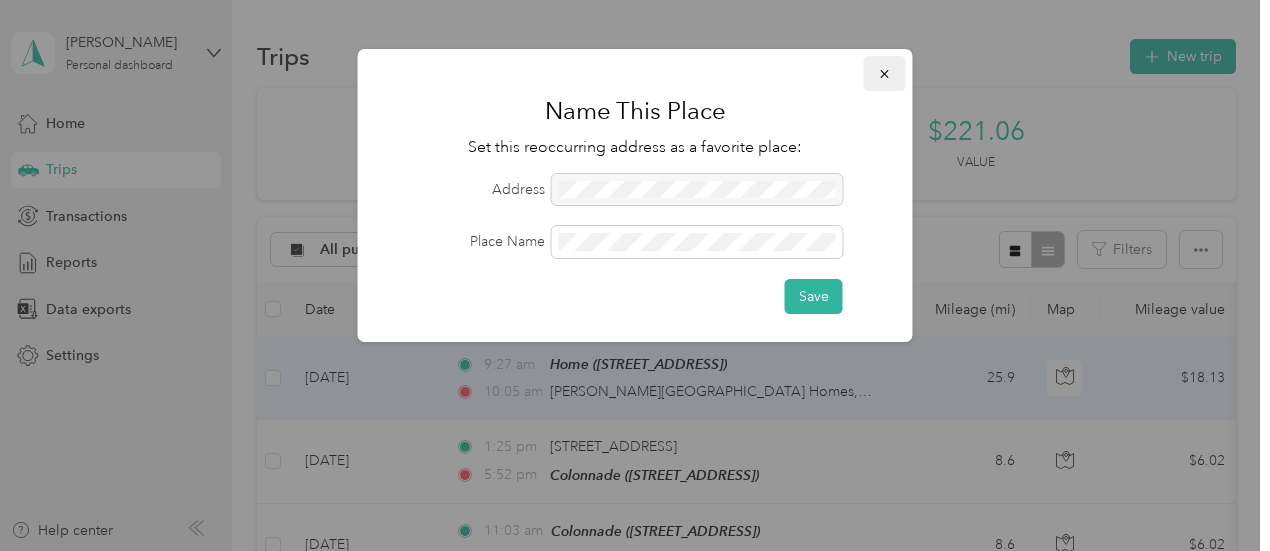 click 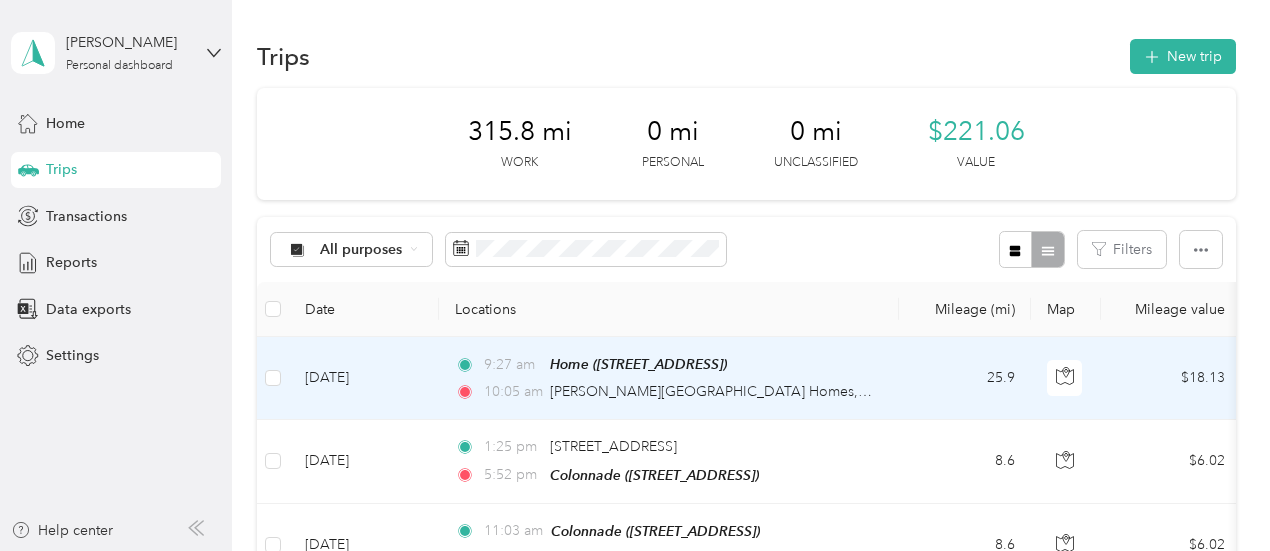 click on "25.9" at bounding box center [965, 378] 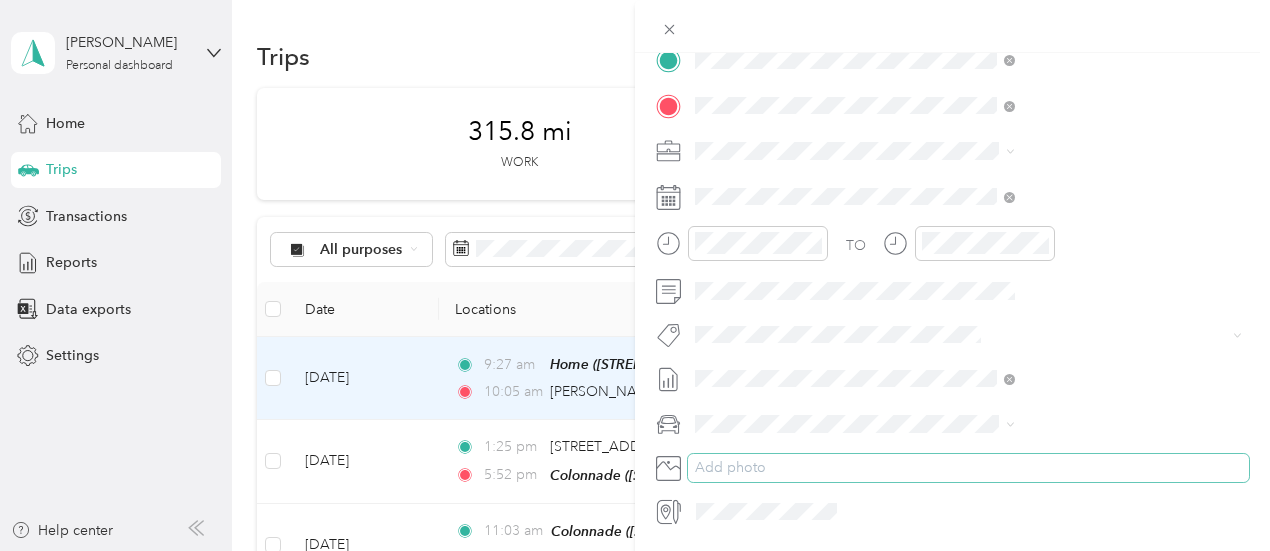 scroll, scrollTop: 498, scrollLeft: 0, axis: vertical 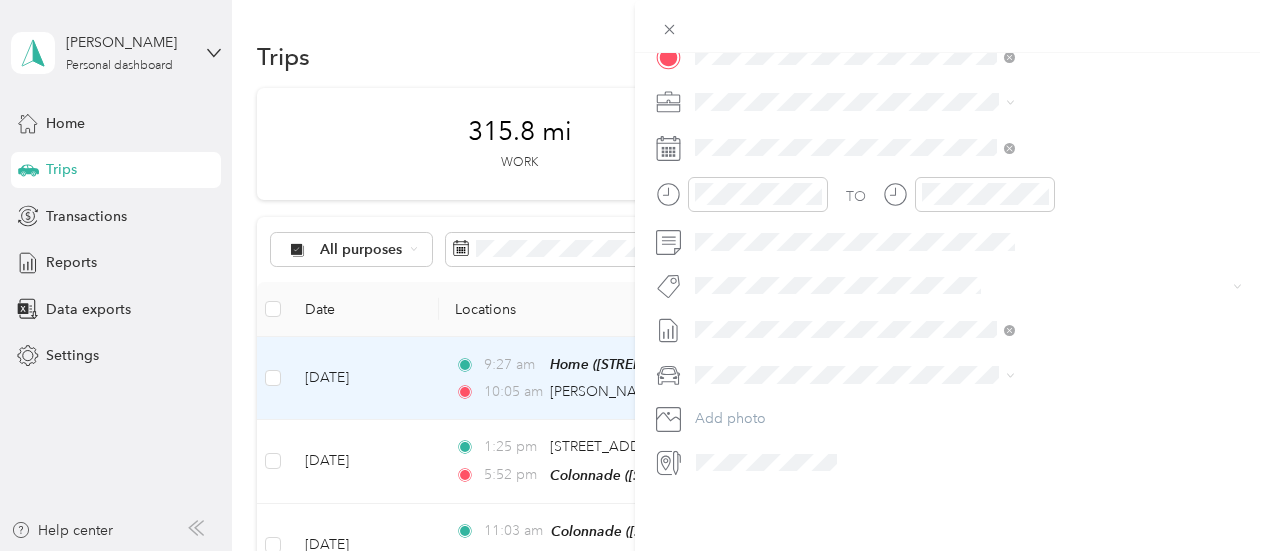 click on "Trip details Save This trip cannot be edited because it is either under review, approved, or paid. Contact your Team Manager to edit it. Miles 18.13 Value  ← Move left → Move right ↑ Move up ↓ Move down + Zoom in - Zoom out Home Jump left by 75% End Jump right by 75% Page Up Jump up by 75% Page Down Jump down by 75% To navigate, press the arrow keys. Keyboard shortcuts Map Data Map data ©2025 Google, INEGI Map data ©2025 Google, INEGI 50 km  Click to toggle between metric and imperial units Terms Report a map error TO Add photo" at bounding box center [635, 275] 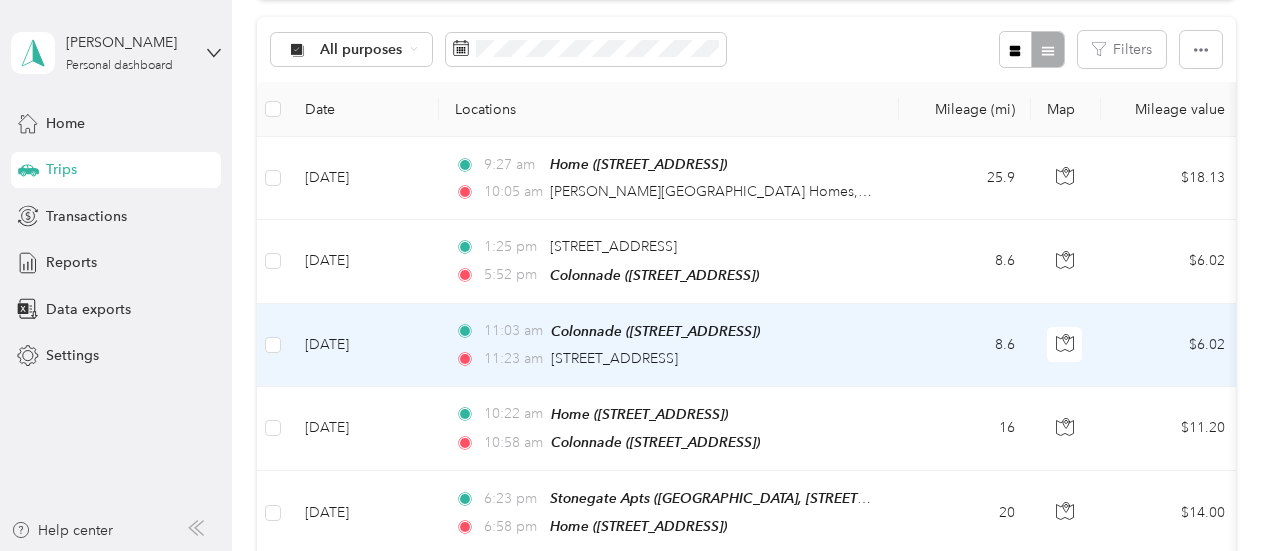 scroll, scrollTop: 100, scrollLeft: 0, axis: vertical 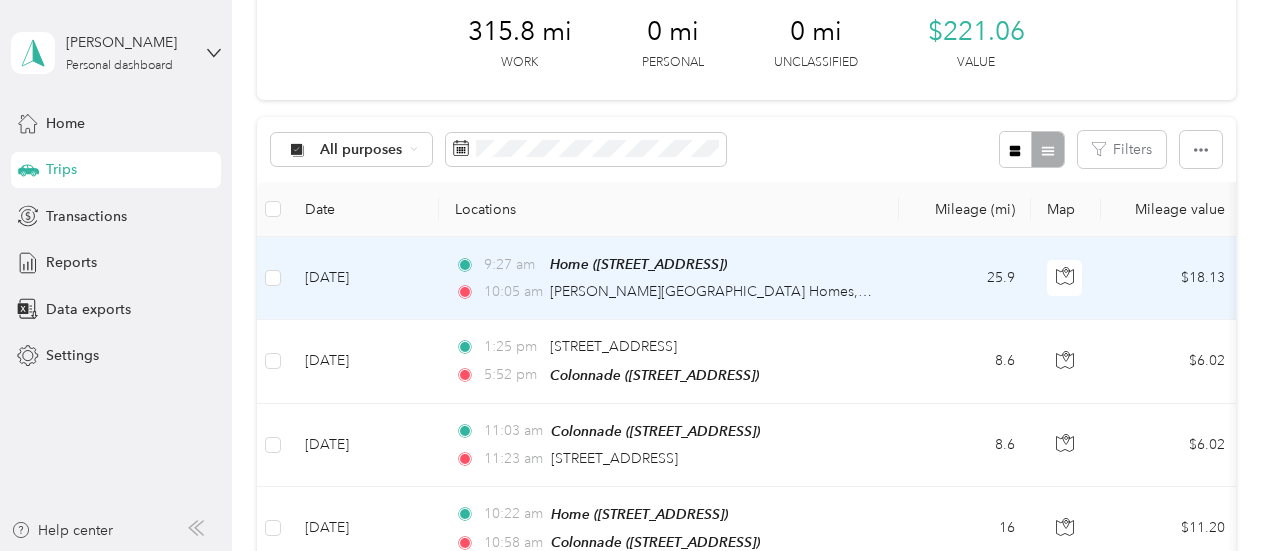 drag, startPoint x: 926, startPoint y: 283, endPoint x: 885, endPoint y: 272, distance: 42.44997 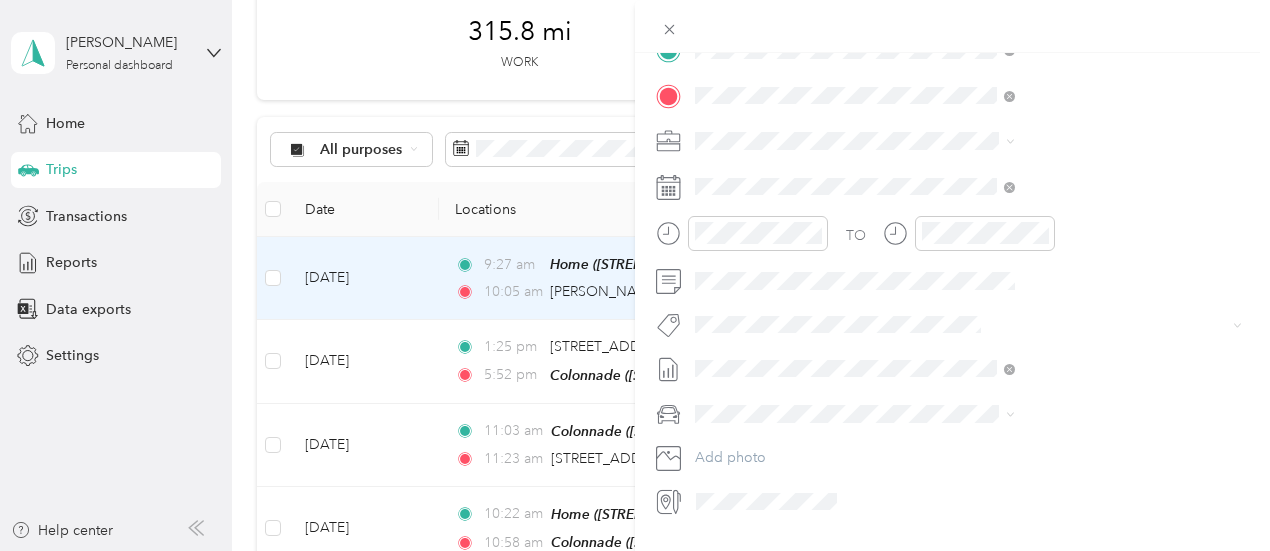 scroll, scrollTop: 498, scrollLeft: 0, axis: vertical 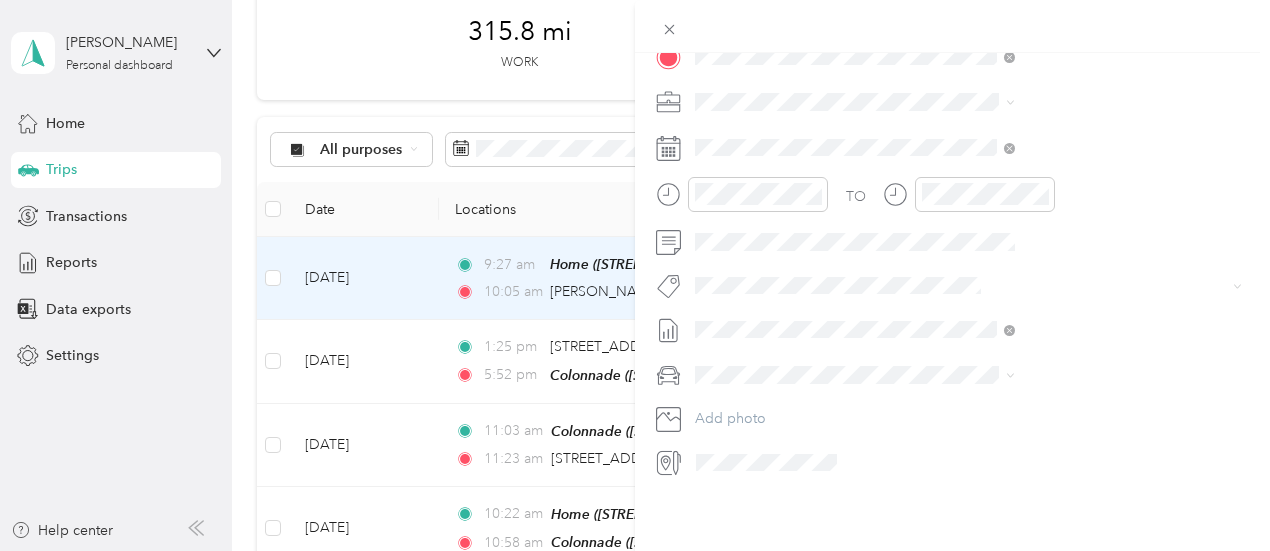 click on "Trip details Save This trip cannot be edited because it is either under review, approved, or paid. Contact your Team Manager to edit it. Miles 18.13 Value  ← Move left → Move right ↑ Move up ↓ Move down + Zoom in - Zoom out Home Jump left by 75% End Jump right by 75% Page Up Jump up by 75% Page Down Jump down by 75% To navigate, press the arrow keys. Keyboard shortcuts Map Data Map data ©2025 Google, INEGI Map data ©2025 Google, INEGI 50 km  Click to toggle between metric and imperial units Terms Report a map error TO Add photo" at bounding box center (635, 275) 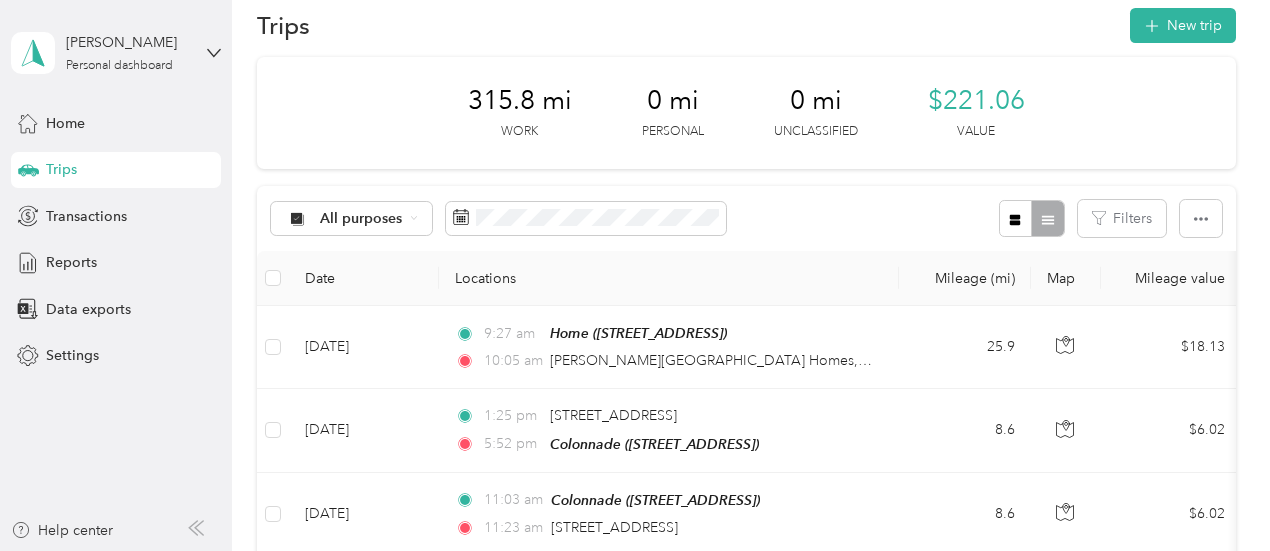 scroll, scrollTop: 0, scrollLeft: 0, axis: both 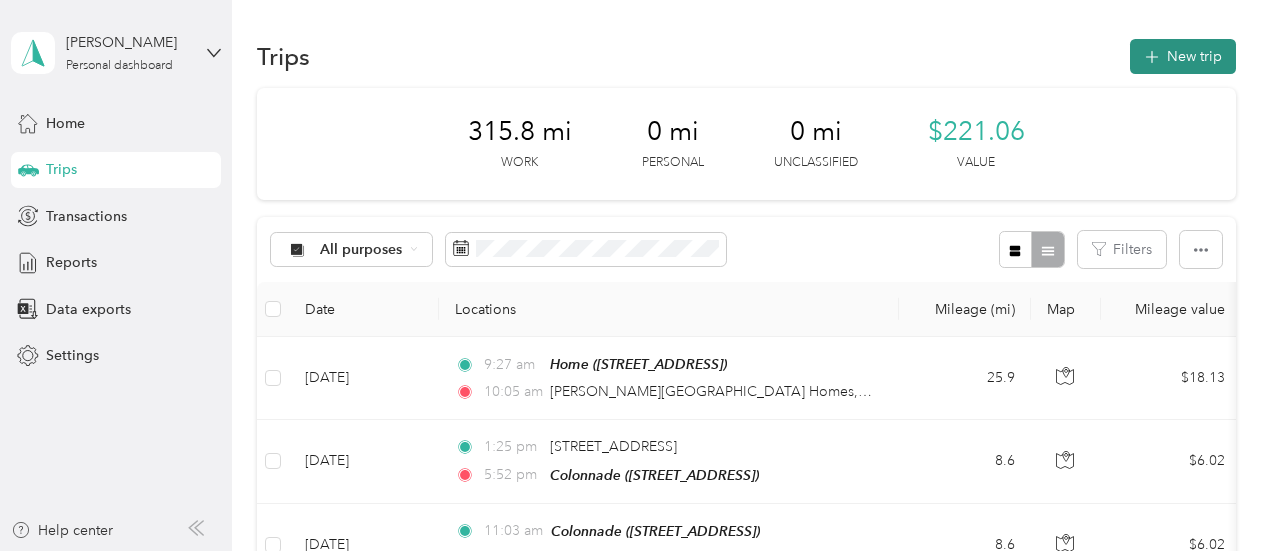 click on "New trip" at bounding box center [1183, 56] 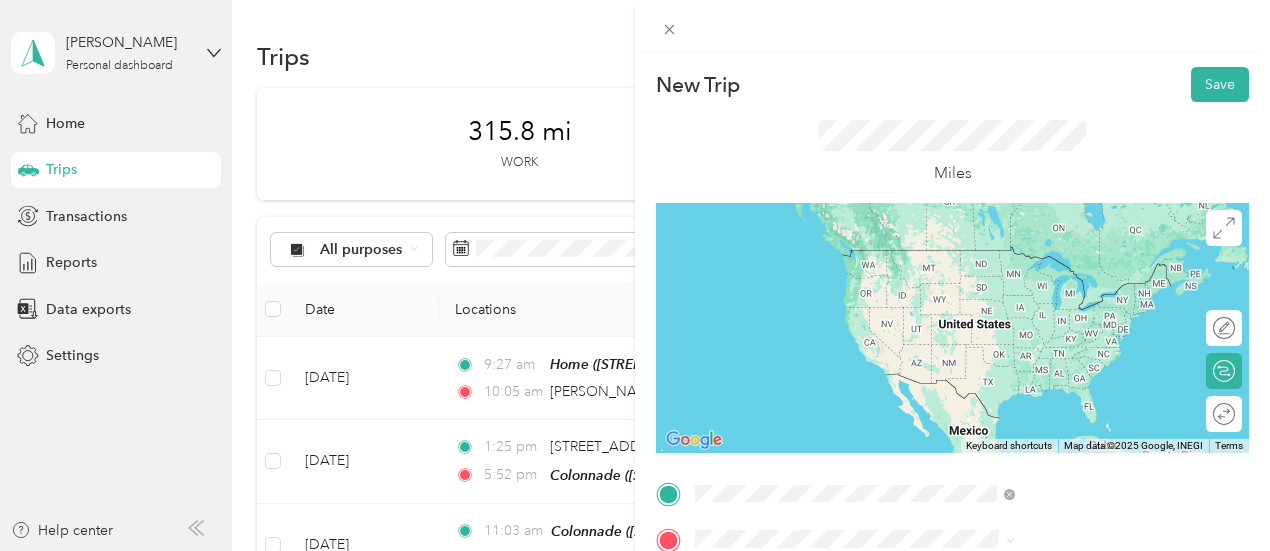 click on "[PERSON_NAME][GEOGRAPHIC_DATA] Homes
[GEOGRAPHIC_DATA][US_STATE], [GEOGRAPHIC_DATA]" at bounding box center (1081, 276) 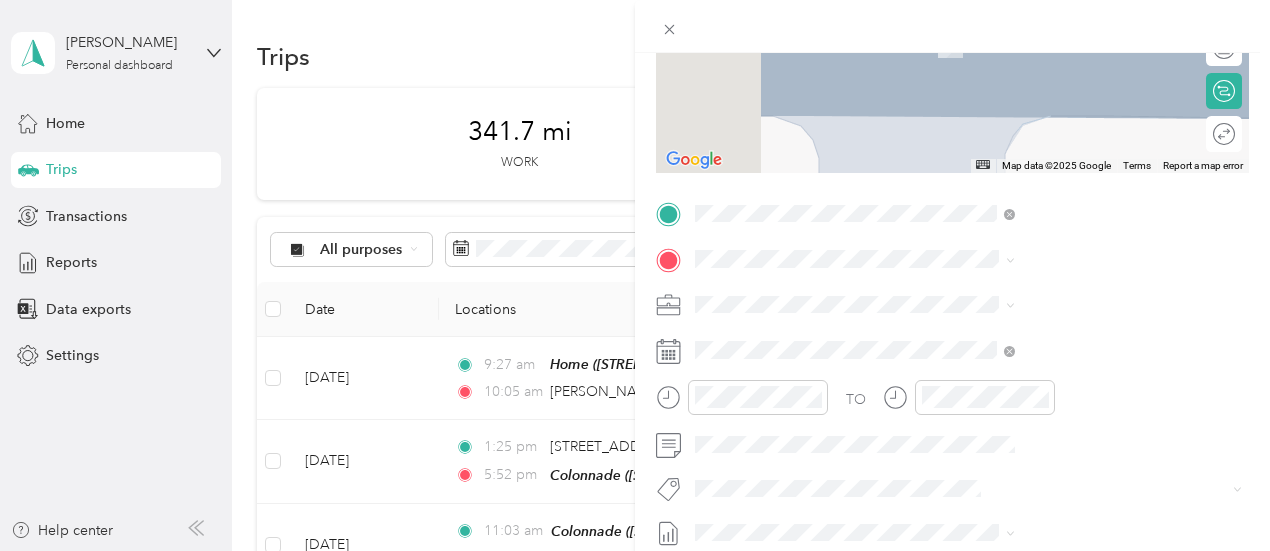 scroll, scrollTop: 300, scrollLeft: 0, axis: vertical 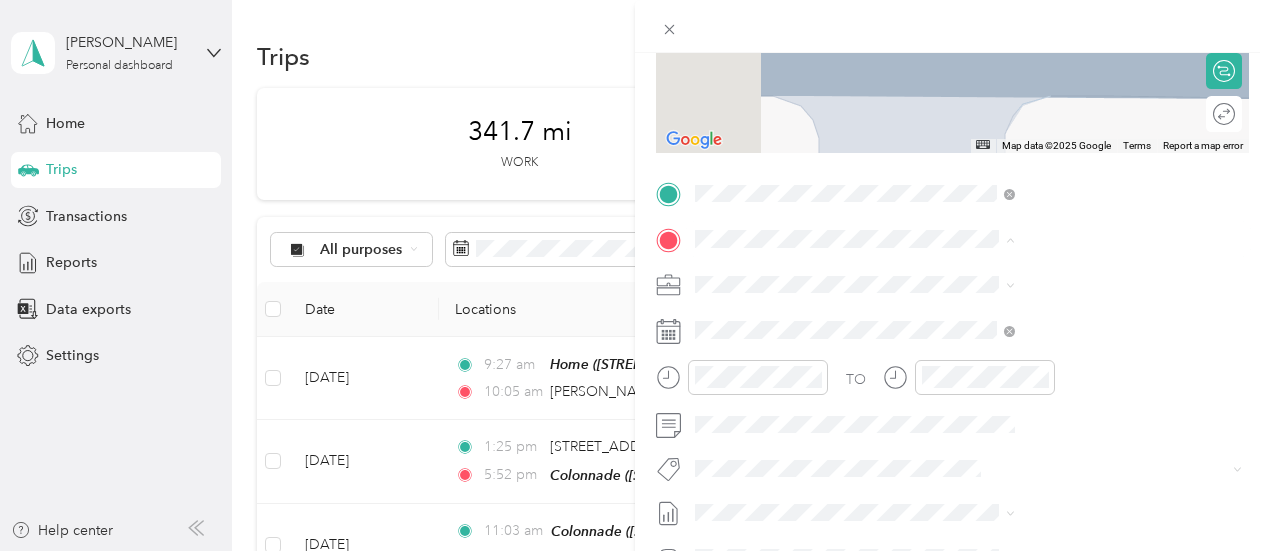 click on "[STREET_ADDRESS][PERSON_NAME][US_STATE]" at bounding box center [1081, 319] 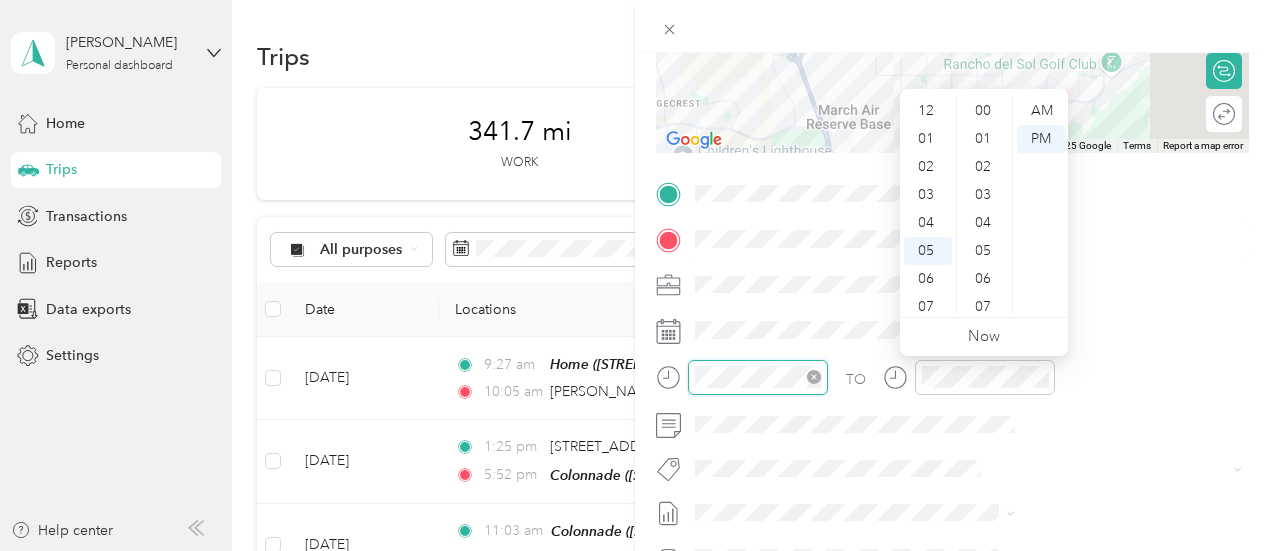 scroll, scrollTop: 120, scrollLeft: 0, axis: vertical 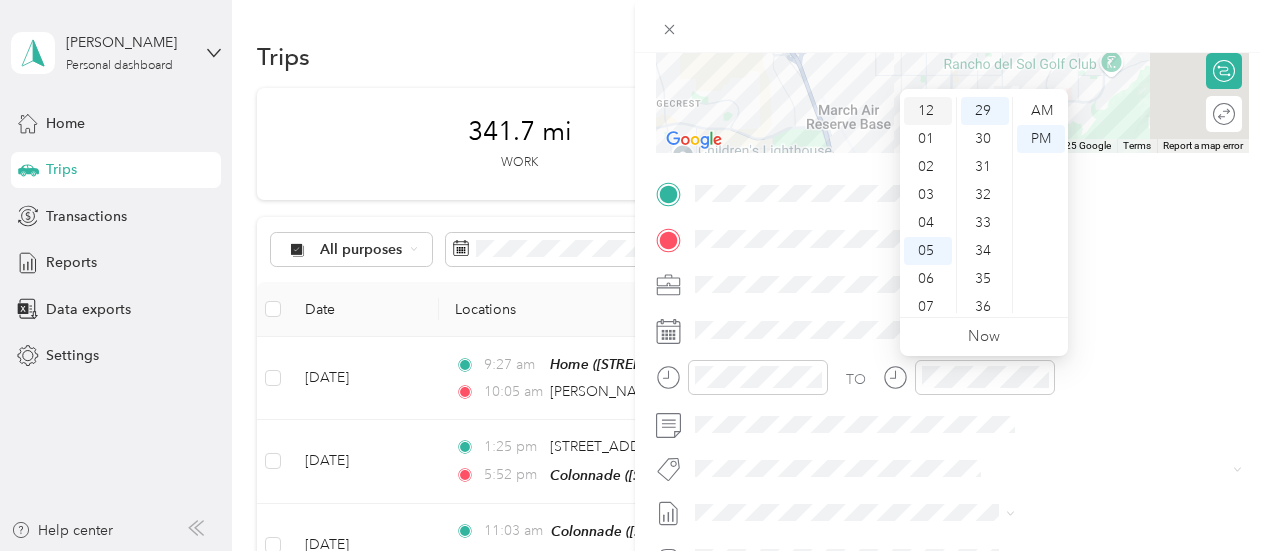 click on "12" at bounding box center [928, 111] 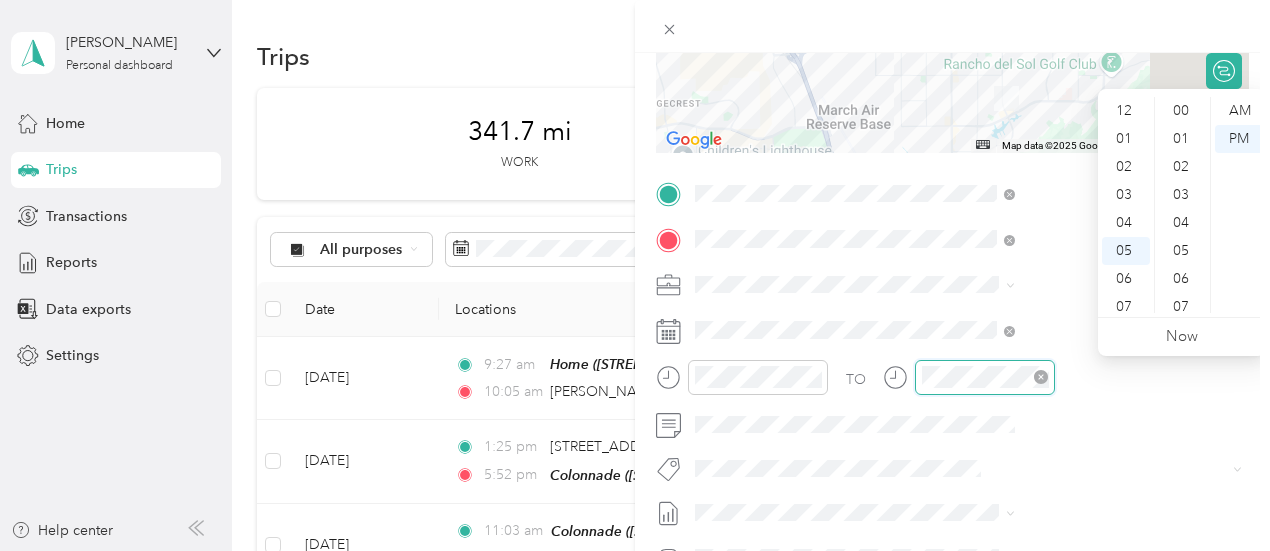 scroll, scrollTop: 812, scrollLeft: 0, axis: vertical 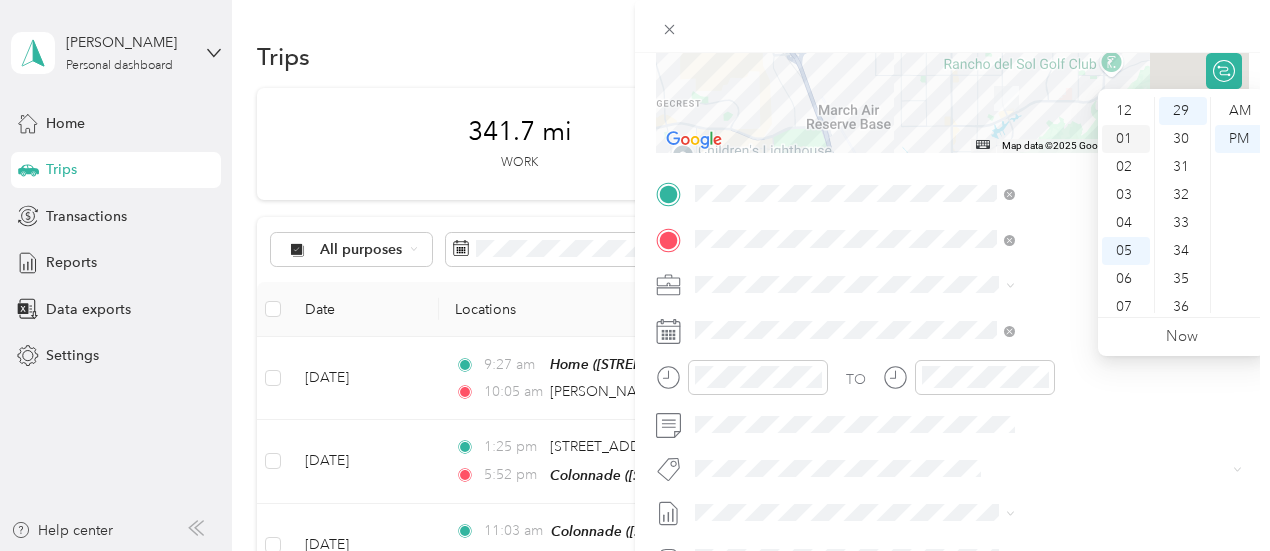 click on "01" at bounding box center [1126, 139] 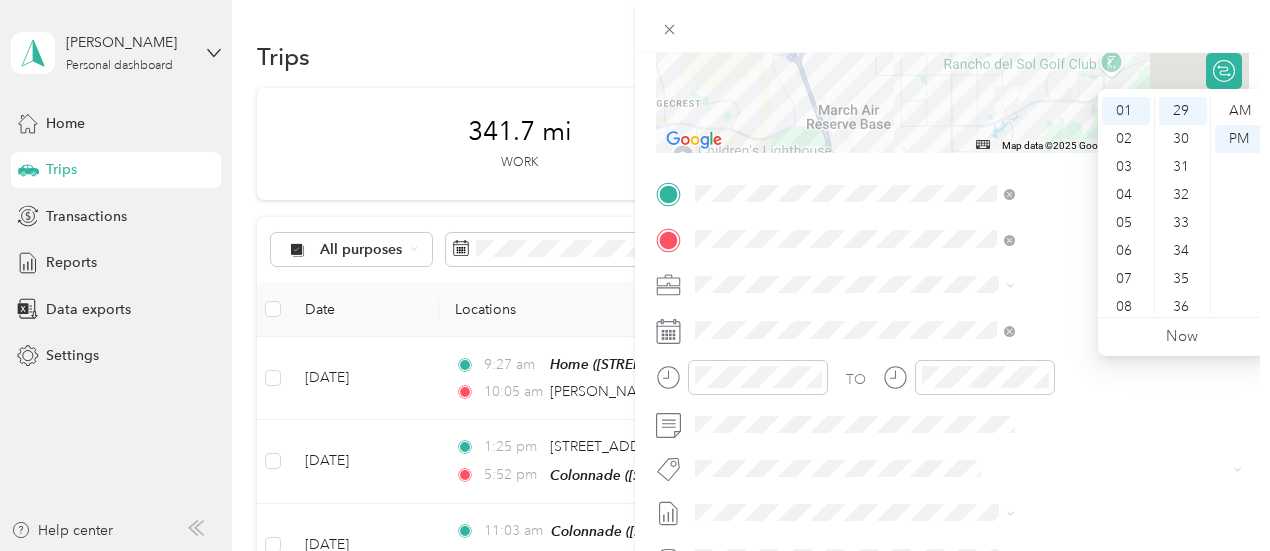 scroll, scrollTop: 120, scrollLeft: 0, axis: vertical 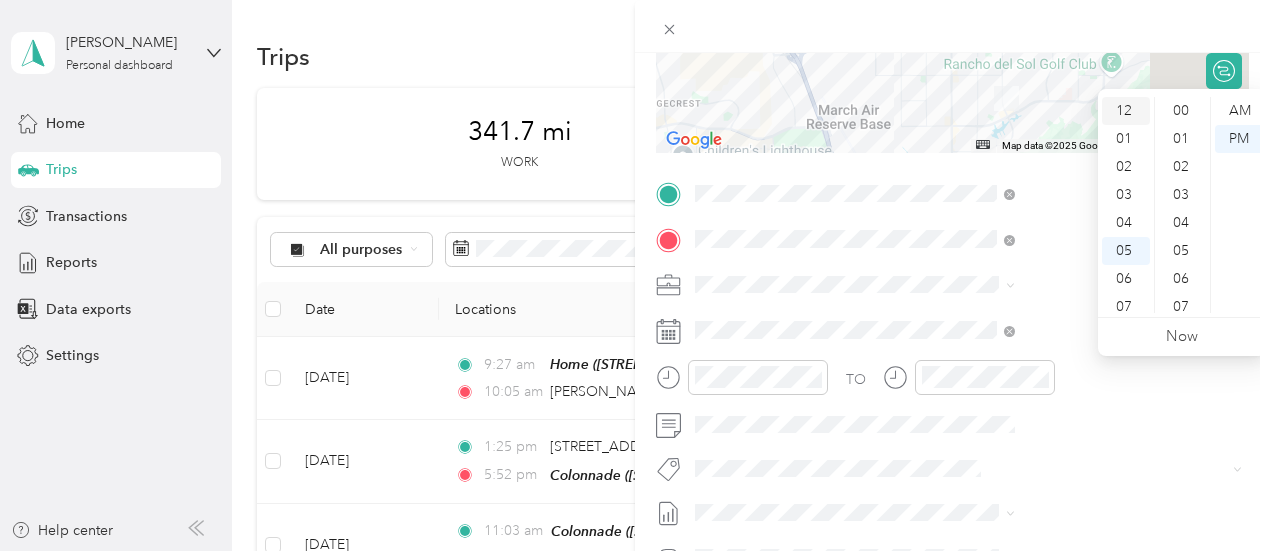 click on "12" at bounding box center (1126, 111) 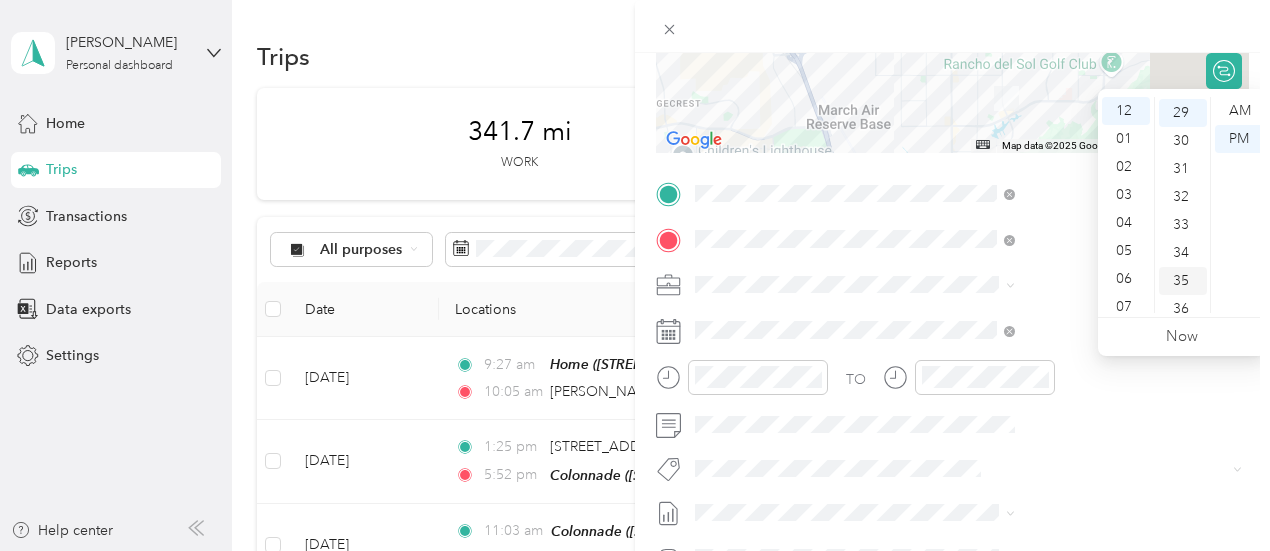 scroll, scrollTop: 812, scrollLeft: 0, axis: vertical 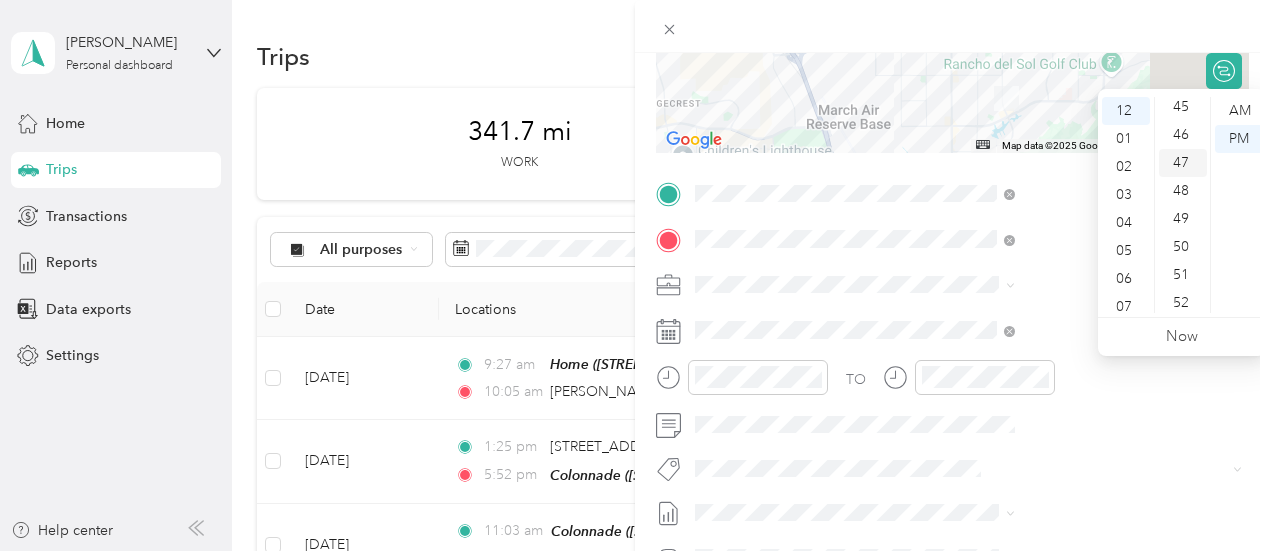 click on "47" at bounding box center [1183, 163] 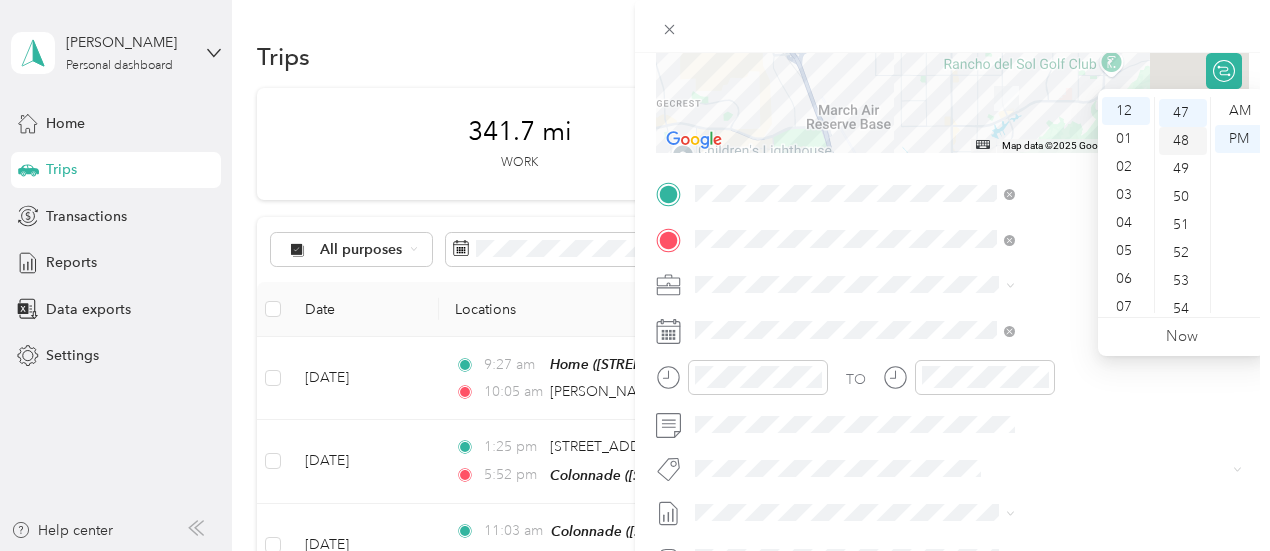 scroll, scrollTop: 1316, scrollLeft: 0, axis: vertical 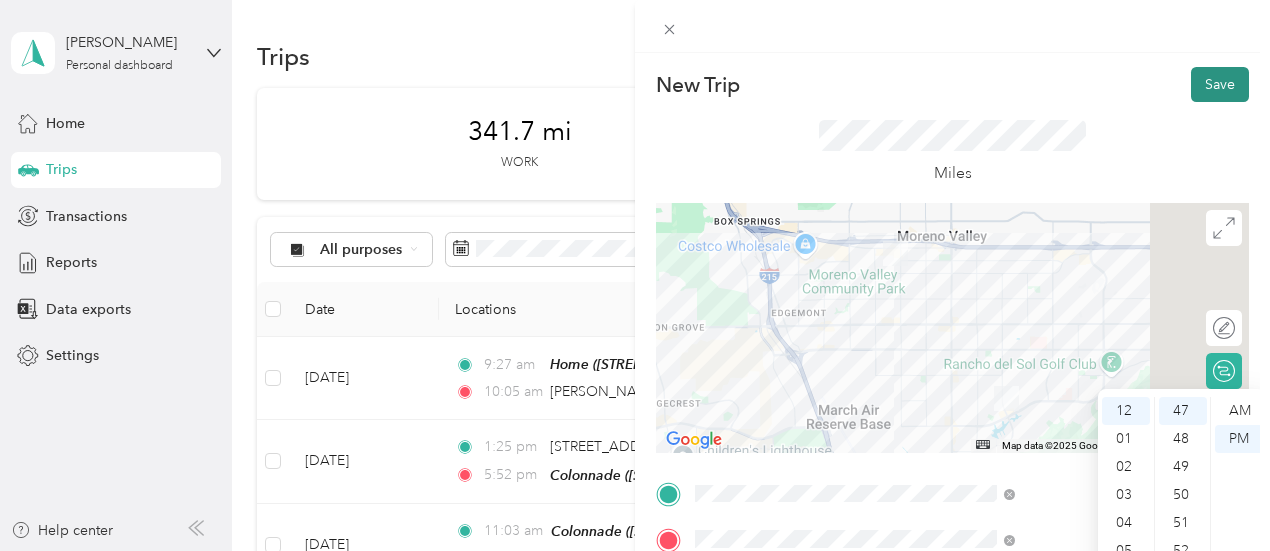 click on "Save" at bounding box center [1220, 84] 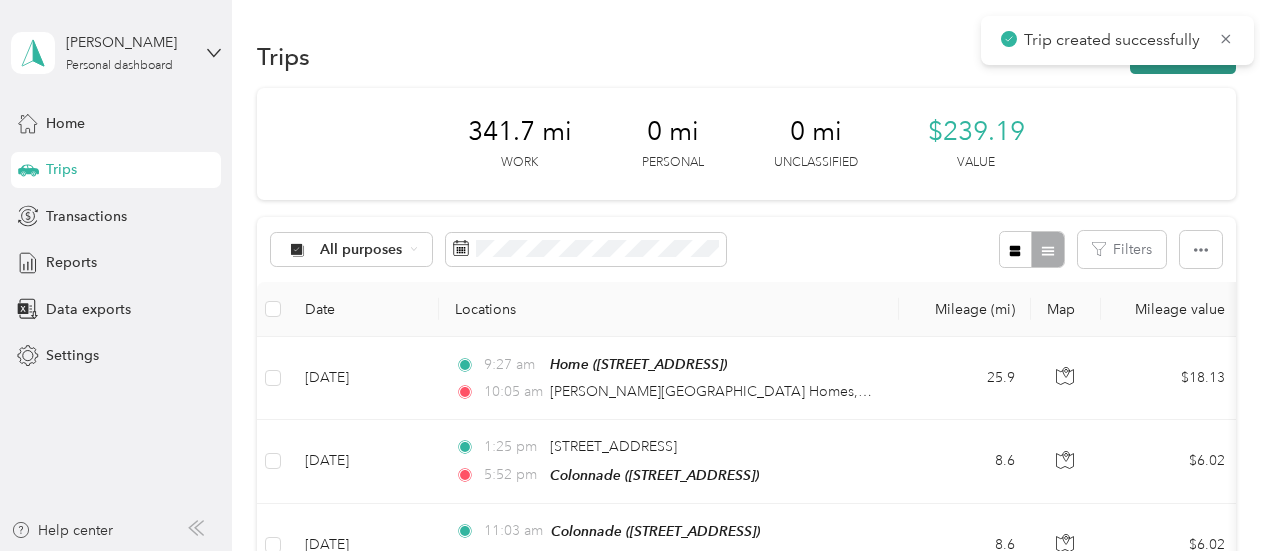 click on "New trip" at bounding box center [1183, 56] 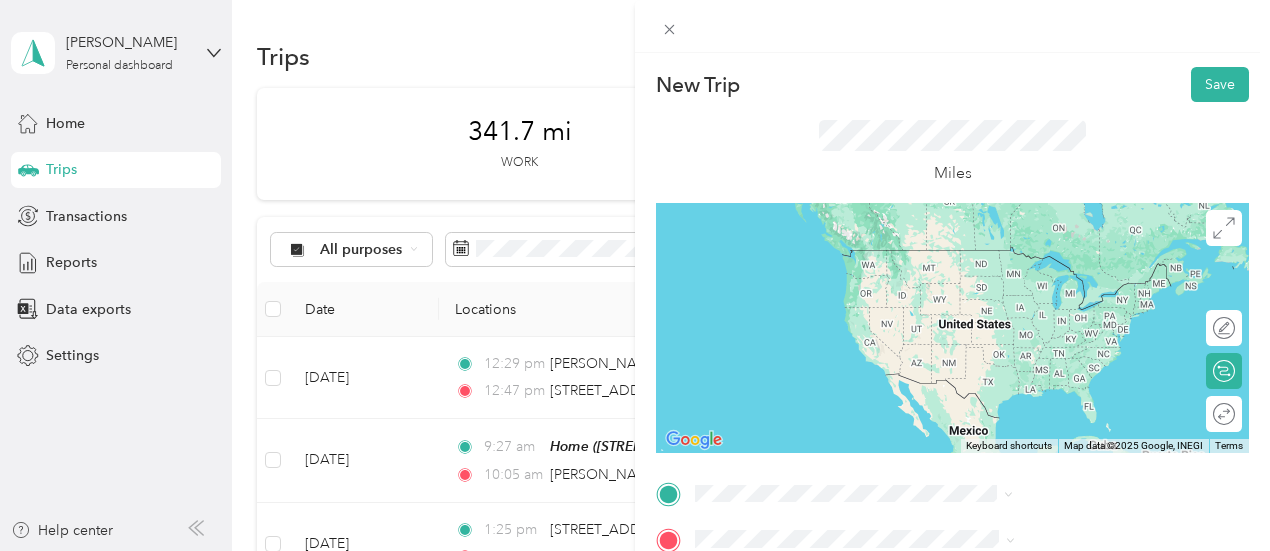click on "[STREET_ADDRESS][PERSON_NAME][US_STATE]" at bounding box center (1081, 258) 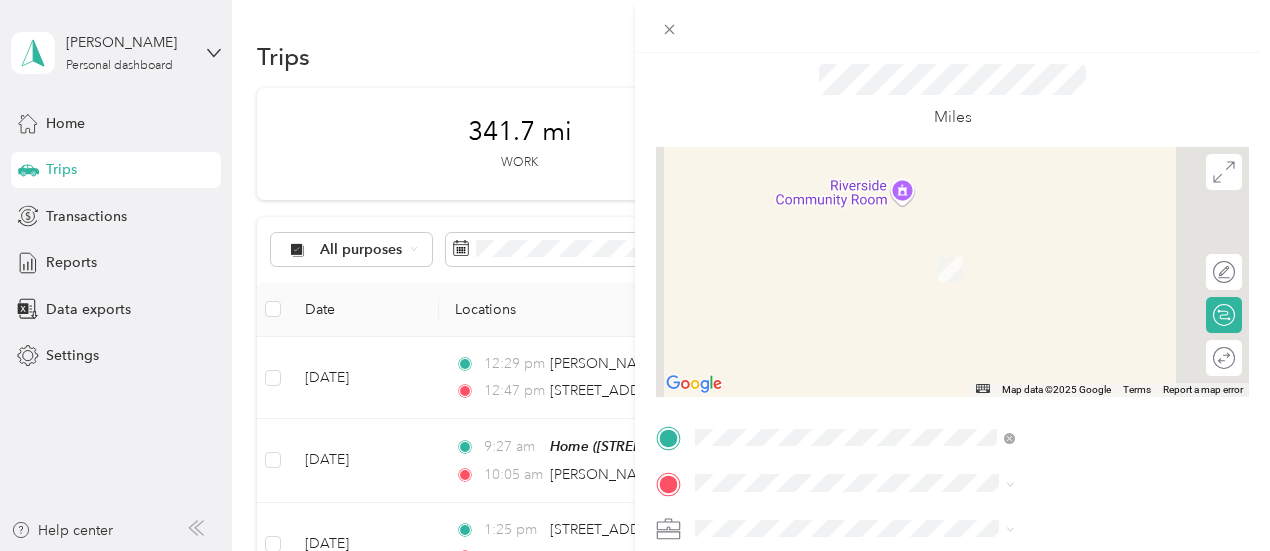 scroll, scrollTop: 100, scrollLeft: 0, axis: vertical 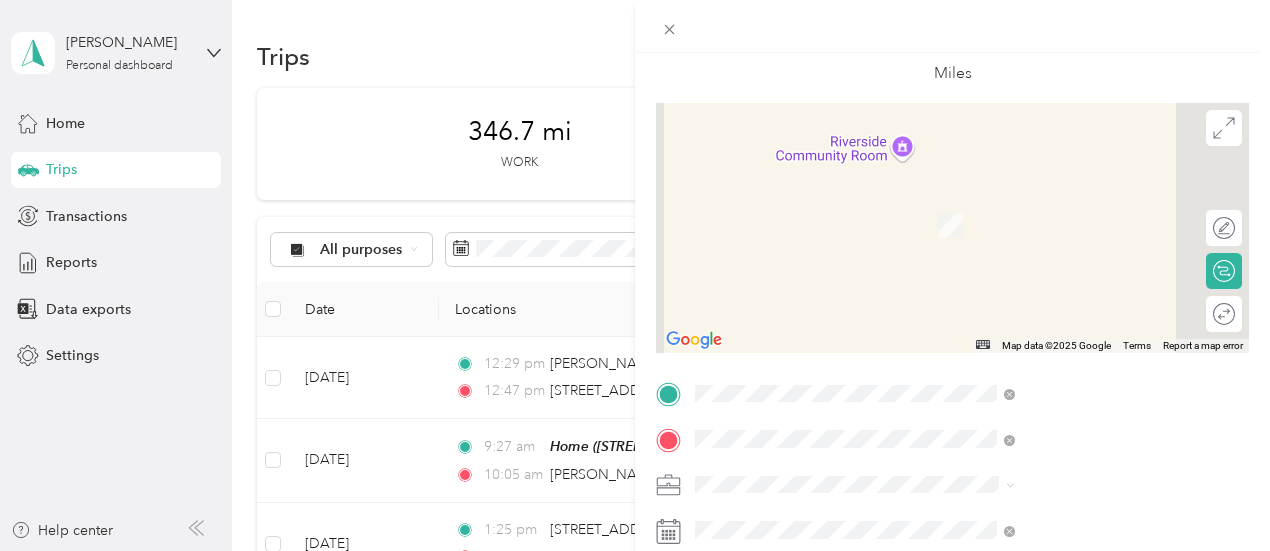 click on "[STREET_ADDRESS][PERSON_NAME][US_STATE]" at bounding box center [1081, 204] 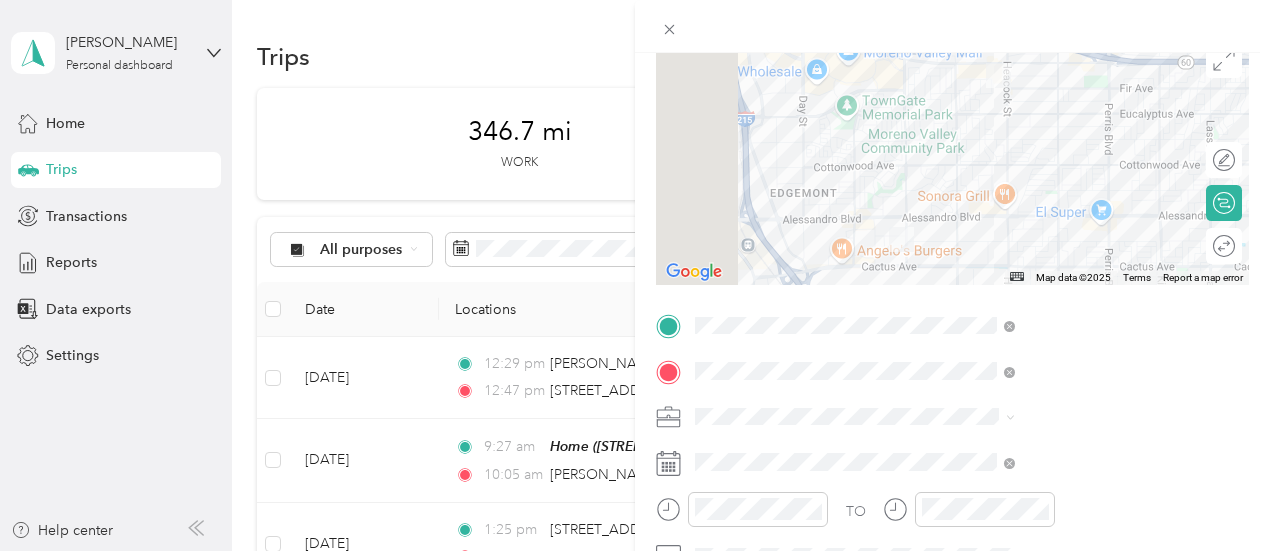 scroll, scrollTop: 200, scrollLeft: 0, axis: vertical 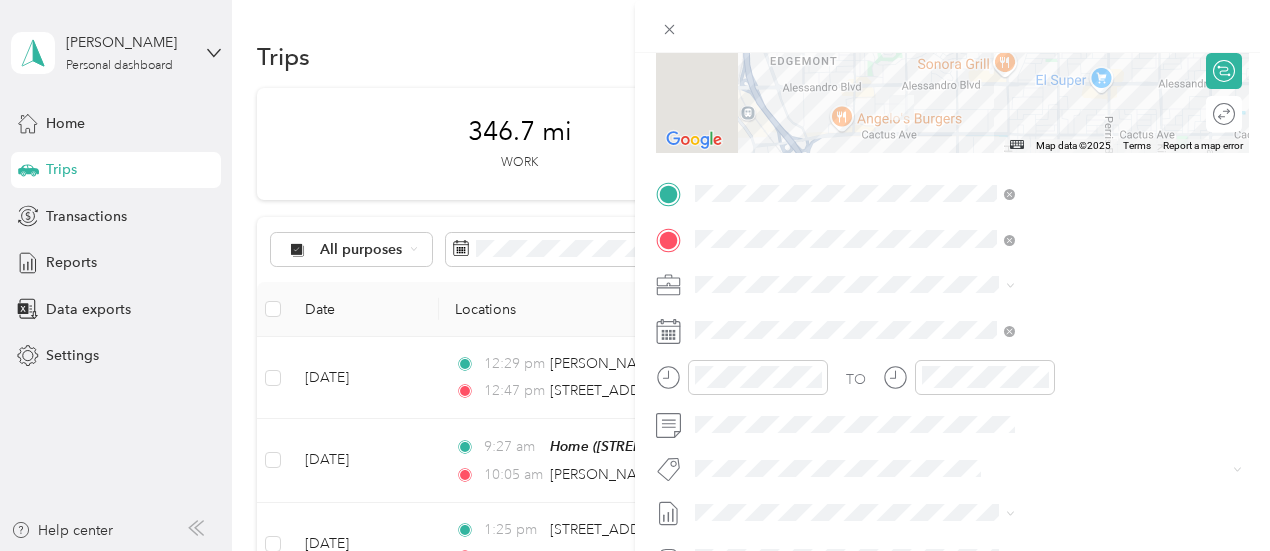 click at bounding box center (968, 558) 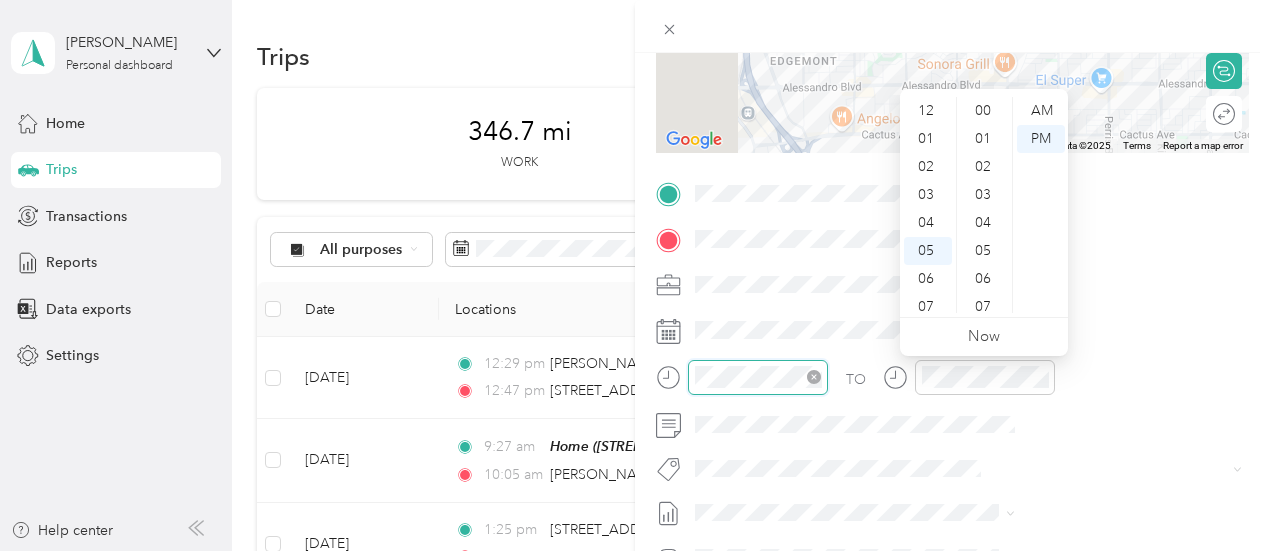scroll, scrollTop: 840, scrollLeft: 0, axis: vertical 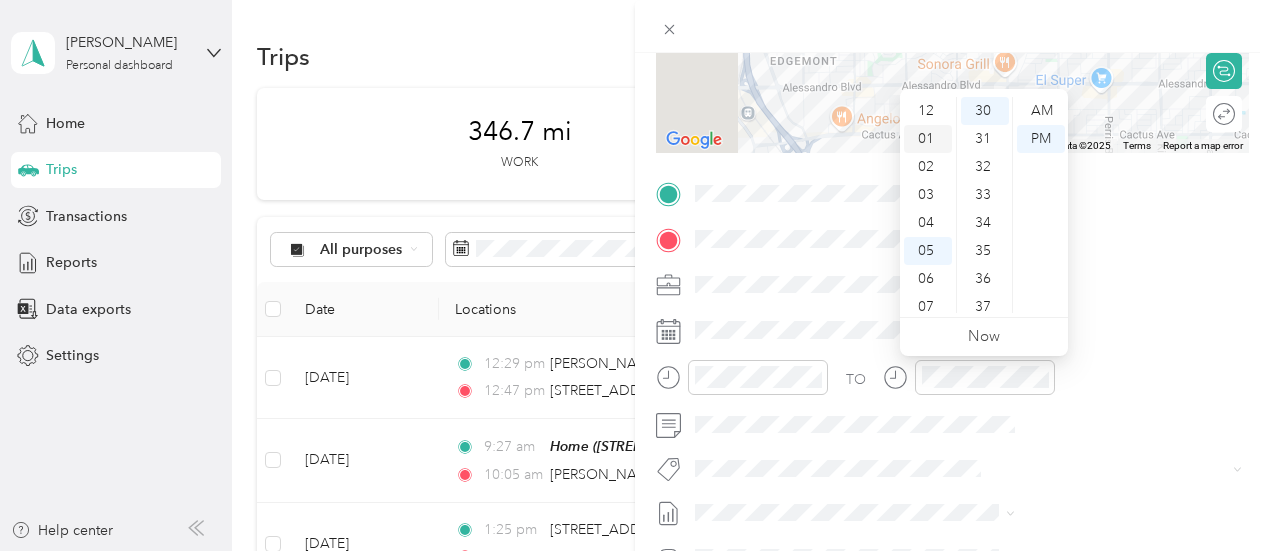 click on "01" at bounding box center [928, 139] 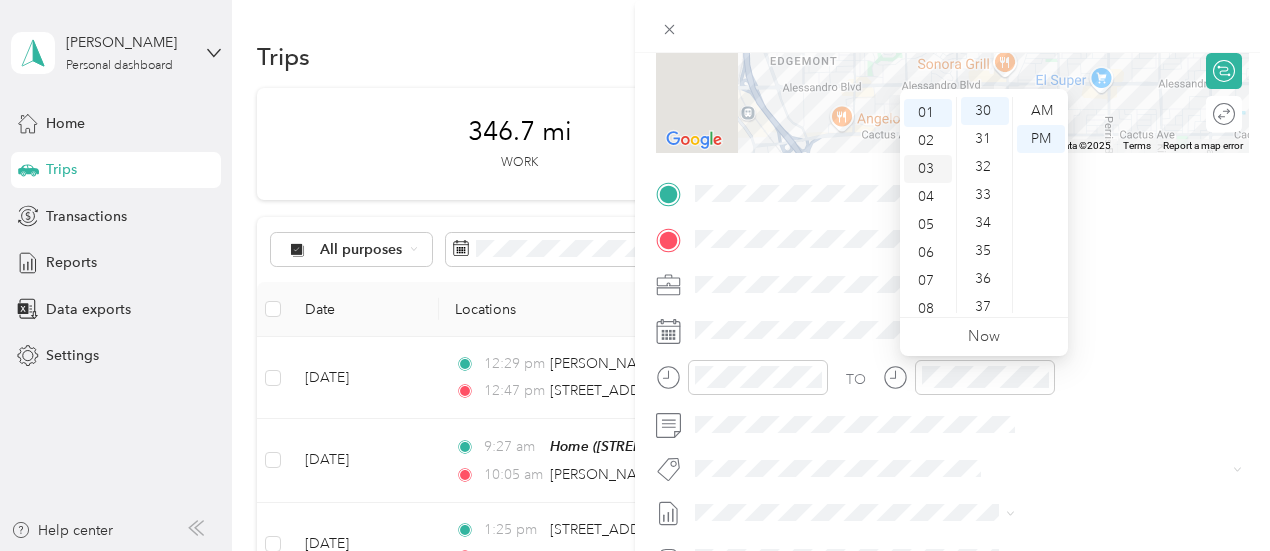 scroll, scrollTop: 28, scrollLeft: 0, axis: vertical 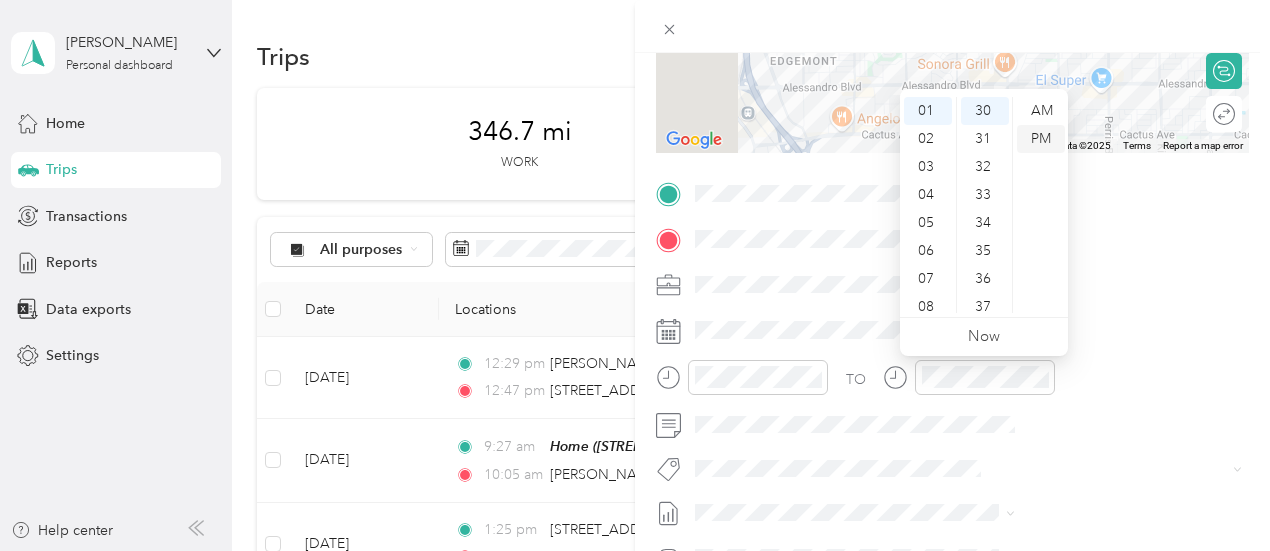 click on "PM" at bounding box center [1041, 139] 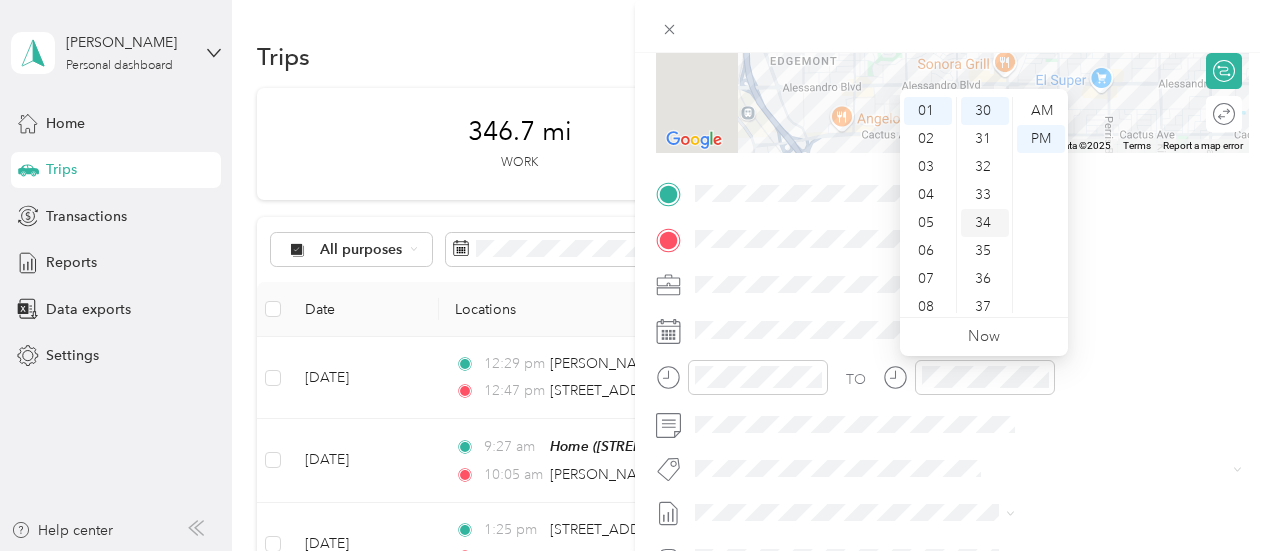 click on "34" at bounding box center [985, 223] 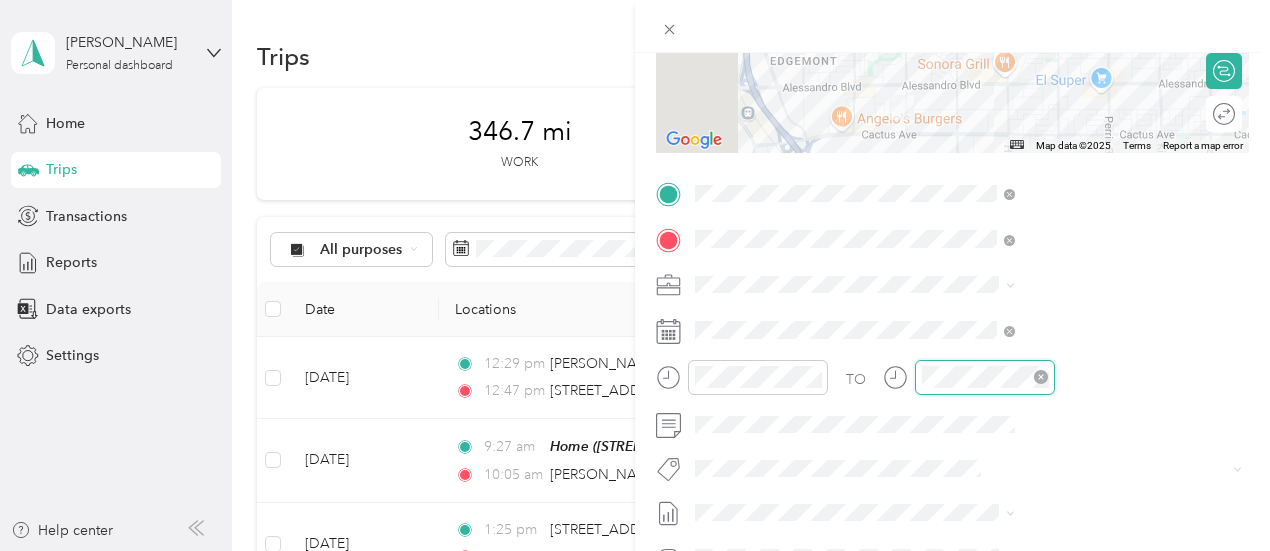 scroll, scrollTop: 120, scrollLeft: 0, axis: vertical 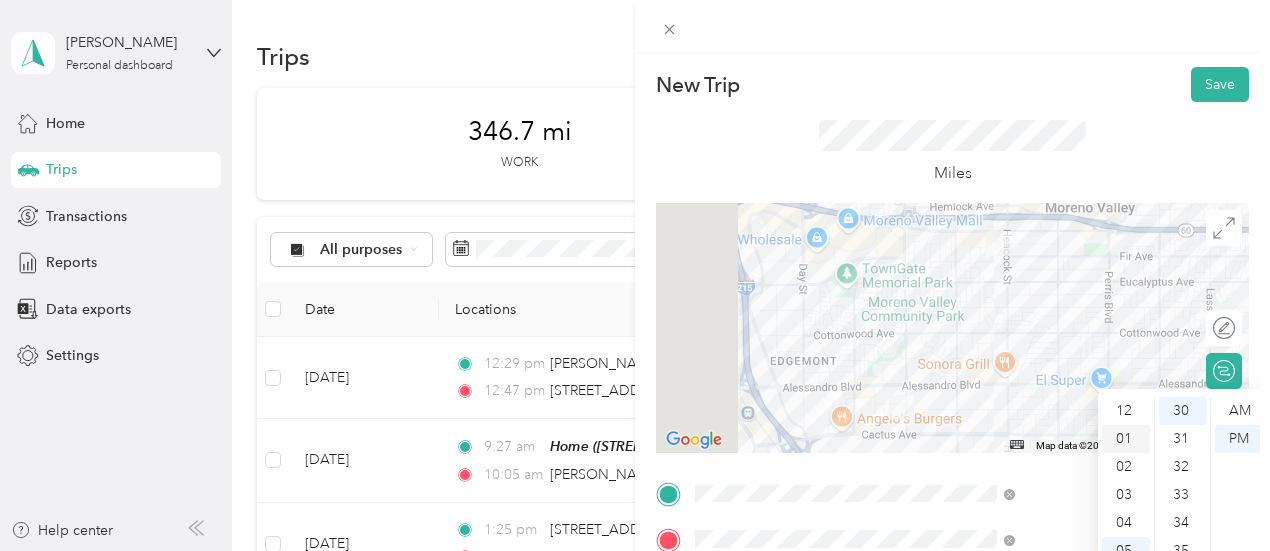 click on "01" at bounding box center (1126, 439) 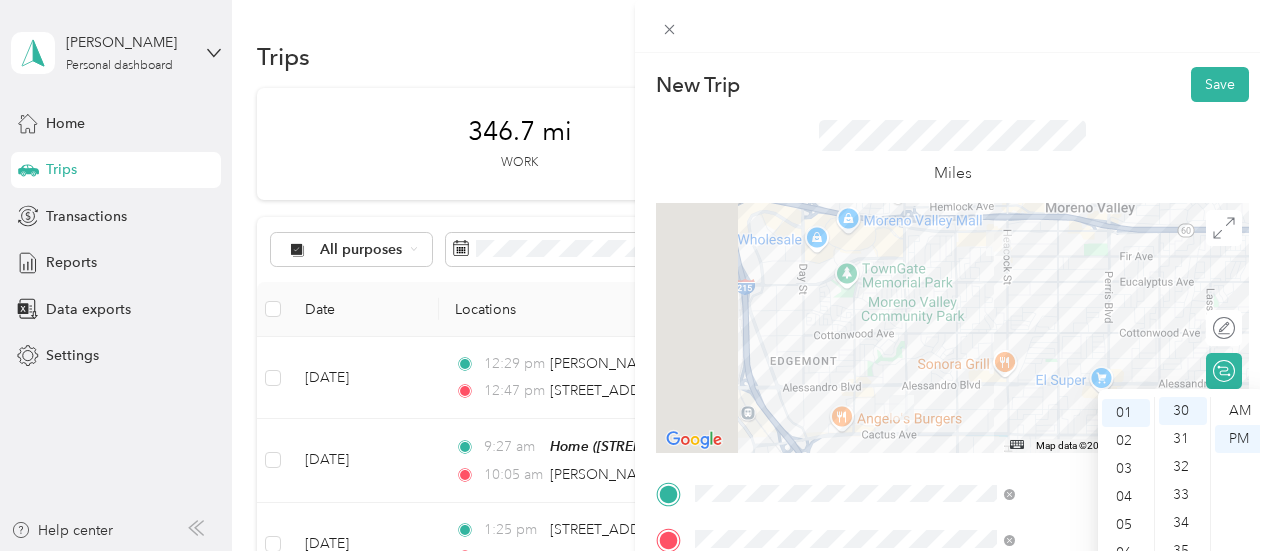 scroll, scrollTop: 28, scrollLeft: 0, axis: vertical 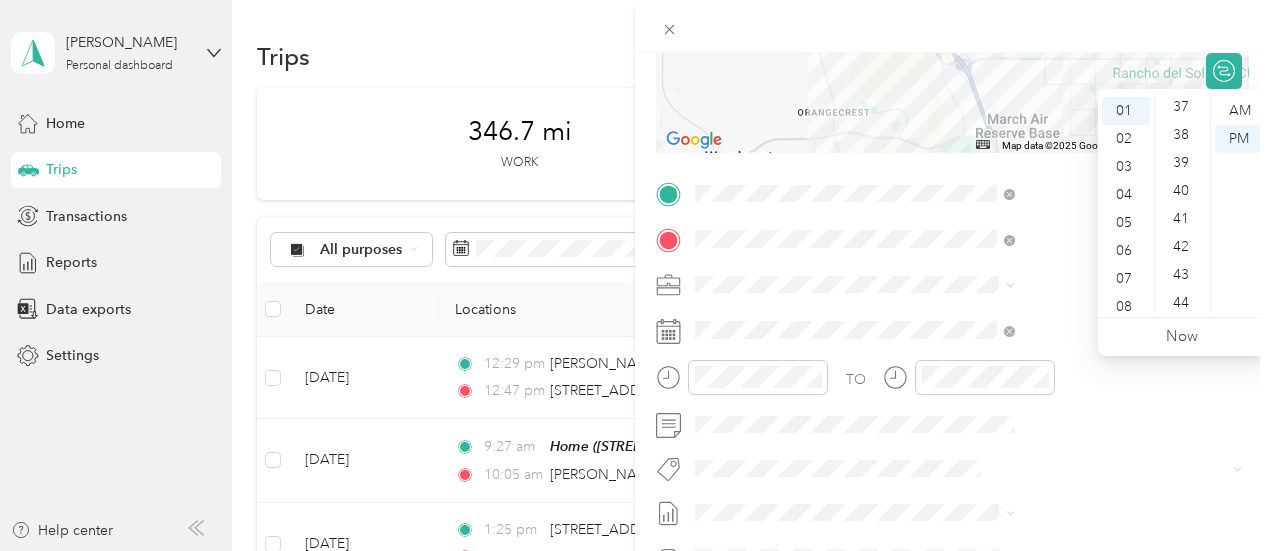 click on "42" at bounding box center [1183, 247] 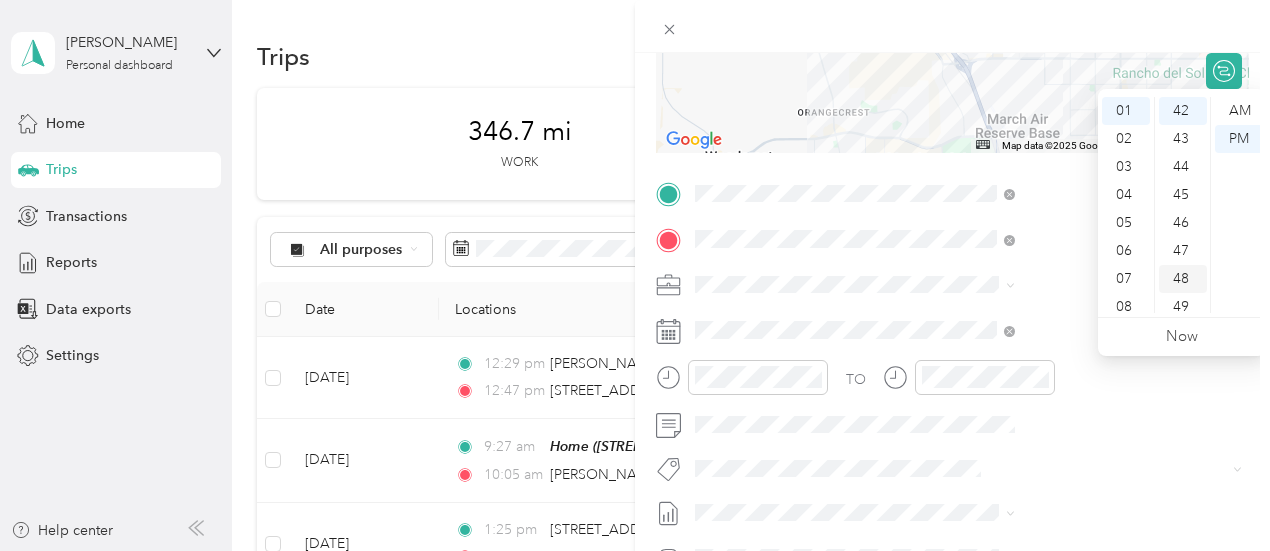click on "48" at bounding box center [1183, 279] 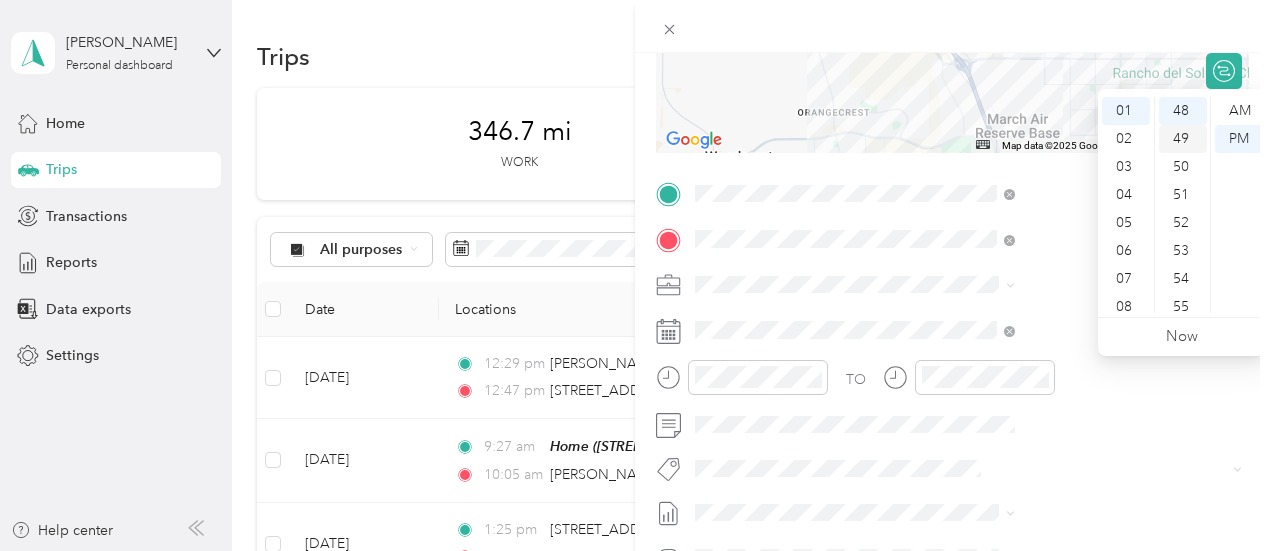 scroll, scrollTop: 1144, scrollLeft: 0, axis: vertical 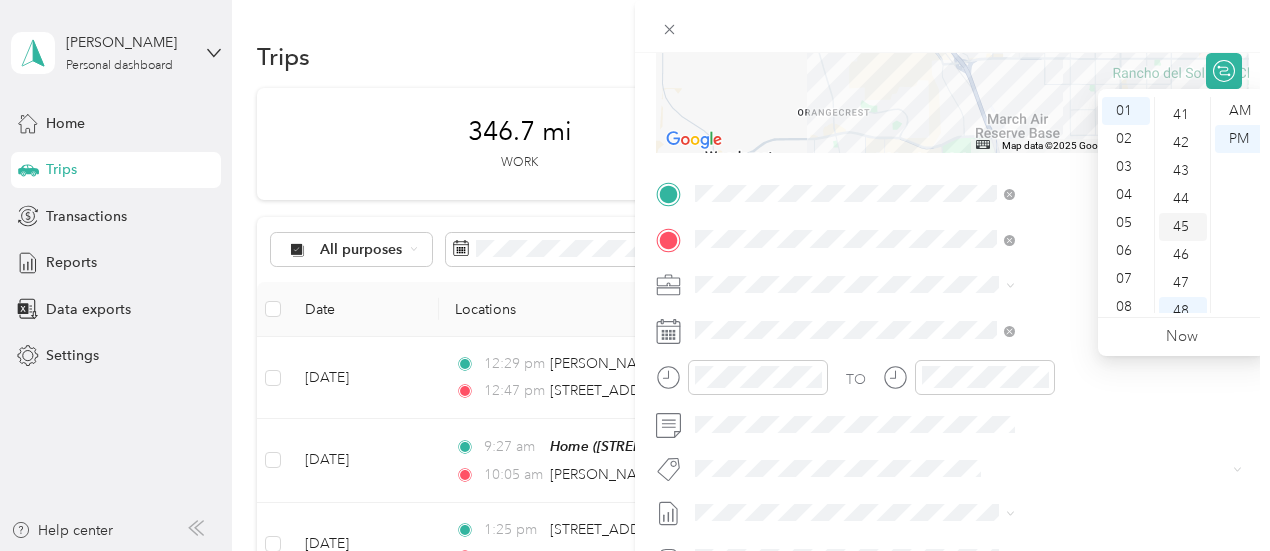 click on "45" at bounding box center (1183, 227) 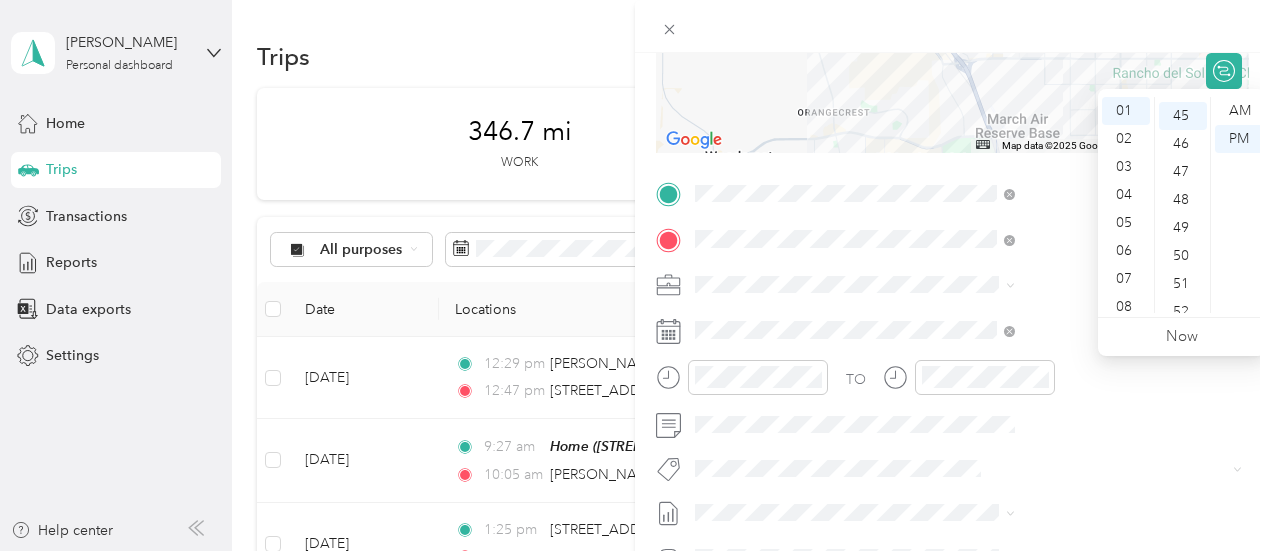 scroll, scrollTop: 1260, scrollLeft: 0, axis: vertical 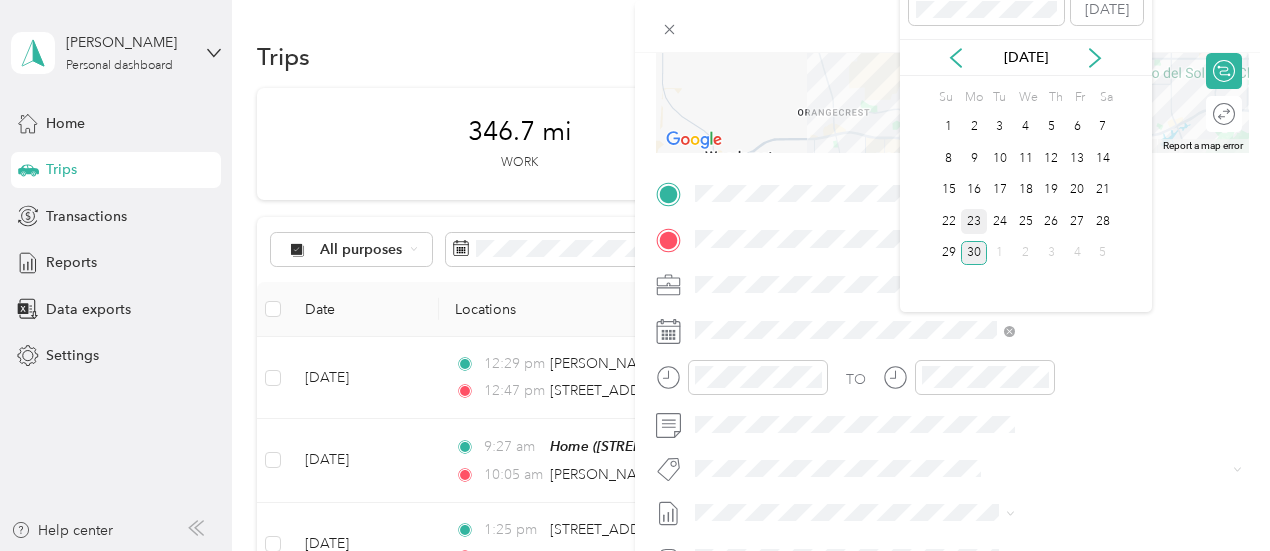 click on "23" at bounding box center (974, 221) 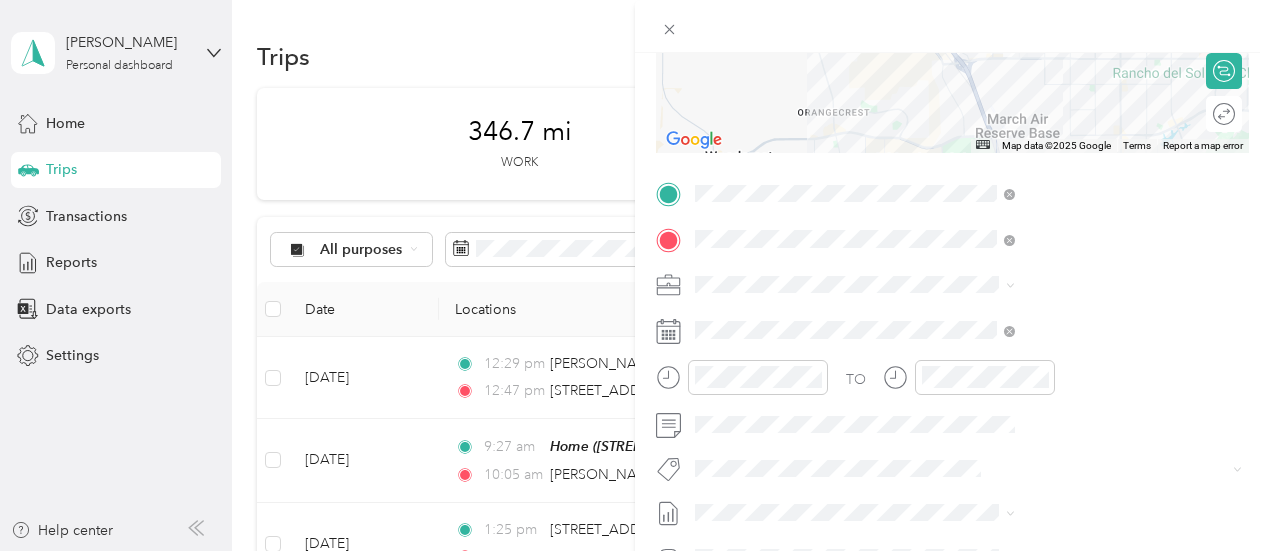 scroll, scrollTop: 0, scrollLeft: 0, axis: both 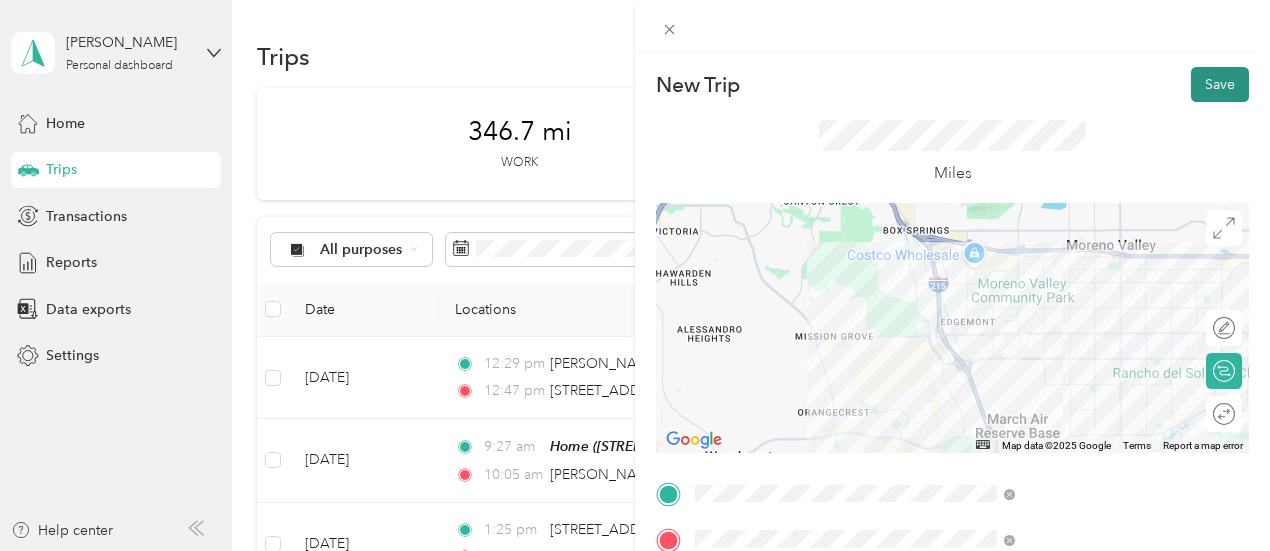 click on "Save" at bounding box center (1220, 84) 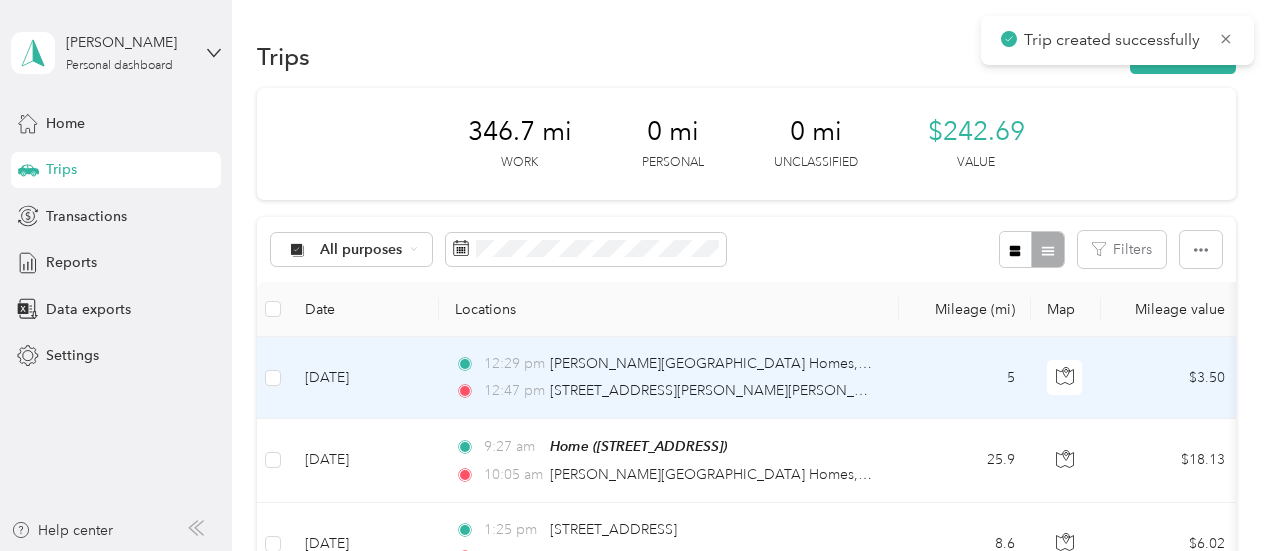 click on "[DATE]" at bounding box center [364, 378] 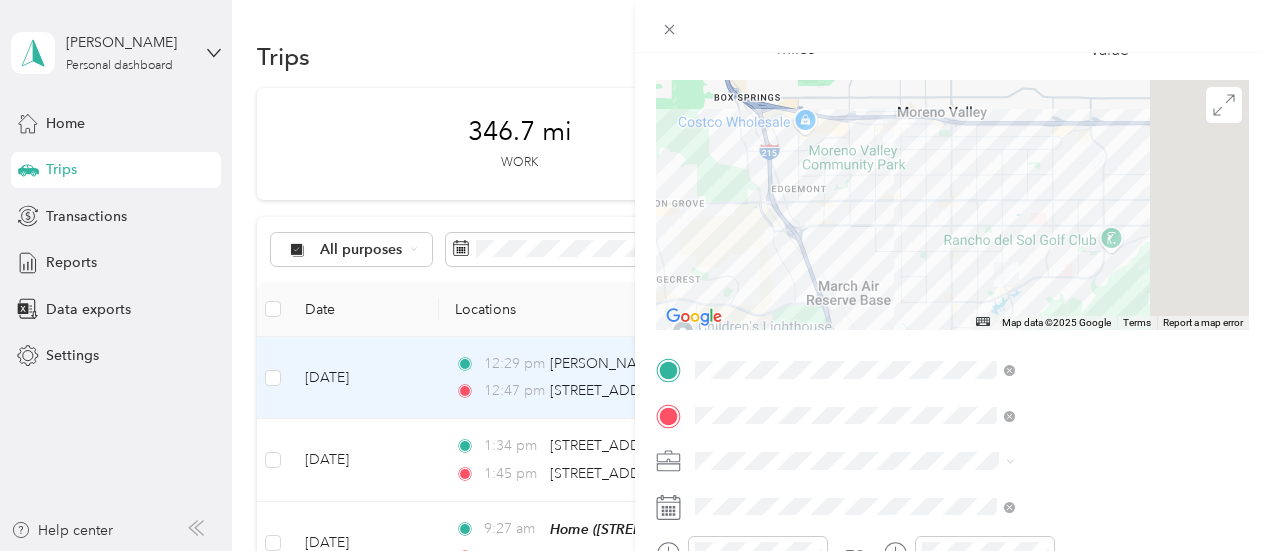 scroll, scrollTop: 300, scrollLeft: 0, axis: vertical 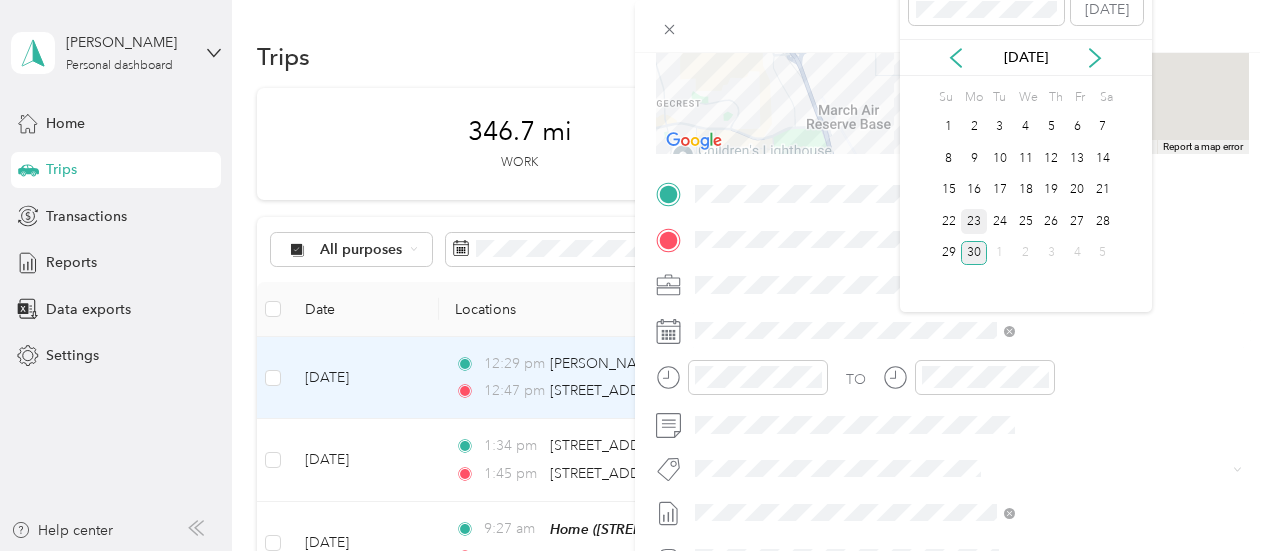 click on "23" at bounding box center [974, 221] 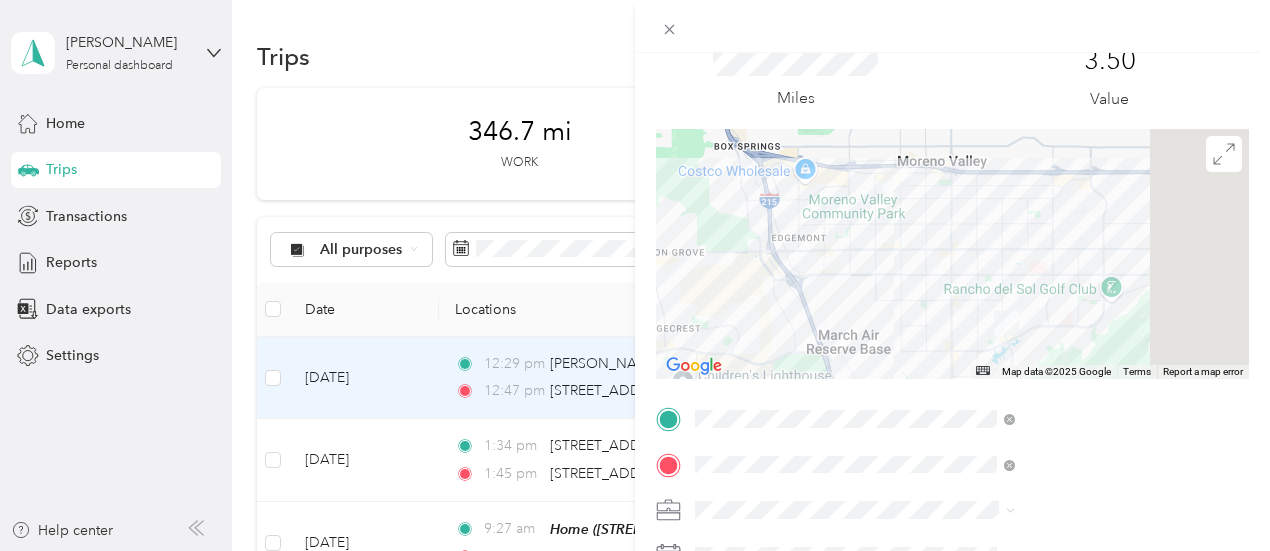 scroll, scrollTop: 0, scrollLeft: 0, axis: both 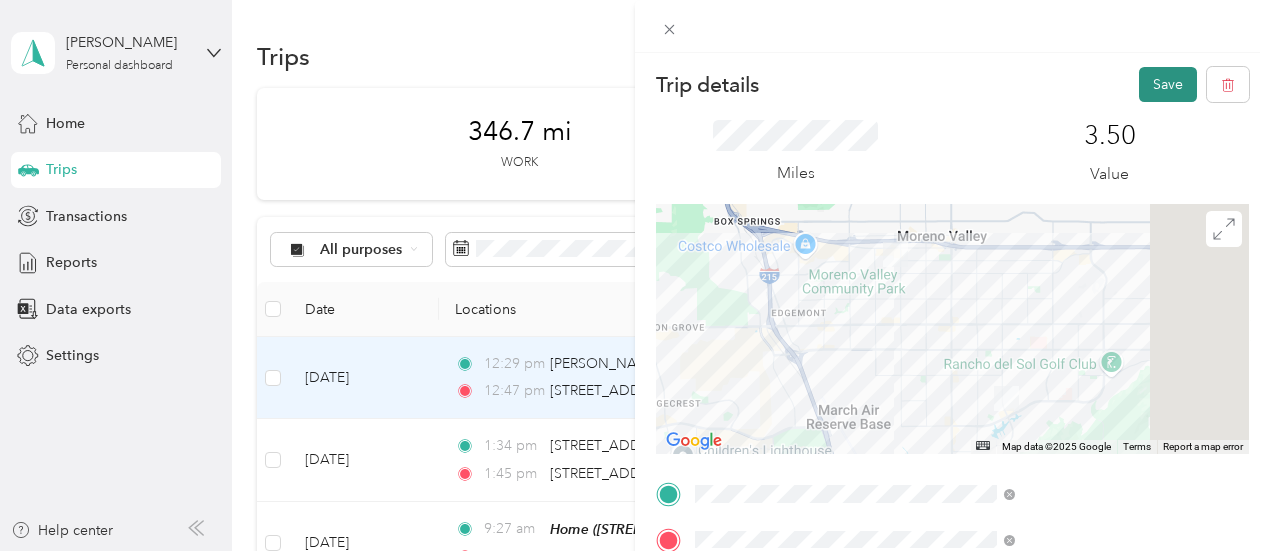 click on "Save" at bounding box center (1168, 84) 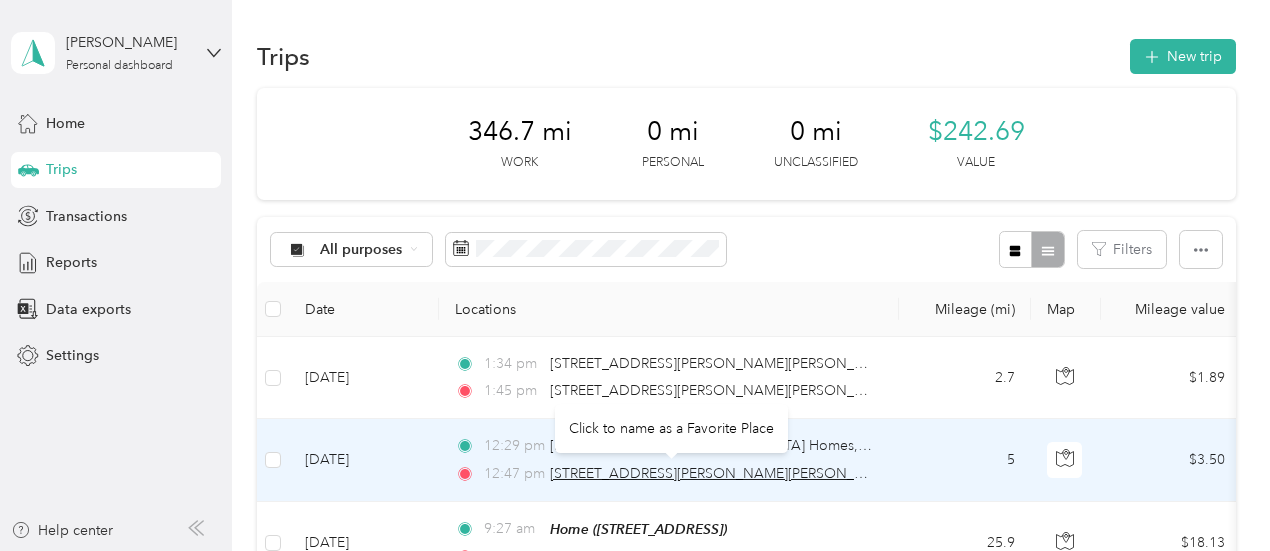 click on "[STREET_ADDRESS][PERSON_NAME][PERSON_NAME]" at bounding box center [724, 473] 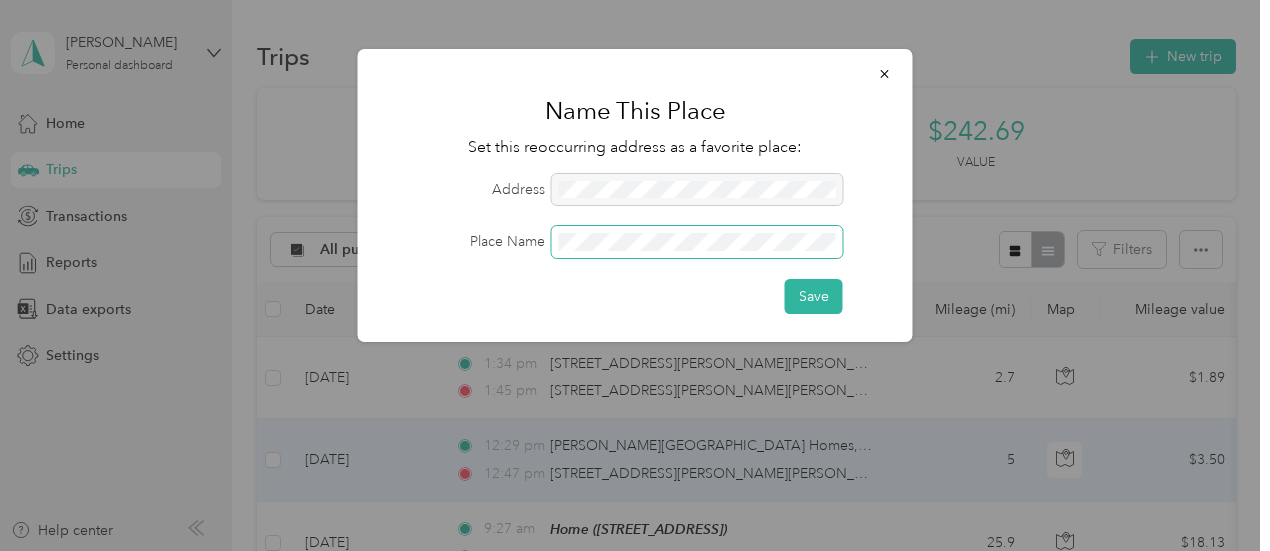 click at bounding box center (697, 242) 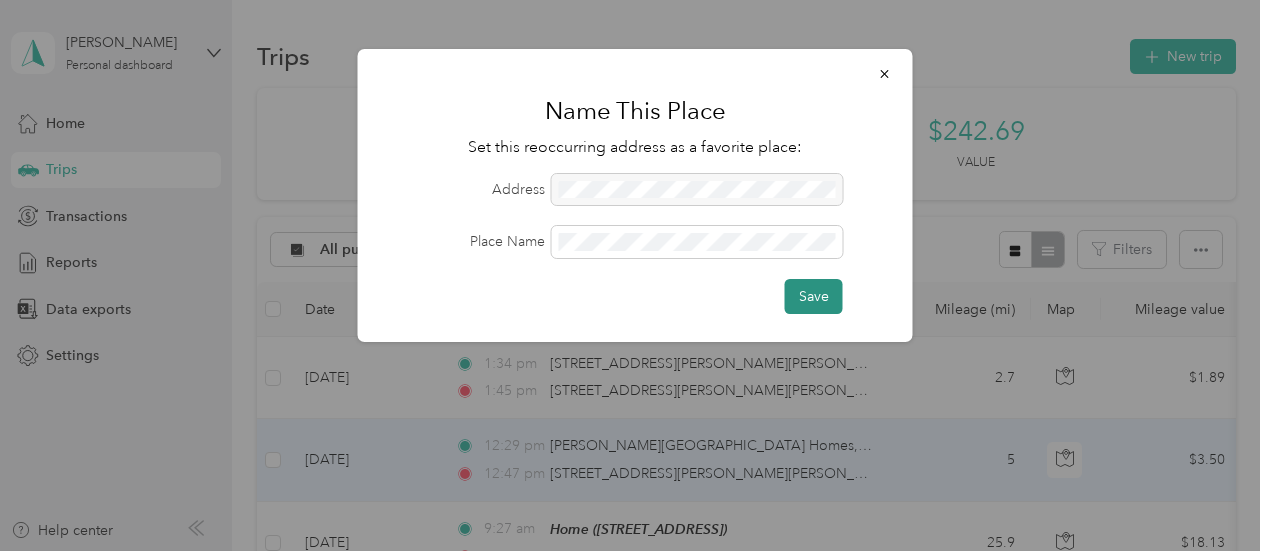 click on "Save" at bounding box center [814, 296] 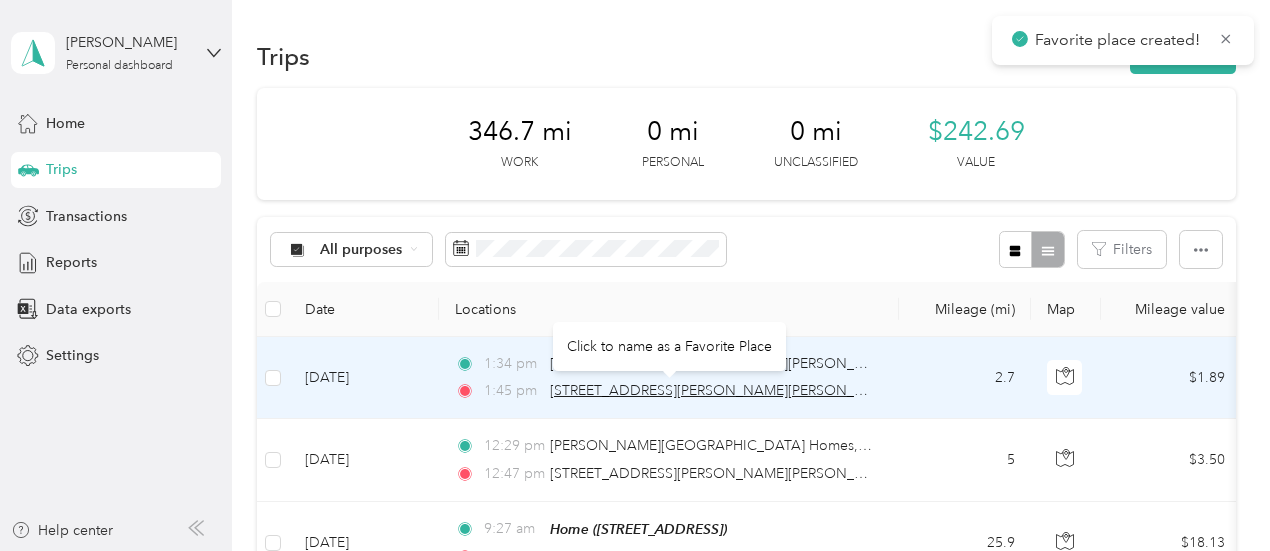 drag, startPoint x: 652, startPoint y: 398, endPoint x: 624, endPoint y: 395, distance: 28.160255 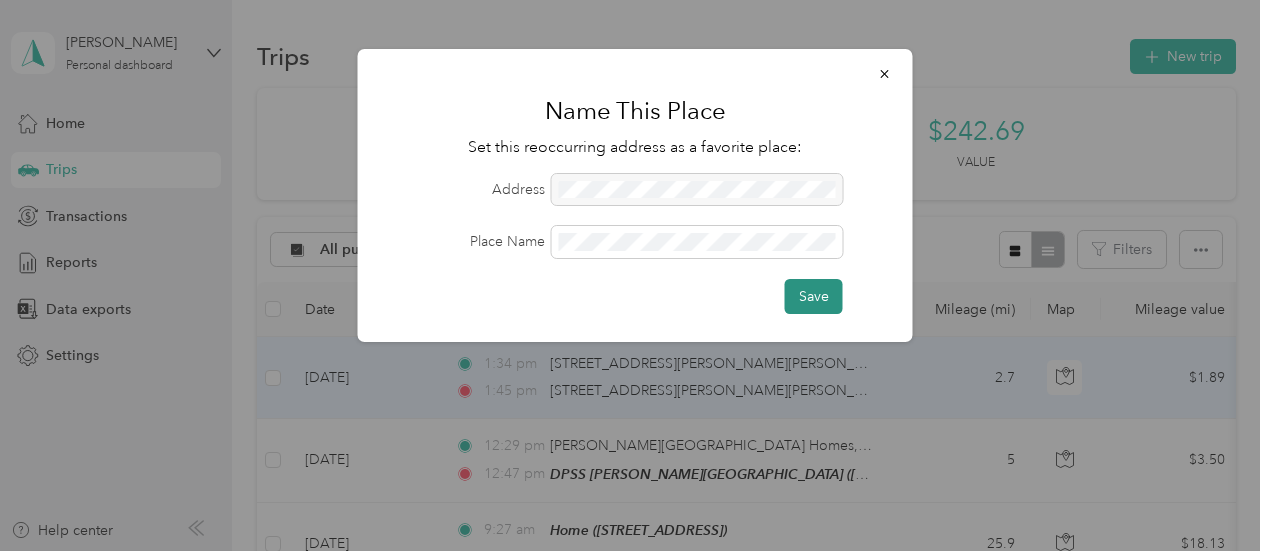 click on "Save" at bounding box center [814, 296] 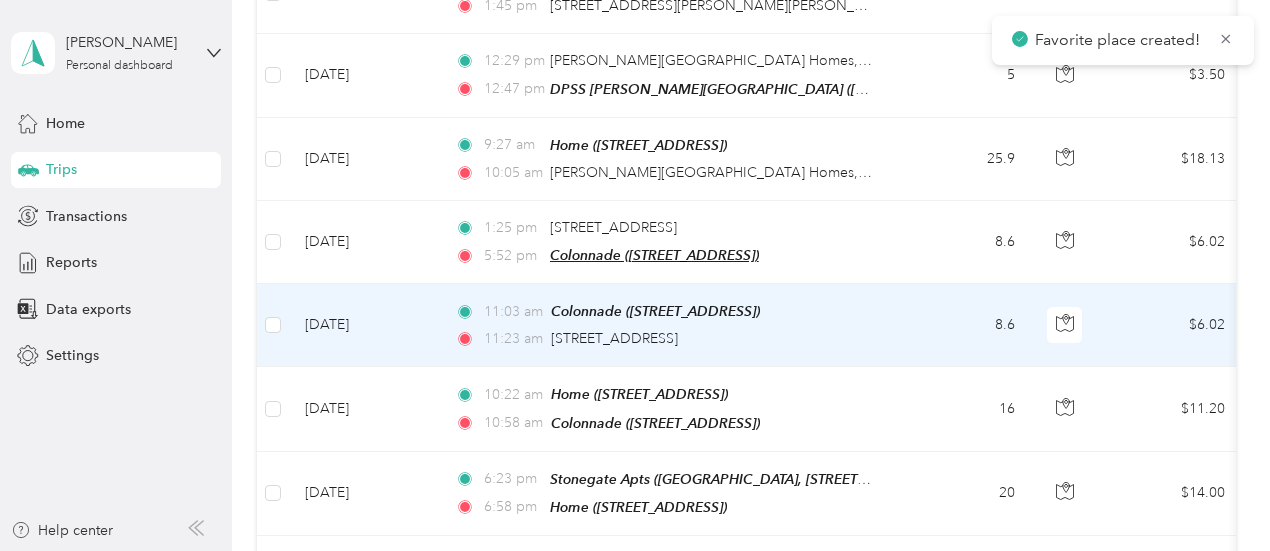 scroll, scrollTop: 300, scrollLeft: 0, axis: vertical 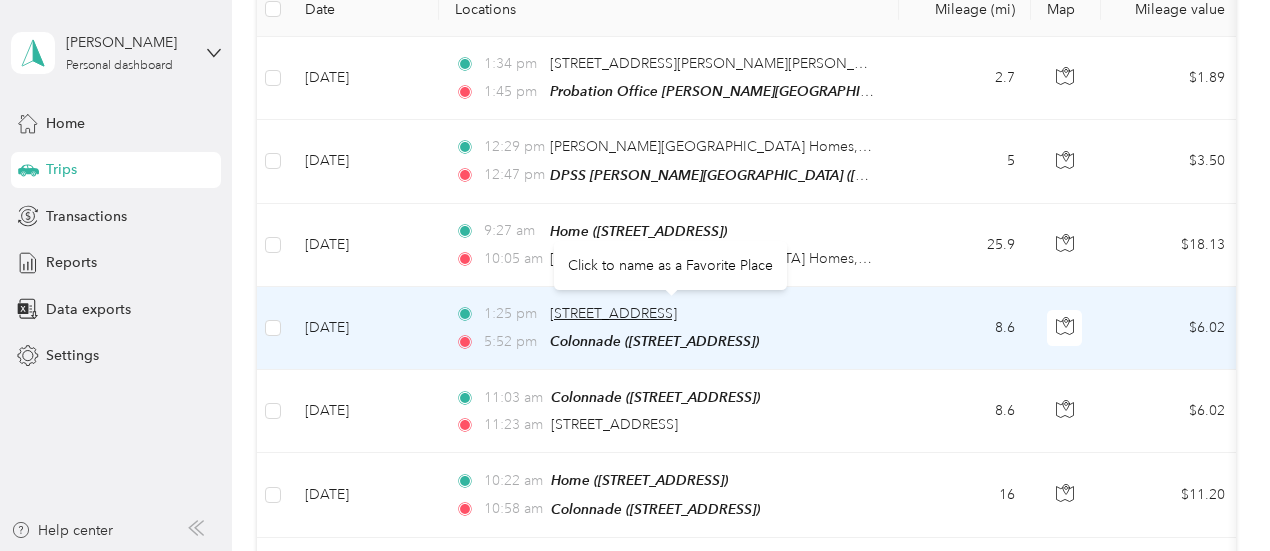 click on "[STREET_ADDRESS]" at bounding box center (613, 313) 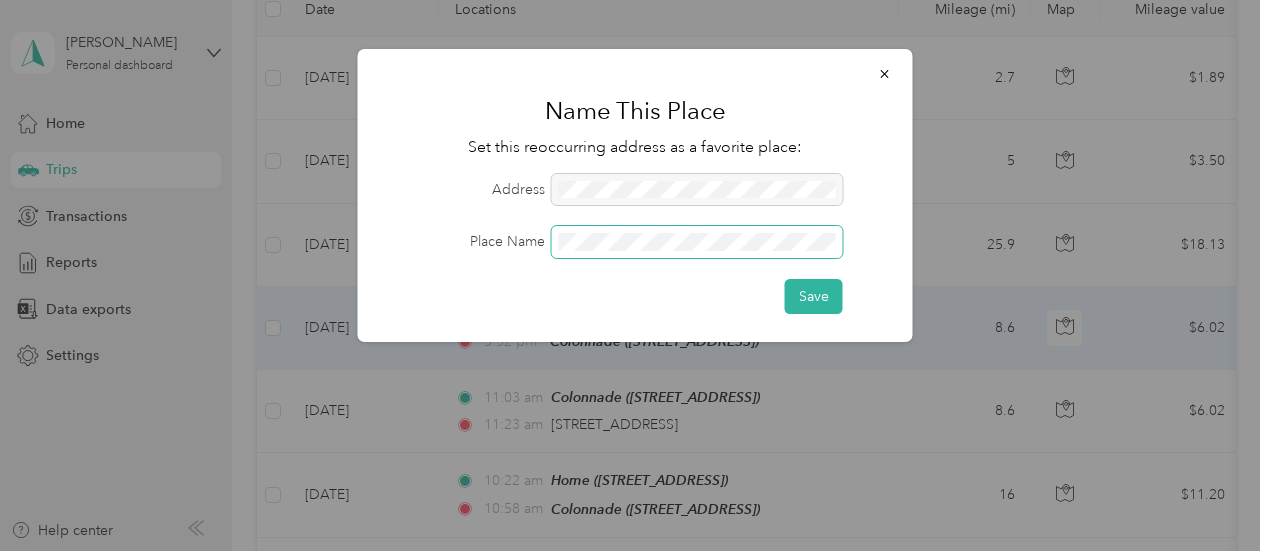 click at bounding box center (697, 242) 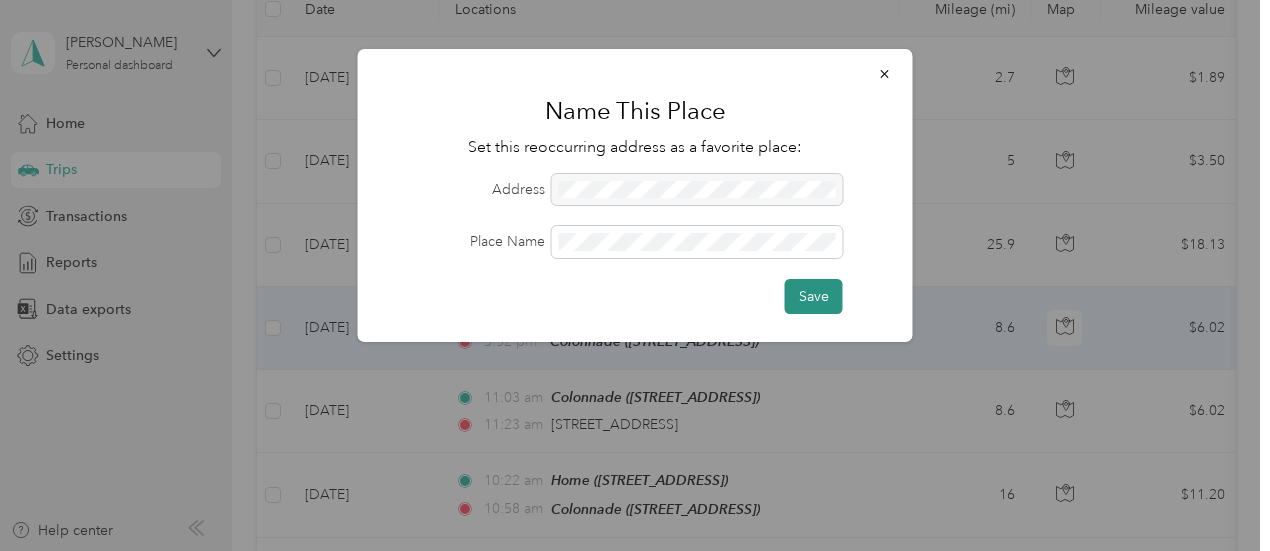 click on "Save" at bounding box center (814, 296) 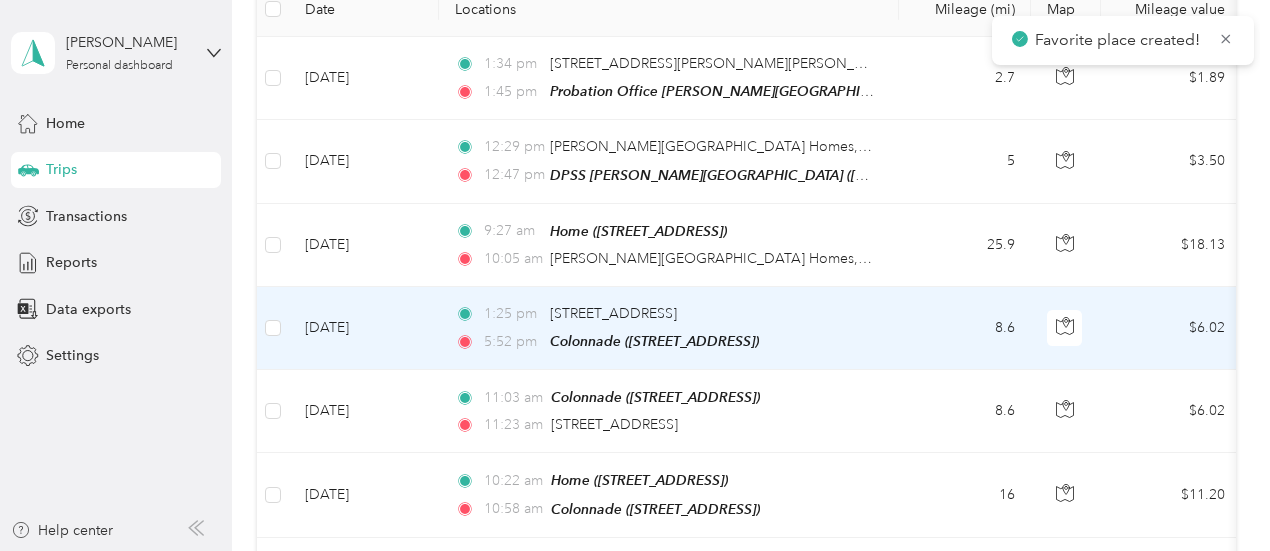 scroll, scrollTop: 0, scrollLeft: 0, axis: both 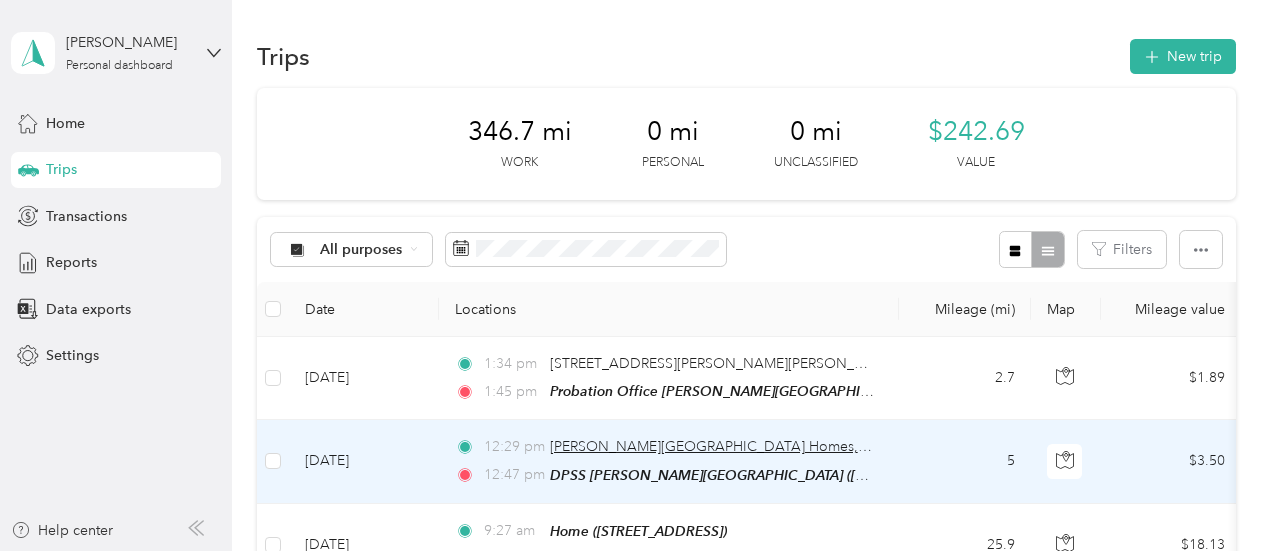 click on "[PERSON_NAME][GEOGRAPHIC_DATA] Homes, [PERSON_NAME][GEOGRAPHIC_DATA]" at bounding box center [833, 446] 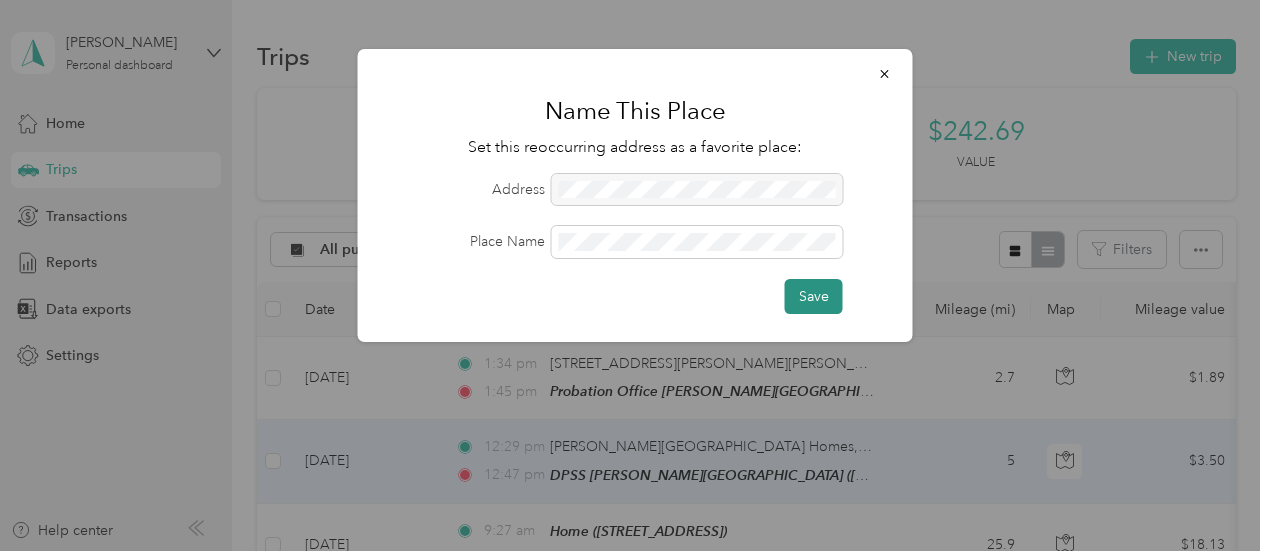click on "Save" at bounding box center (814, 296) 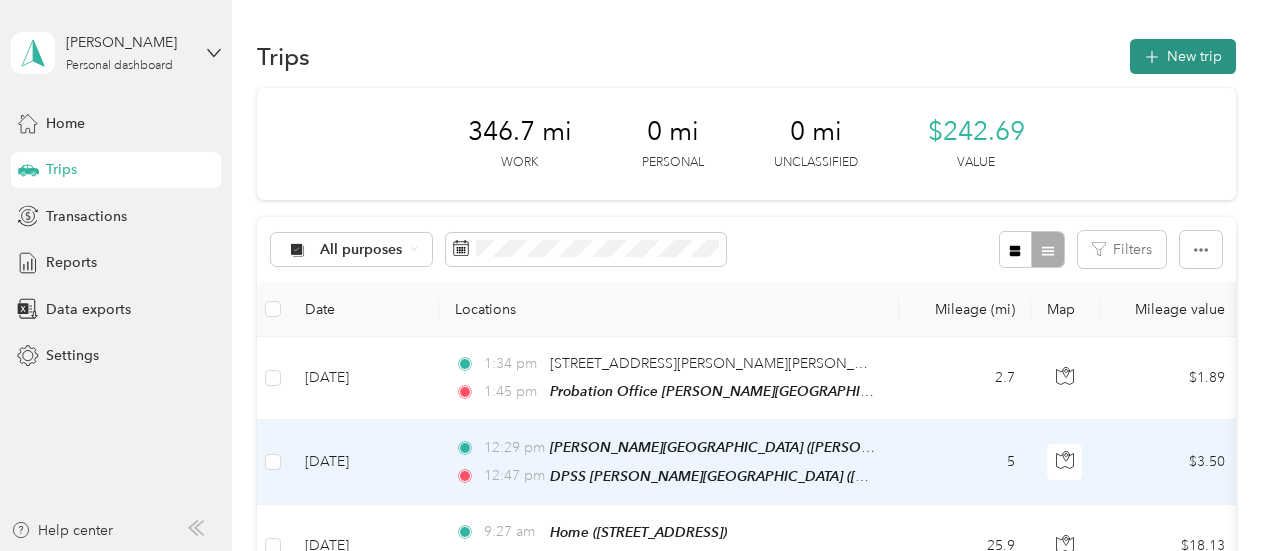 click on "New trip" at bounding box center [1183, 56] 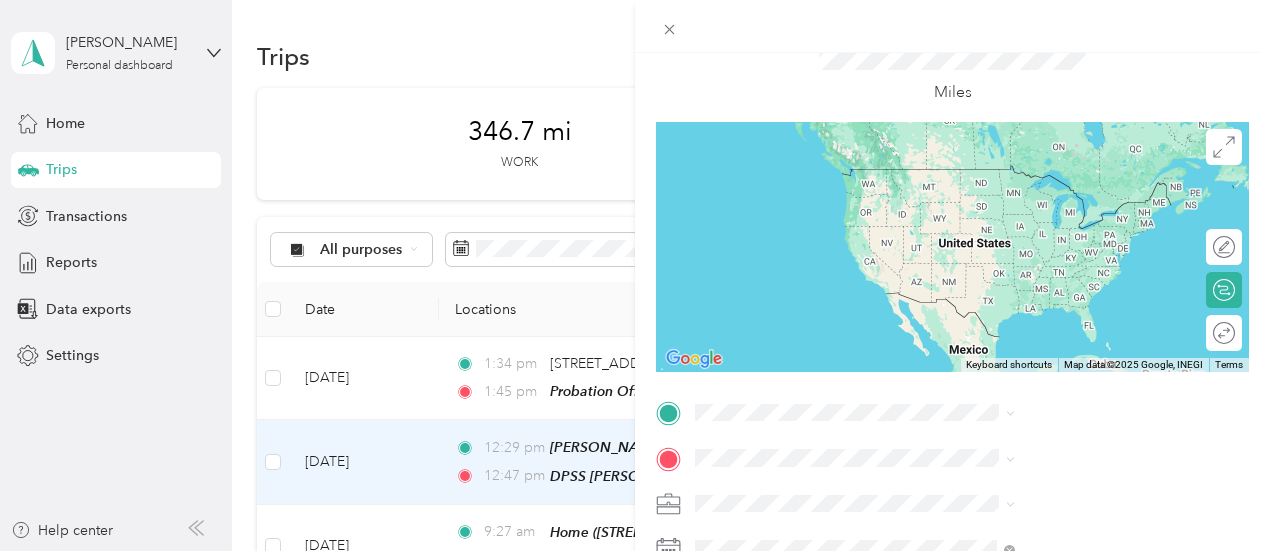 scroll, scrollTop: 100, scrollLeft: 0, axis: vertical 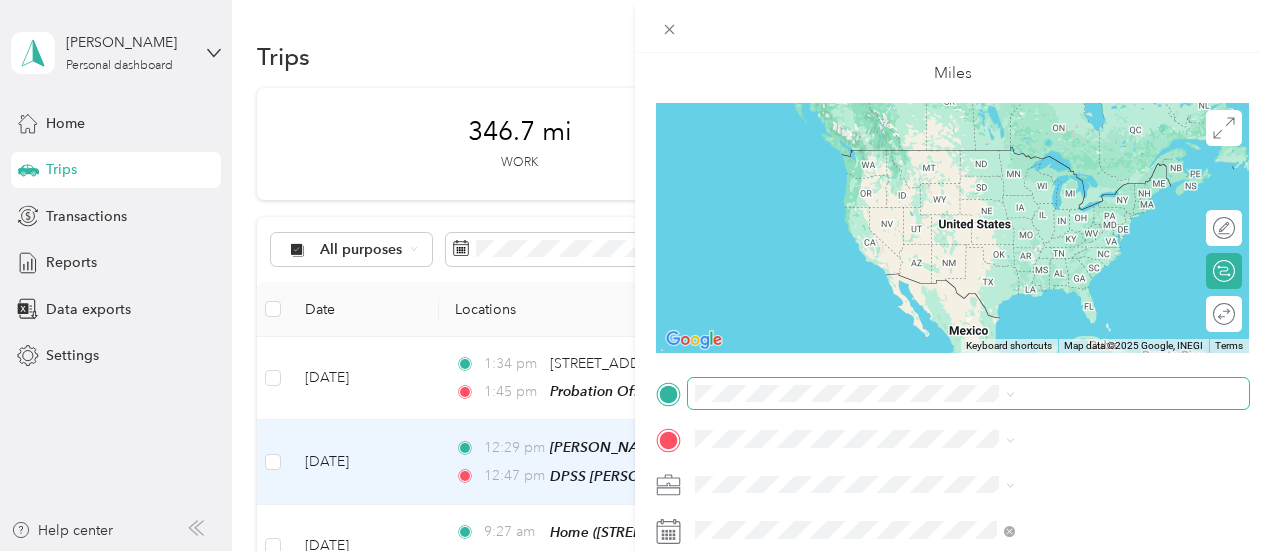 click at bounding box center (968, 394) 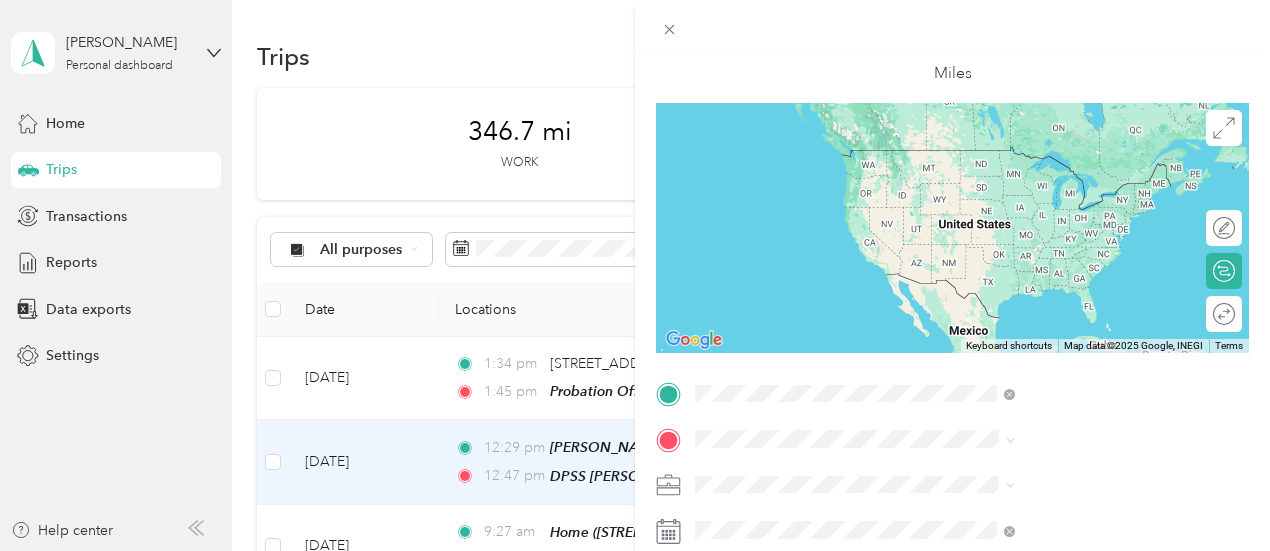 click on "Probation Office [PERSON_NAME][GEOGRAPHIC_DATA] [STREET_ADDRESS][PERSON_NAME][PERSON_NAME][US_STATE]" at bounding box center [1081, 188] 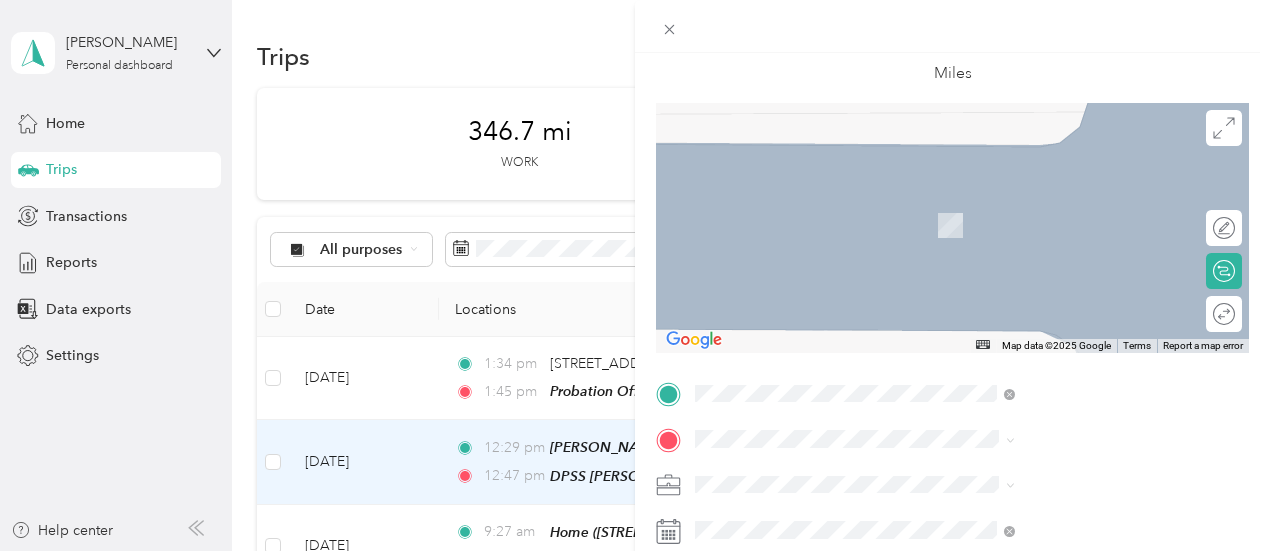 click on "TO Add photo" at bounding box center [952, 619] 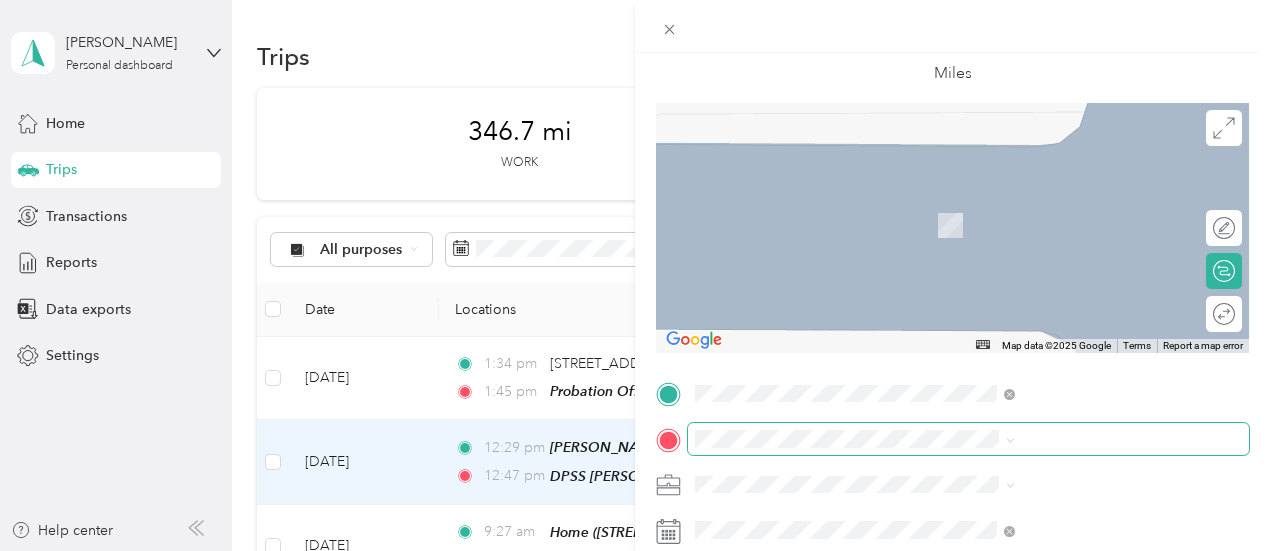 click at bounding box center [968, 439] 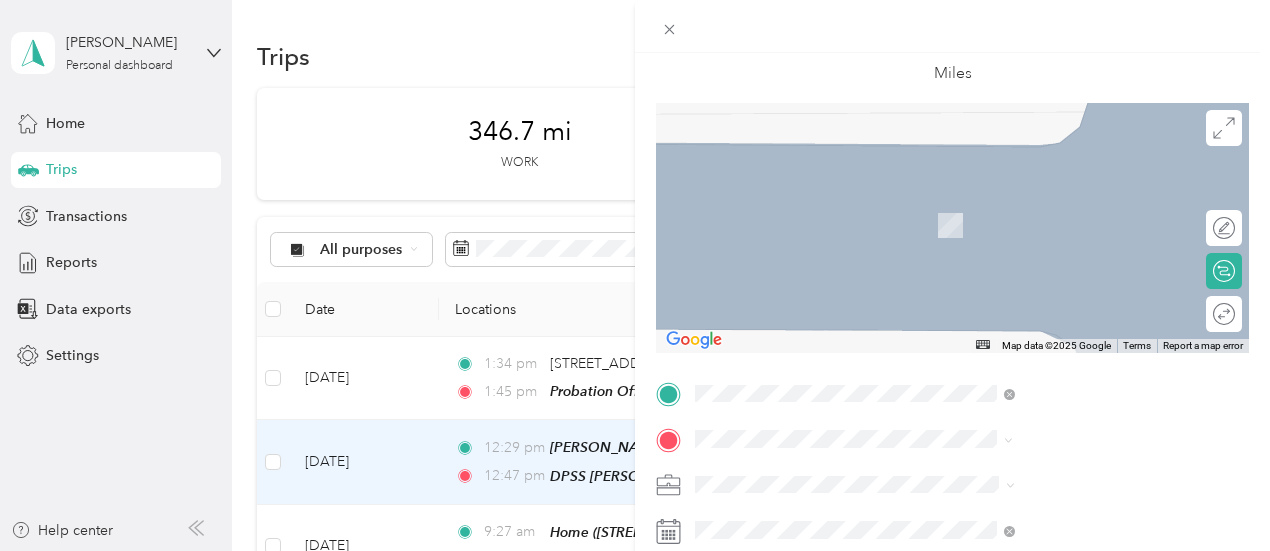click on "[PERSON_NAME][GEOGRAPHIC_DATA] Homes, [PERSON_NAME][GEOGRAPHIC_DATA], [GEOGRAPHIC_DATA], [US_STATE], [GEOGRAPHIC_DATA]" at bounding box center [1071, 413] 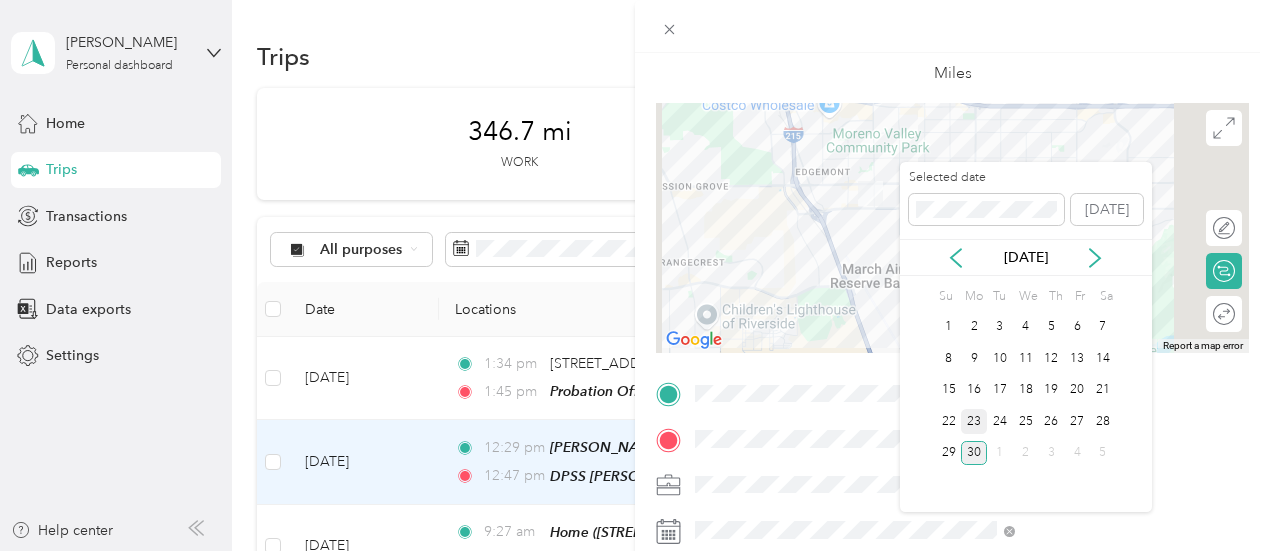 click on "23" at bounding box center (974, 421) 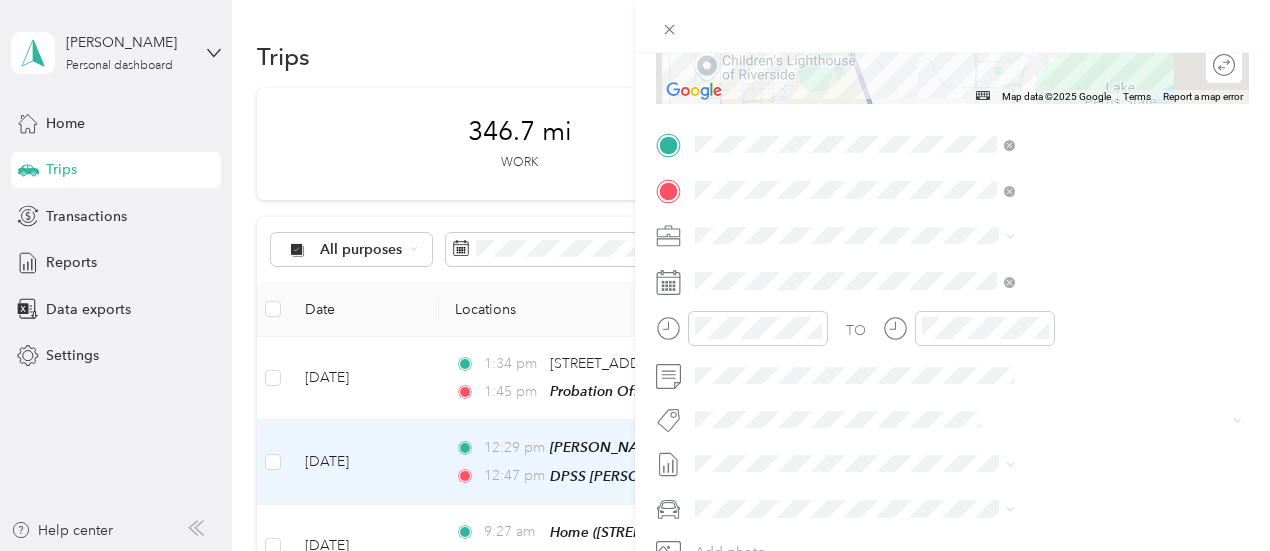 scroll, scrollTop: 400, scrollLeft: 0, axis: vertical 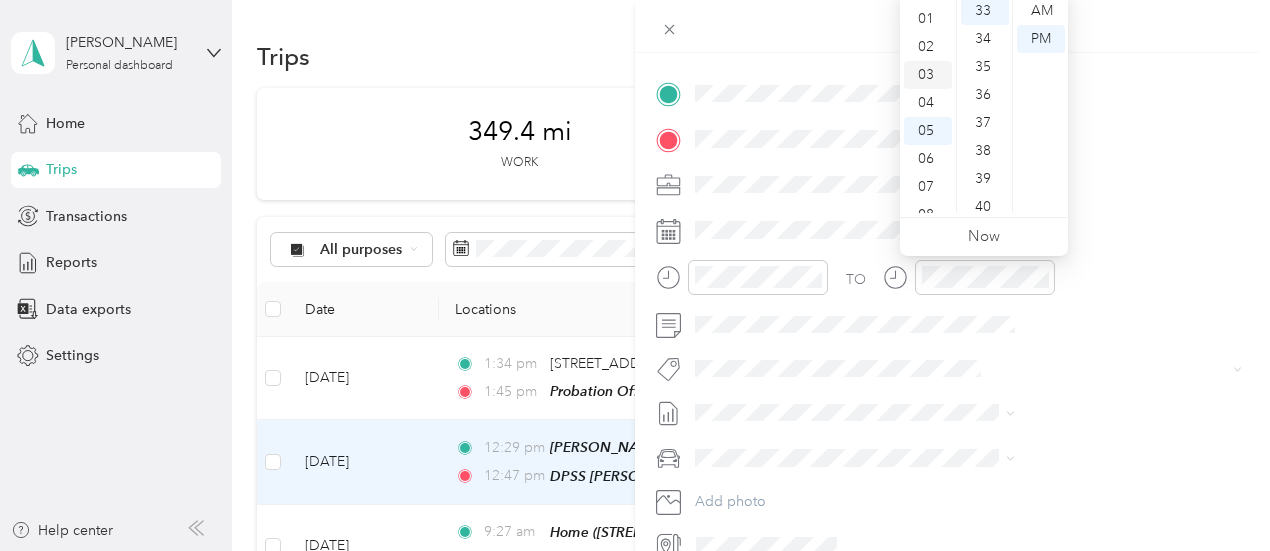 click on "03" at bounding box center [928, 75] 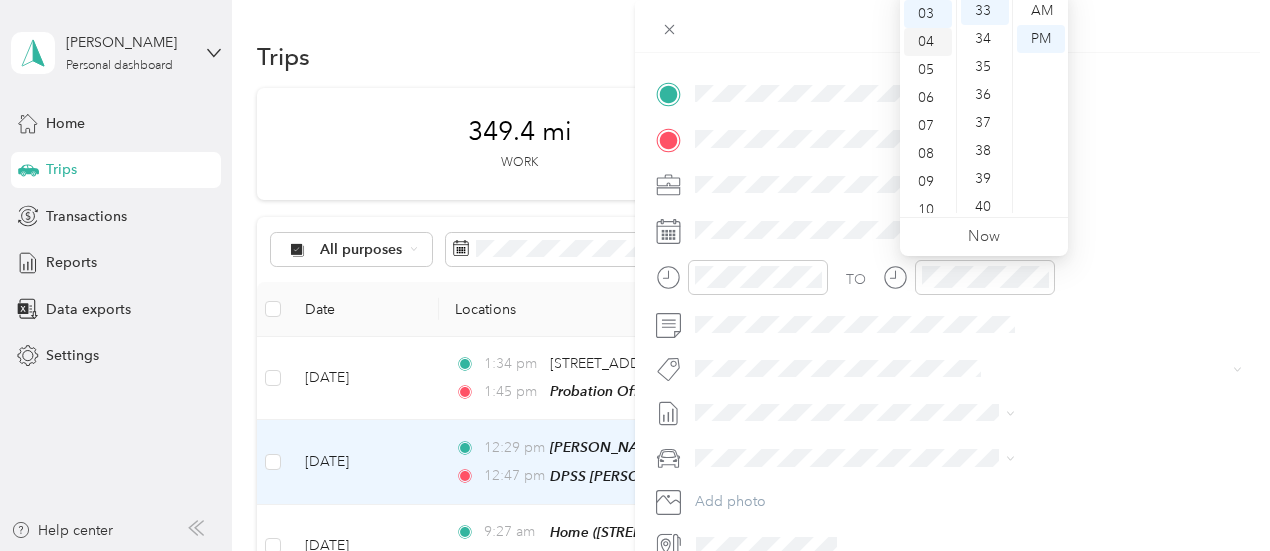 scroll, scrollTop: 84, scrollLeft: 0, axis: vertical 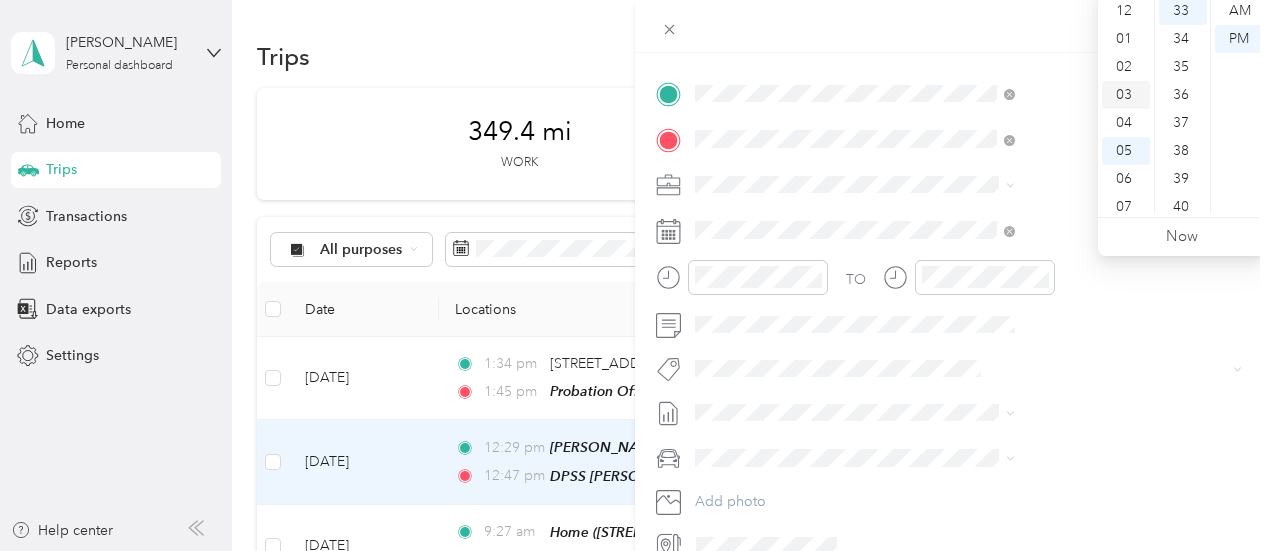 click on "03" at bounding box center [1126, 95] 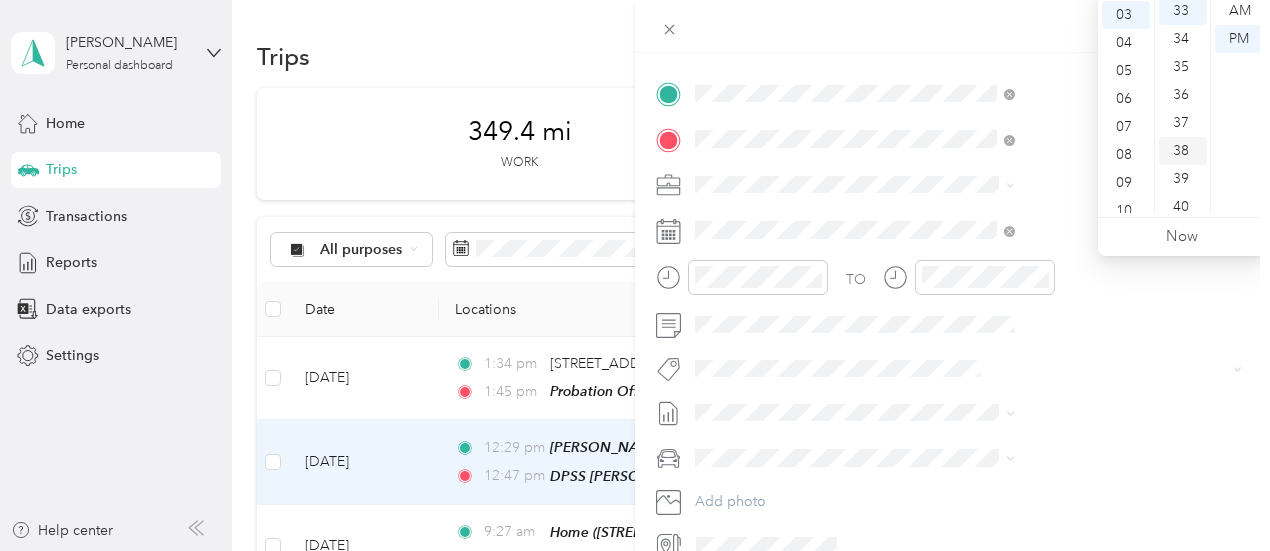 scroll, scrollTop: 84, scrollLeft: 0, axis: vertical 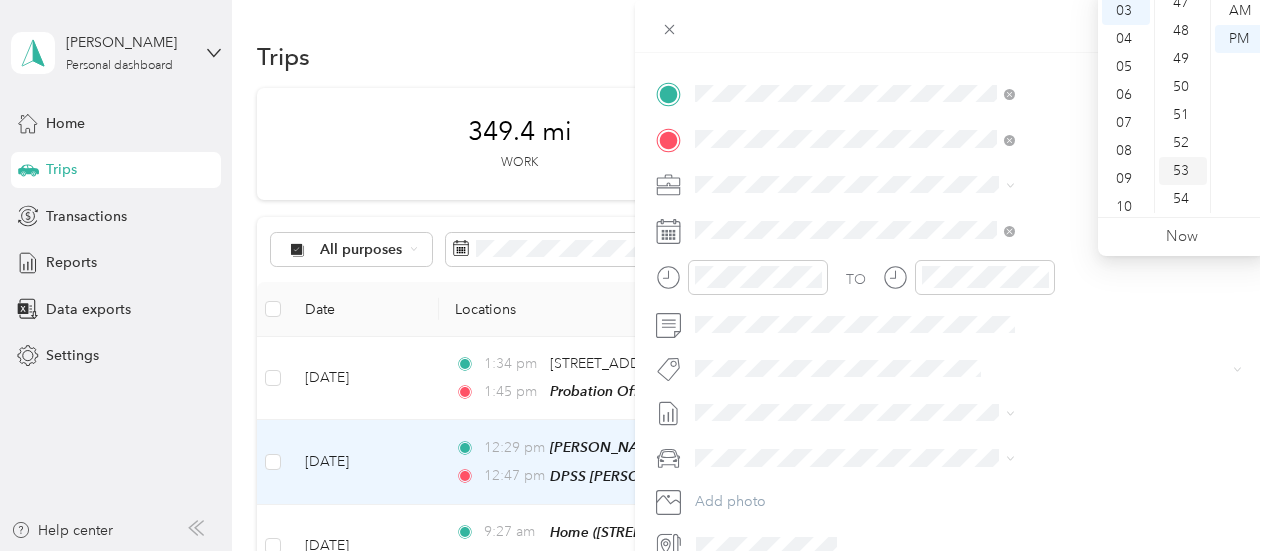 click on "53" at bounding box center (1183, 171) 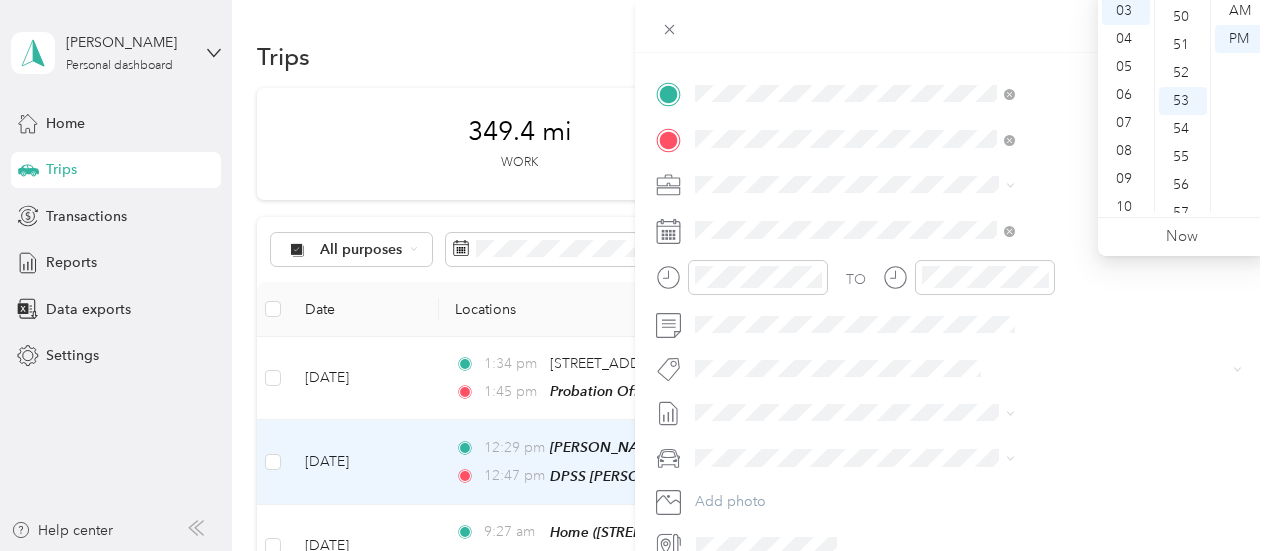 scroll, scrollTop: 1364, scrollLeft: 0, axis: vertical 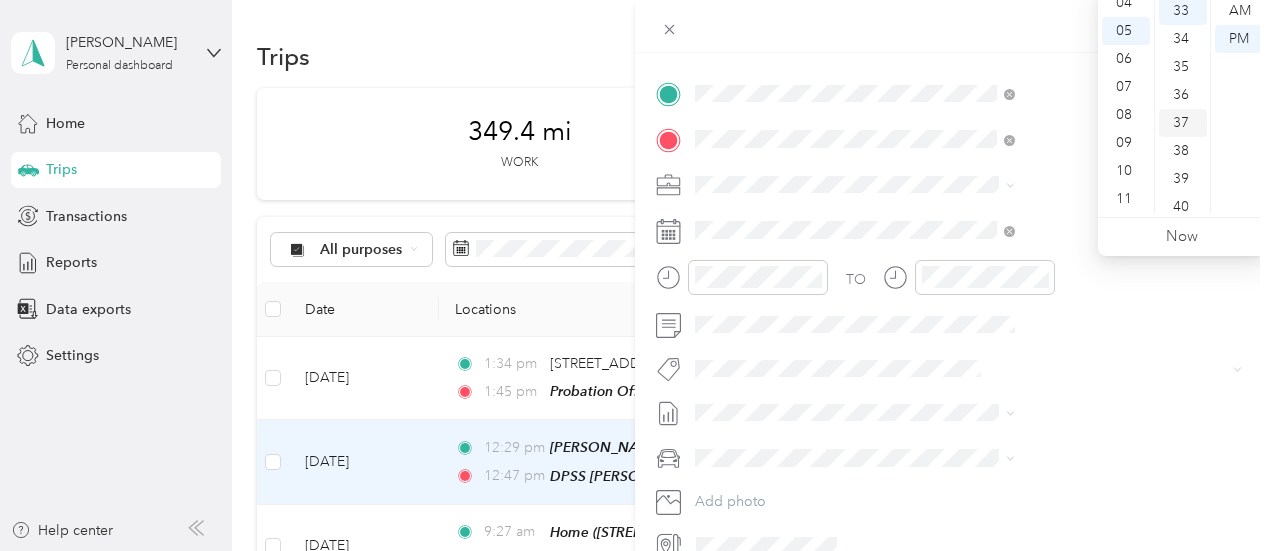 click on "34" at bounding box center (1183, 39) 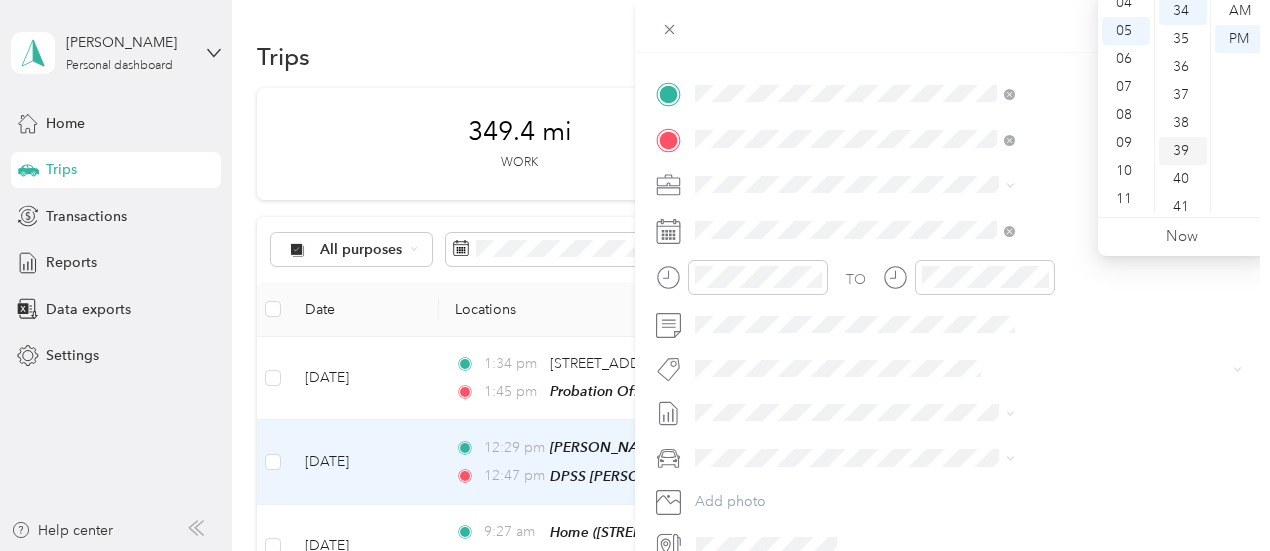 click on "39" at bounding box center (1183, 151) 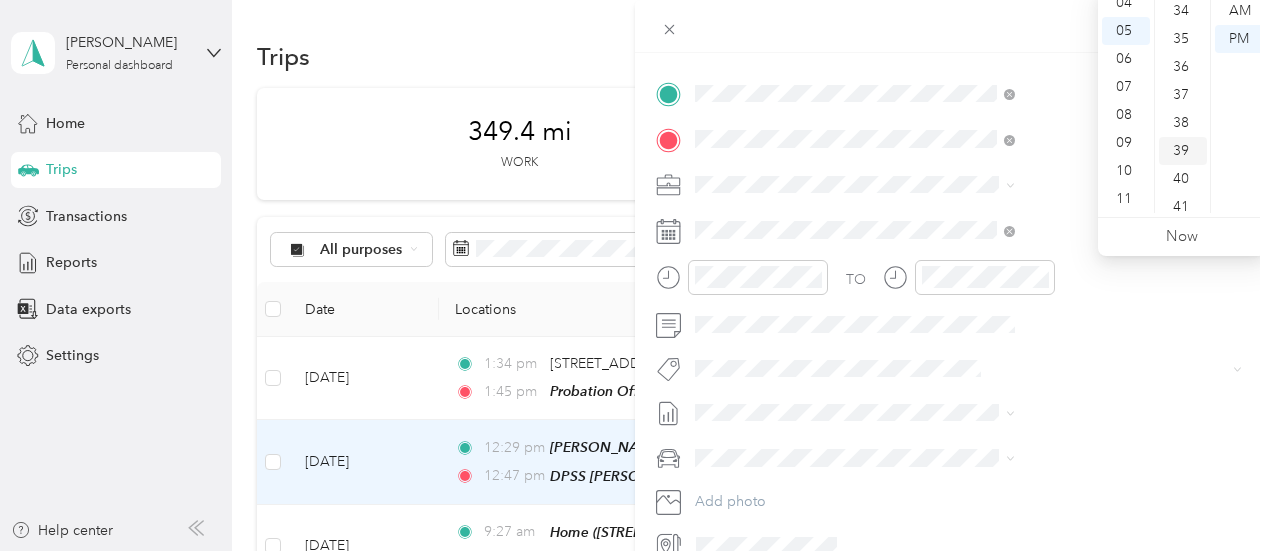 scroll, scrollTop: 1092, scrollLeft: 0, axis: vertical 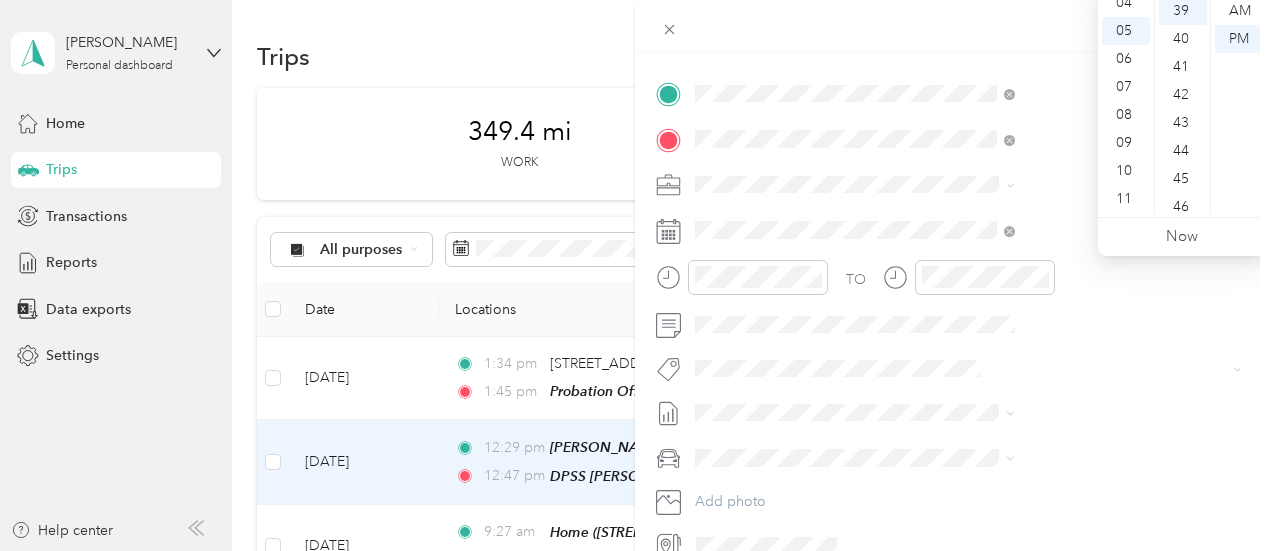 click on "12 01 02 03 04 05 06 07 08 09 10 11 00 01 02 03 04 05 06 07 08 09 10 11 12 13 14 15 16 17 18 19 20 21 22 23 24 25 26 27 28 29 30 31 32 33 34 35 36 37 38 39 40 41 42 43 44 45 46 47 48 49 50 51 52 53 54 55 56 57 58 59 AM PM" at bounding box center (1182, 105) 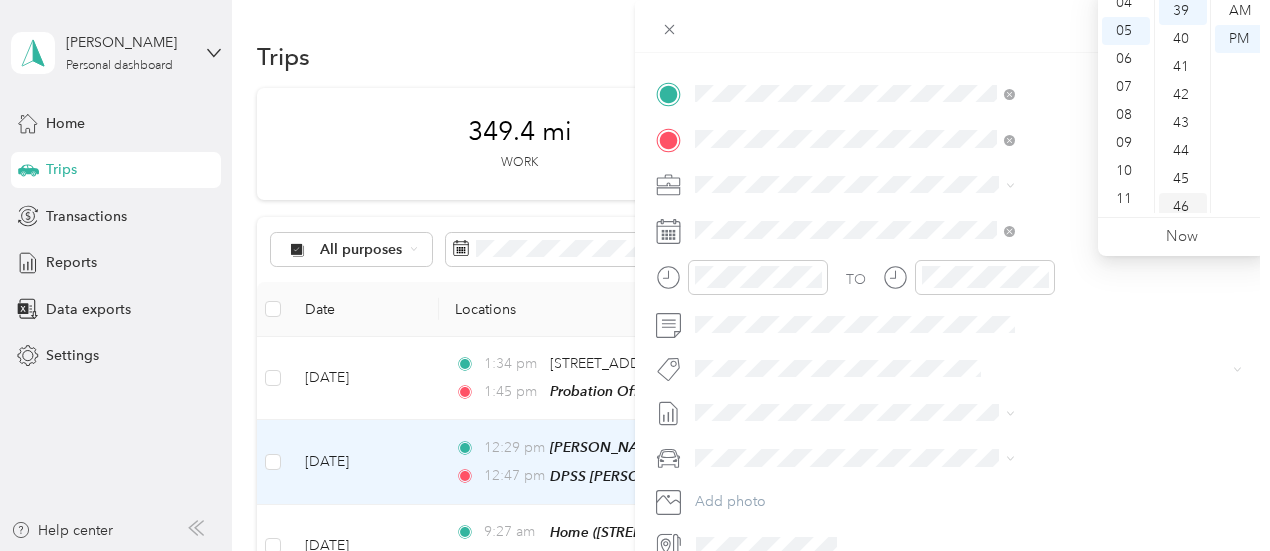 click on "46" at bounding box center [1183, 207] 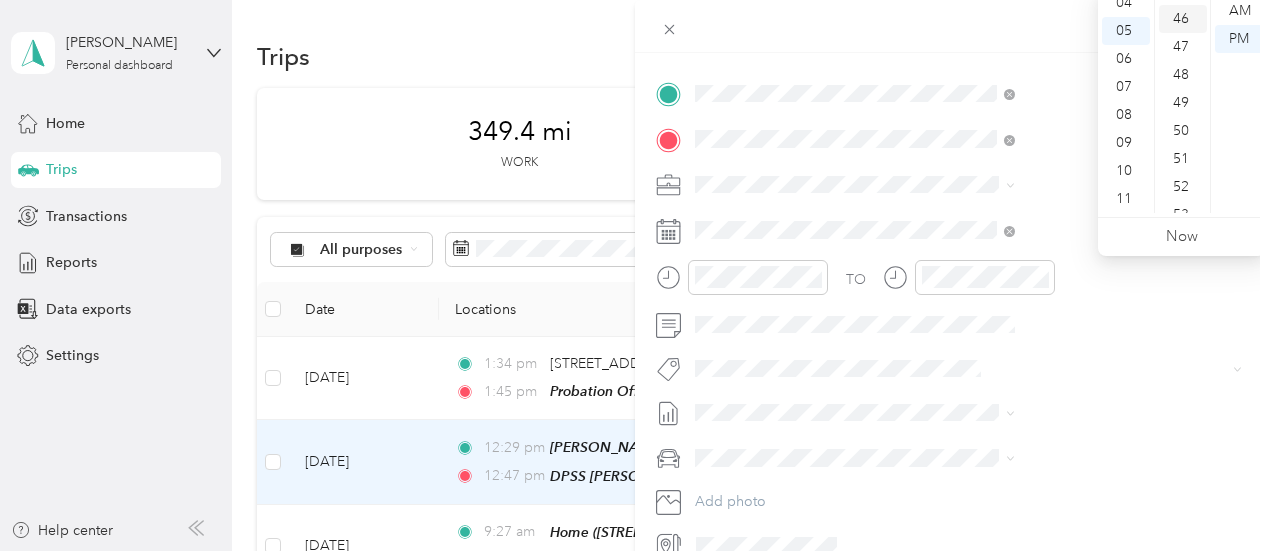 scroll, scrollTop: 1288, scrollLeft: 0, axis: vertical 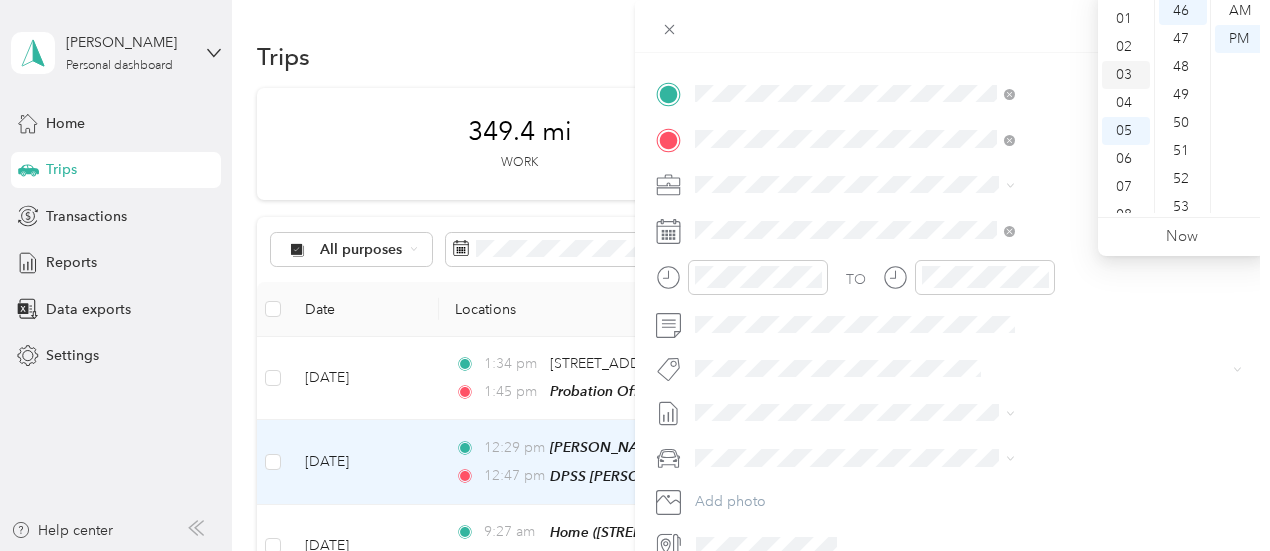 click on "03" at bounding box center (1126, 75) 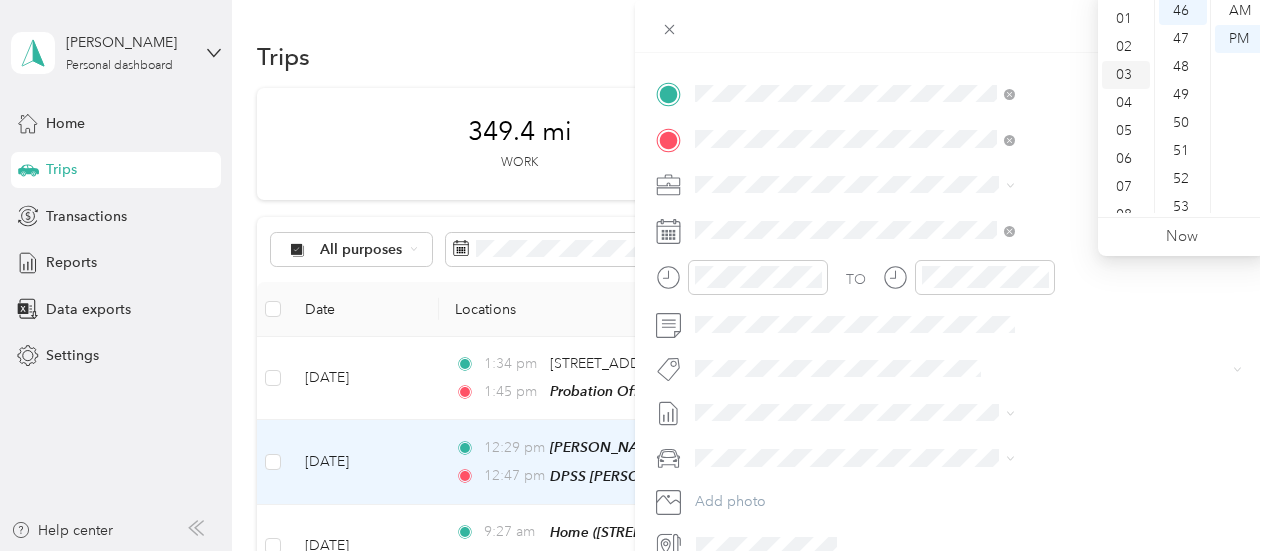 scroll, scrollTop: 84, scrollLeft: 0, axis: vertical 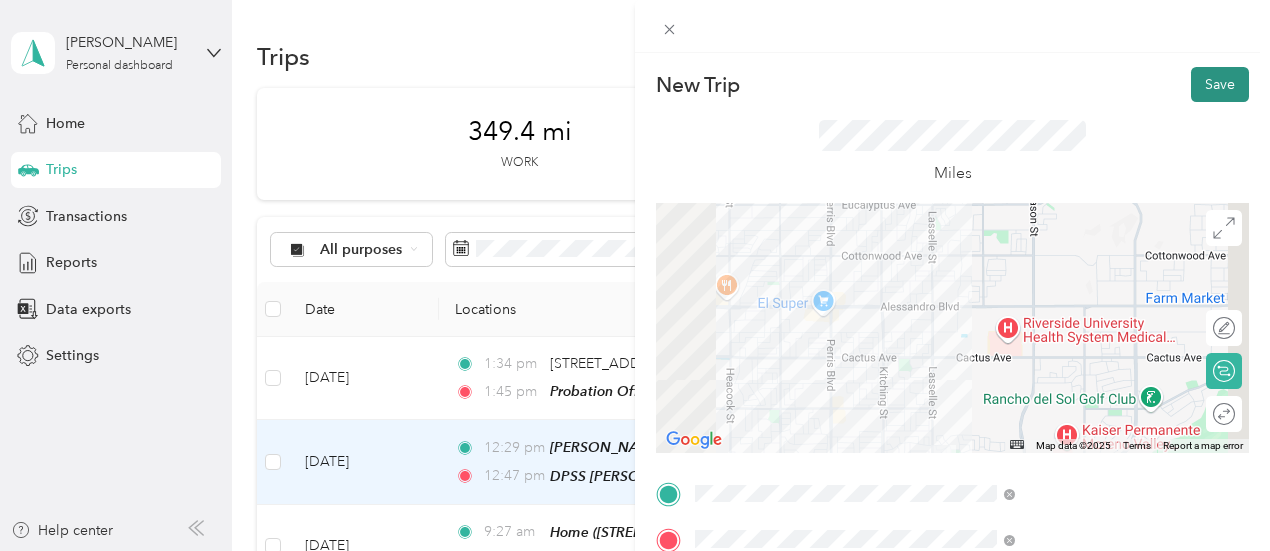 click on "Save" at bounding box center (1220, 84) 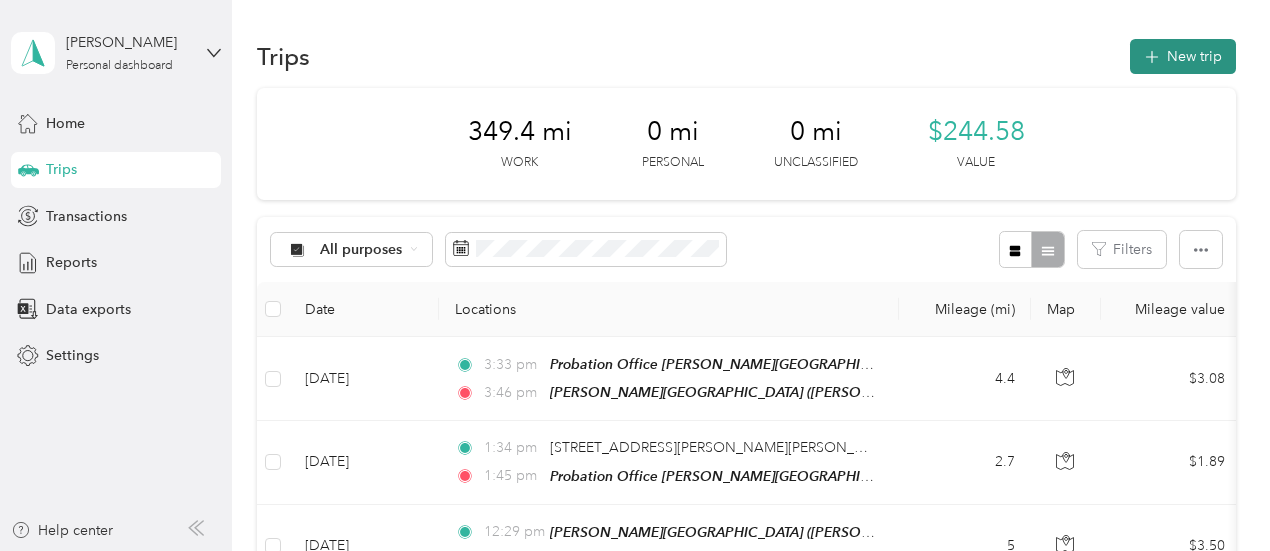 click on "New trip" at bounding box center [1183, 56] 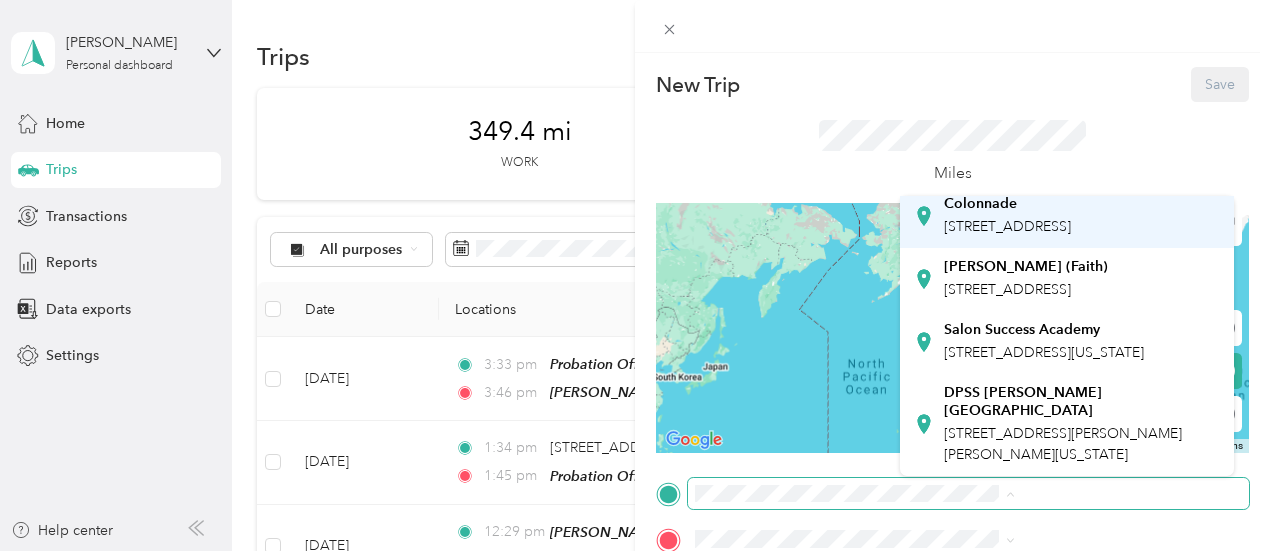 scroll, scrollTop: 770, scrollLeft: 0, axis: vertical 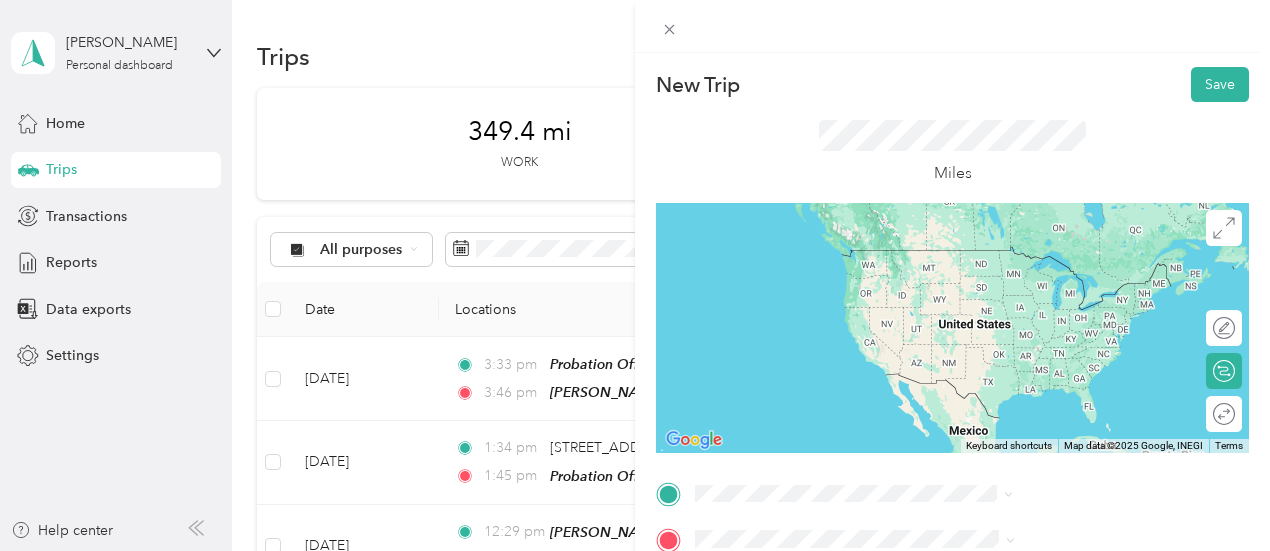 click on "[PERSON_NAME][GEOGRAPHIC_DATA] Homes, [PERSON_NAME][GEOGRAPHIC_DATA], [GEOGRAPHIC_DATA], [US_STATE], [GEOGRAPHIC_DATA]" at bounding box center (1071, 468) 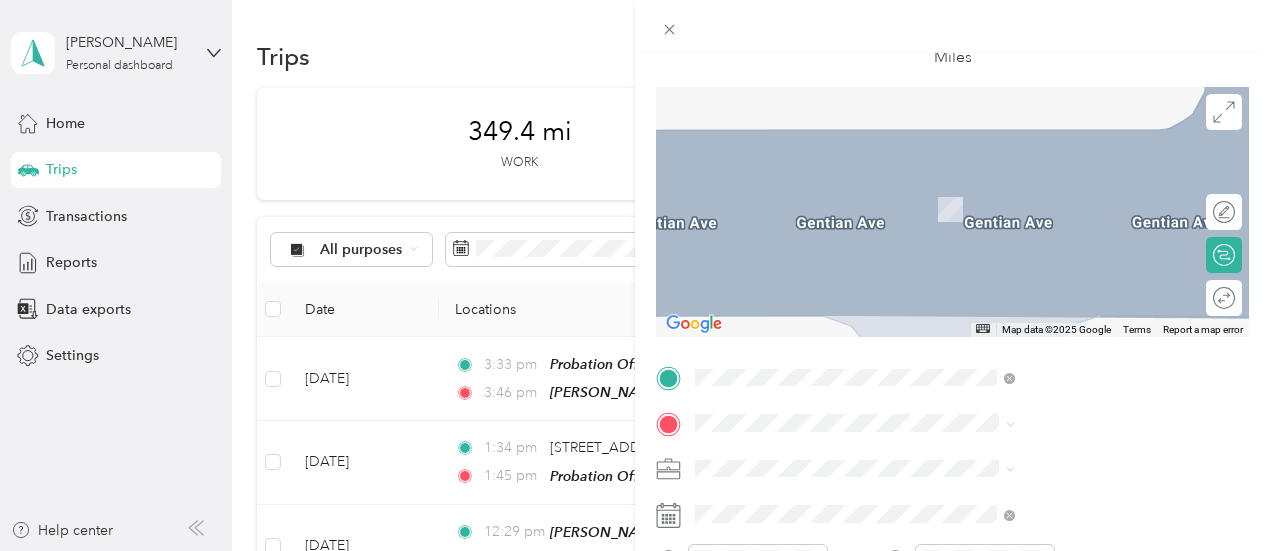 scroll, scrollTop: 200, scrollLeft: 0, axis: vertical 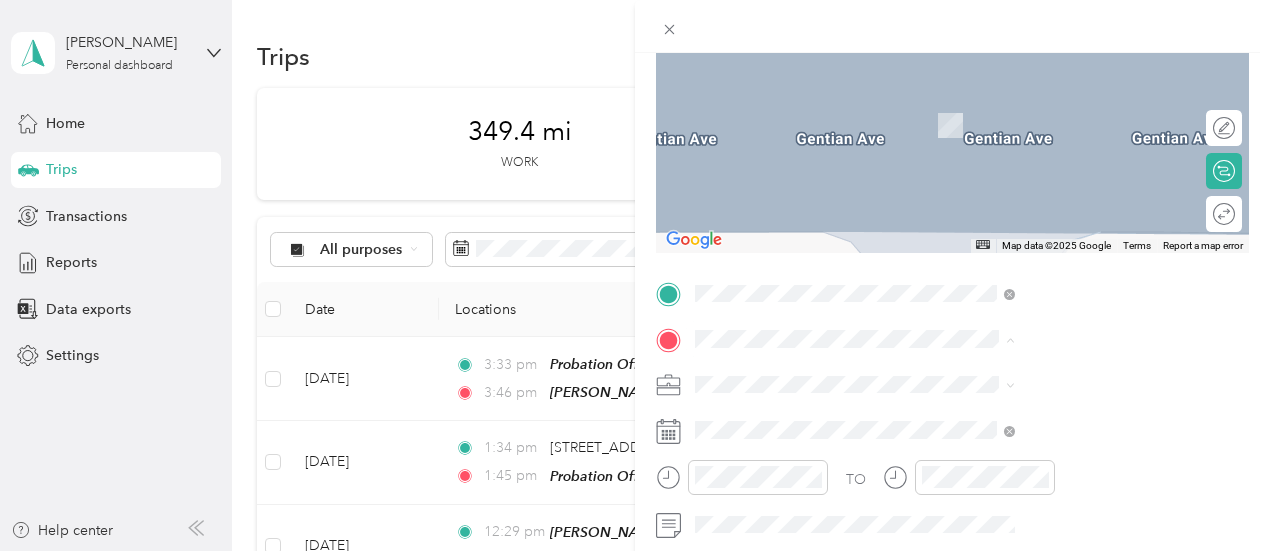 click on "Home [STREET_ADDRESS]" at bounding box center [1007, 115] 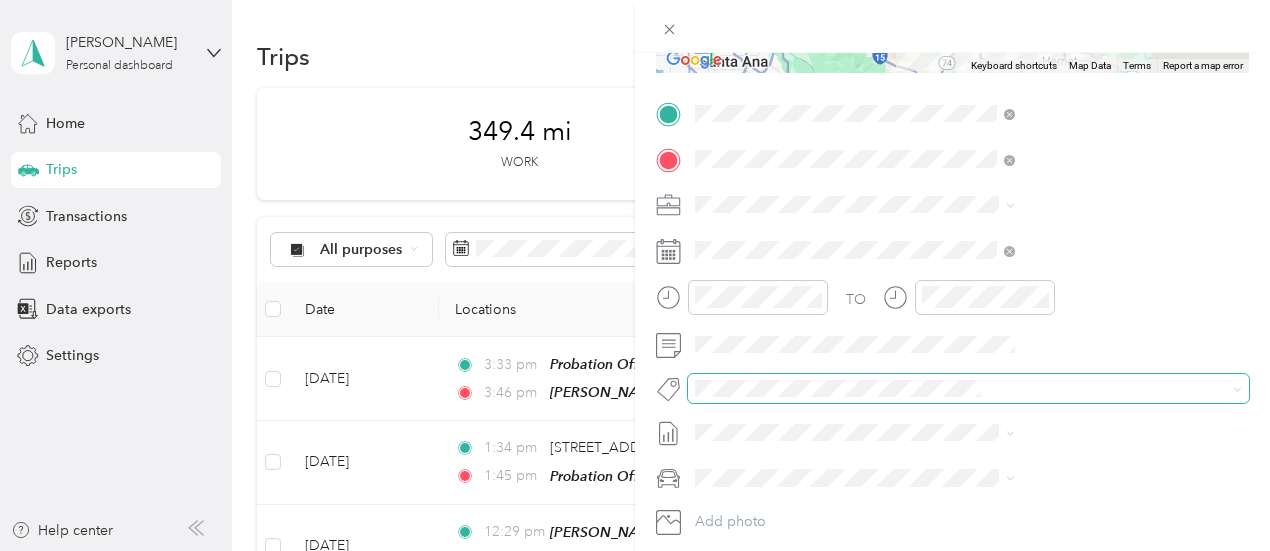 scroll, scrollTop: 400, scrollLeft: 0, axis: vertical 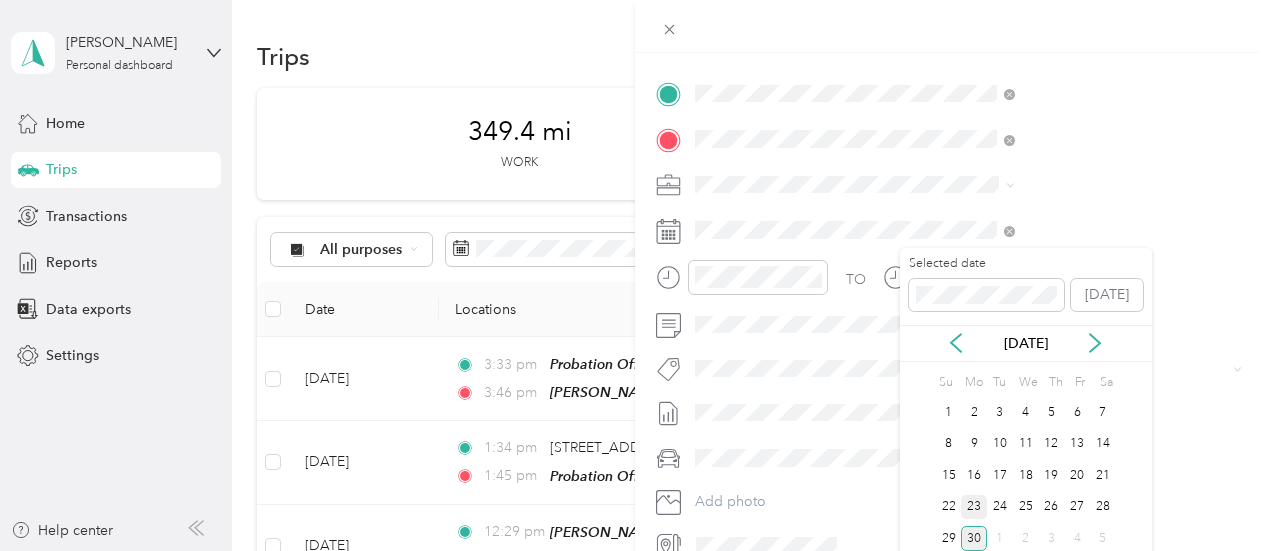 click on "23" at bounding box center (974, 507) 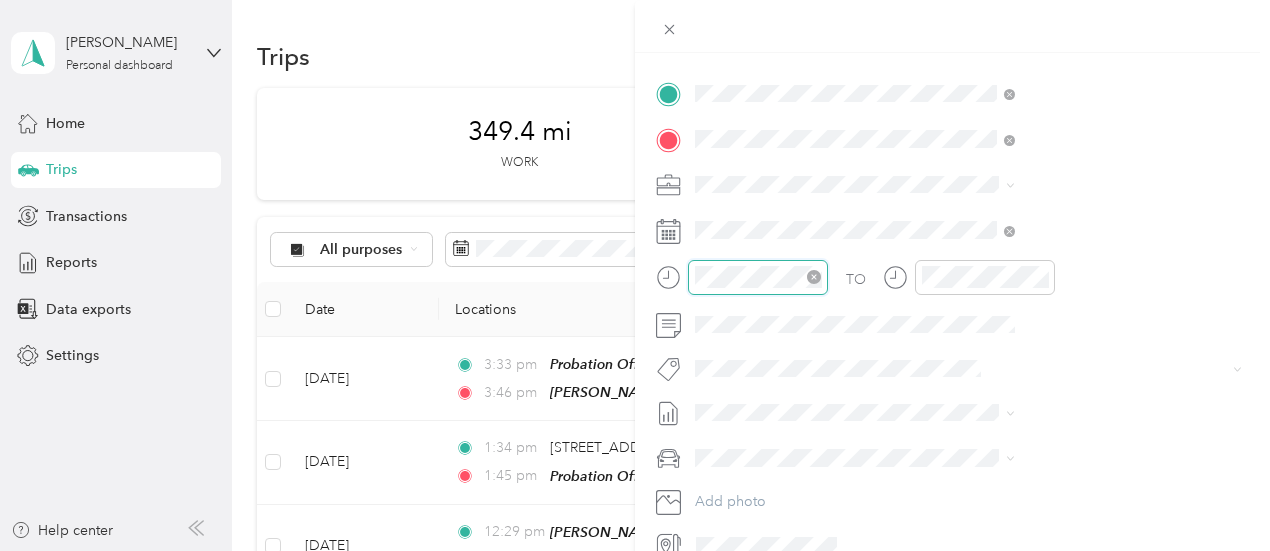 scroll, scrollTop: 120, scrollLeft: 0, axis: vertical 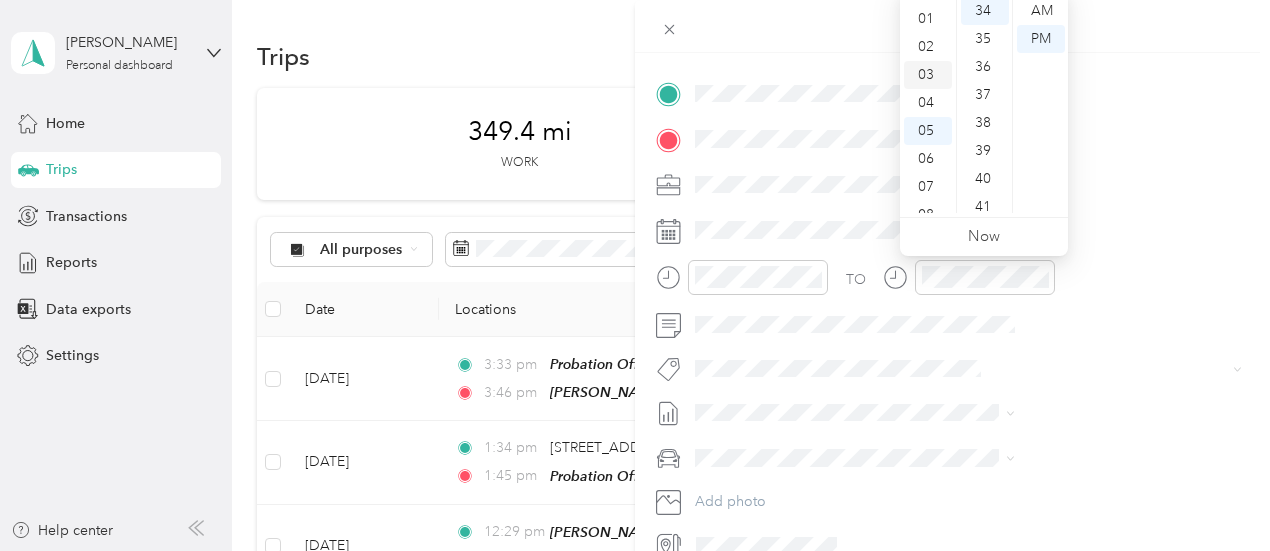 click on "03" at bounding box center [928, 75] 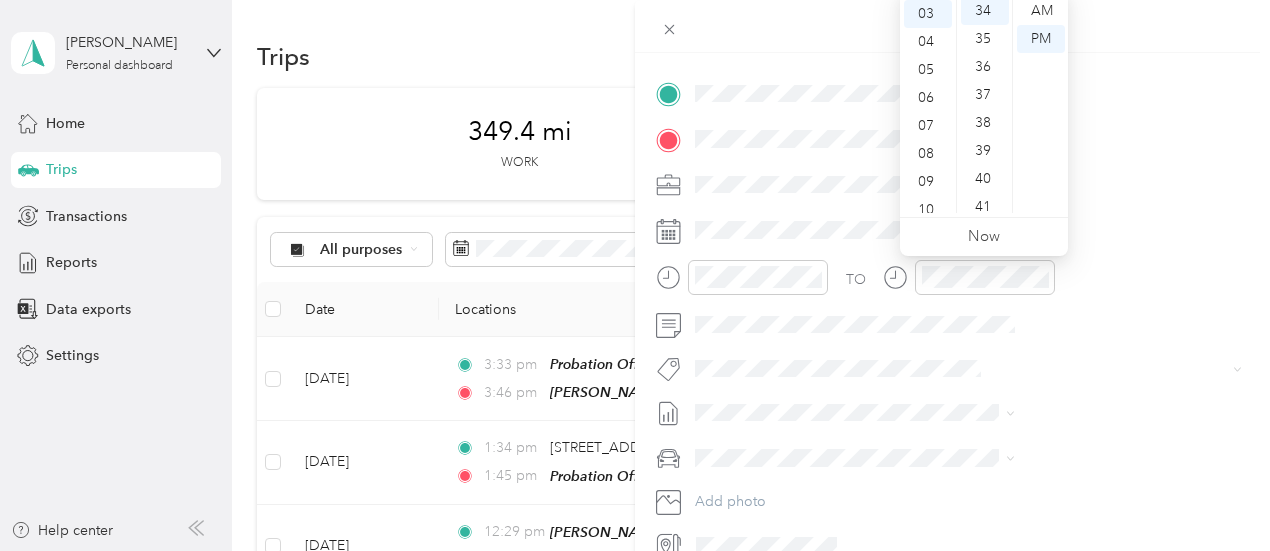 scroll, scrollTop: 84, scrollLeft: 0, axis: vertical 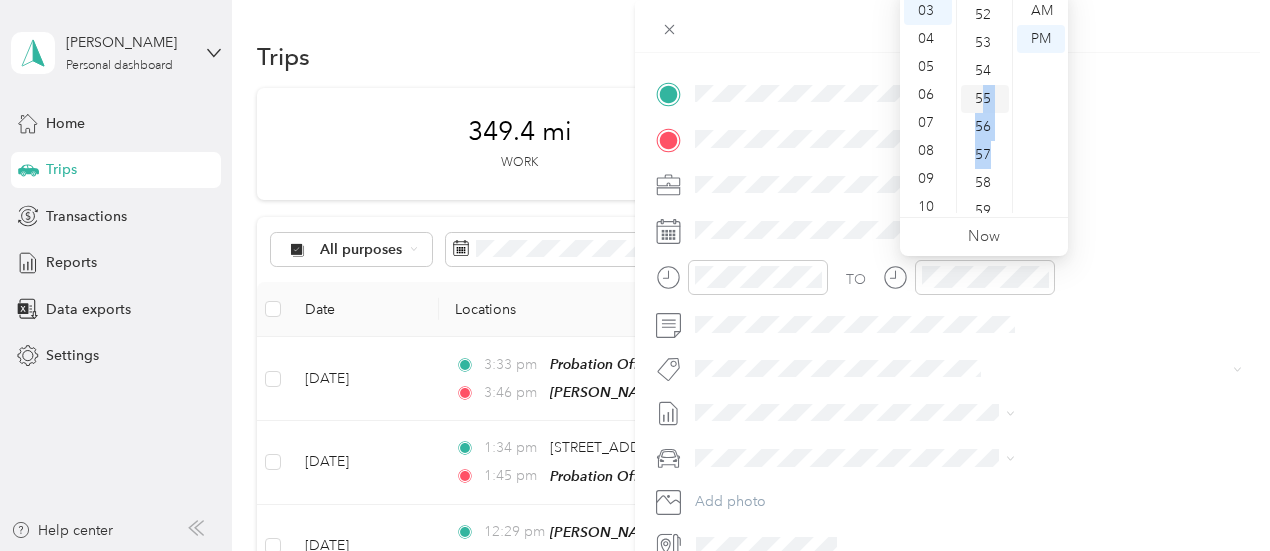 drag, startPoint x: 995, startPoint y: 166, endPoint x: 984, endPoint y: 85, distance: 81.7435 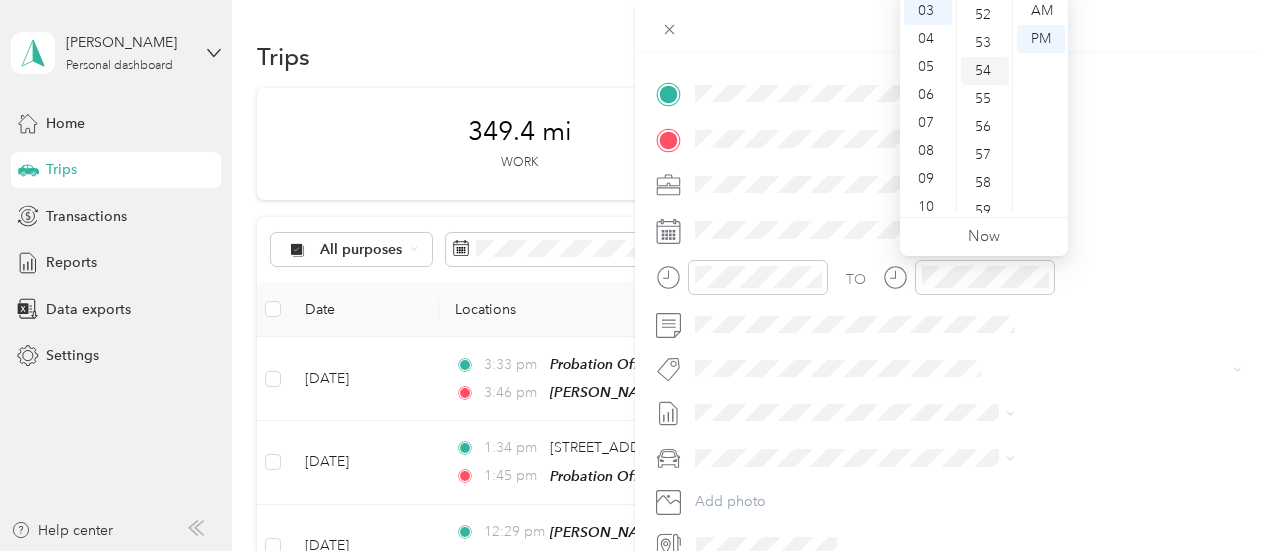 click on "54" at bounding box center (985, 71) 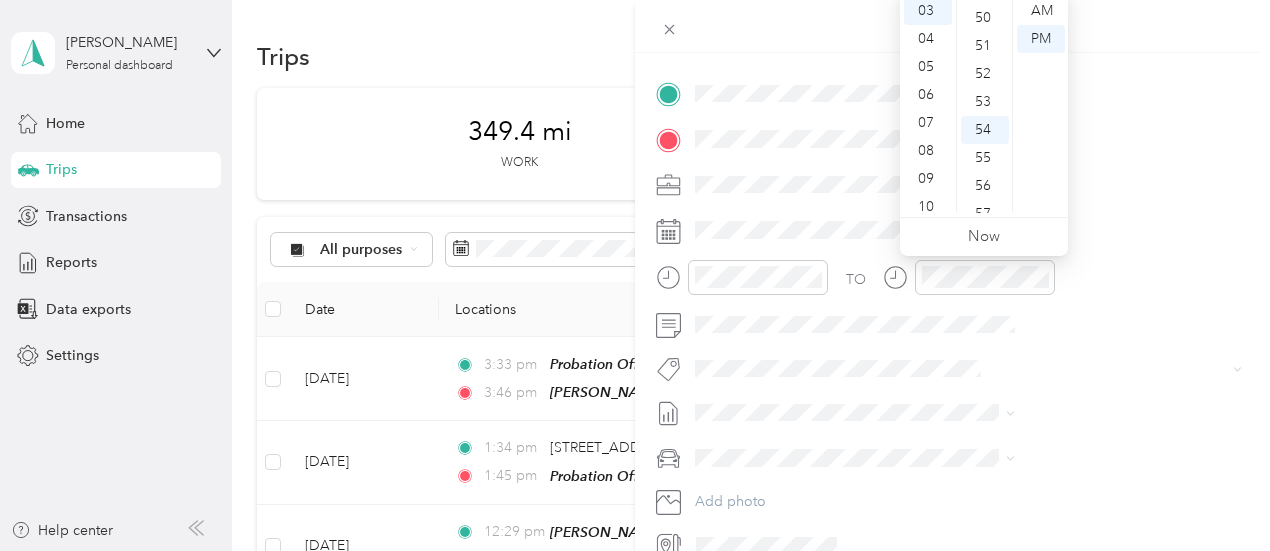 scroll, scrollTop: 1264, scrollLeft: 0, axis: vertical 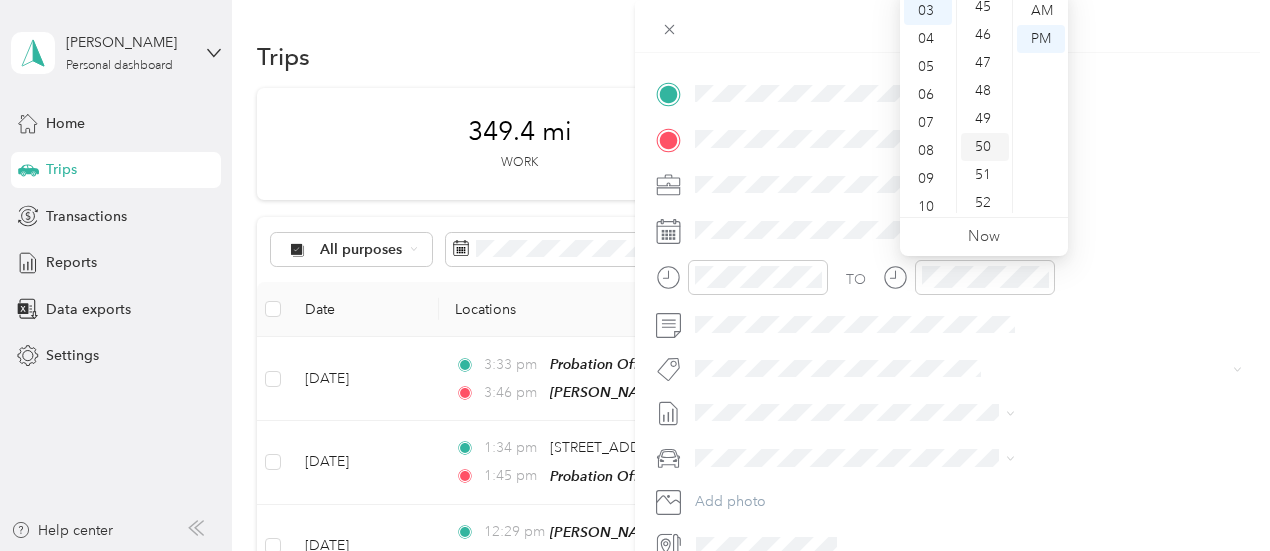 click on "50" at bounding box center (985, 147) 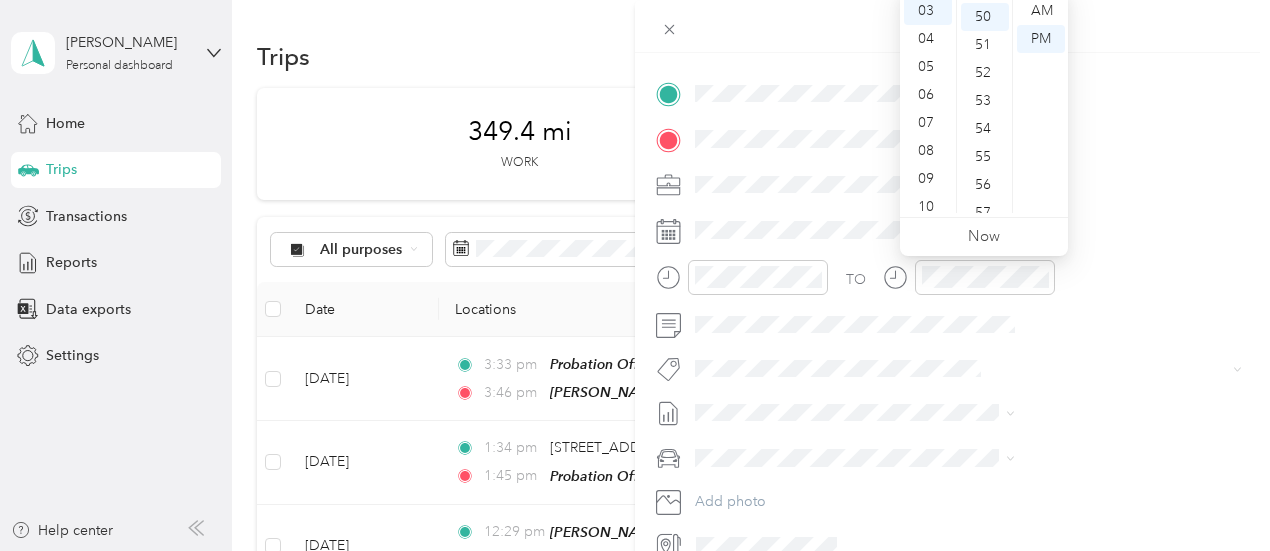 scroll, scrollTop: 1400, scrollLeft: 0, axis: vertical 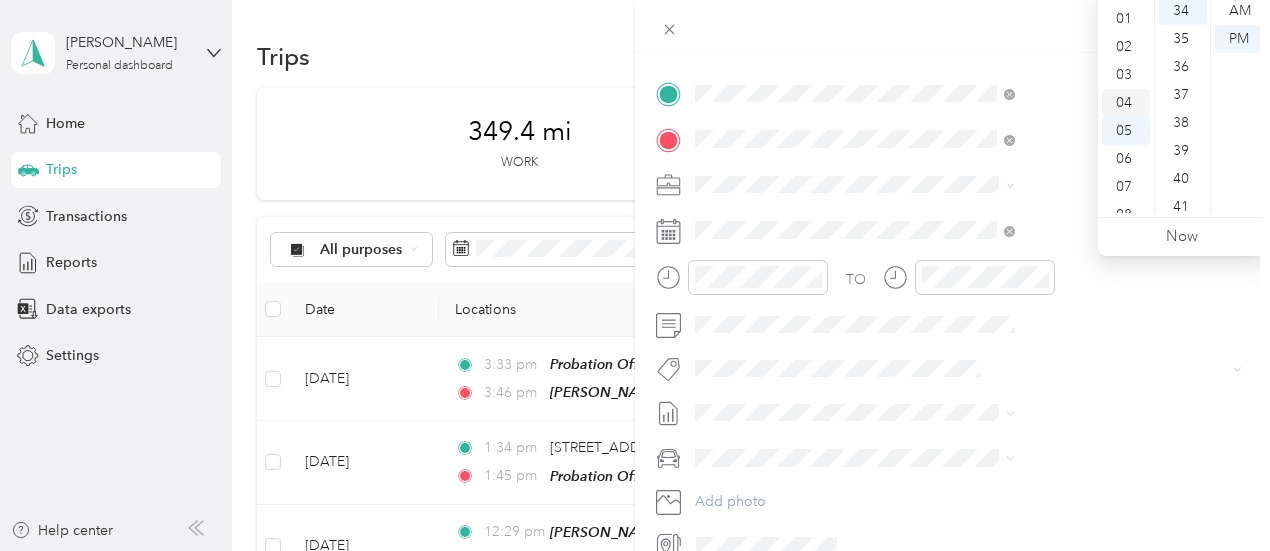 click on "04" at bounding box center (1126, 103) 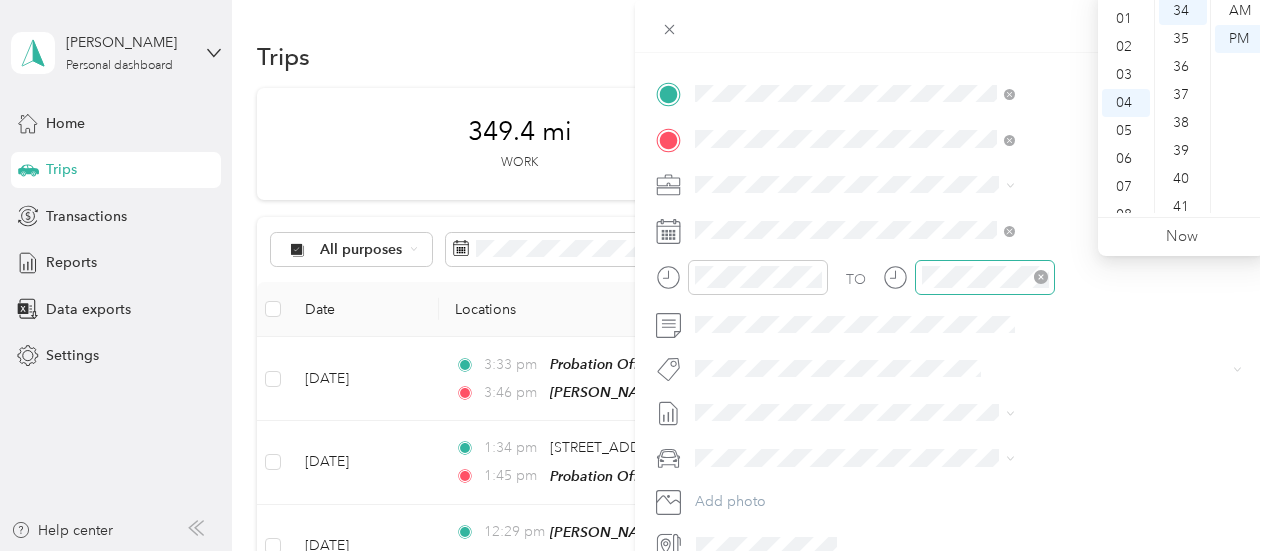 scroll, scrollTop: 112, scrollLeft: 0, axis: vertical 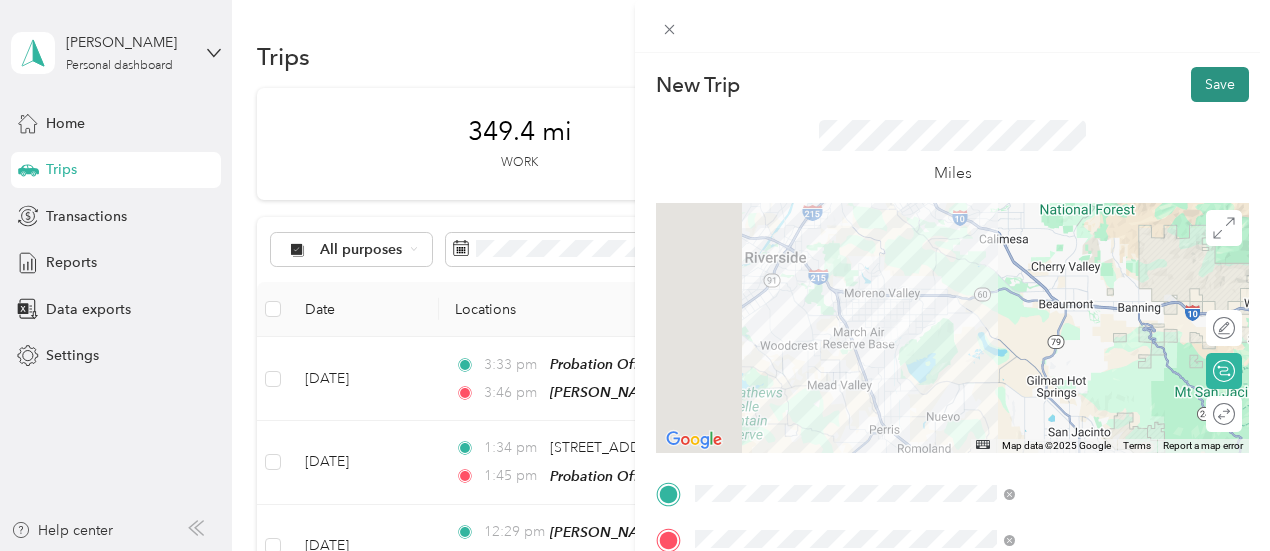 click on "Save" at bounding box center [1220, 84] 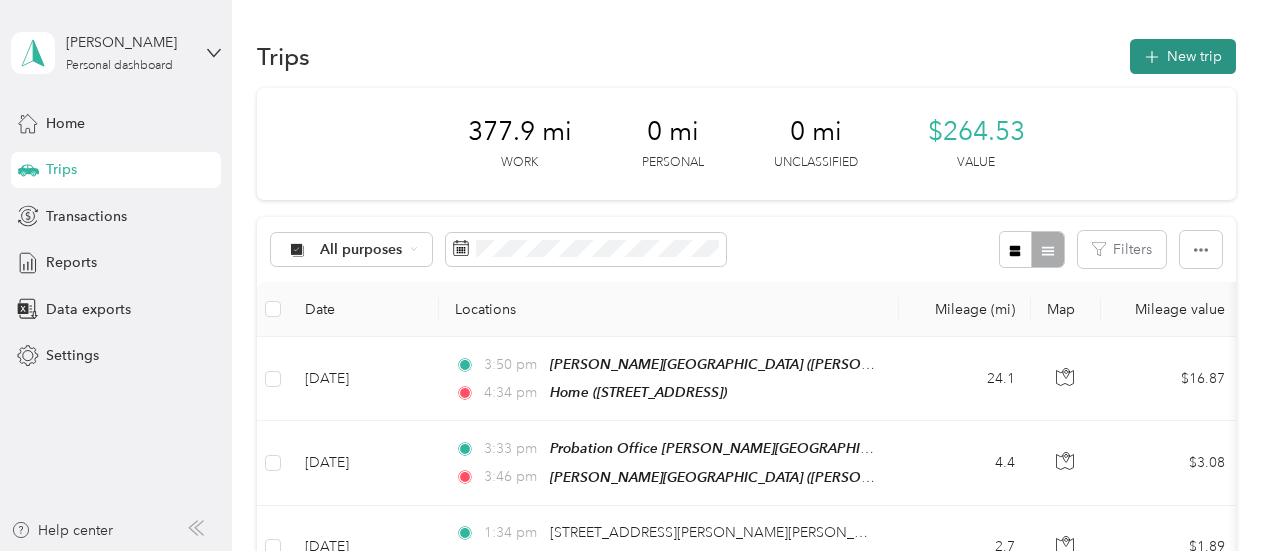 click on "New trip" at bounding box center (1183, 56) 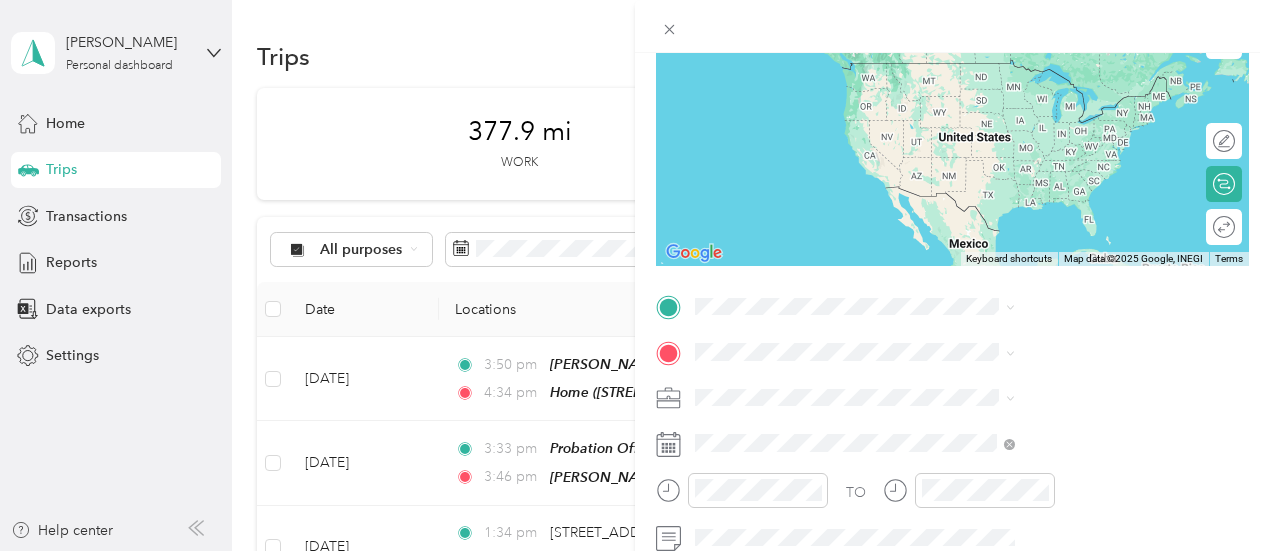 scroll, scrollTop: 200, scrollLeft: 0, axis: vertical 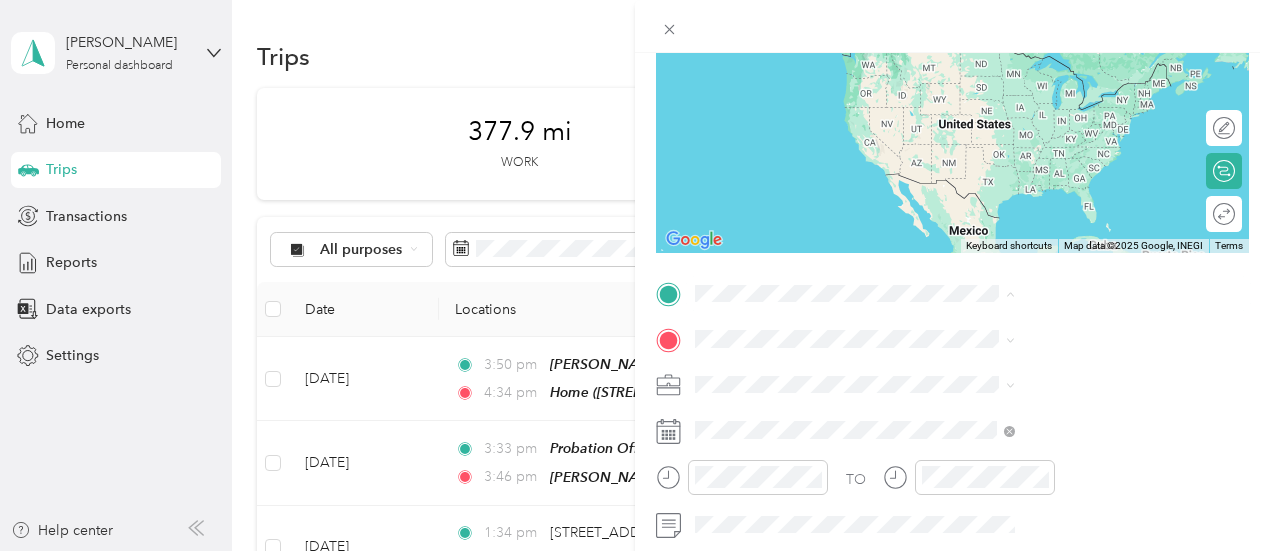 click on "[STREET_ADDRESS]" at bounding box center [1007, 79] 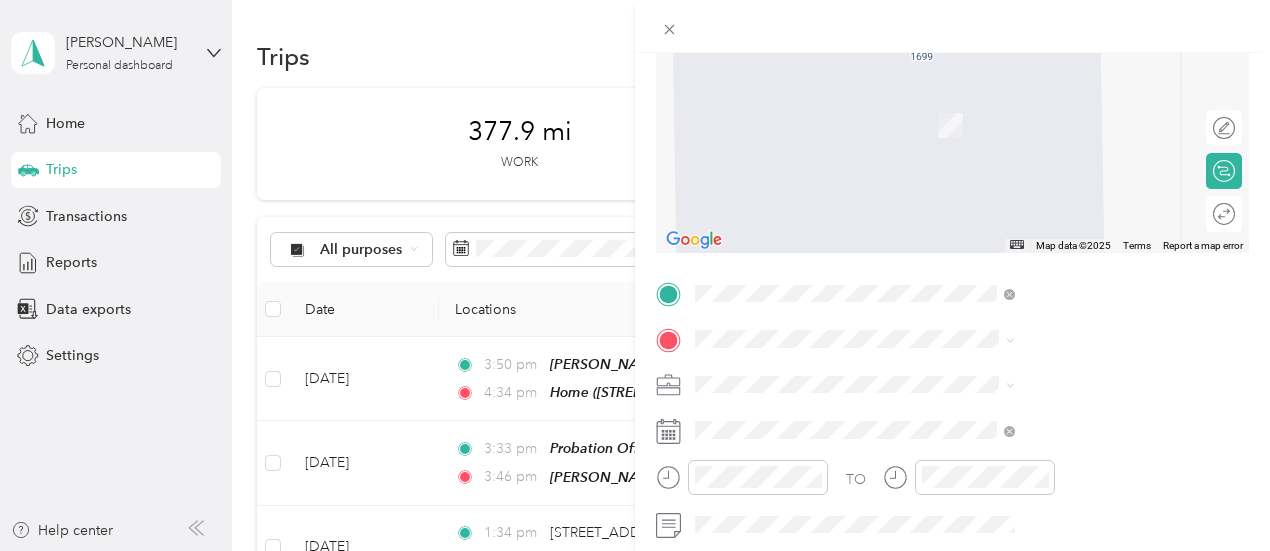 click on "New Trip Save This trip cannot be edited because it is either under review, approved, or paid. Contact your Team Manager to edit it. Miles ← Move left → Move right ↑ Move up ↓ Move down + Zoom in - Zoom out Home Jump left by 75% End Jump right by 75% Page Up Jump up by 75% Page Down Jump down by 75% To navigate, press the arrow keys. Map Data Map data ©2025 Map data ©2025 2 m  Click to toggle between metric and imperial units Terms Report a map error Edit route Calculate route Round trip TO Add photo" at bounding box center (635, 275) 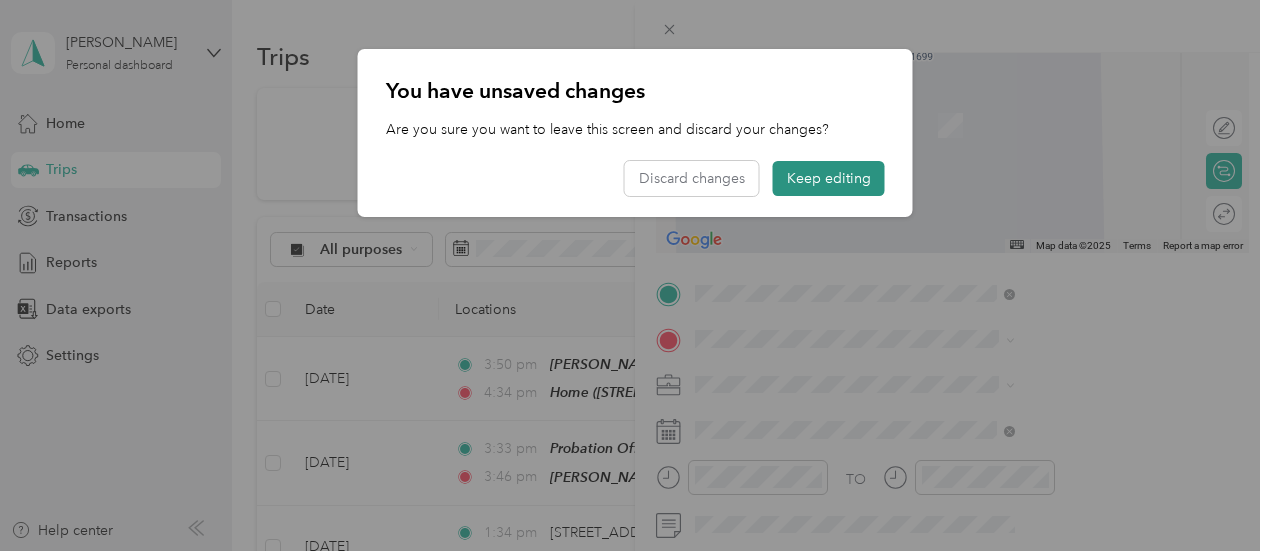 click on "Keep editing" at bounding box center (829, 178) 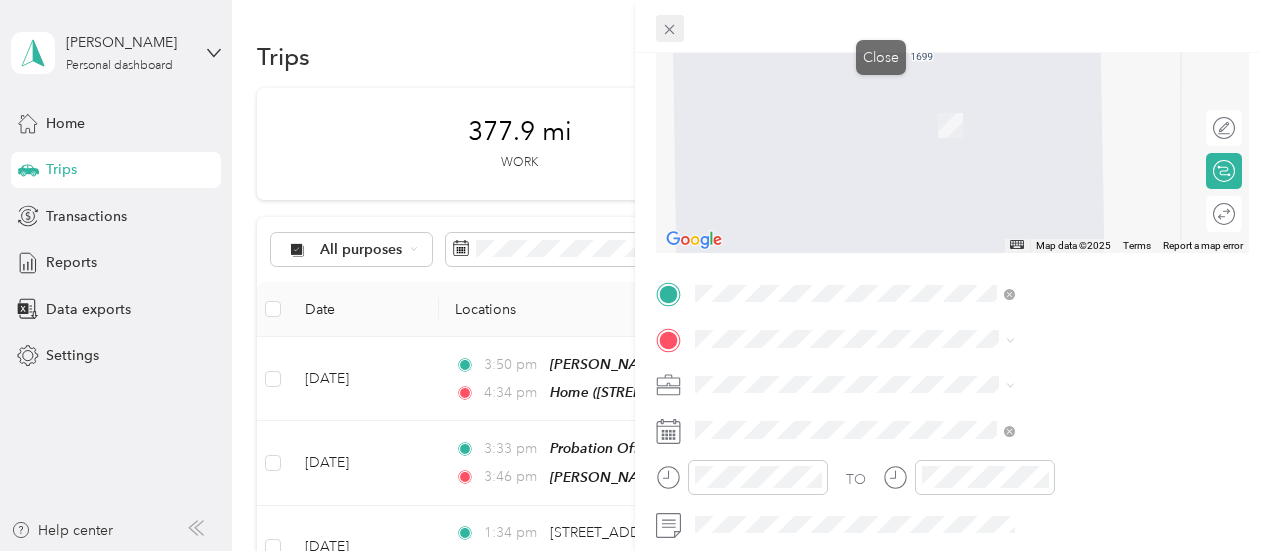 click 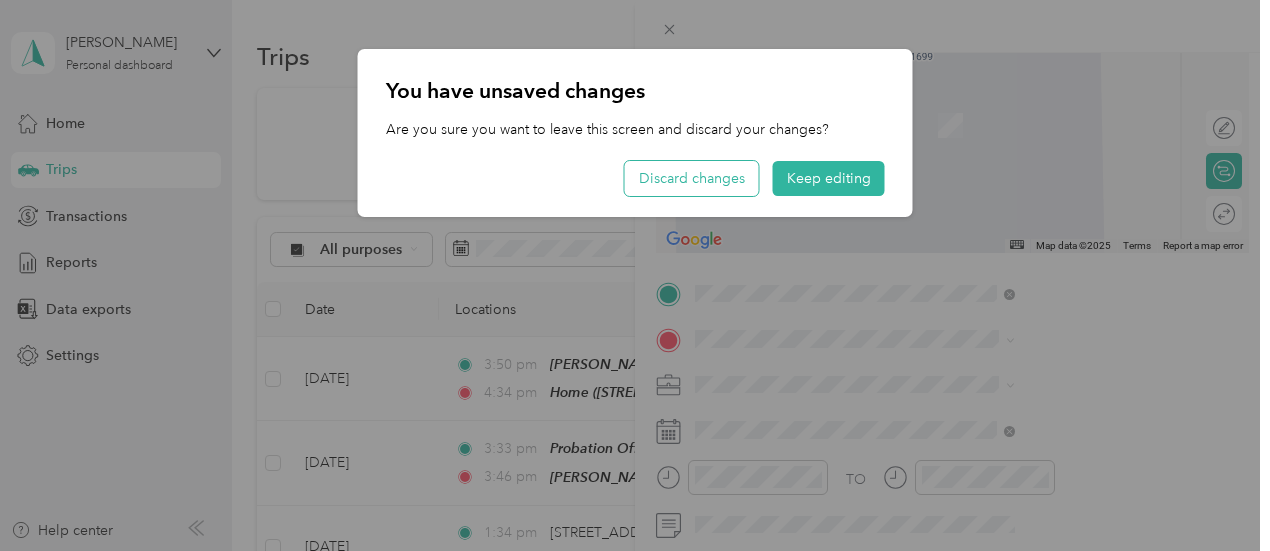 click on "Discard changes" at bounding box center [692, 178] 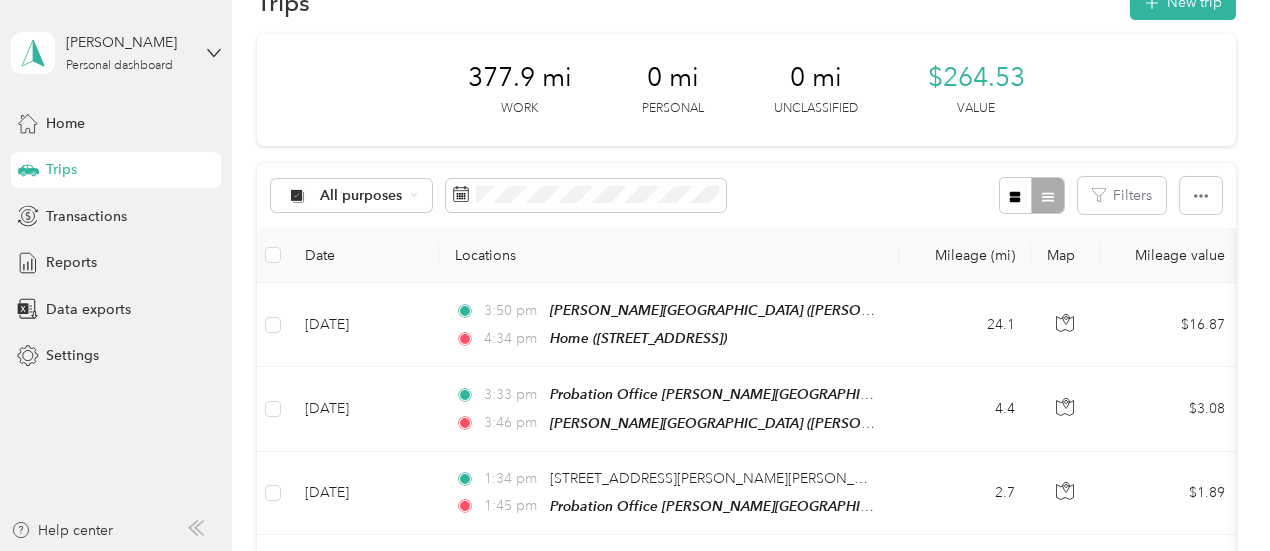 scroll, scrollTop: 0, scrollLeft: 0, axis: both 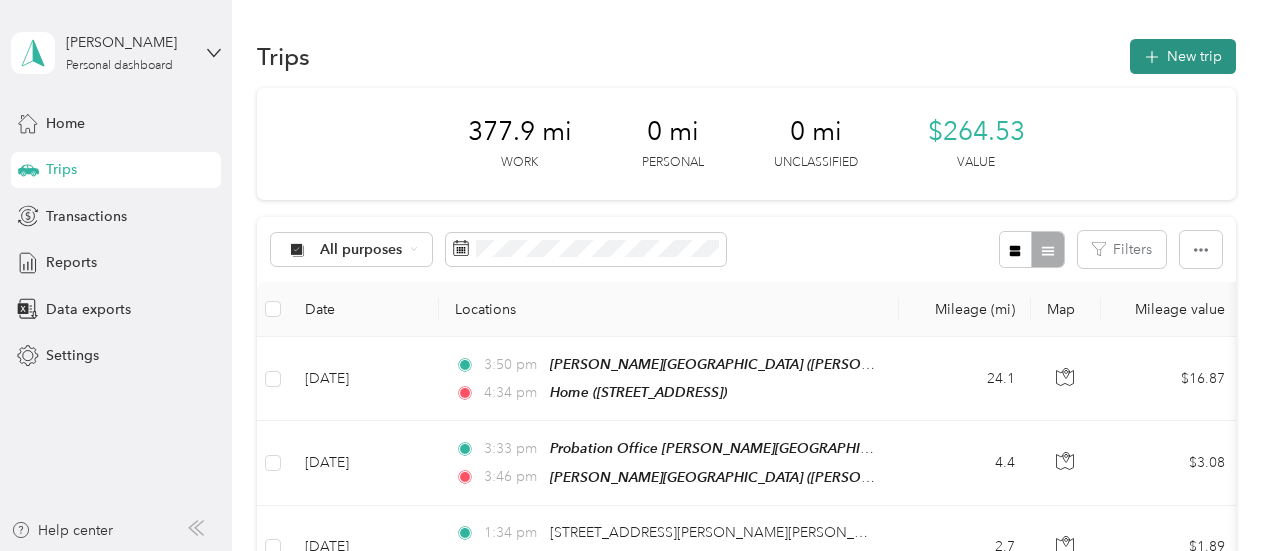 click 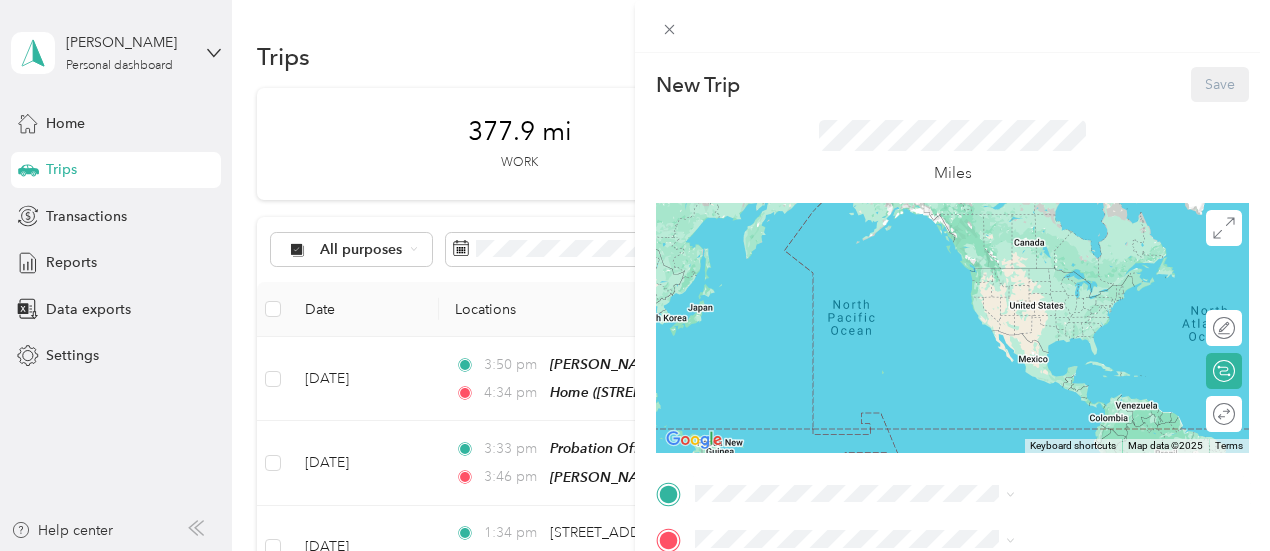 click on "Home" at bounding box center (1007, 257) 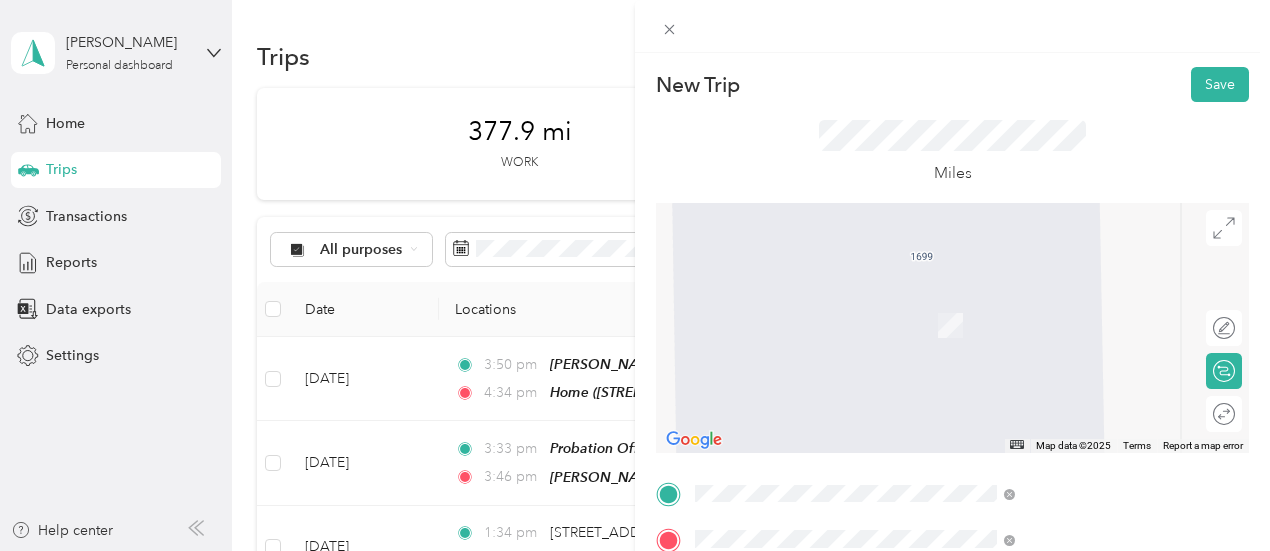 click on "Office" at bounding box center [964, 509] 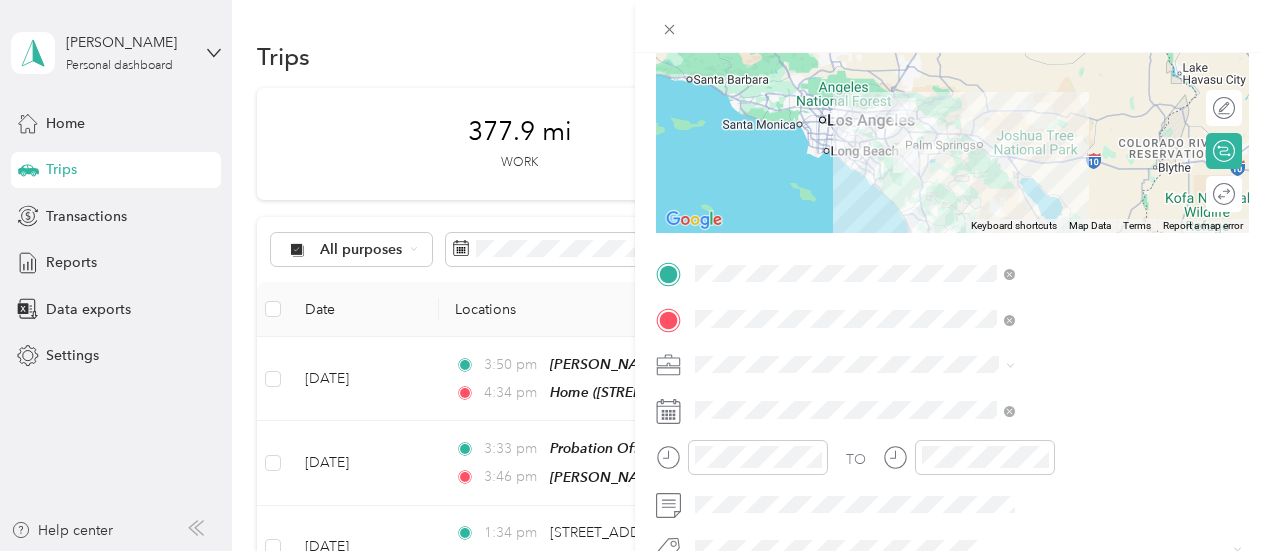 scroll, scrollTop: 300, scrollLeft: 0, axis: vertical 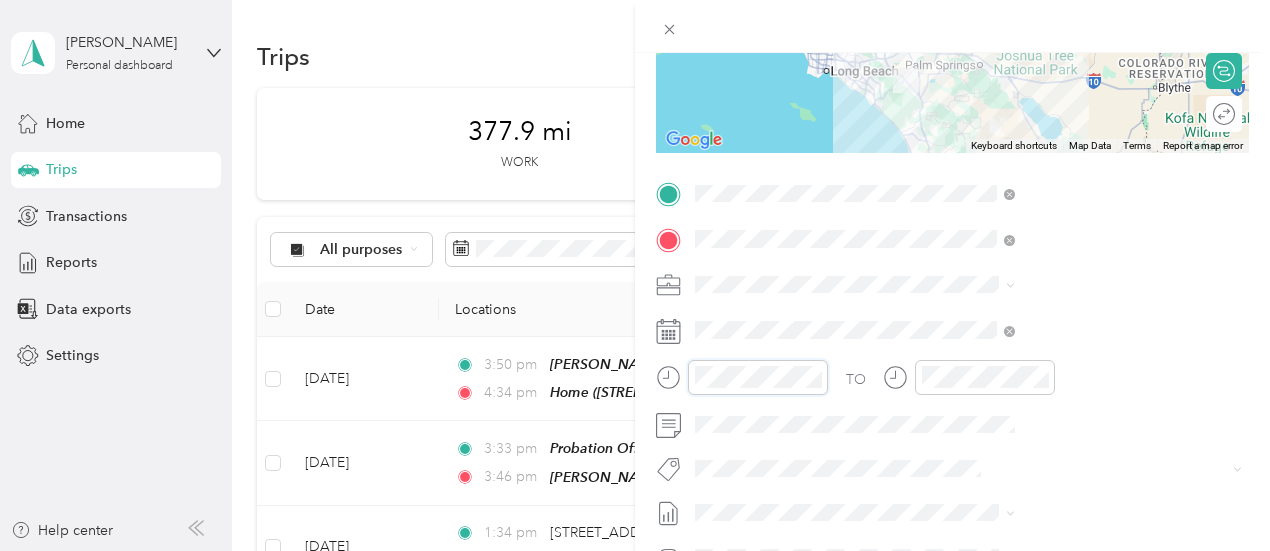 click on "New Trip Save This trip cannot be edited because it is either under review, approved, or paid. Contact your Team Manager to edit it. Miles ← Move left → Move right ↑ Move up ↓ Move down + Zoom in - Zoom out Home Jump left by 75% End Jump right by 75% Page Up Jump up by 75% Page Down Jump down by 75% To navigate, press the arrow keys. Keyboard shortcuts Map Data Map data ©2025 Google, INEGI Map data ©2025 Google, INEGI 50 km  Click to toggle between metric and imperial units Terms Report a map error Edit route Calculate route Round trip TO Add photo" at bounding box center [635, 275] 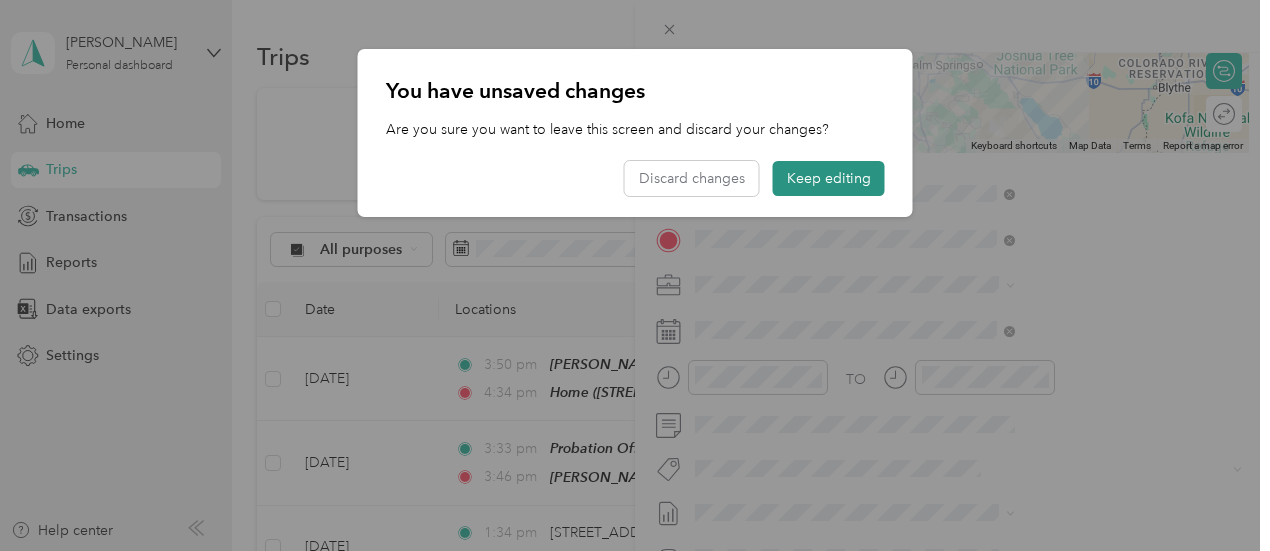 click on "Keep editing" at bounding box center [829, 178] 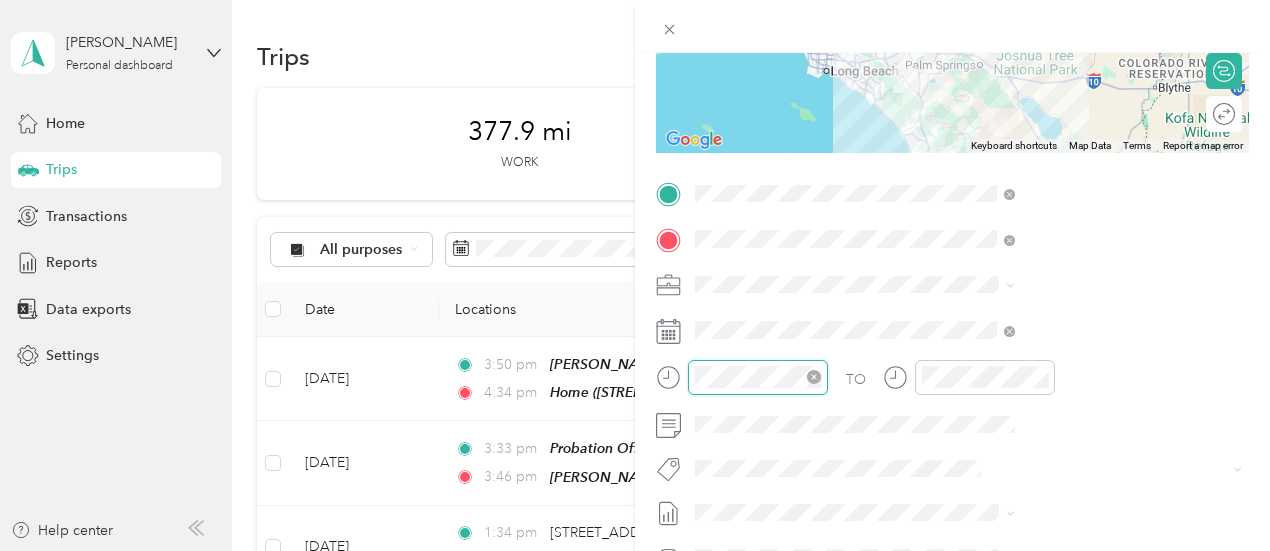 scroll, scrollTop: 120, scrollLeft: 0, axis: vertical 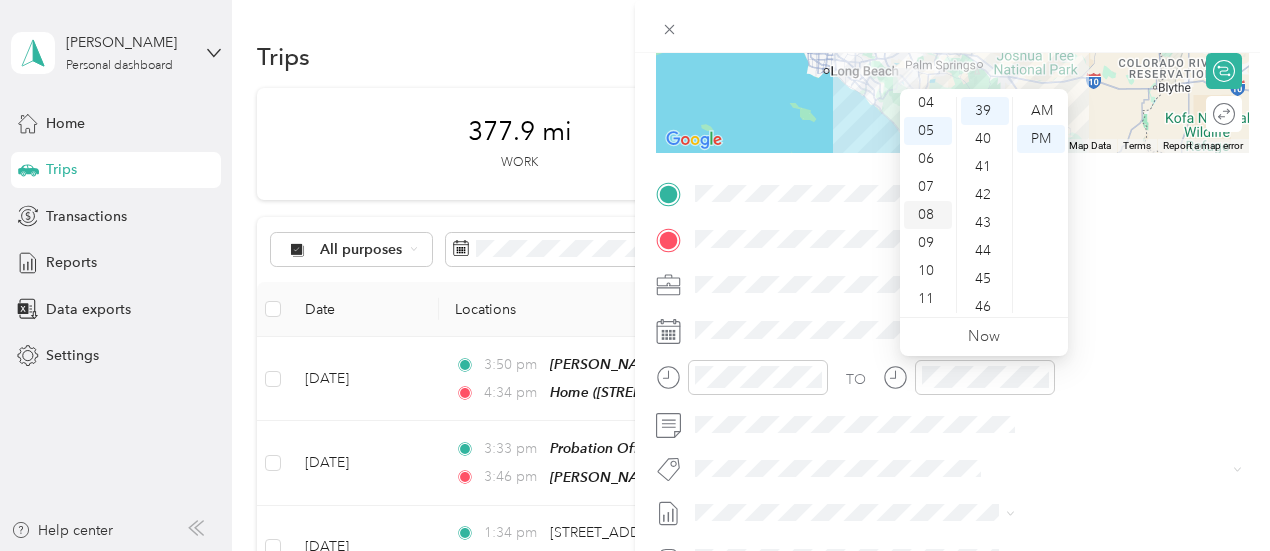 click on "08" at bounding box center [928, 215] 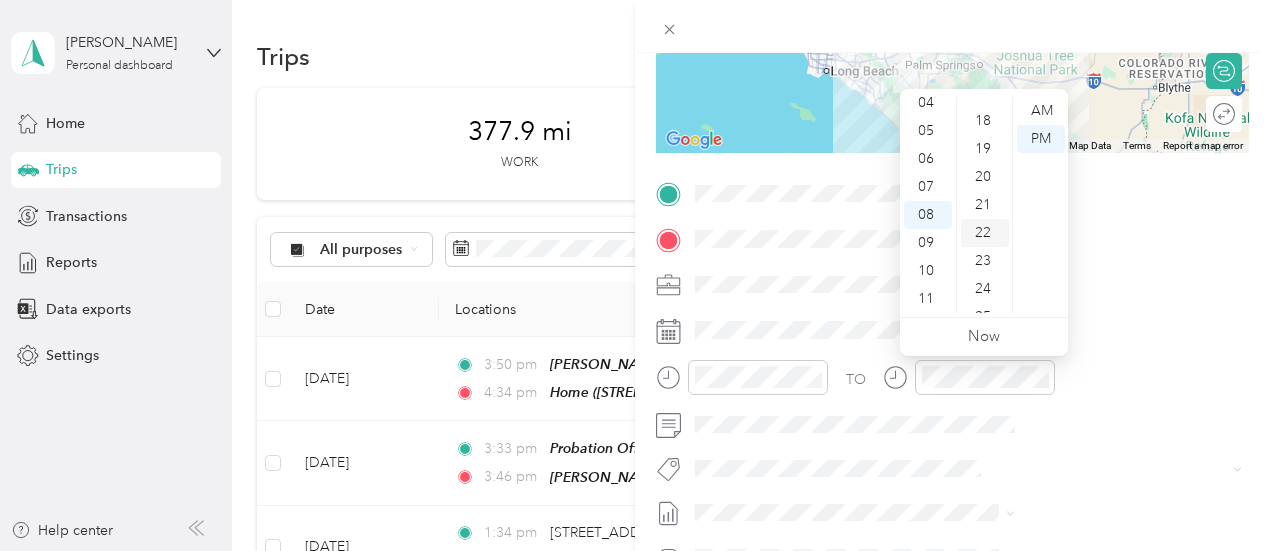 scroll, scrollTop: 492, scrollLeft: 0, axis: vertical 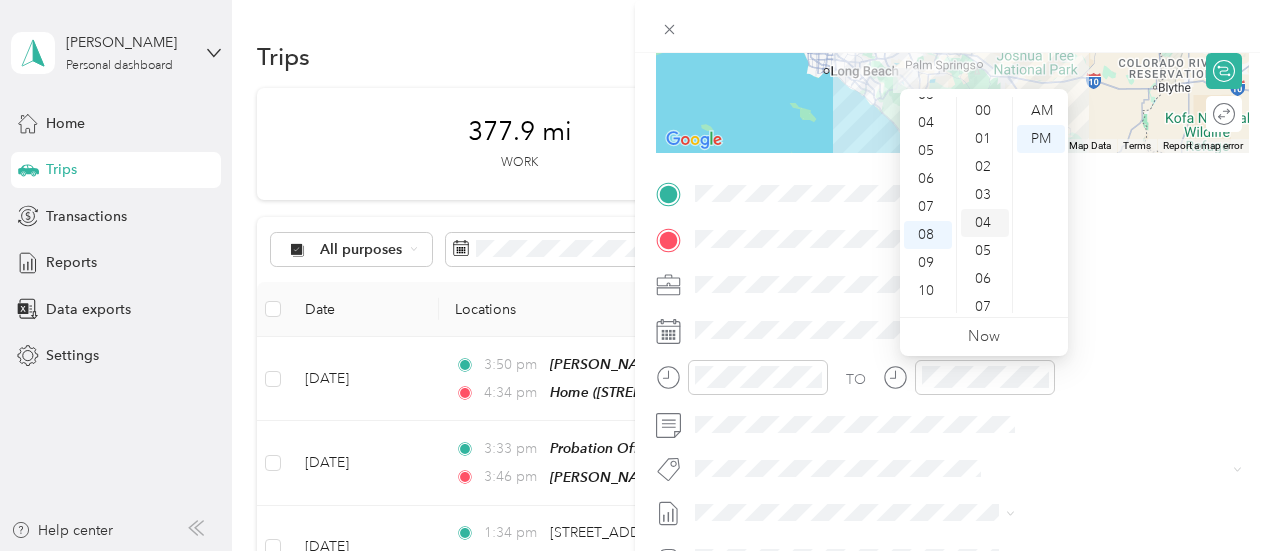 click on "04" at bounding box center (985, 223) 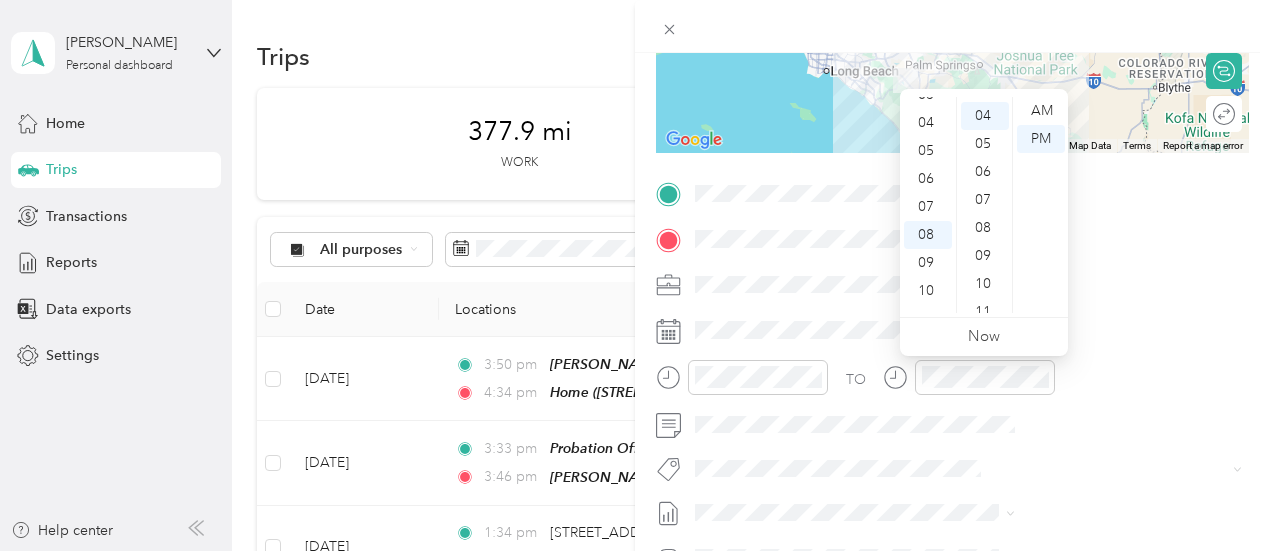 scroll, scrollTop: 112, scrollLeft: 0, axis: vertical 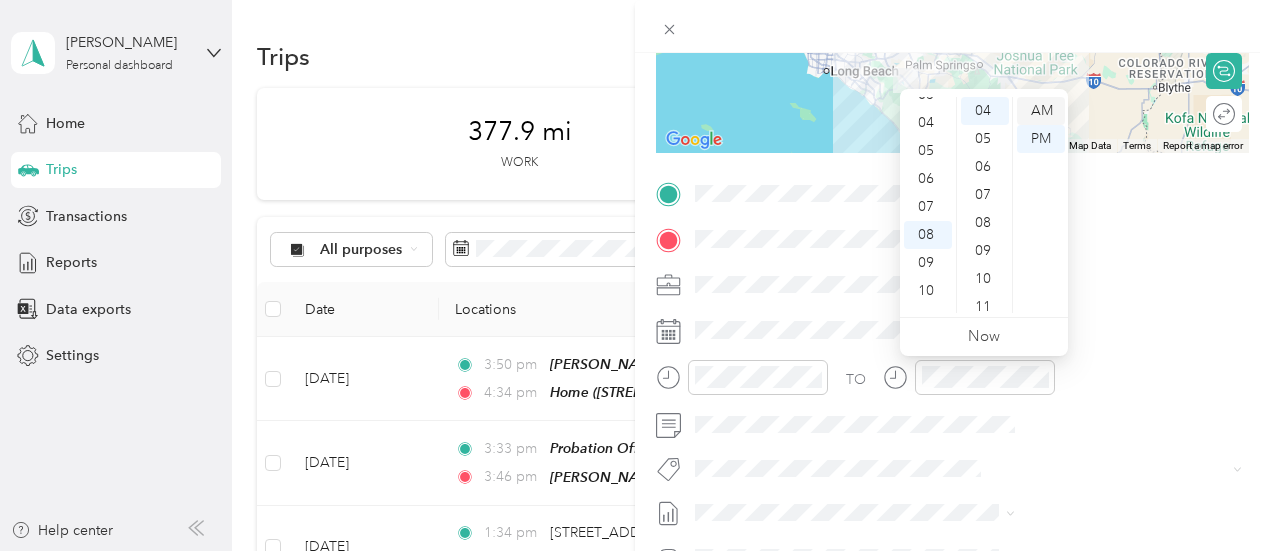 click on "AM" at bounding box center [1041, 111] 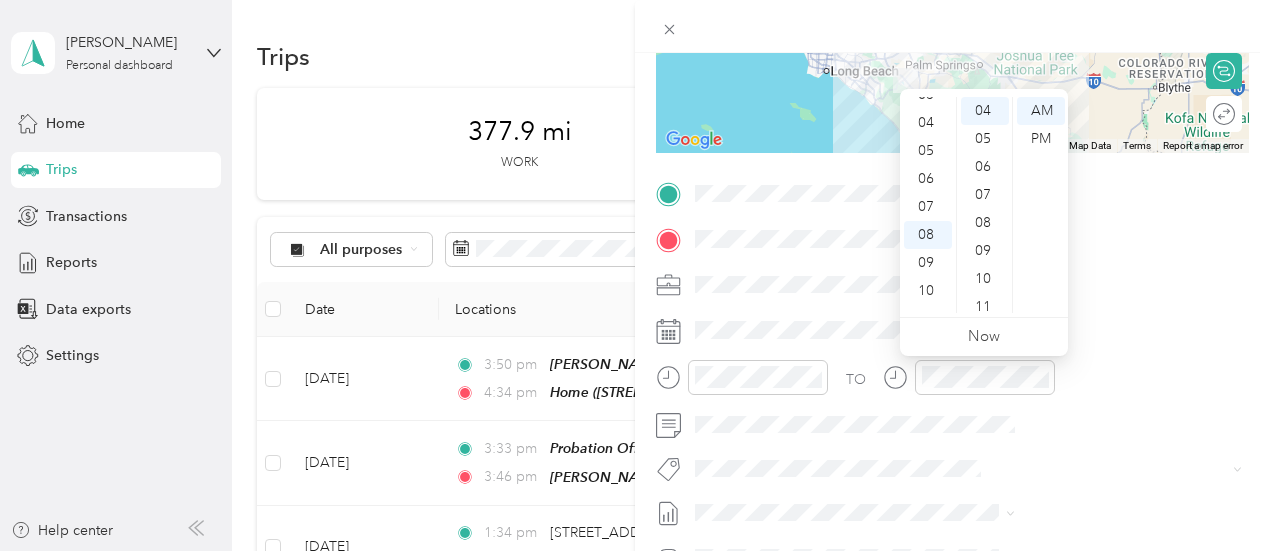 scroll, scrollTop: 120, scrollLeft: 0, axis: vertical 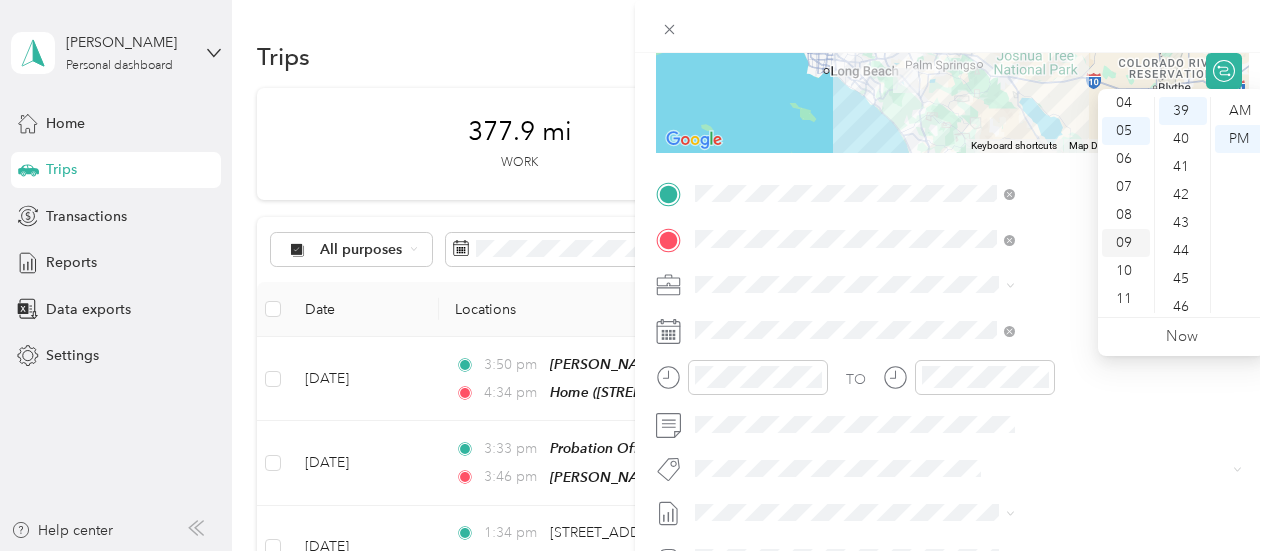 click on "09" at bounding box center (1126, 243) 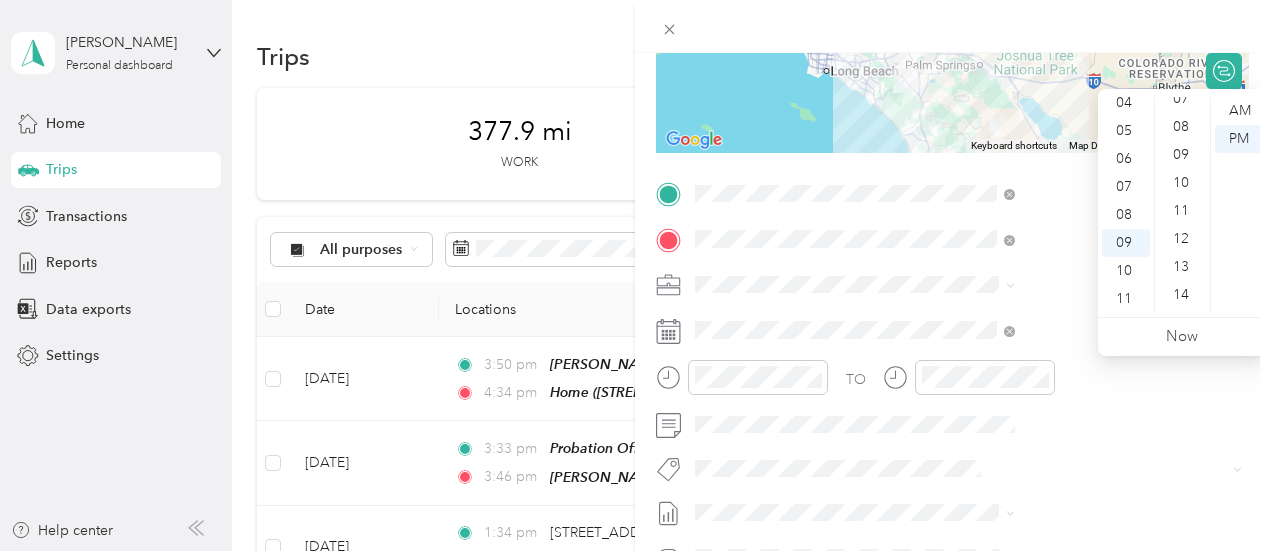 scroll, scrollTop: 0, scrollLeft: 0, axis: both 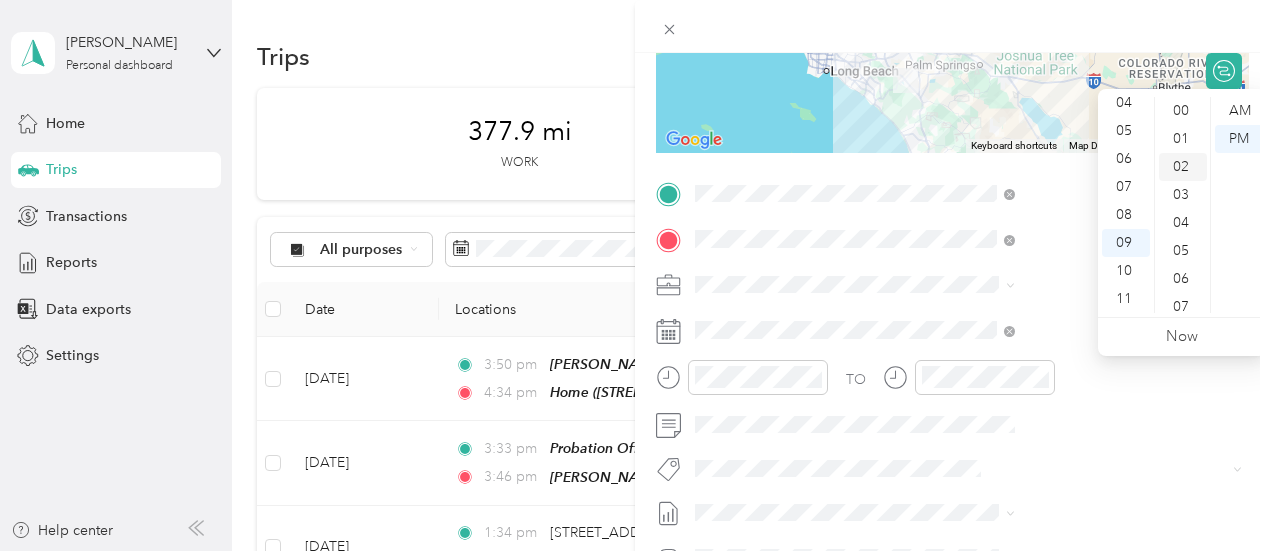 click on "02" at bounding box center (1183, 167) 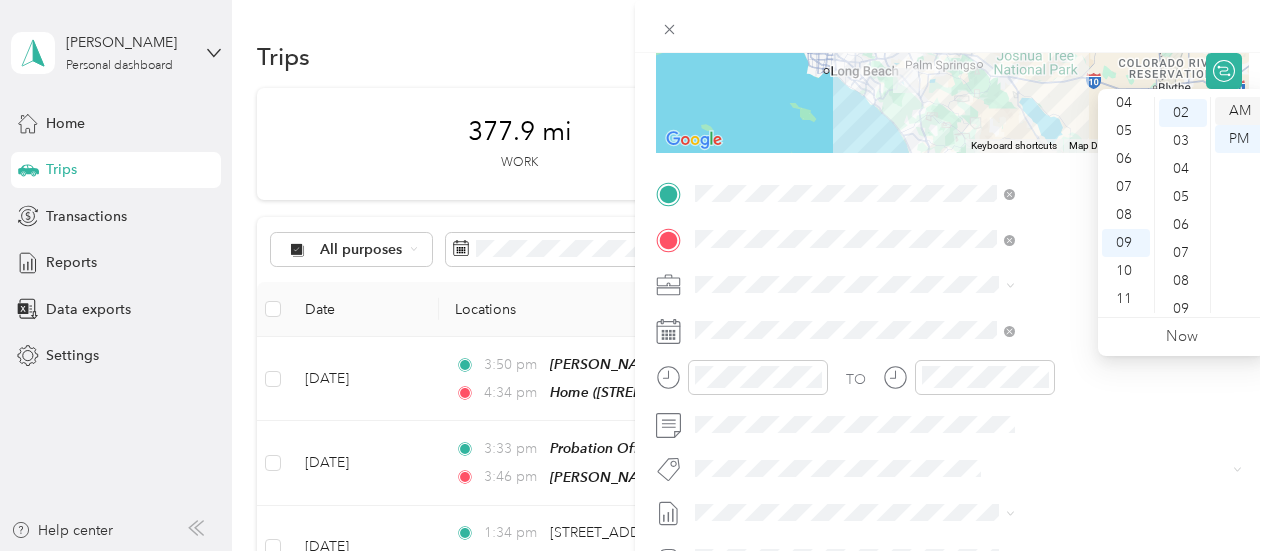 scroll, scrollTop: 56, scrollLeft: 0, axis: vertical 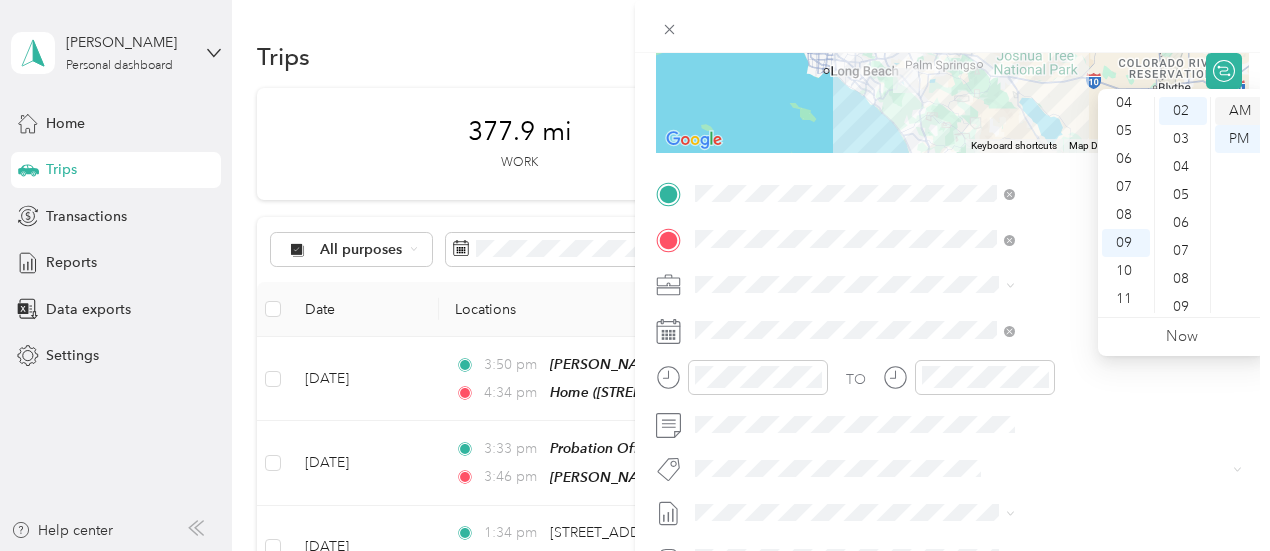 click on "AM" at bounding box center [1239, 111] 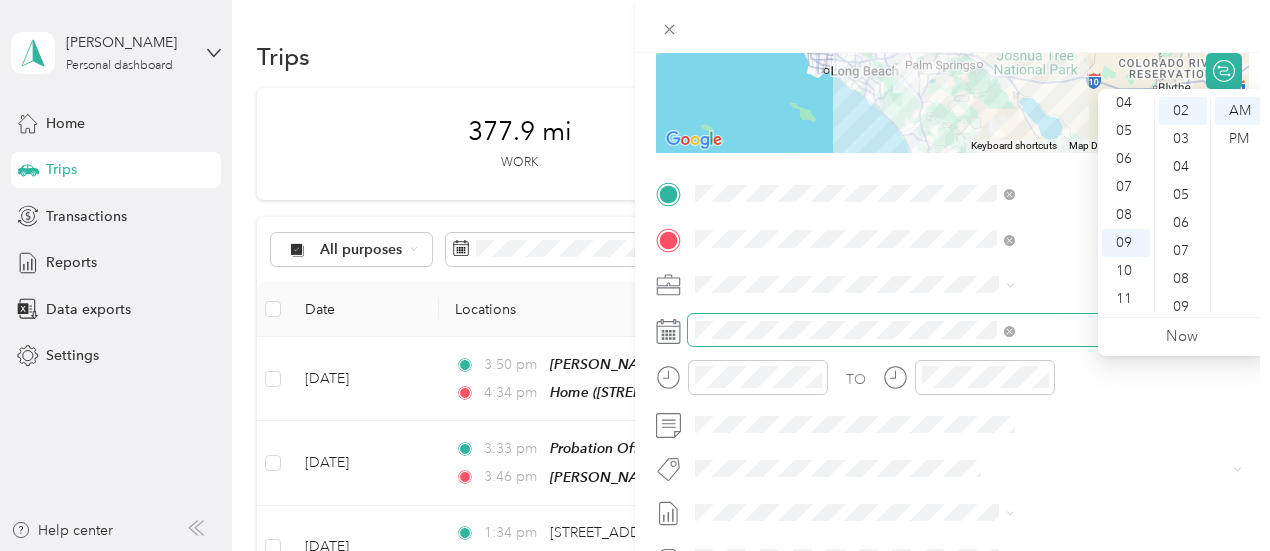 click at bounding box center (968, 330) 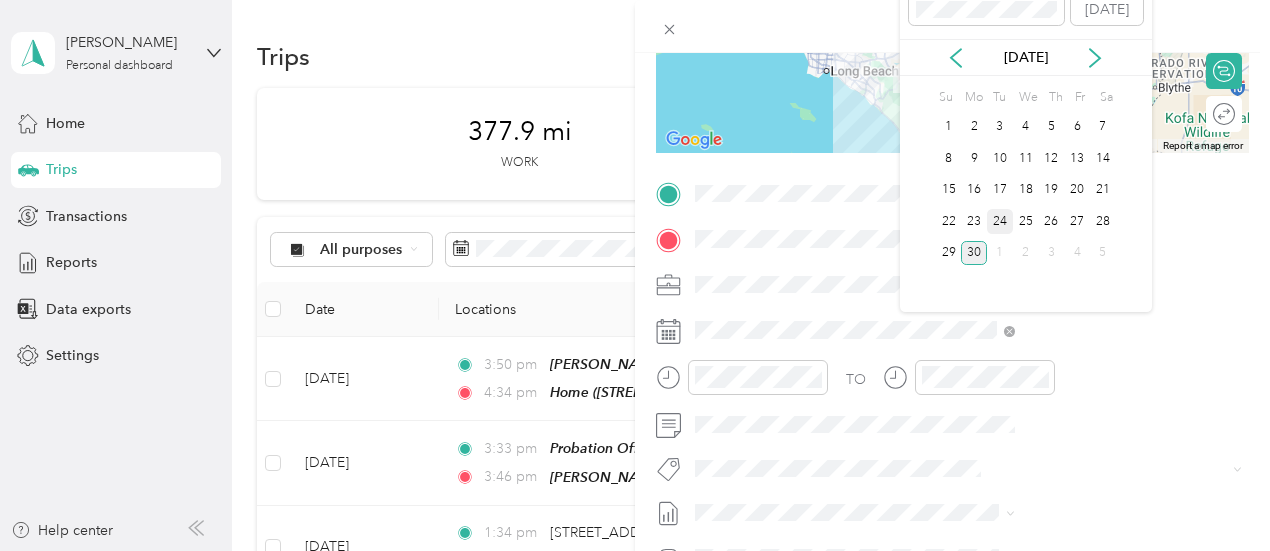 click on "24" at bounding box center (1000, 221) 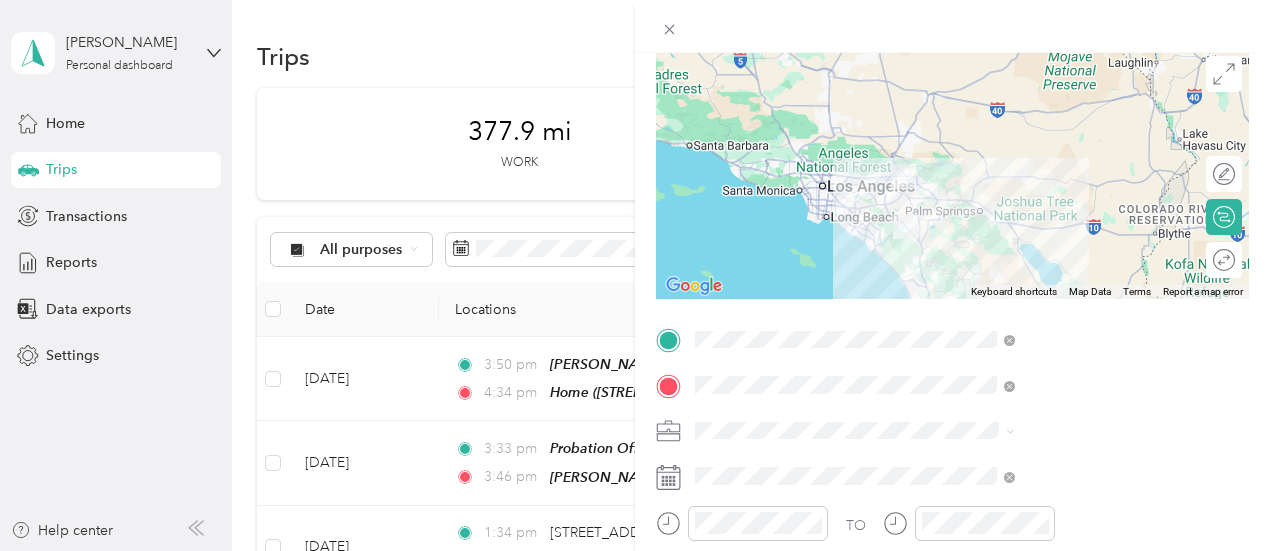 scroll, scrollTop: 0, scrollLeft: 0, axis: both 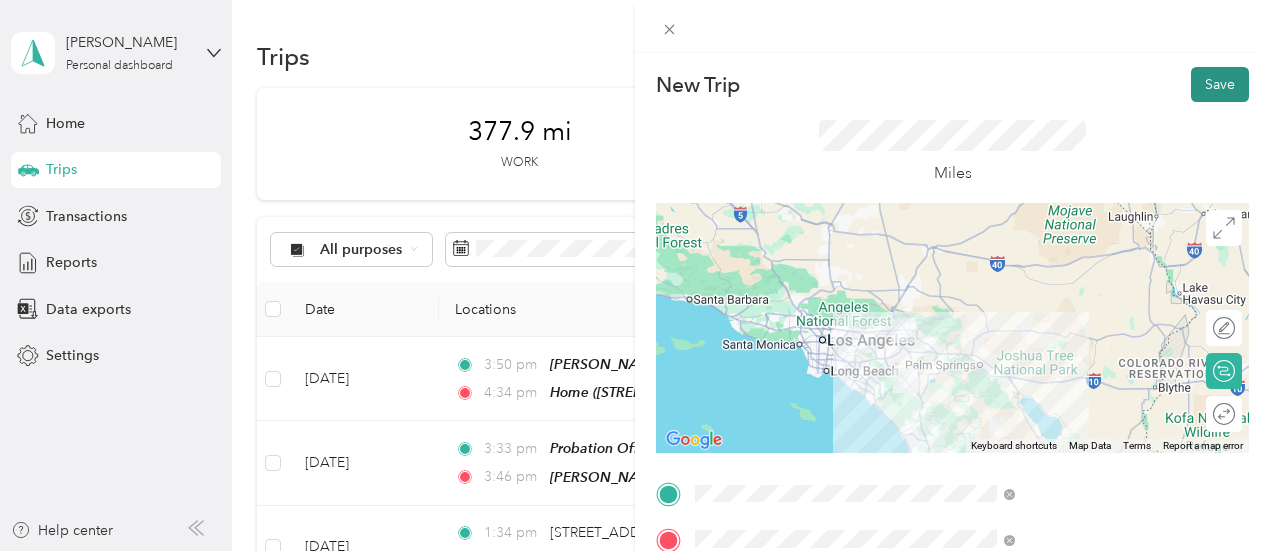 click on "Save" at bounding box center (1220, 84) 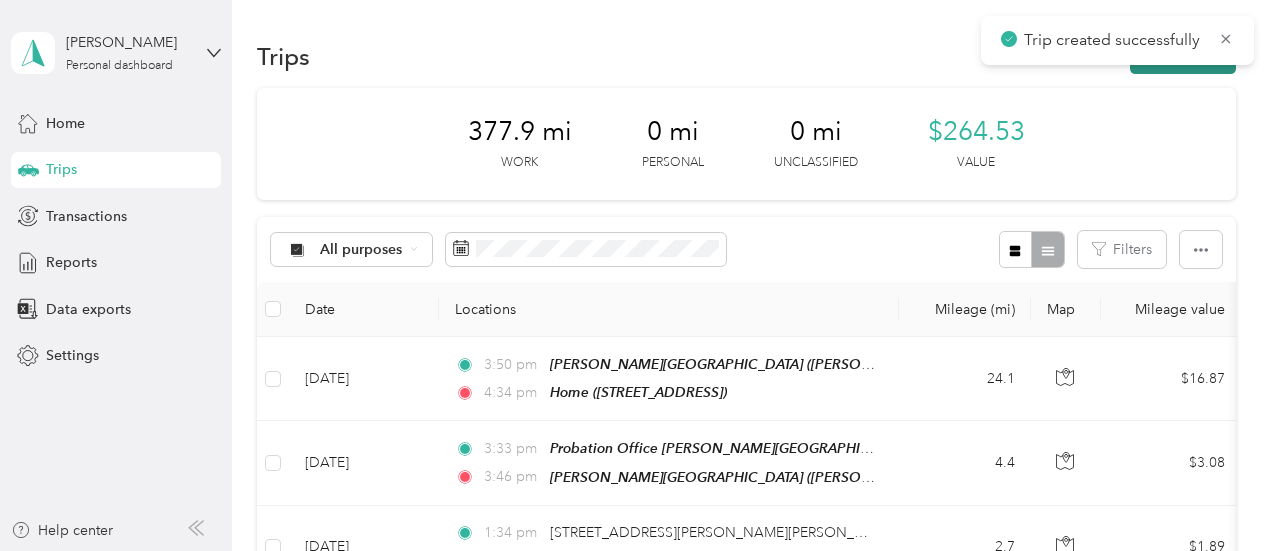 click on "New trip" at bounding box center [1183, 56] 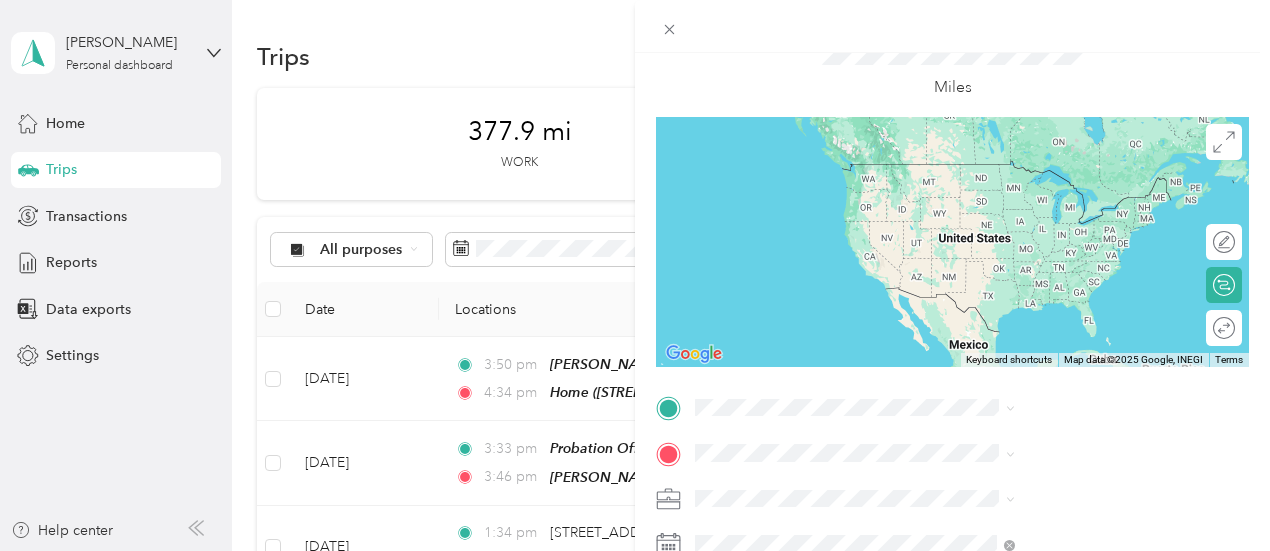 scroll, scrollTop: 200, scrollLeft: 0, axis: vertical 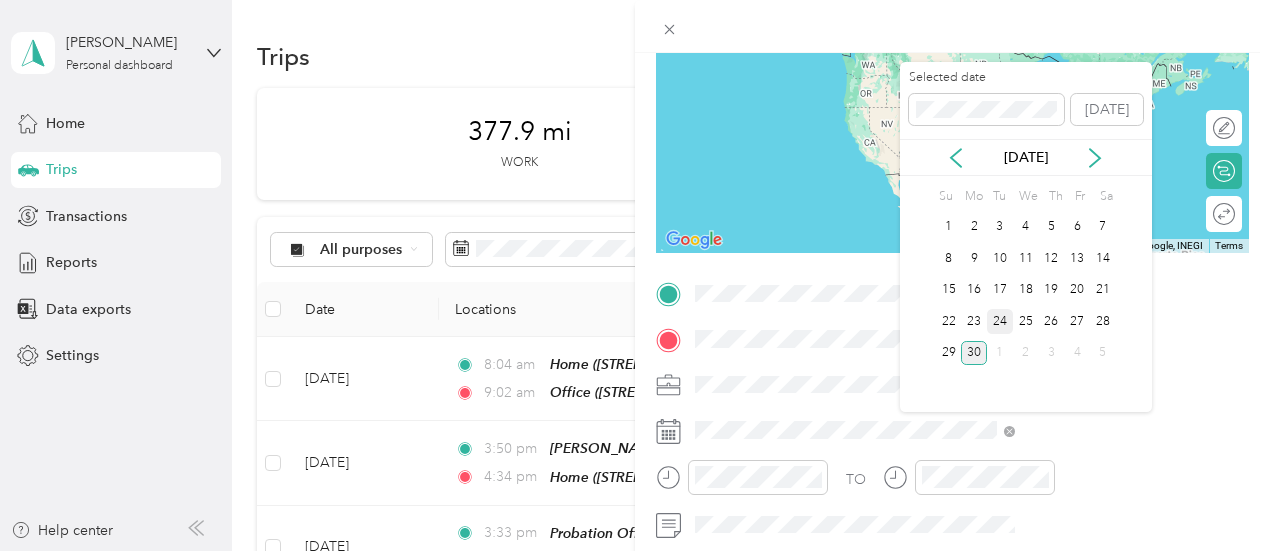 click on "24" at bounding box center (1000, 321) 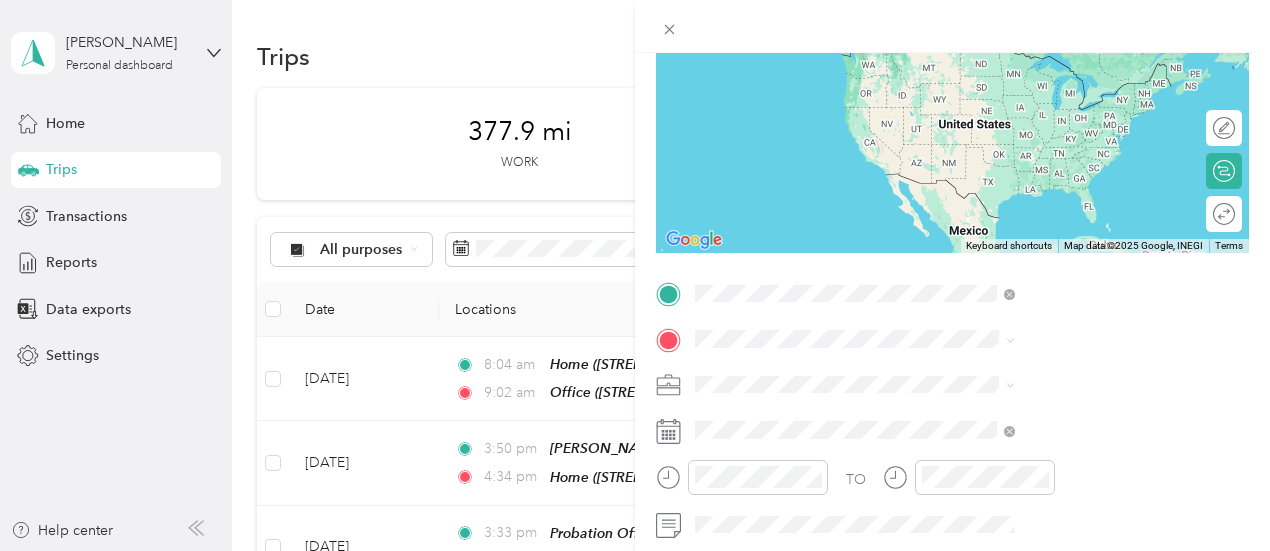 click on "[STREET_ADDRESS]" at bounding box center [1007, 181] 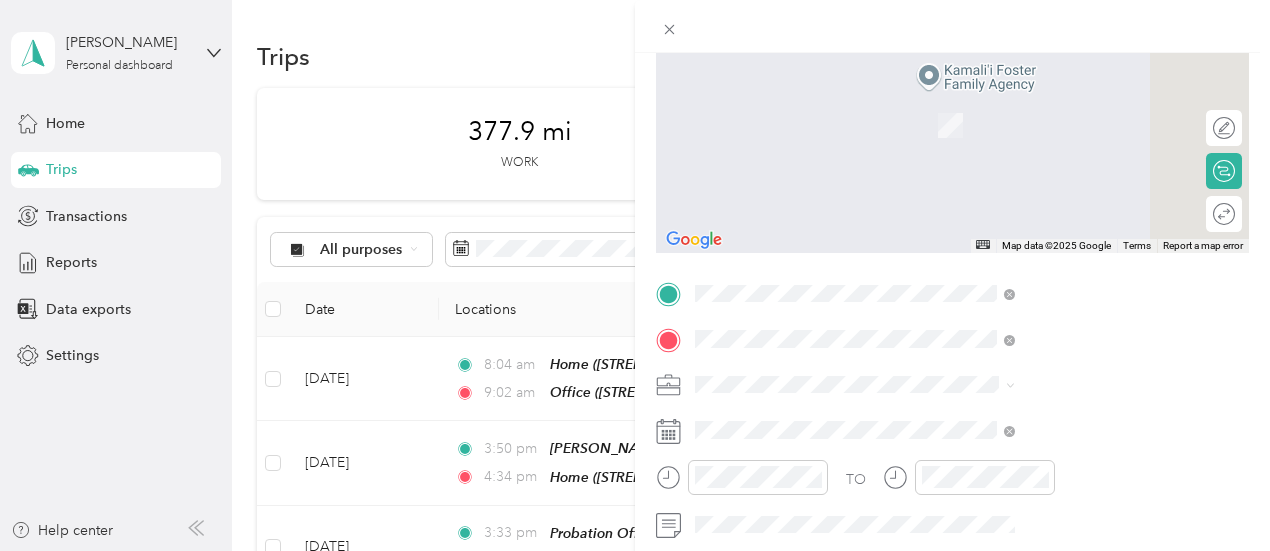 click on "[STREET_ADDRESS][US_STATE]" at bounding box center (1044, 96) 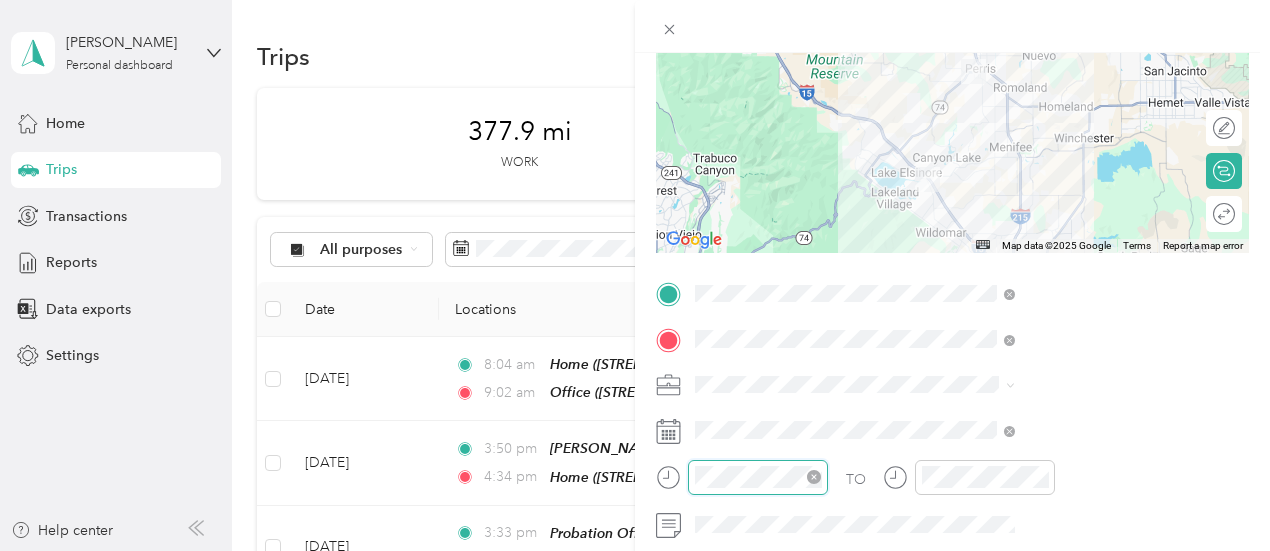 scroll, scrollTop: 120, scrollLeft: 0, axis: vertical 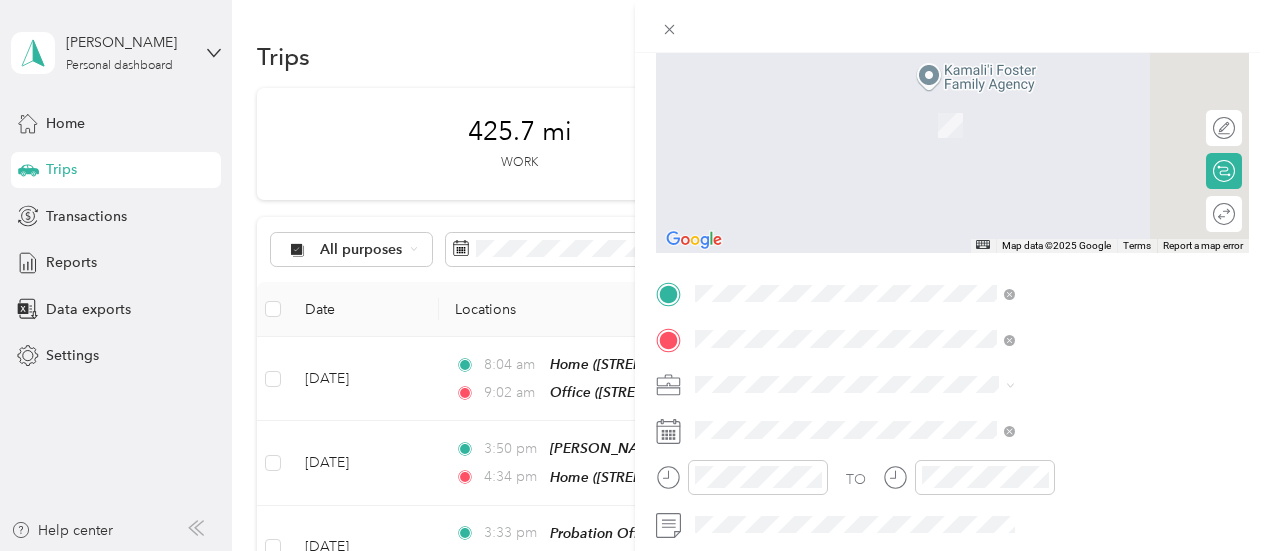 click on "[STREET_ADDRESS][PERSON_NAME][US_STATE]" at bounding box center (1081, 104) 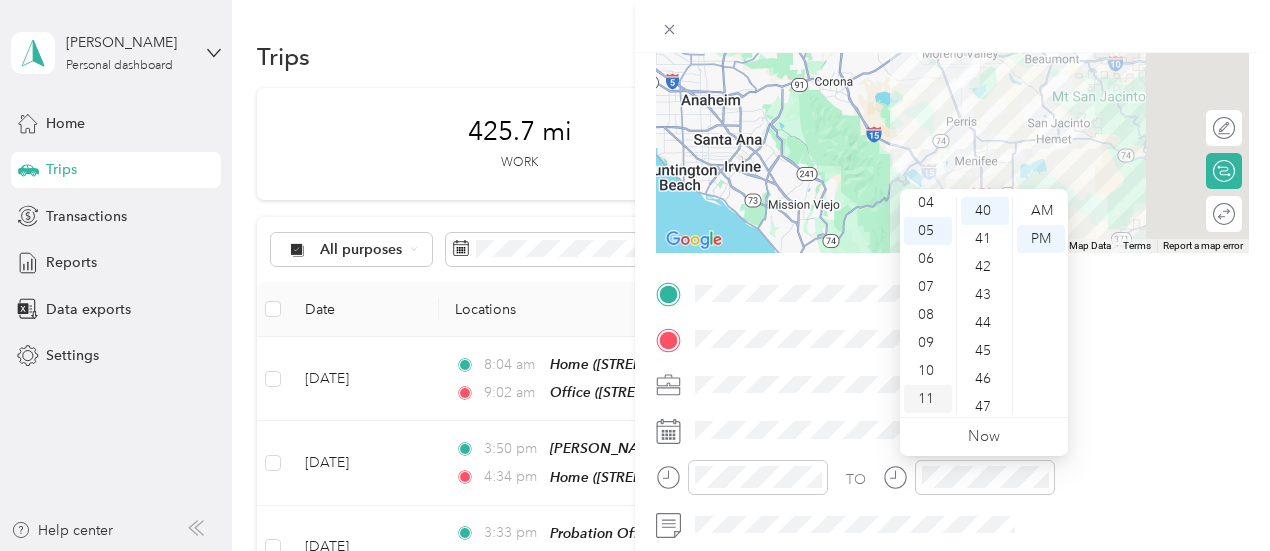 click on "11" at bounding box center [928, 399] 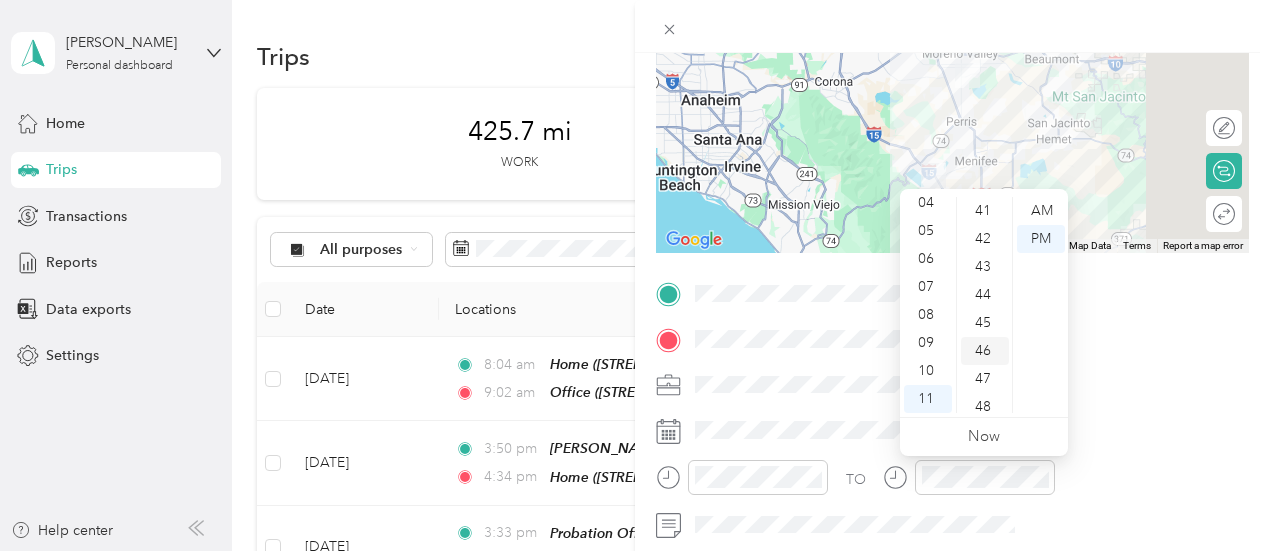 scroll, scrollTop: 1220, scrollLeft: 0, axis: vertical 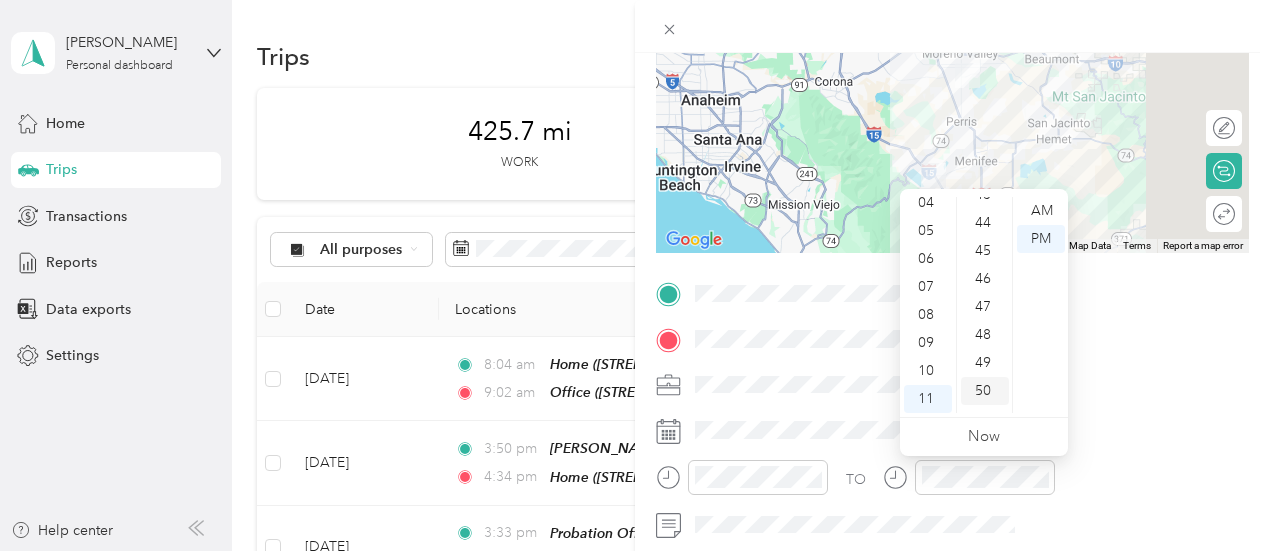 click on "50" at bounding box center (985, 391) 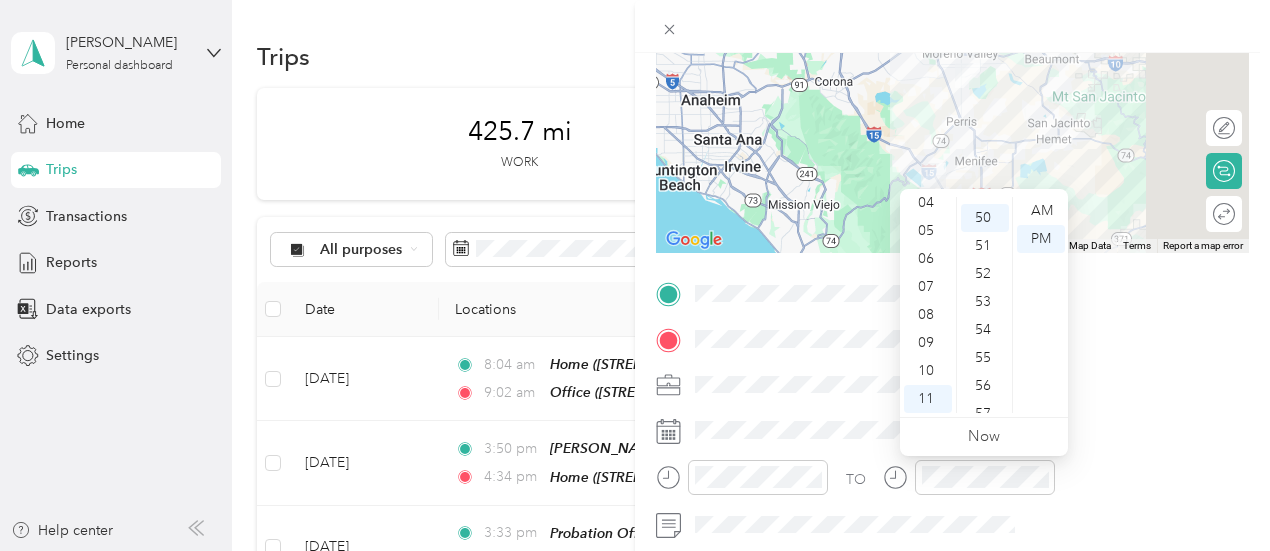 scroll, scrollTop: 1400, scrollLeft: 0, axis: vertical 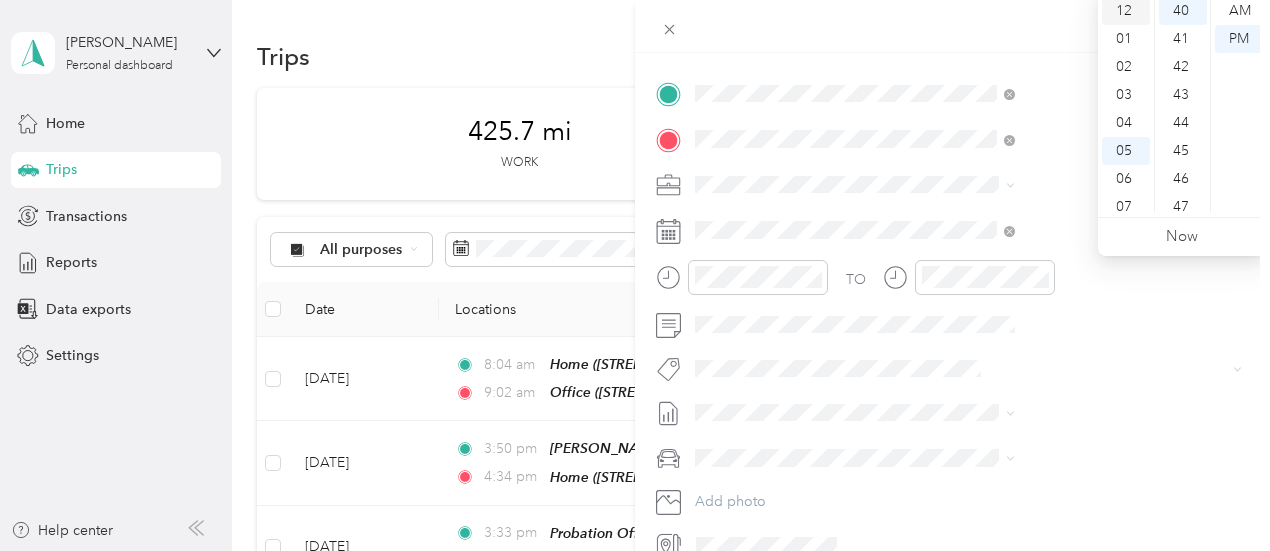 click on "12" at bounding box center (1126, 11) 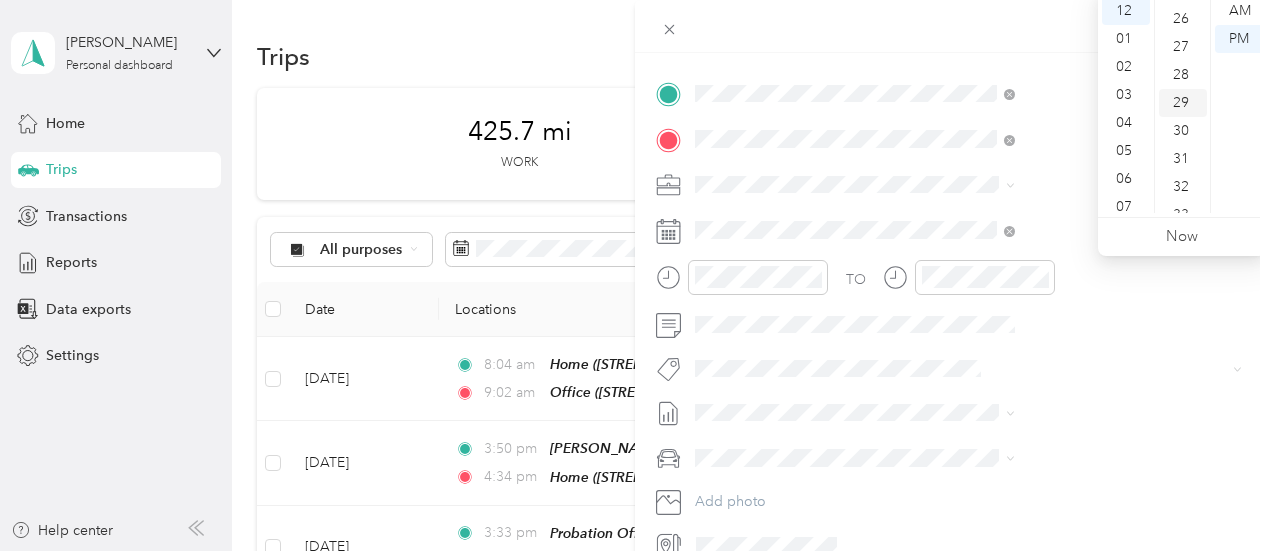 click on "29" at bounding box center [1183, 103] 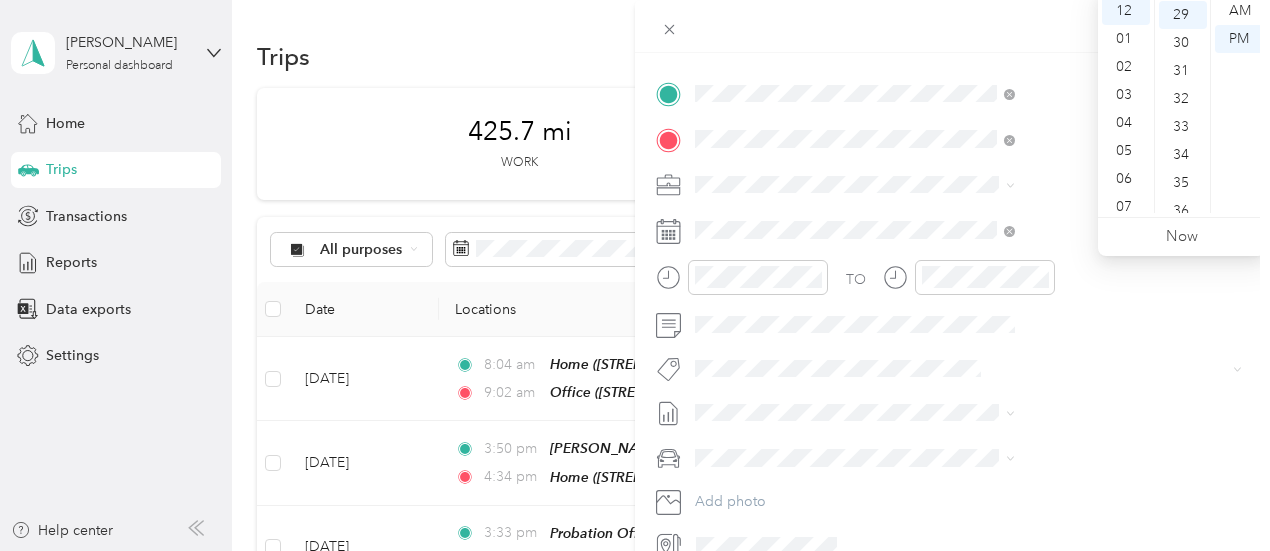 scroll, scrollTop: 812, scrollLeft: 0, axis: vertical 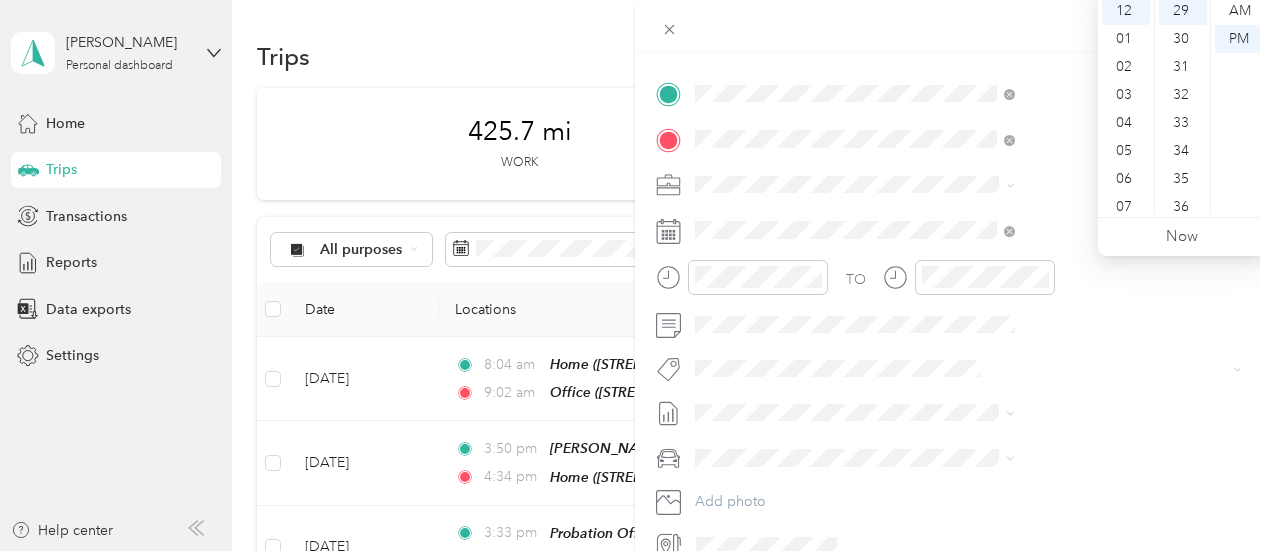 click at bounding box center (952, 26) 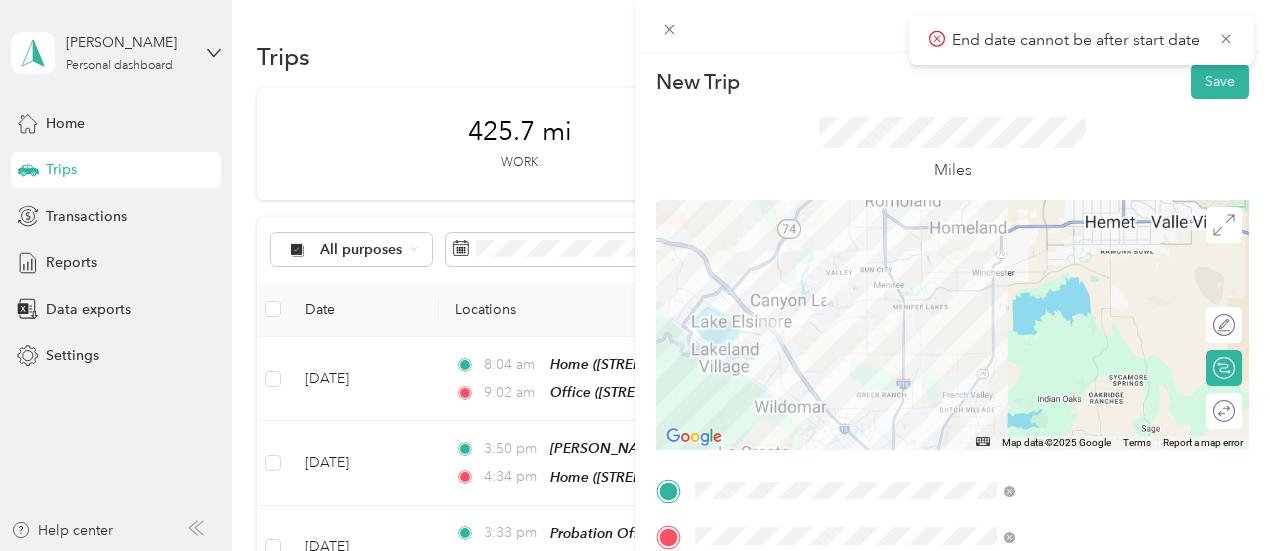 scroll, scrollTop: 0, scrollLeft: 0, axis: both 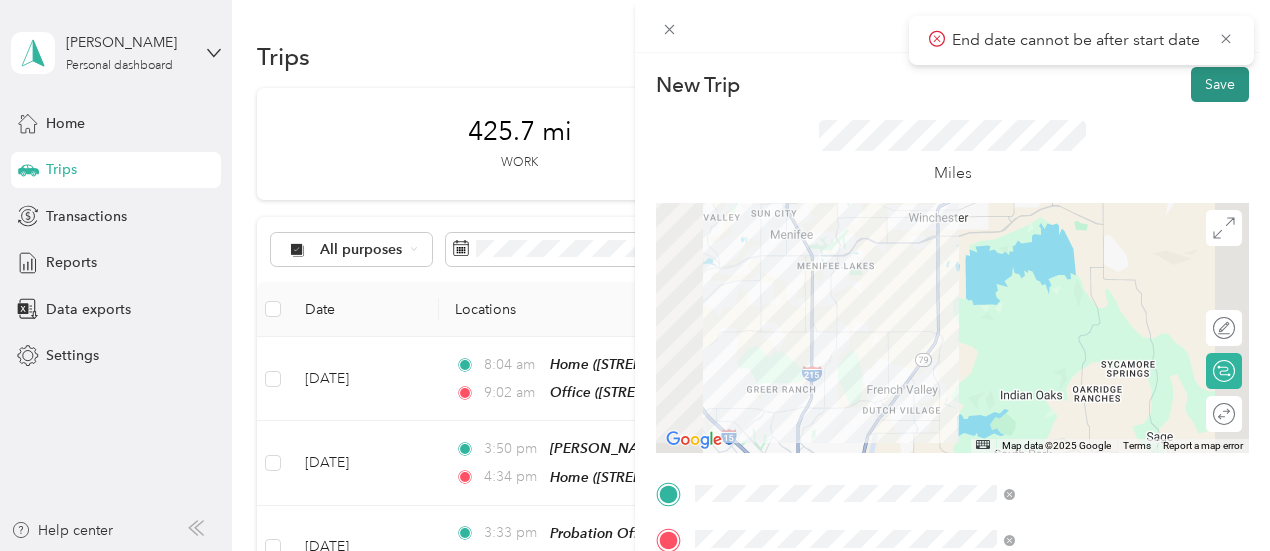 click on "Save" at bounding box center (1220, 84) 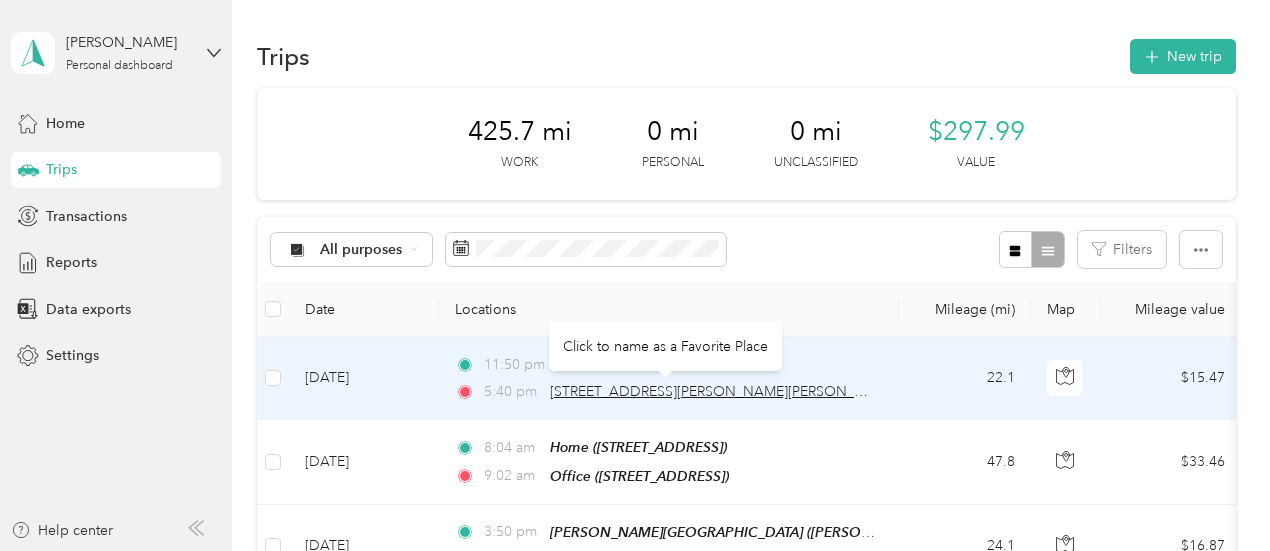 click on "[STREET_ADDRESS][PERSON_NAME][PERSON_NAME]" at bounding box center (724, 391) 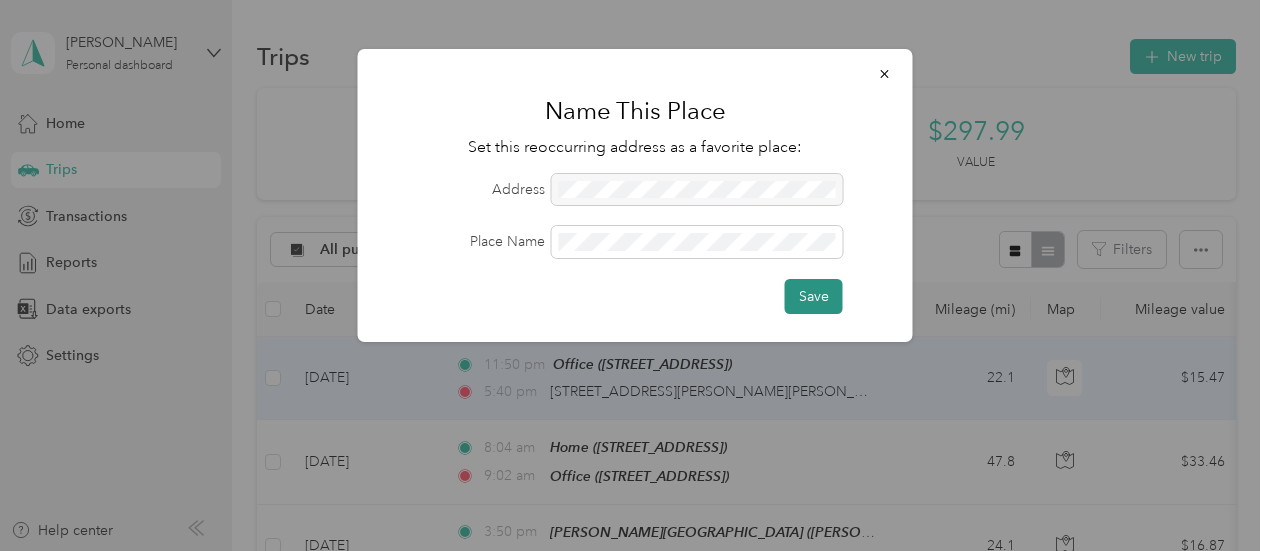 click on "Save" at bounding box center [814, 296] 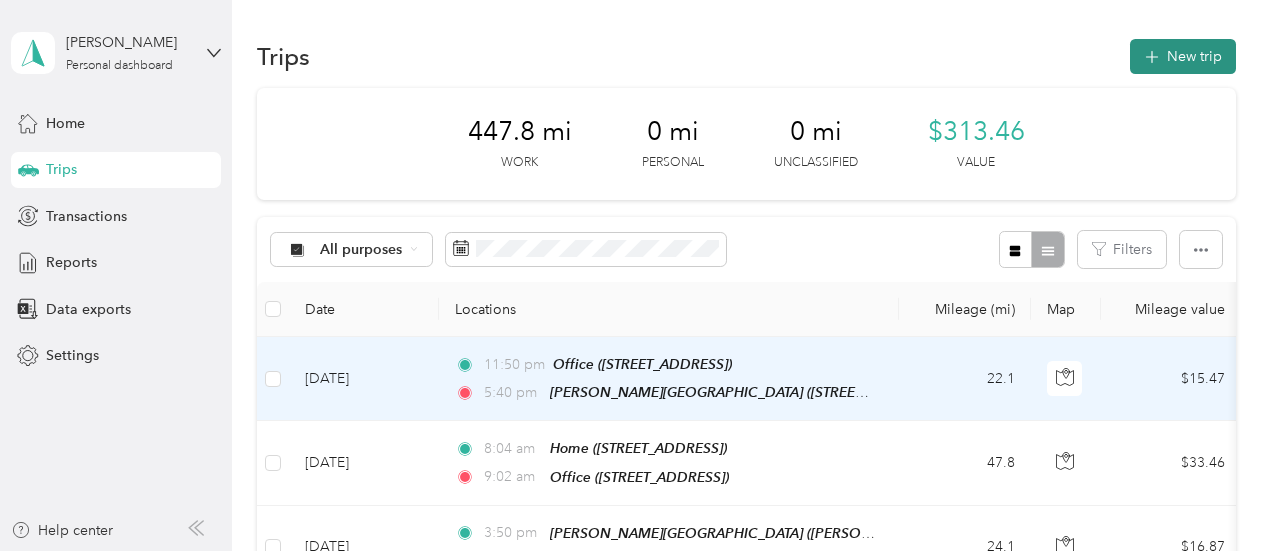 click on "New trip" at bounding box center [1183, 56] 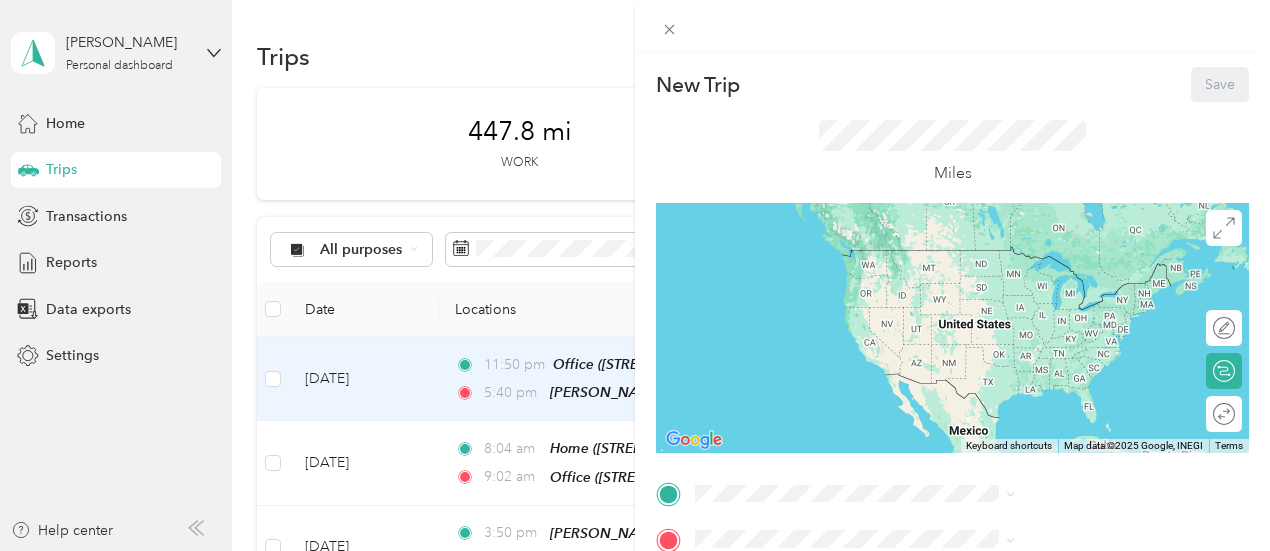 click on "New Trip Save This trip cannot be edited because it is either under review, approved, or paid. Contact your Team Manager to edit it. Miles ← Move left → Move right ↑ Move up ↓ Move down + Zoom in - Zoom out Home Jump left by 75% End Jump right by 75% Page Up Jump up by 75% Page Down Jump down by 75% To navigate, press the arrow keys. Keyboard shortcuts Map Data Map data ©2025 Google, INEGI Map data ©2025 Google, INEGI 1000 km  Click to toggle between metric and imperial units Terms Report a map error Edit route Calculate route Round trip TO Add photo" at bounding box center [635, 275] 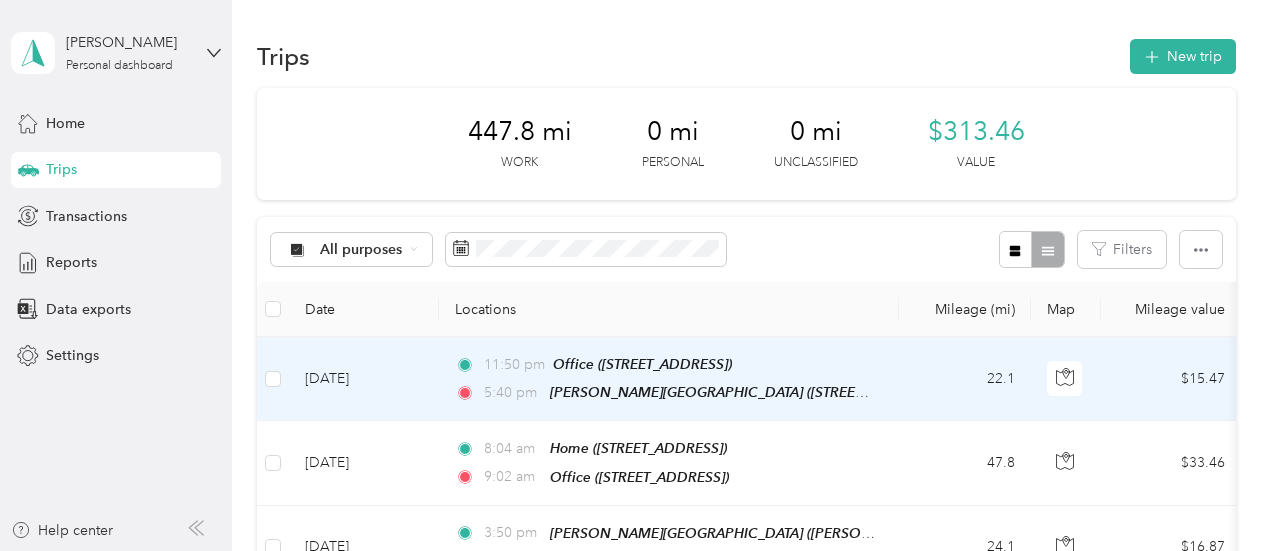 click on "5:40 pm" at bounding box center (512, 393) 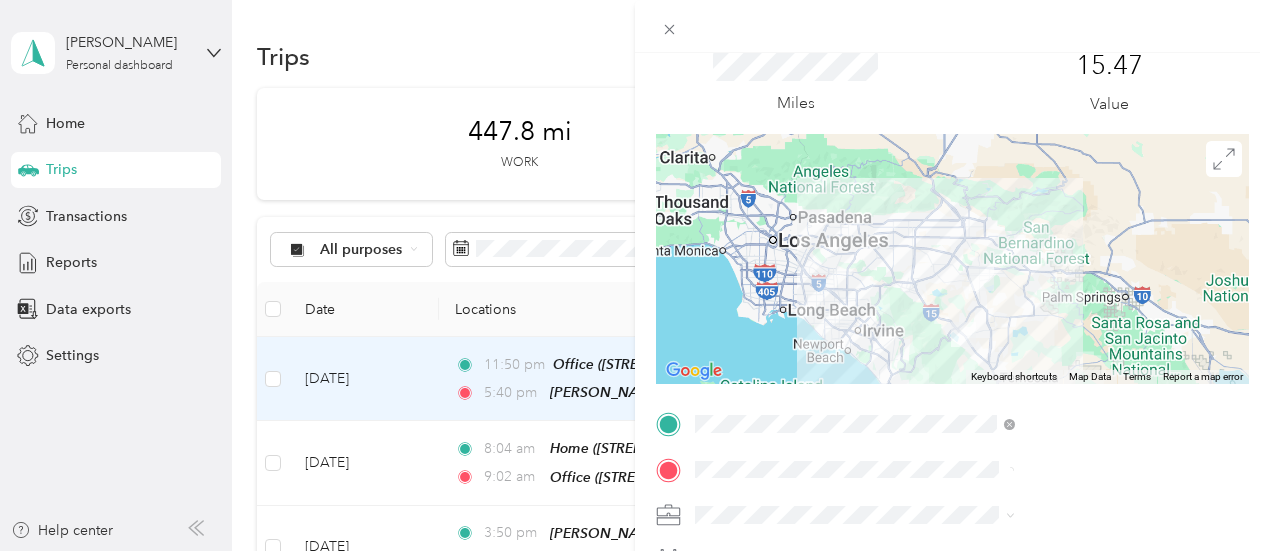 scroll, scrollTop: 300, scrollLeft: 0, axis: vertical 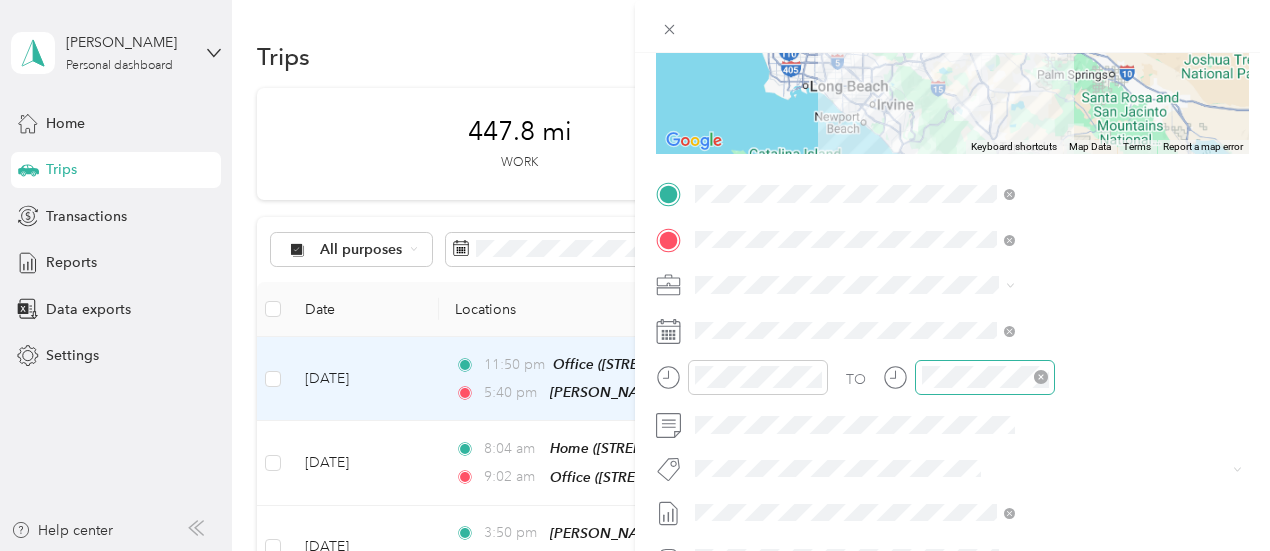 click at bounding box center (985, 377) 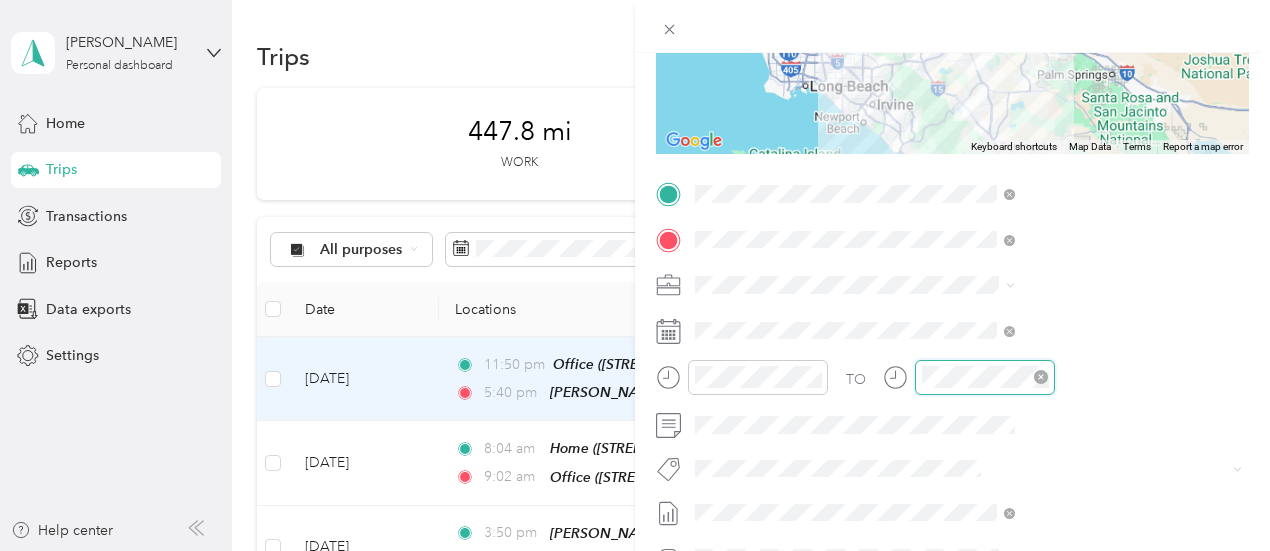 scroll, scrollTop: 300, scrollLeft: 4, axis: both 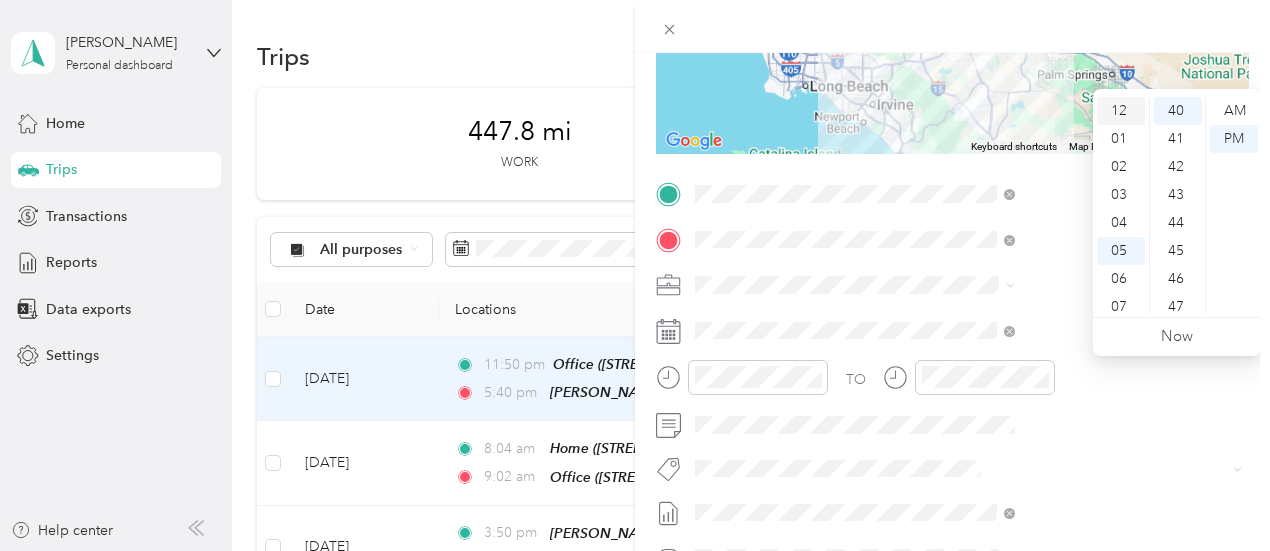 click on "12" at bounding box center (1121, 111) 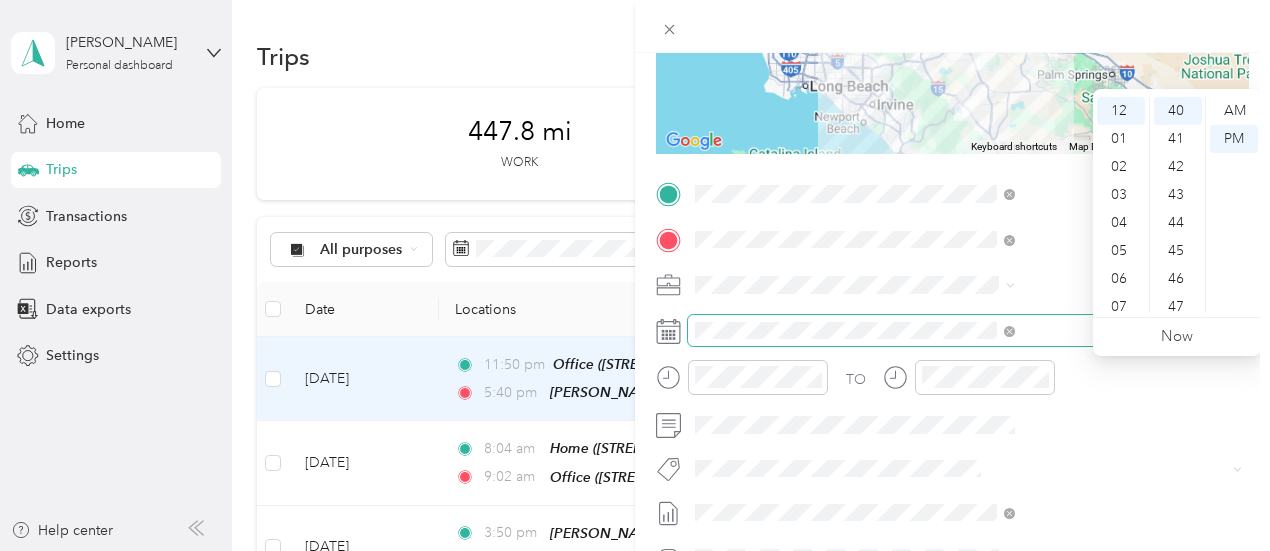 click at bounding box center (968, 331) 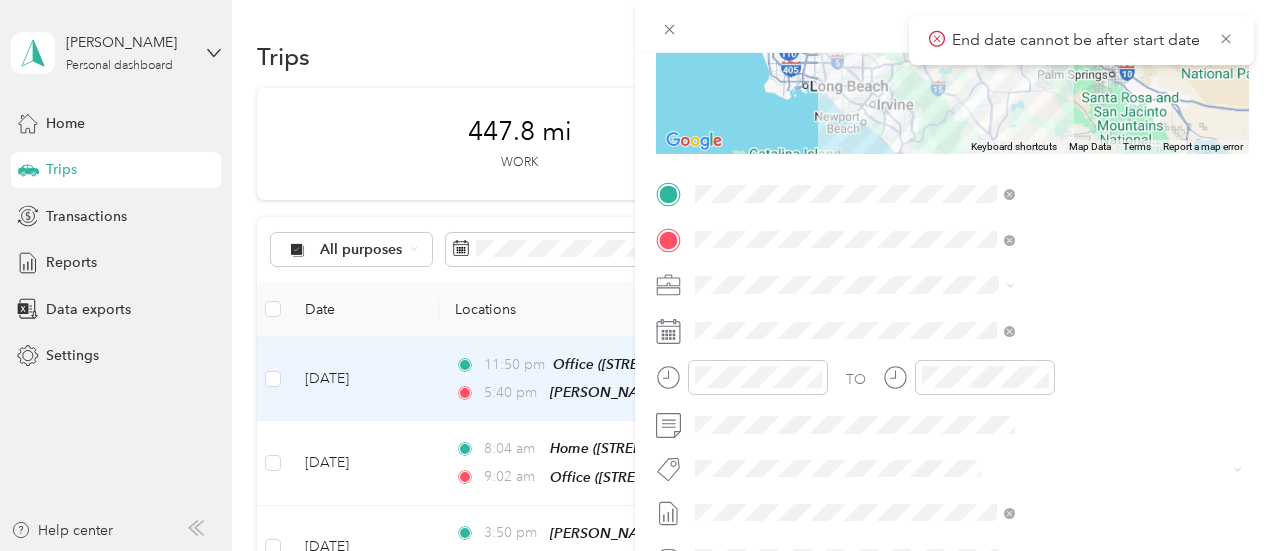 scroll, scrollTop: 0, scrollLeft: 4, axis: horizontal 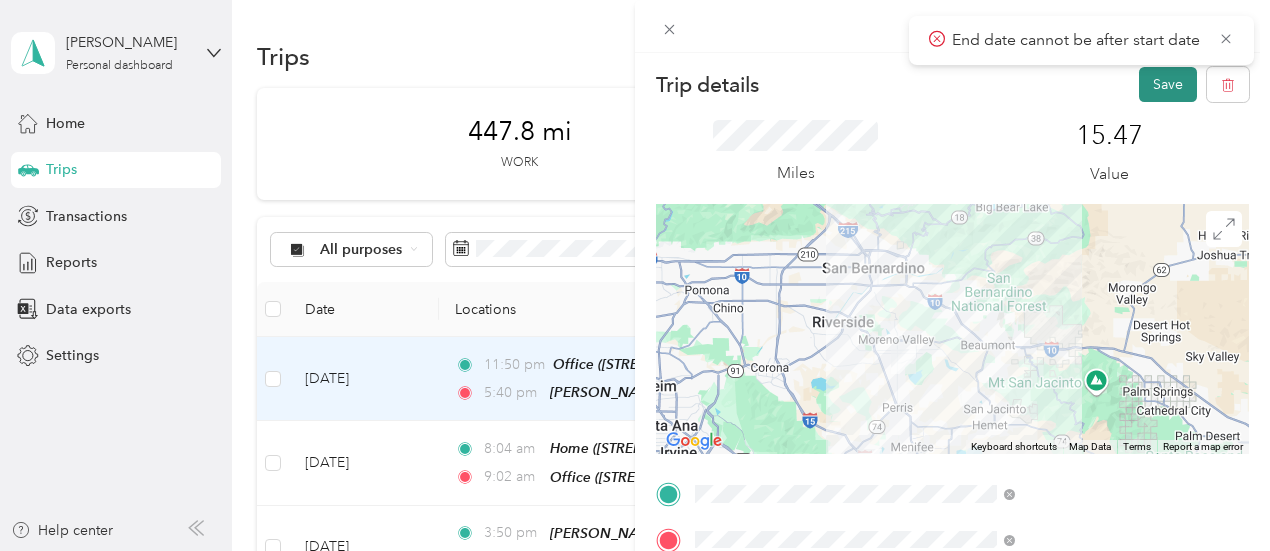 click on "Save" at bounding box center [1168, 84] 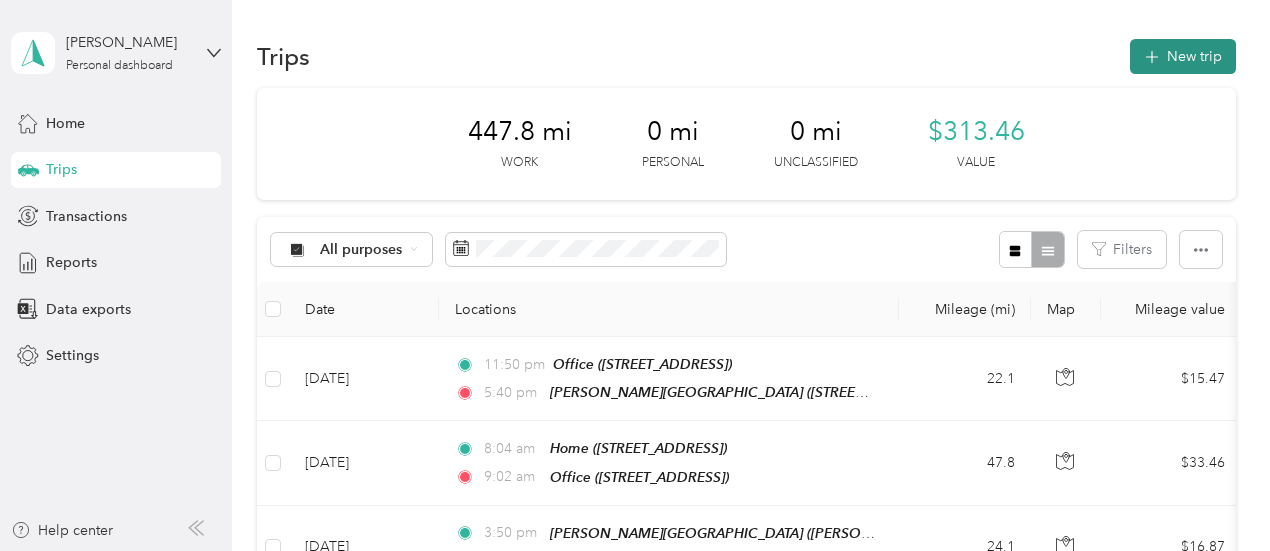 click on "New trip" at bounding box center (1183, 56) 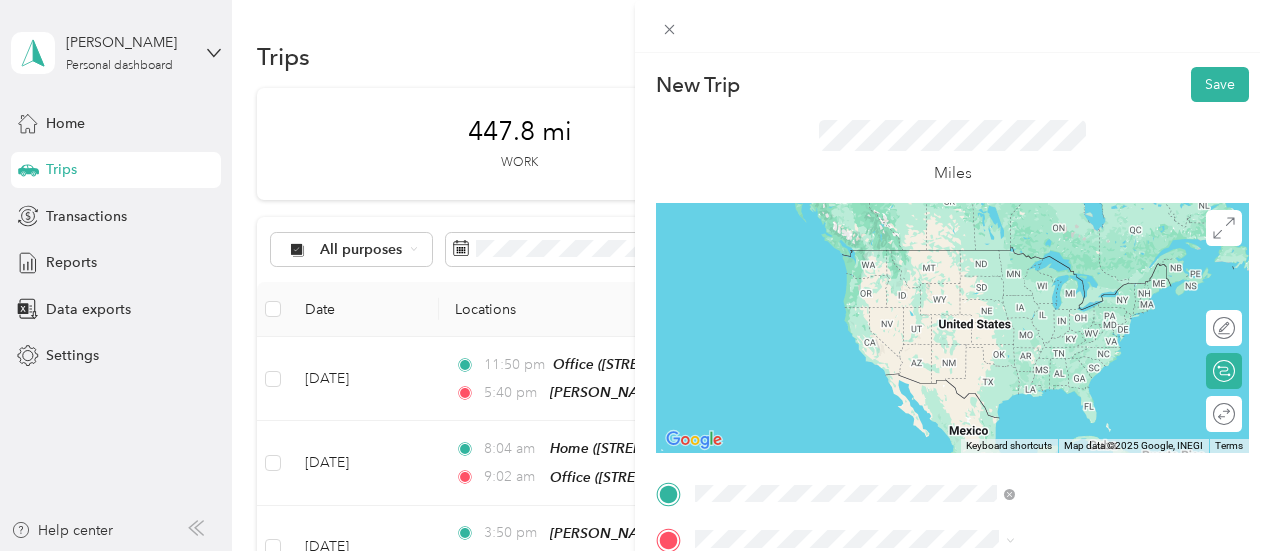 click on "[STREET_ADDRESS][PERSON_NAME][PERSON_NAME][US_STATE]" at bounding box center (1063, 290) 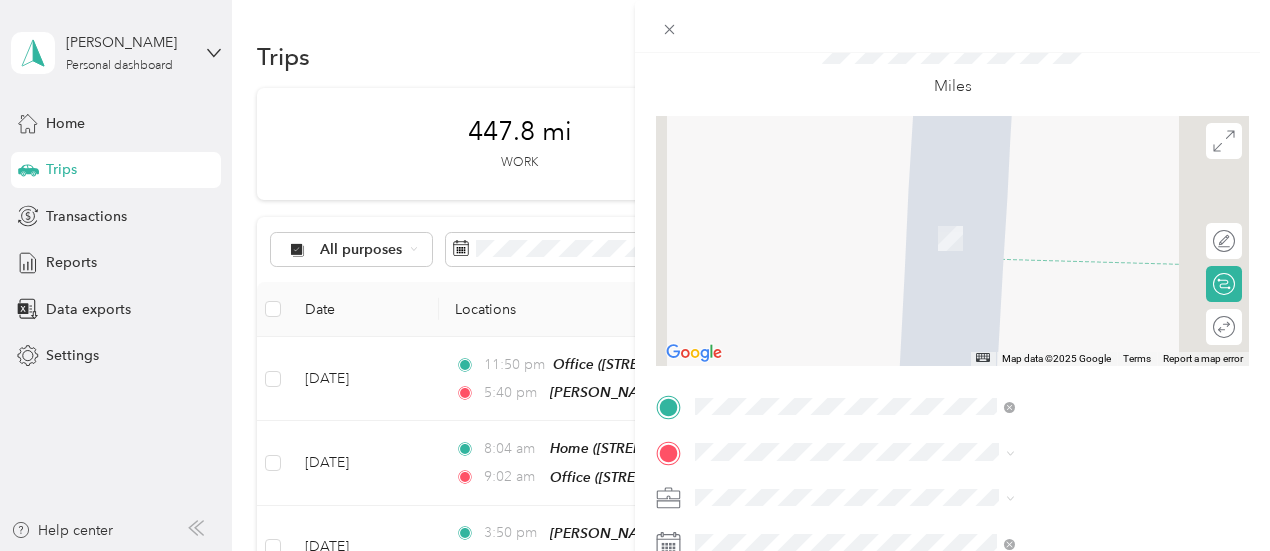 scroll, scrollTop: 200, scrollLeft: 0, axis: vertical 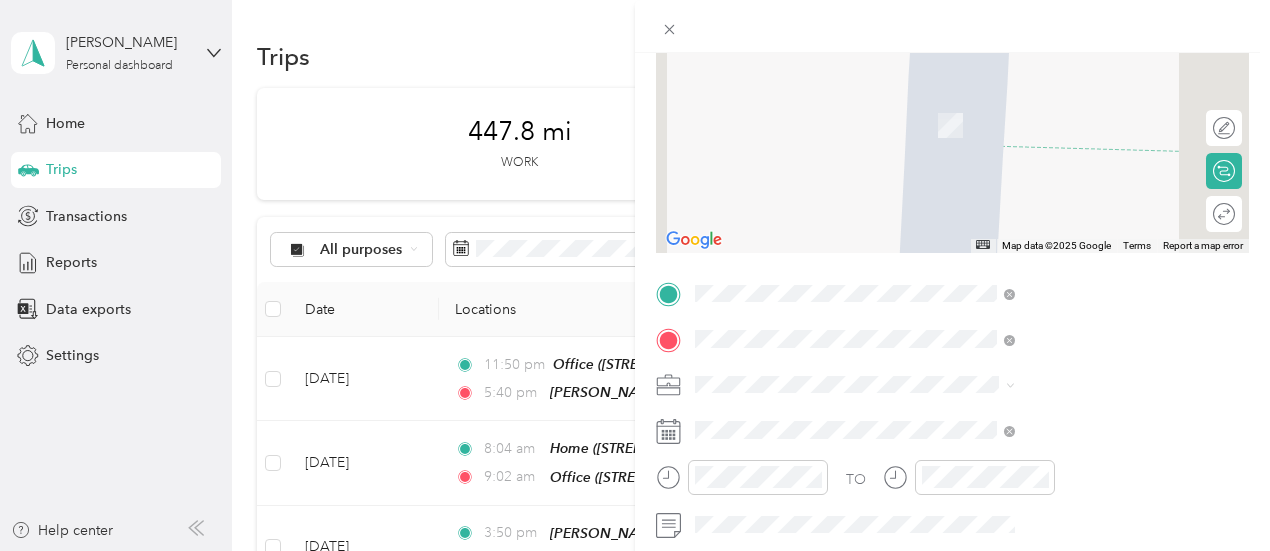 click on "22815 [STREET_ADDRESS][PERSON_NAME][US_STATE]" at bounding box center (1067, 164) 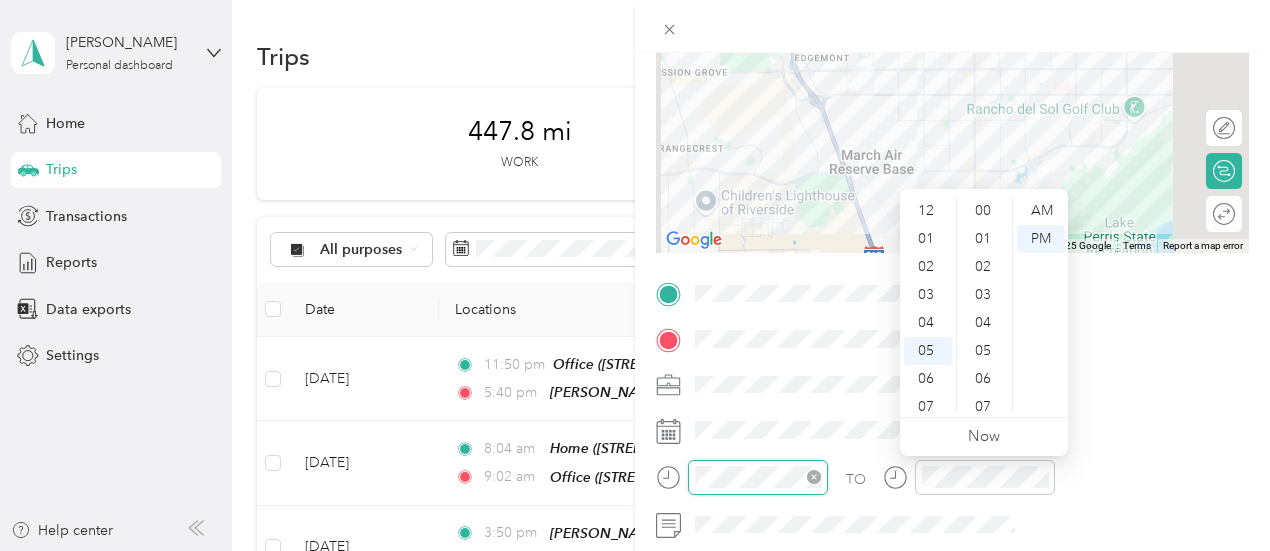 scroll, scrollTop: 1176, scrollLeft: 0, axis: vertical 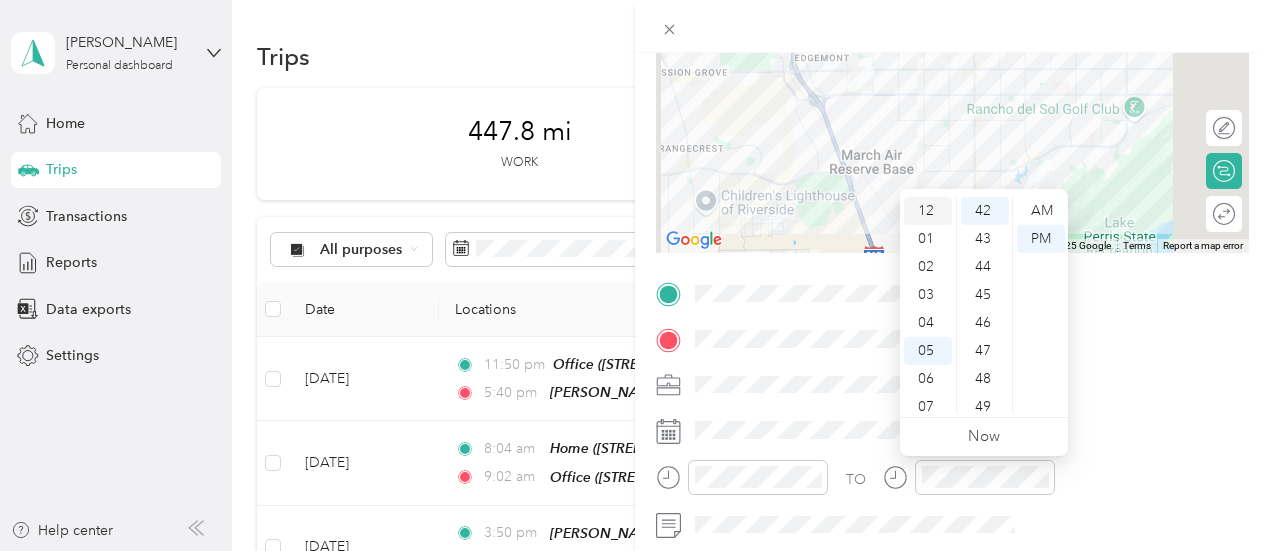 click on "12" at bounding box center (928, 211) 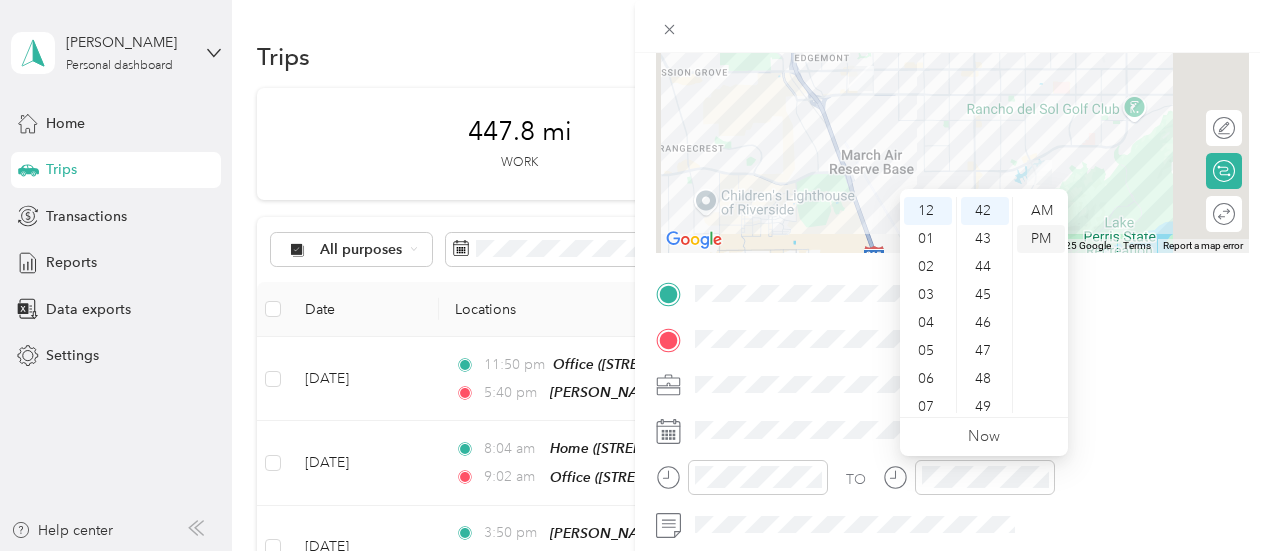 click on "PM" at bounding box center (1041, 239) 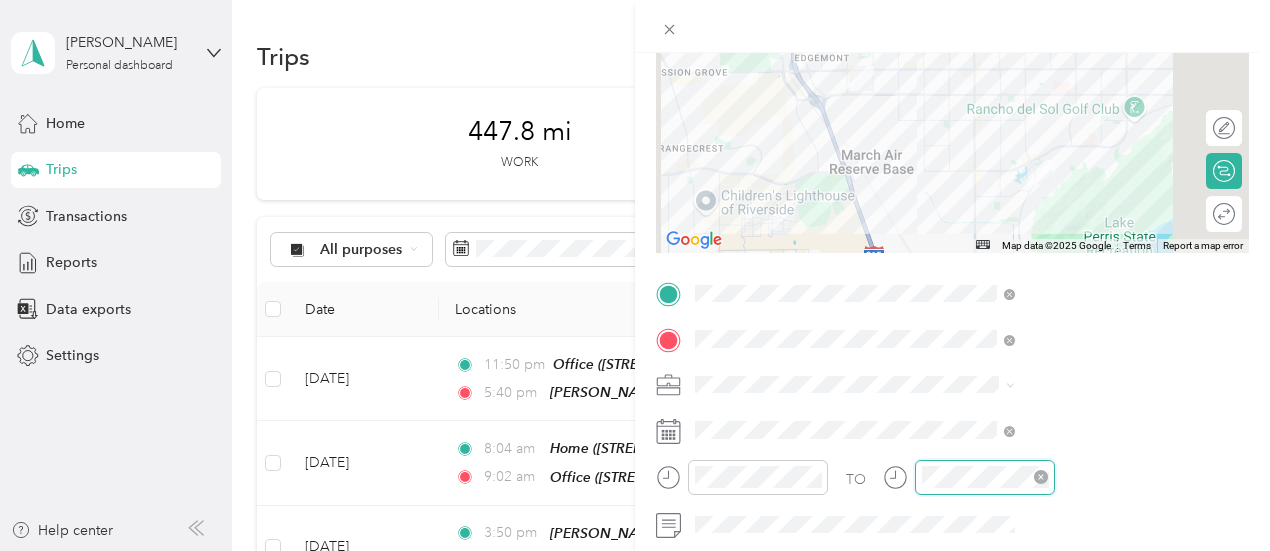 scroll, scrollTop: 120, scrollLeft: 0, axis: vertical 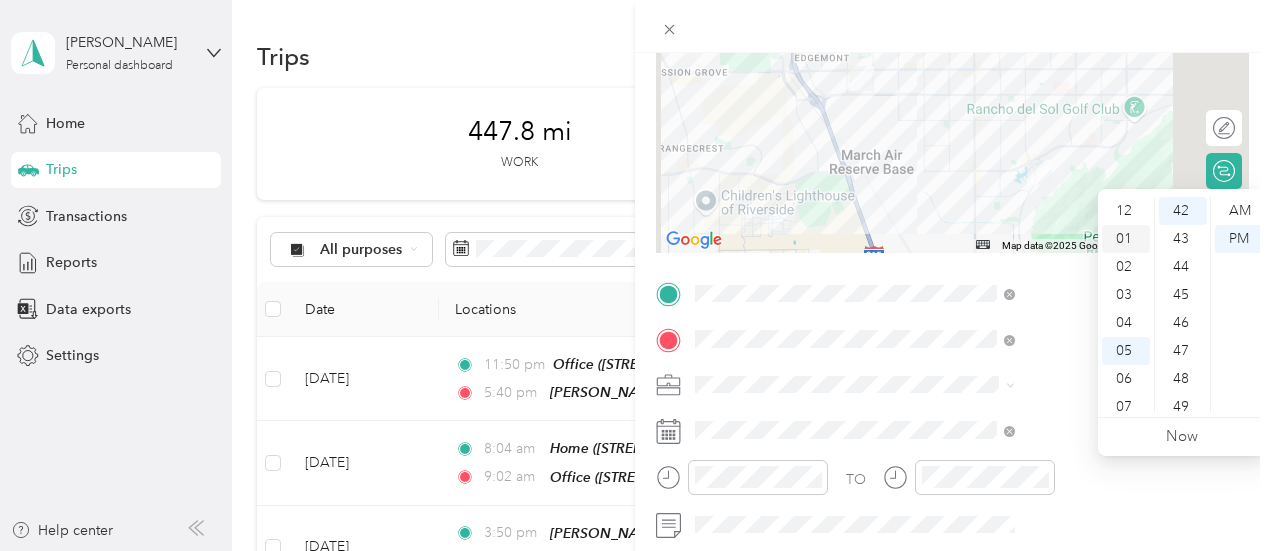 click on "01" at bounding box center (1126, 239) 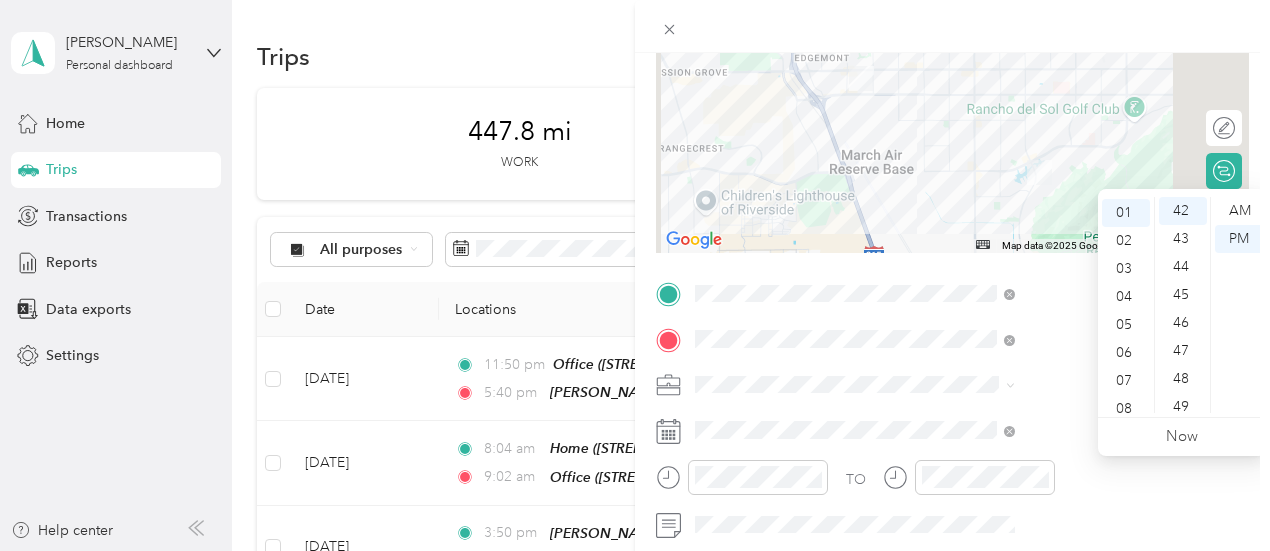 scroll, scrollTop: 28, scrollLeft: 0, axis: vertical 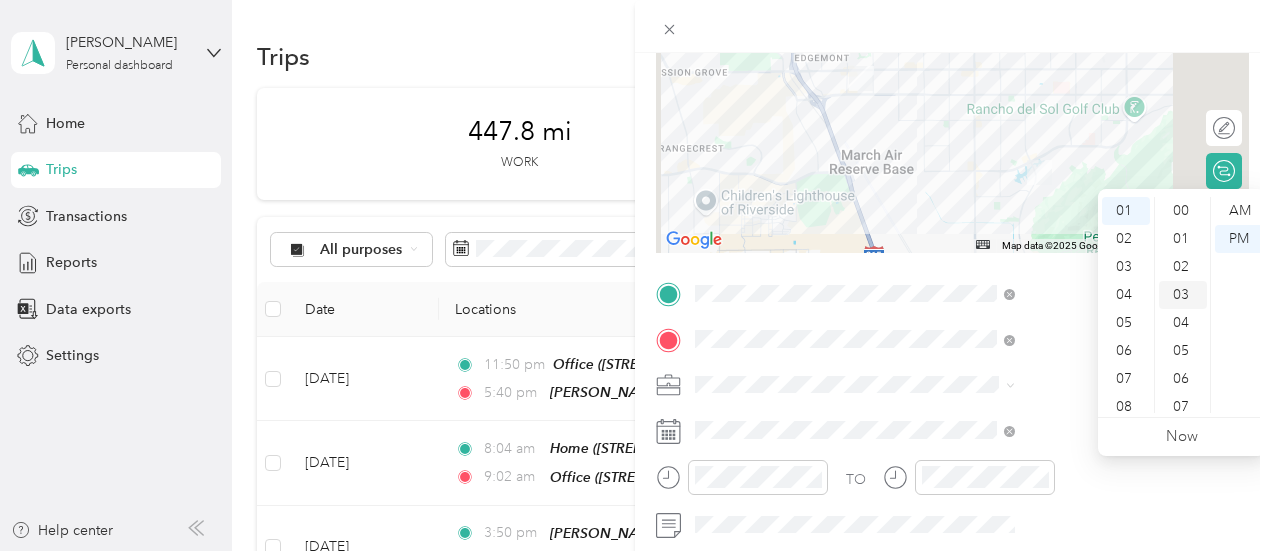 click on "03" at bounding box center (1183, 295) 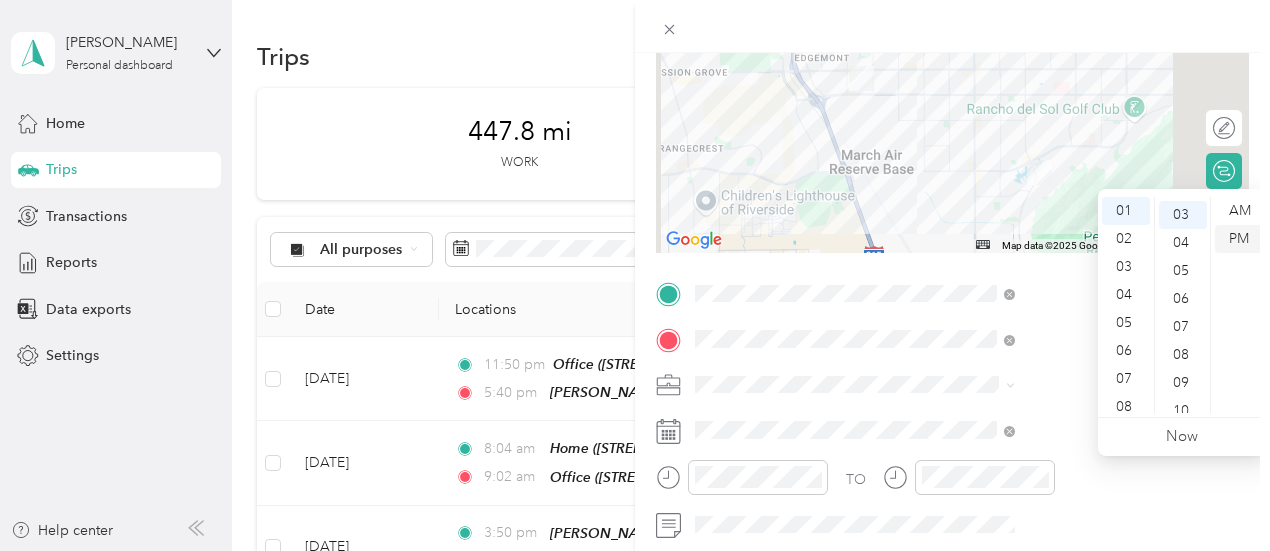 scroll, scrollTop: 84, scrollLeft: 0, axis: vertical 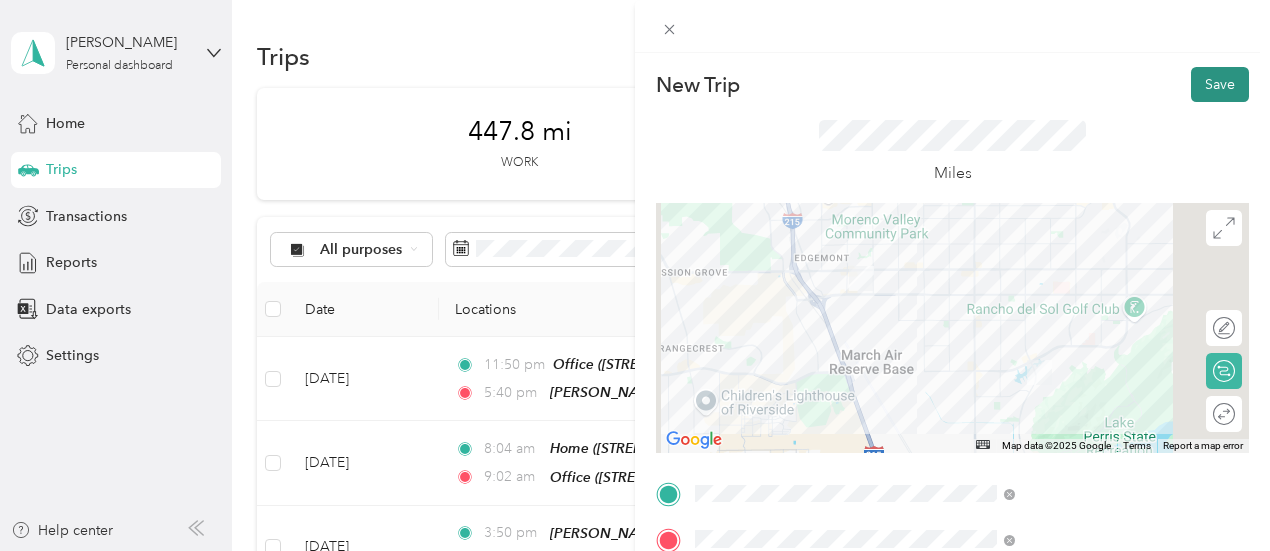 click on "Save" at bounding box center (1220, 84) 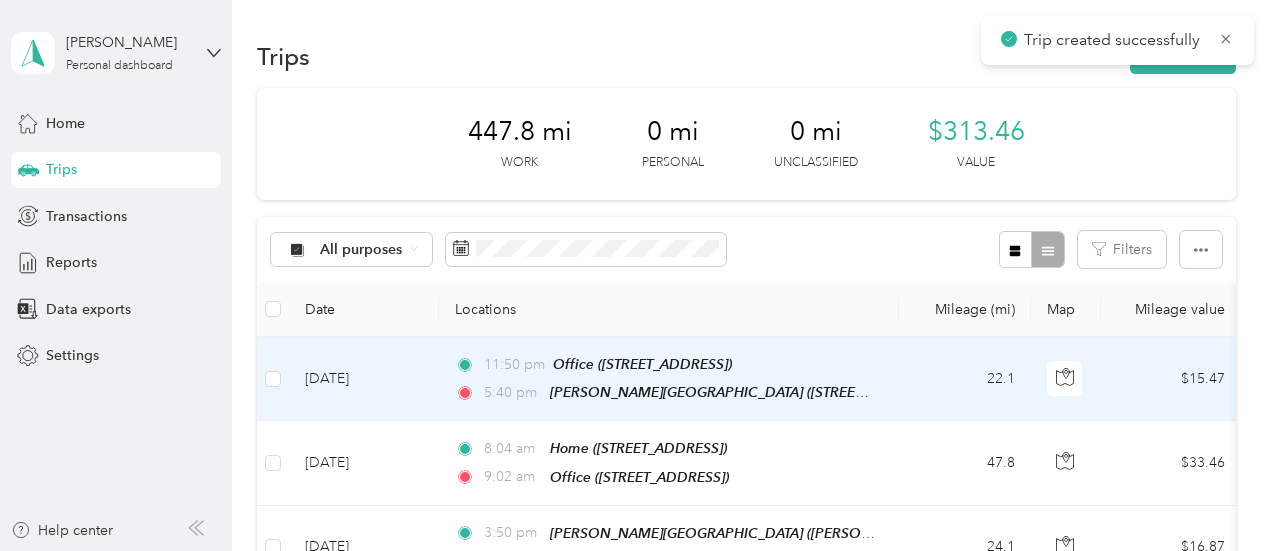 click on "11:50 pm Office ([STREET_ADDRESS]) 5:40 pm [PERSON_NAME][GEOGRAPHIC_DATA] ([STREET_ADDRESS][PERSON_NAME][PERSON_NAME][US_STATE])" at bounding box center [669, 379] 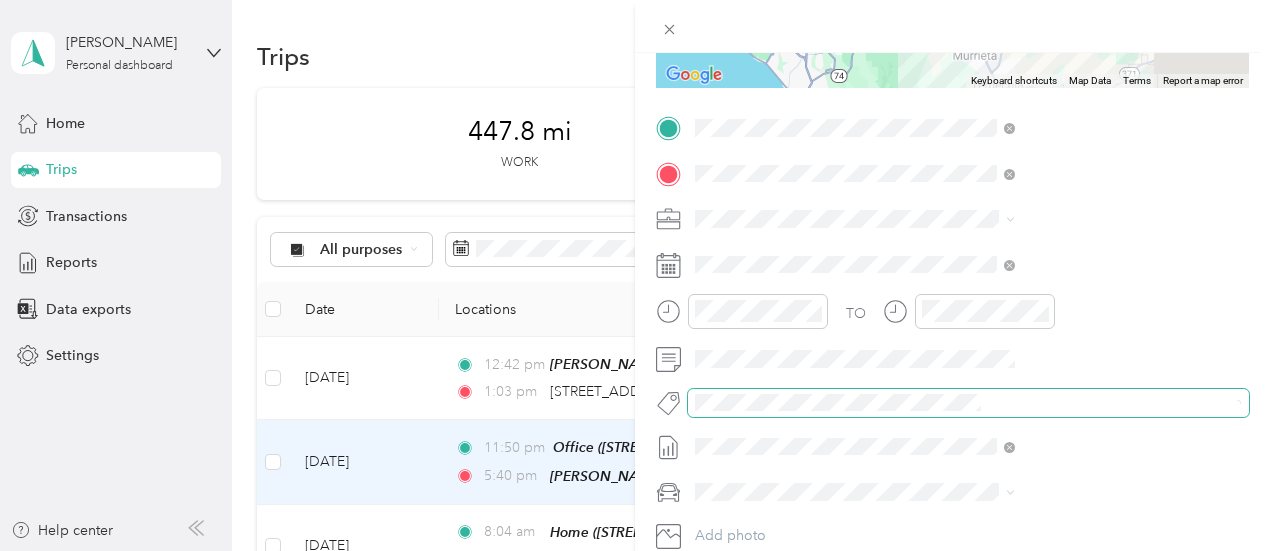 scroll, scrollTop: 400, scrollLeft: 0, axis: vertical 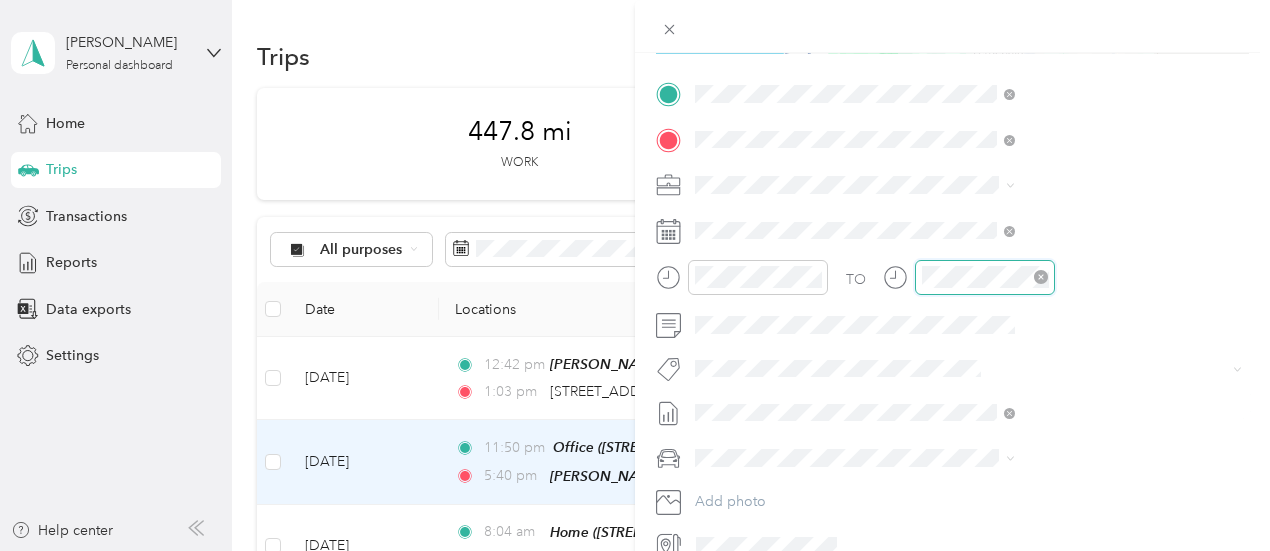 click at bounding box center (985, 277) 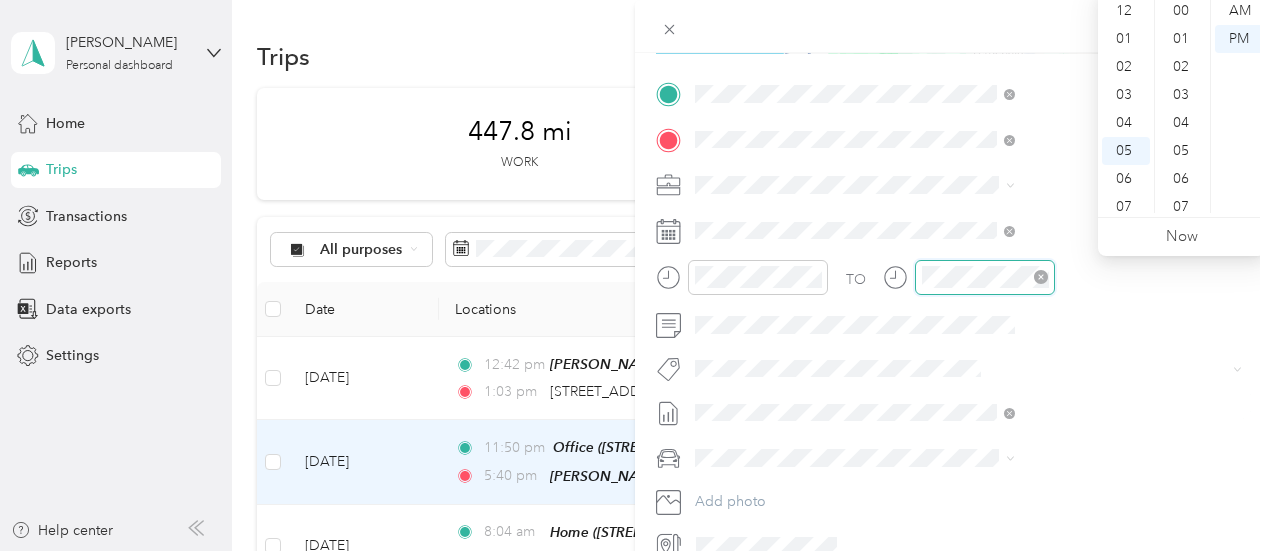 scroll, scrollTop: 120, scrollLeft: 0, axis: vertical 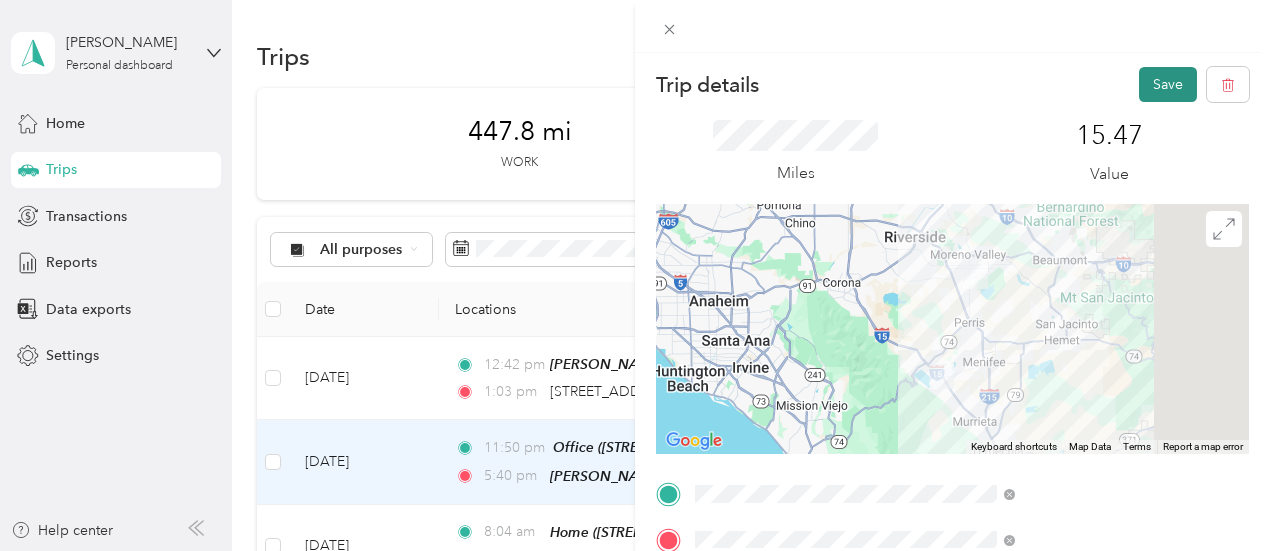 click on "Save" at bounding box center (1168, 84) 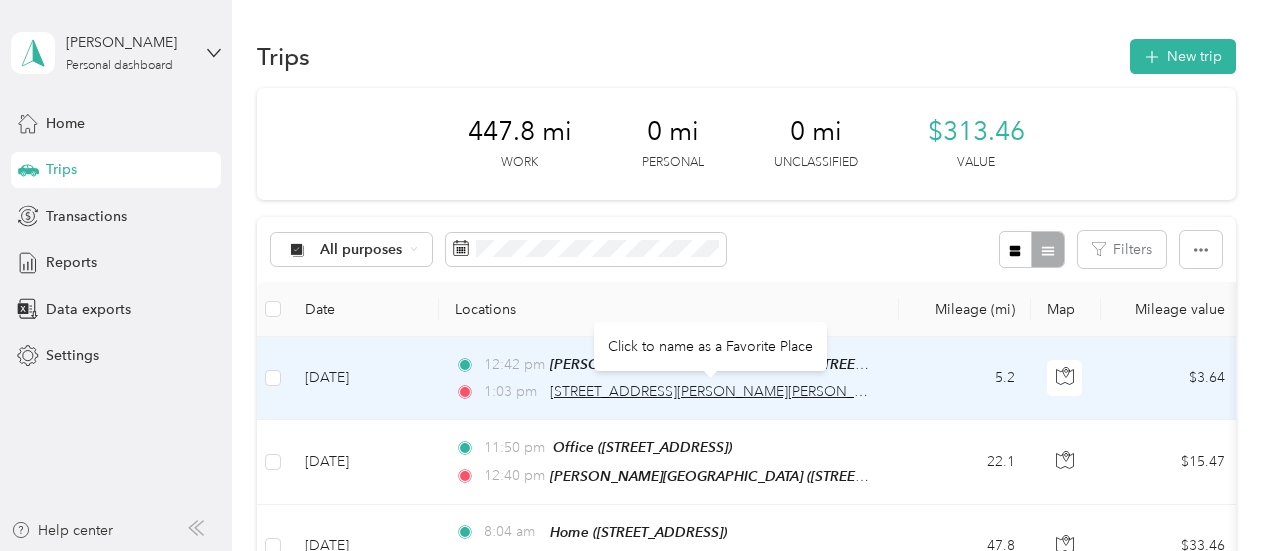 click on "[STREET_ADDRESS][PERSON_NAME][PERSON_NAME]" at bounding box center [724, 391] 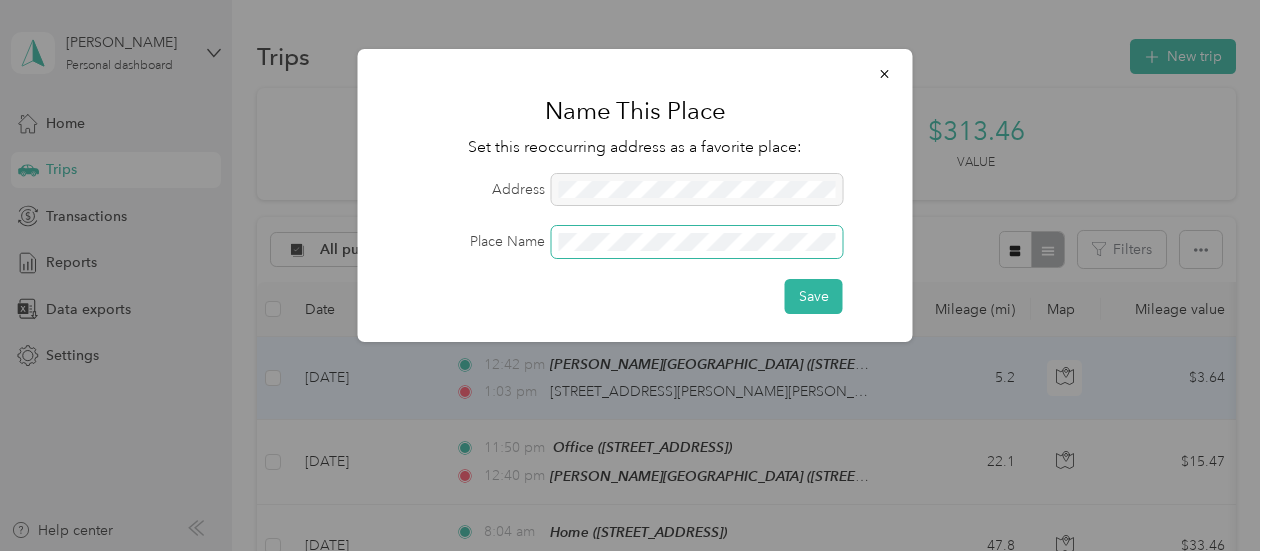 scroll, scrollTop: 0, scrollLeft: 3, axis: horizontal 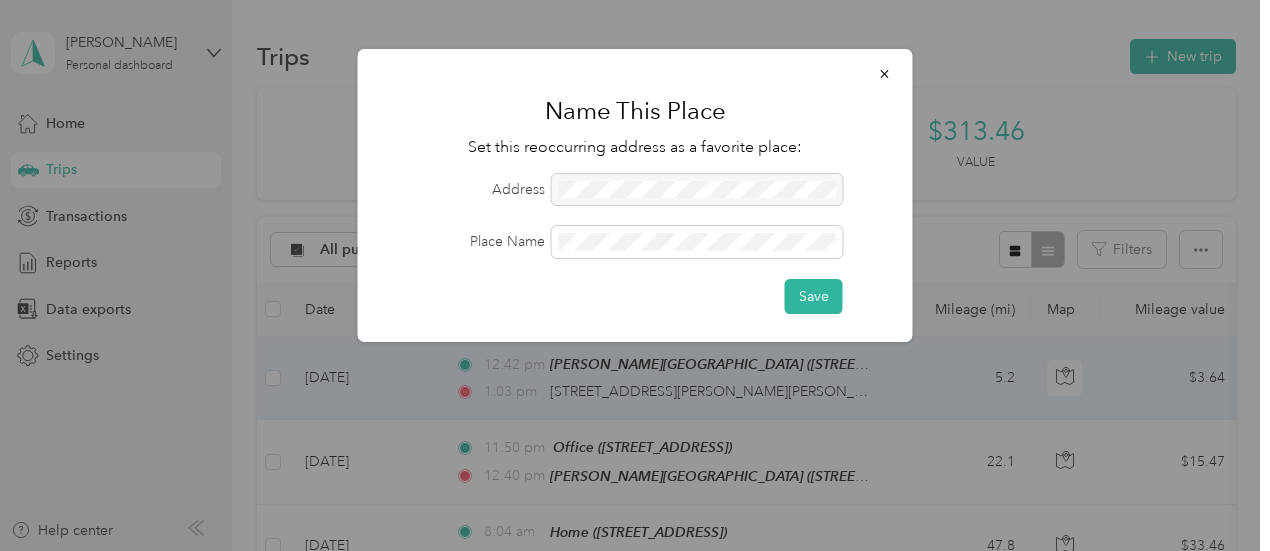 click on "Address   Place Name   Save" at bounding box center [635, 244] 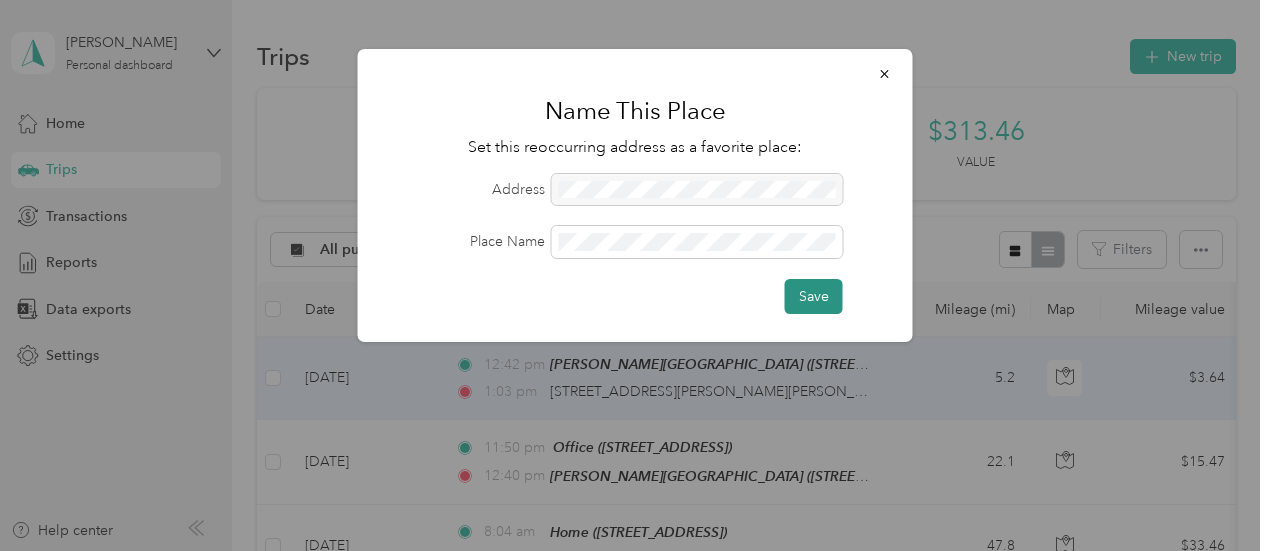 click on "Save" at bounding box center [814, 296] 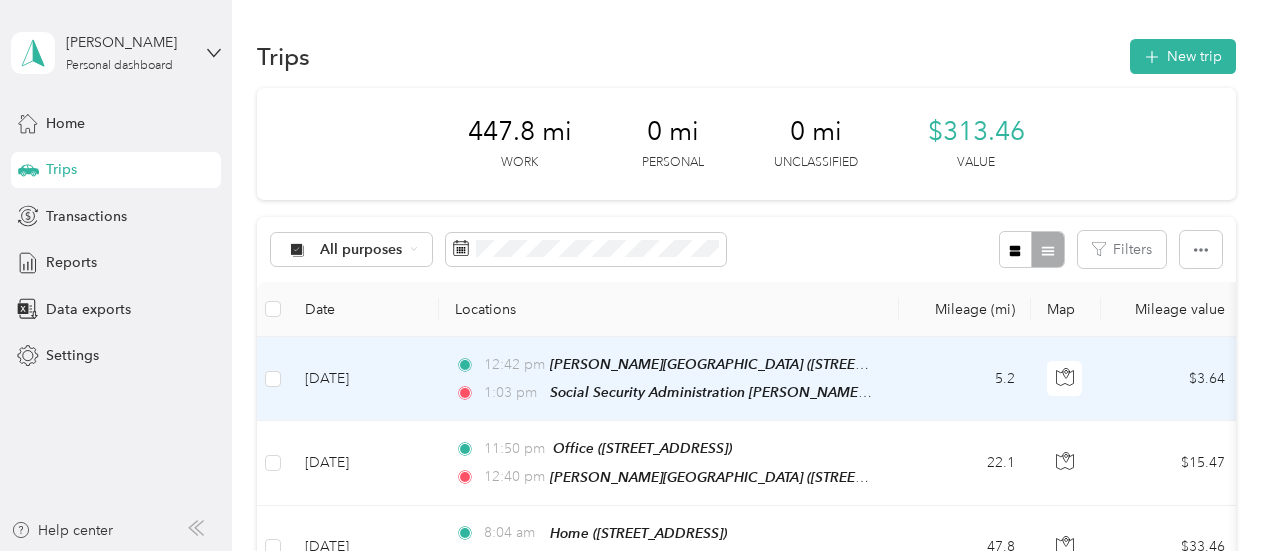 click on "[DATE]" at bounding box center (364, 379) 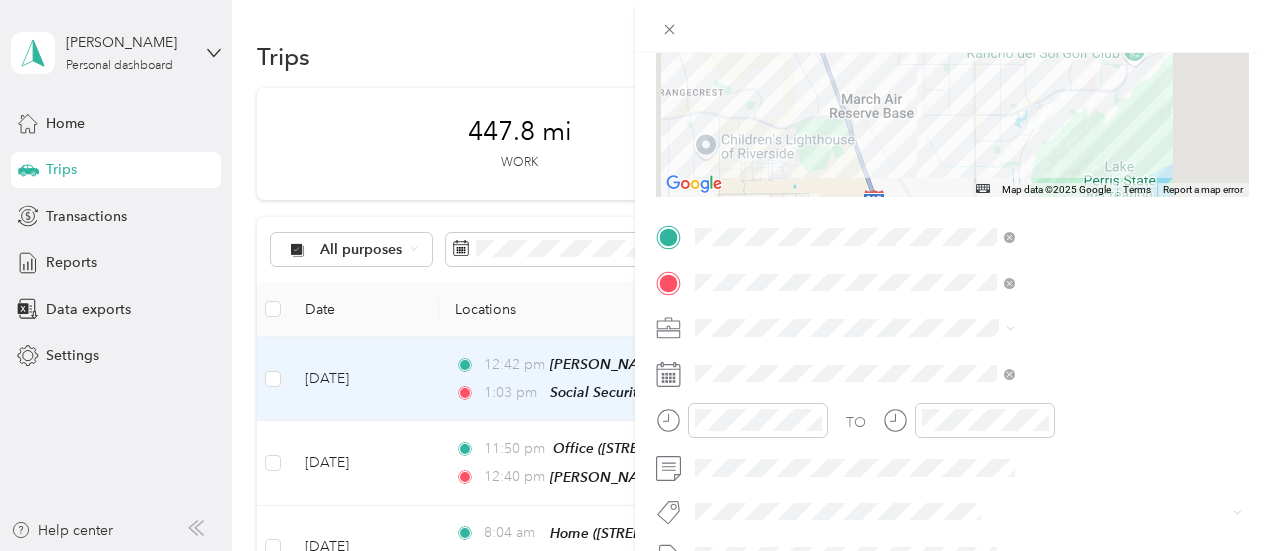 scroll, scrollTop: 300, scrollLeft: 0, axis: vertical 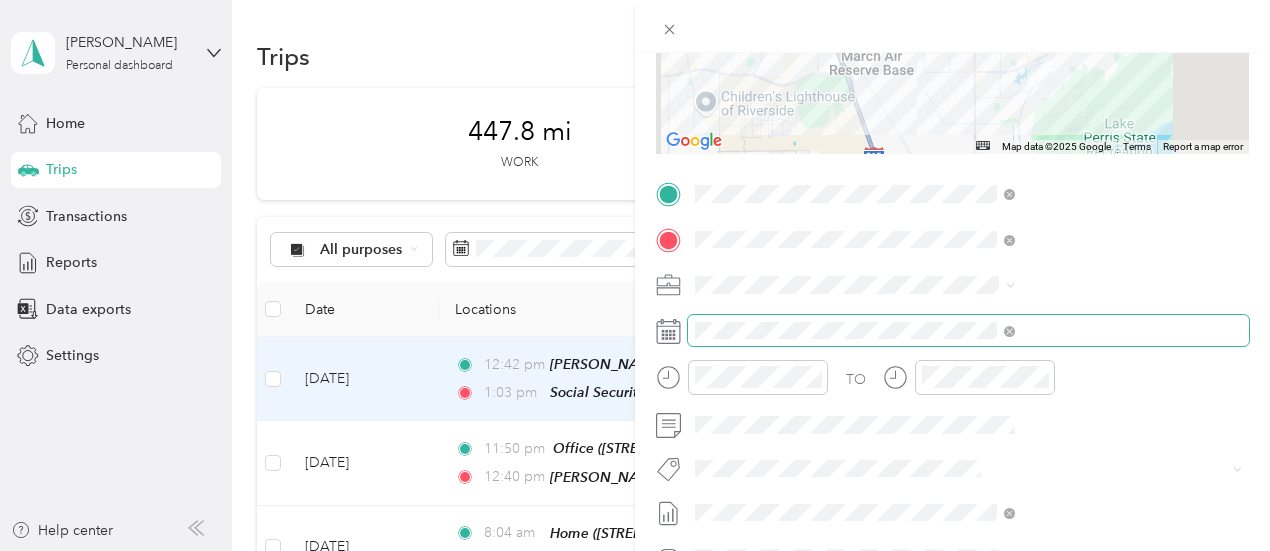 click at bounding box center [968, 331] 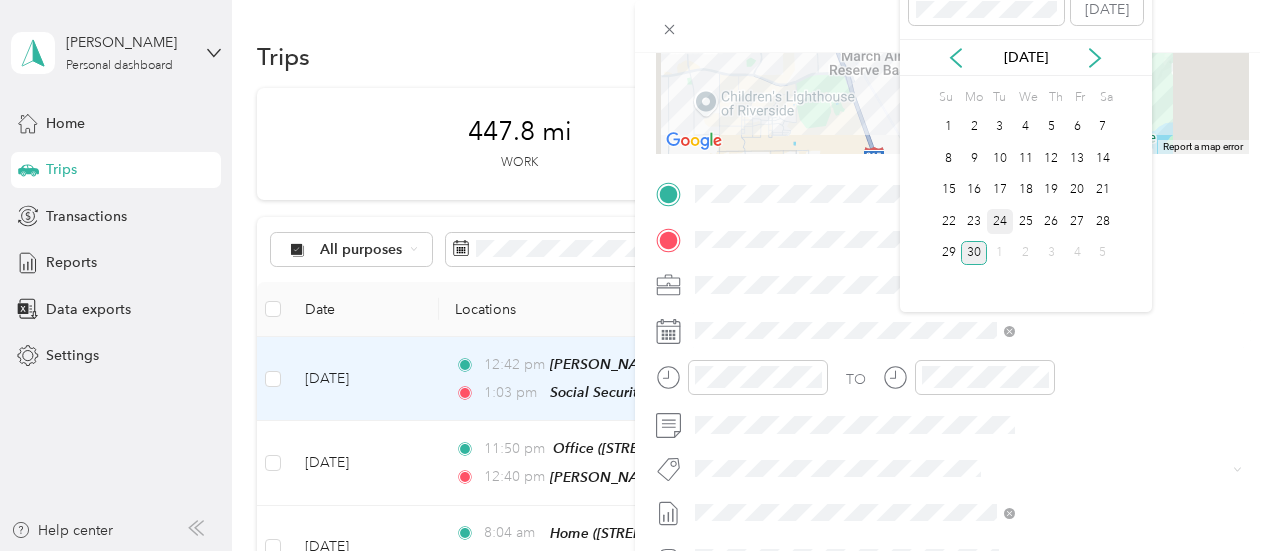 click on "24" at bounding box center [1000, 221] 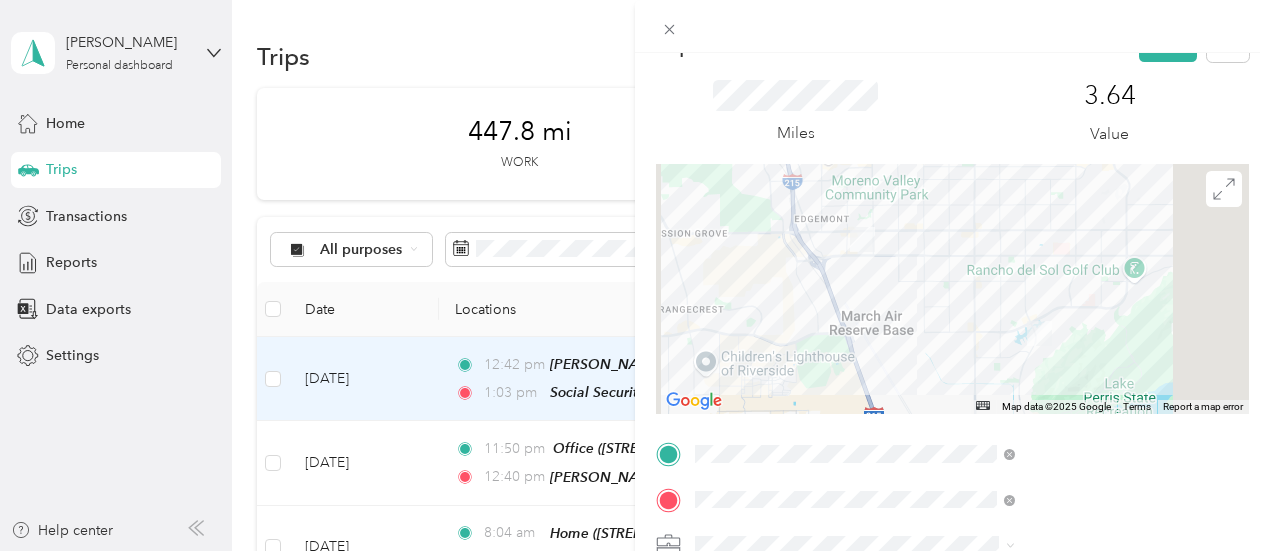 scroll, scrollTop: 0, scrollLeft: 0, axis: both 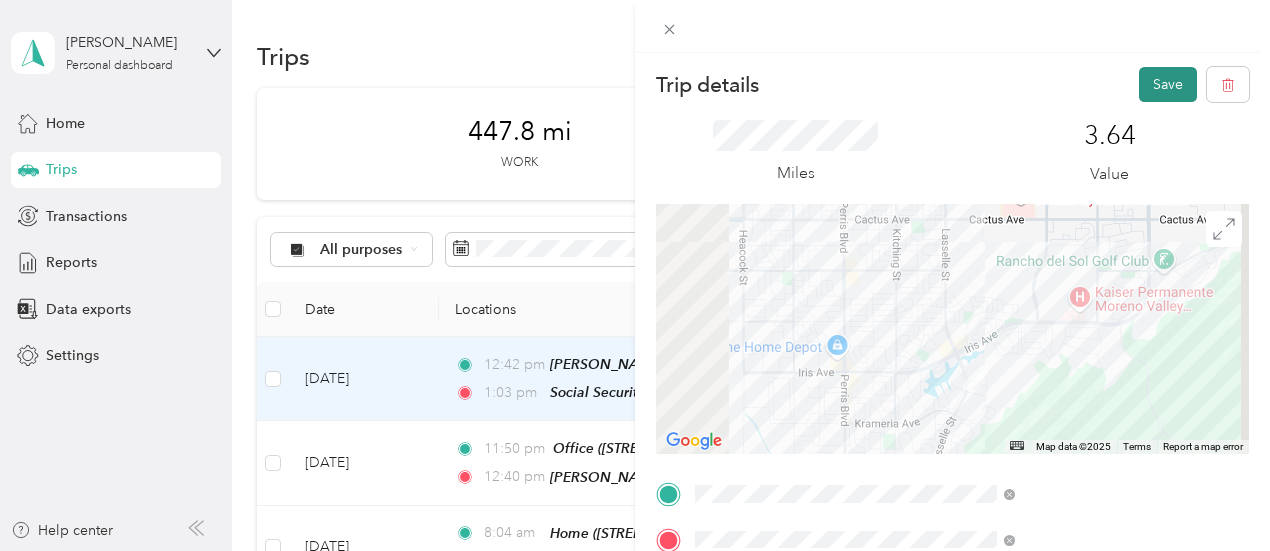 click on "Save" at bounding box center [1168, 84] 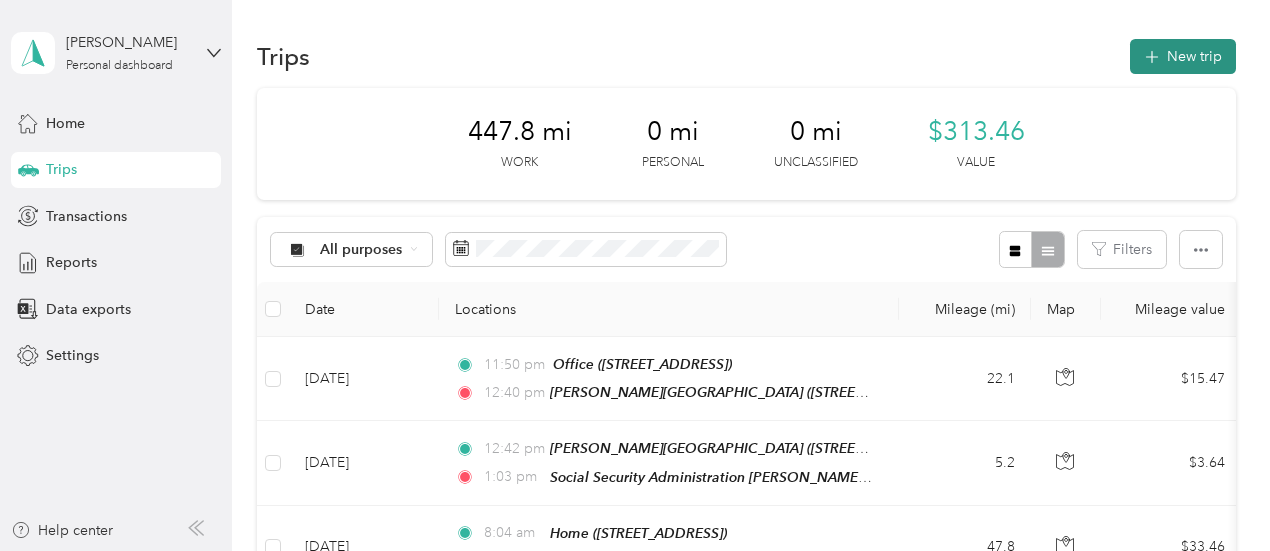 click on "New trip" at bounding box center (1183, 56) 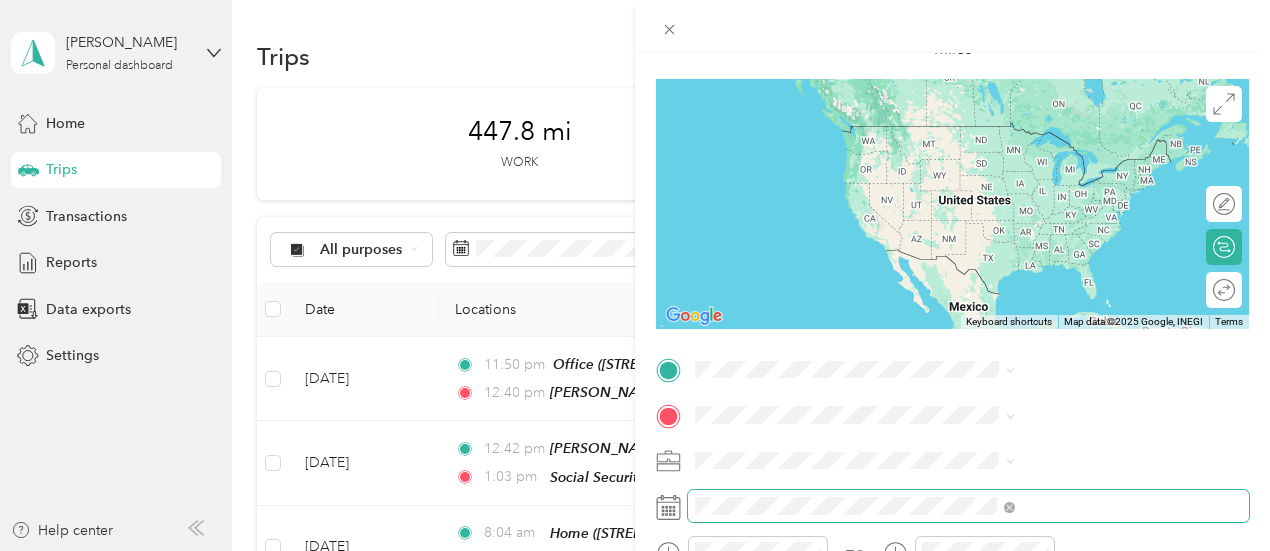 scroll, scrollTop: 200, scrollLeft: 0, axis: vertical 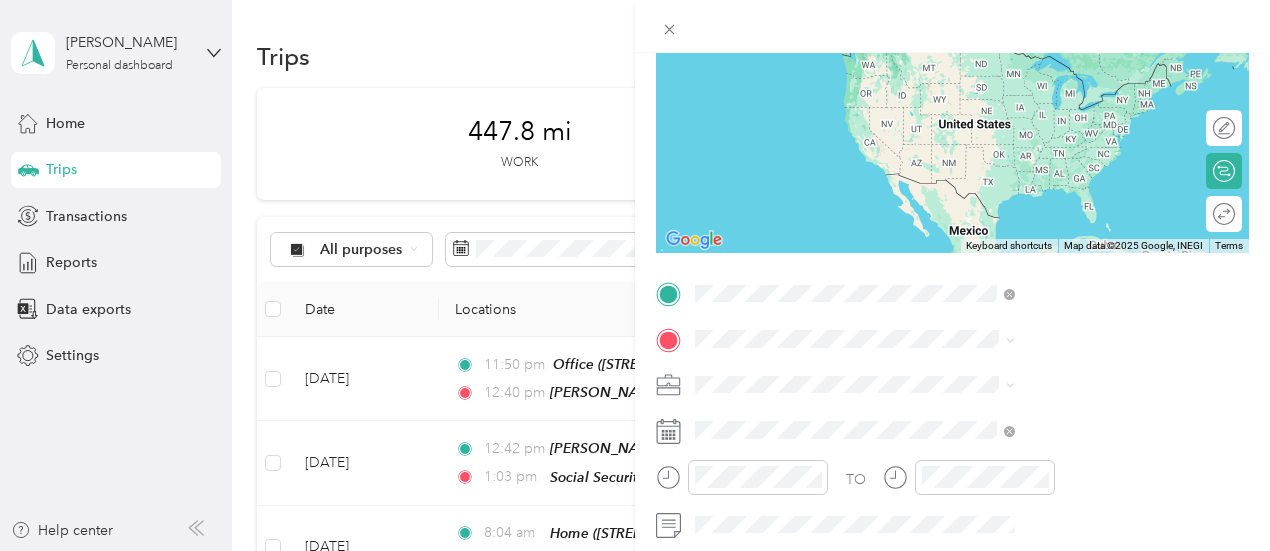 click on "22815 [STREET_ADDRESS][PERSON_NAME][PERSON_NAME][US_STATE]" at bounding box center (1055, 118) 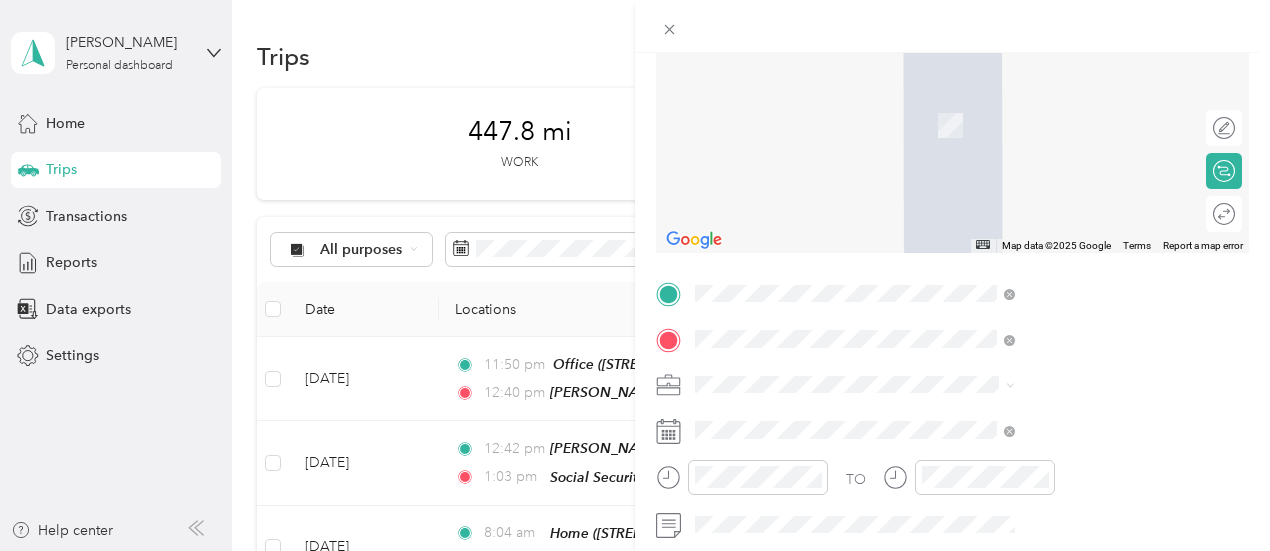 click on "[STREET_ADDRESS][US_STATE]" at bounding box center [1044, 137] 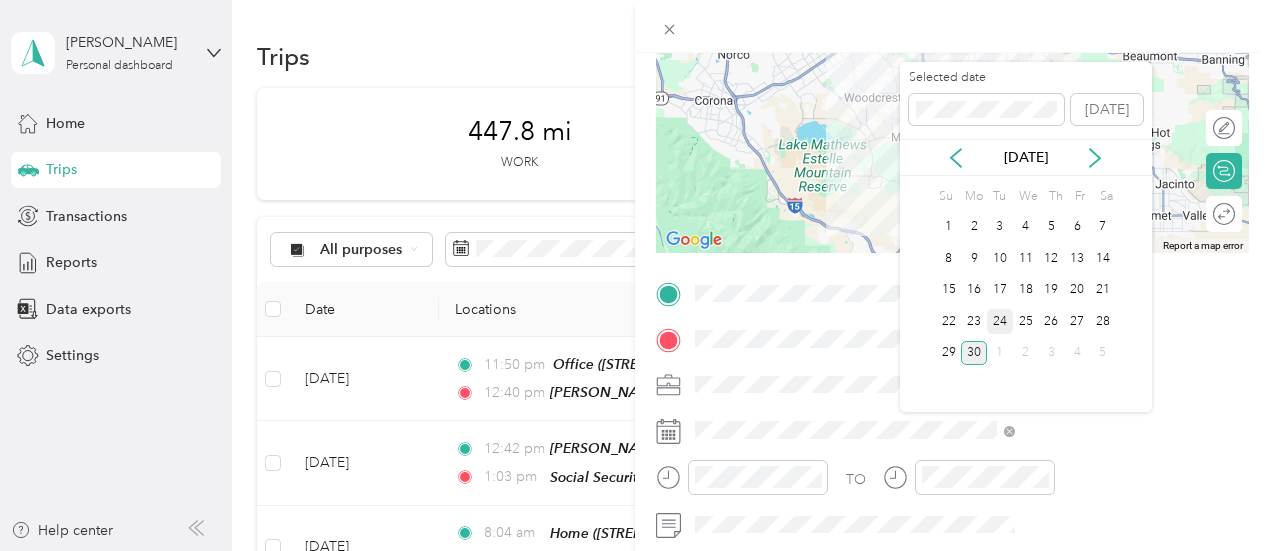 click on "24" at bounding box center [1000, 321] 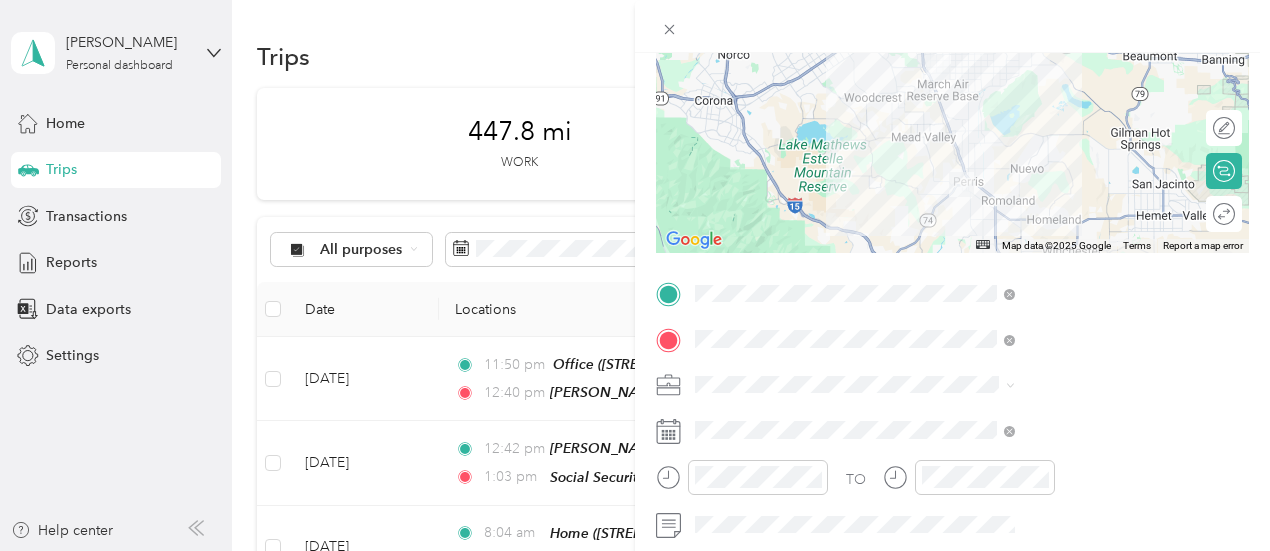 click on "New Trip Save This trip cannot be edited because it is either under review, approved, or paid. Contact your Team Manager to edit it. Miles ← Move left → Move right ↑ Move up ↓ Move down + Zoom in - Zoom out Home Jump left by 75% End Jump right by 75% Page Up Jump up by 75% Page Down Jump down by 75% To navigate, press the arrow keys. Map Data Map data ©2025 Google Map data ©2025 Google 10 km  Click to toggle between metric and imperial units Terms Report a map error Edit route Calculate route Round trip TO Add photo" at bounding box center [635, 275] 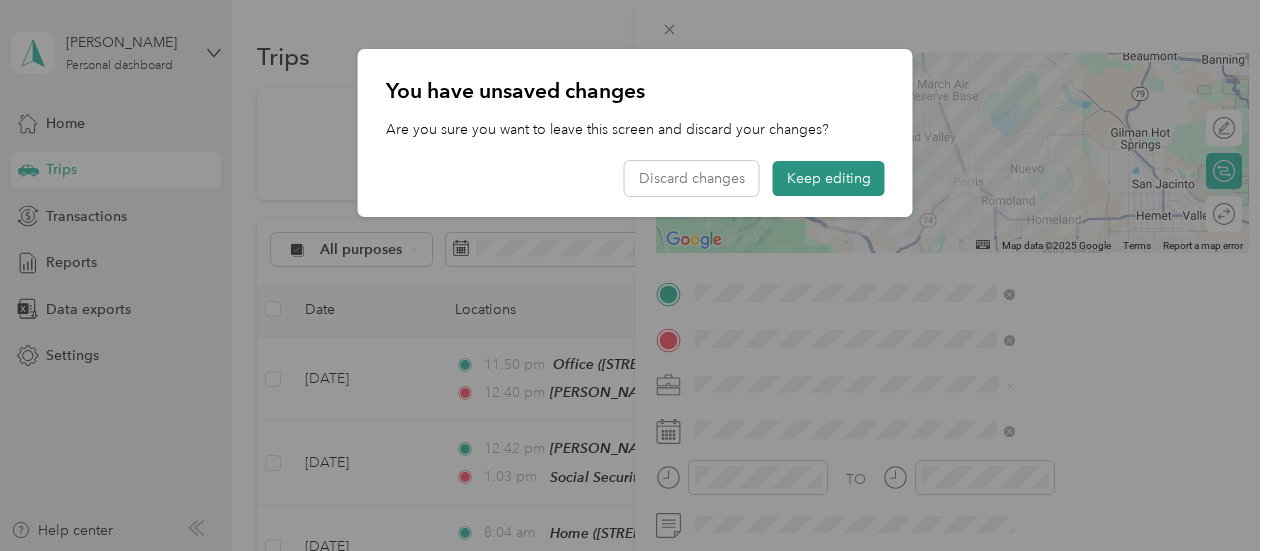 click on "Keep editing" at bounding box center [829, 178] 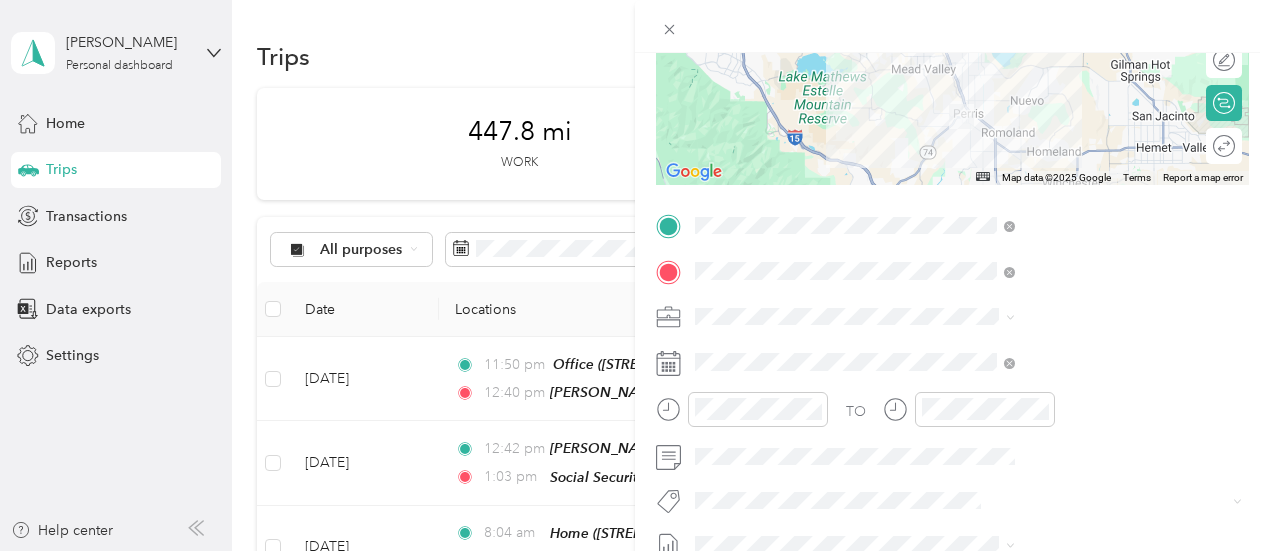 scroll, scrollTop: 300, scrollLeft: 0, axis: vertical 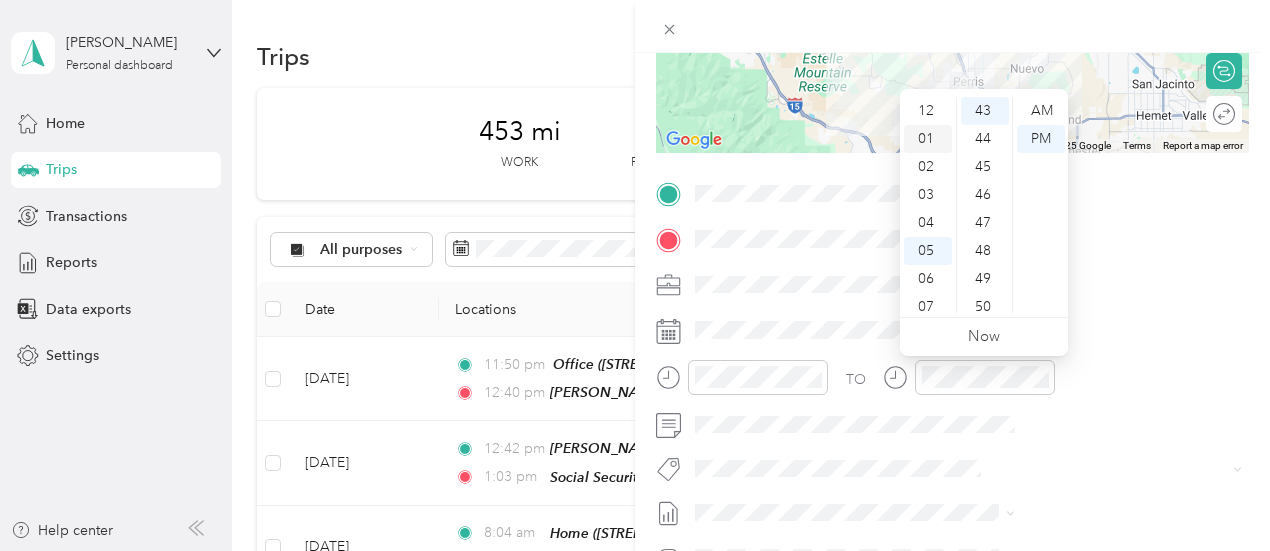 click on "01" at bounding box center (928, 139) 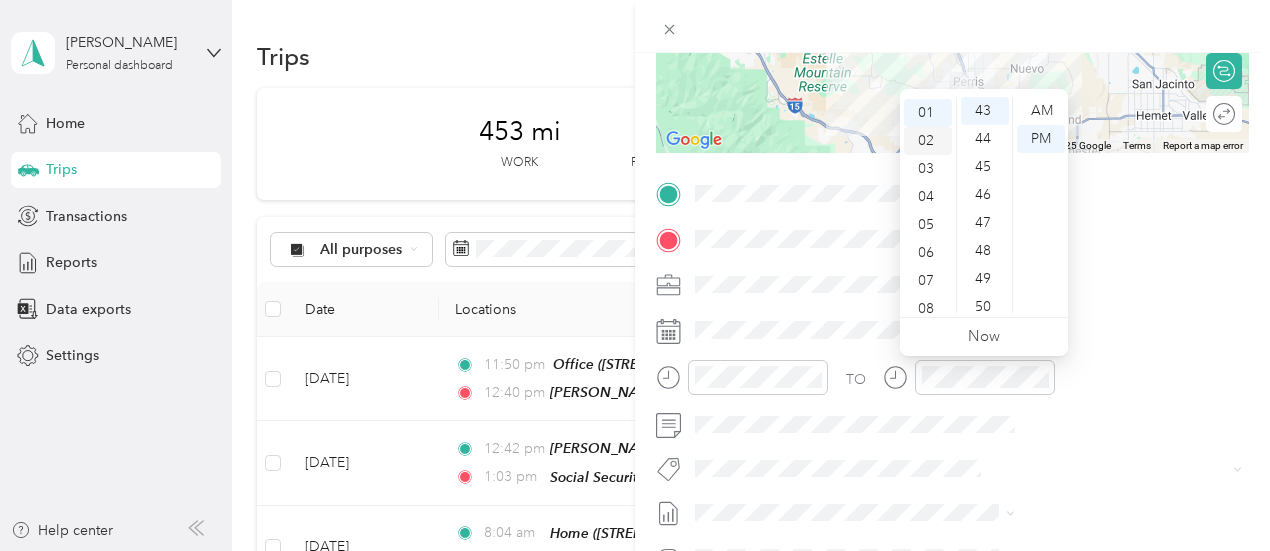 scroll, scrollTop: 28, scrollLeft: 0, axis: vertical 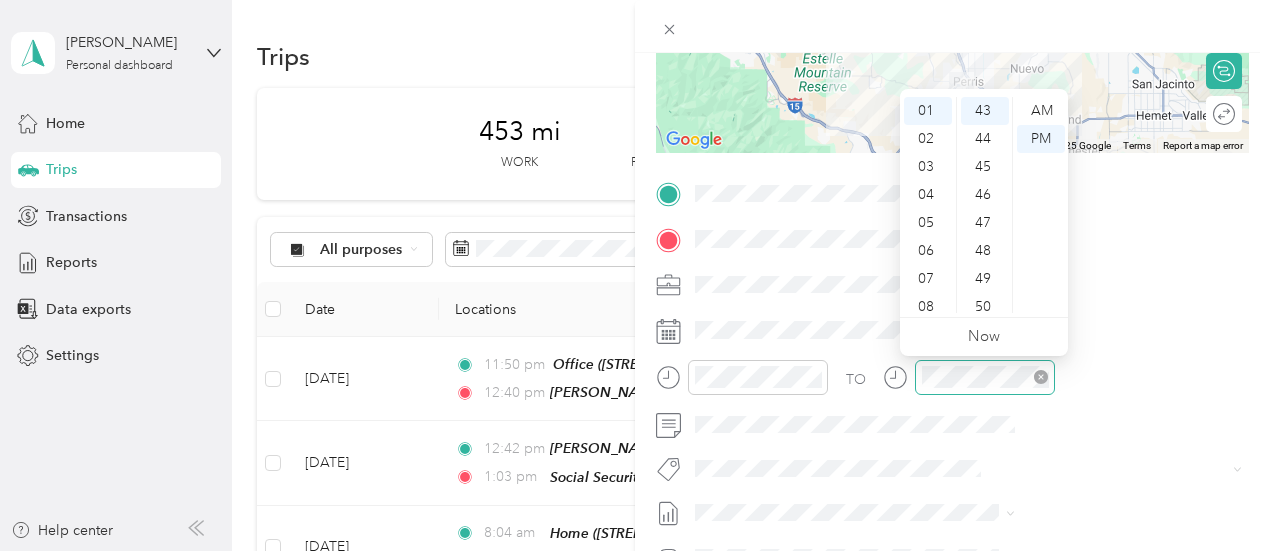 click at bounding box center (985, 377) 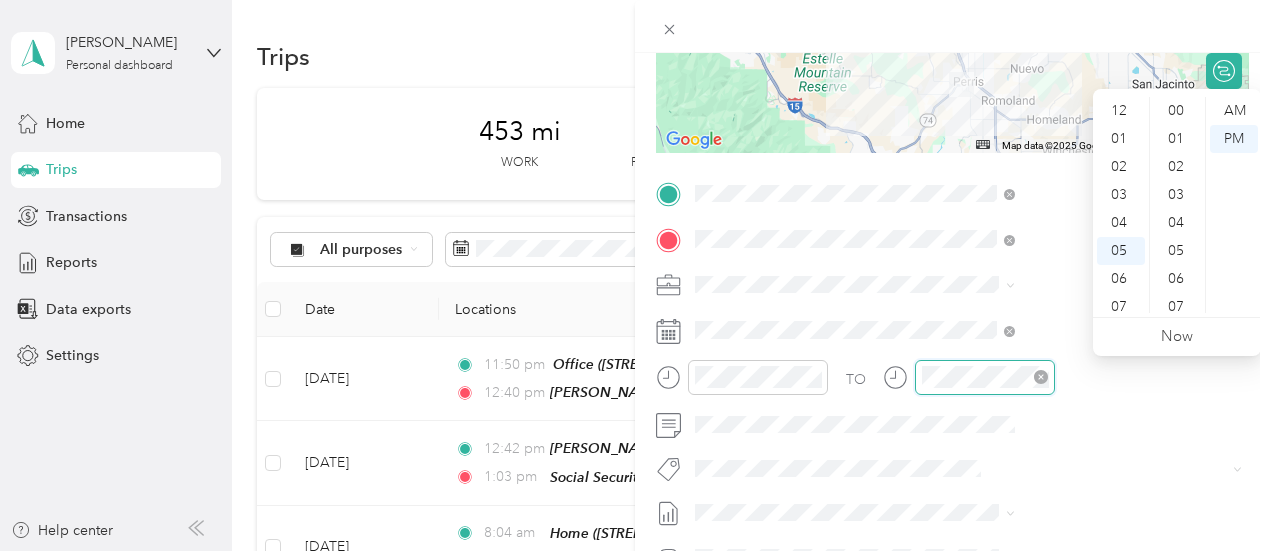 scroll, scrollTop: 300, scrollLeft: 4, axis: both 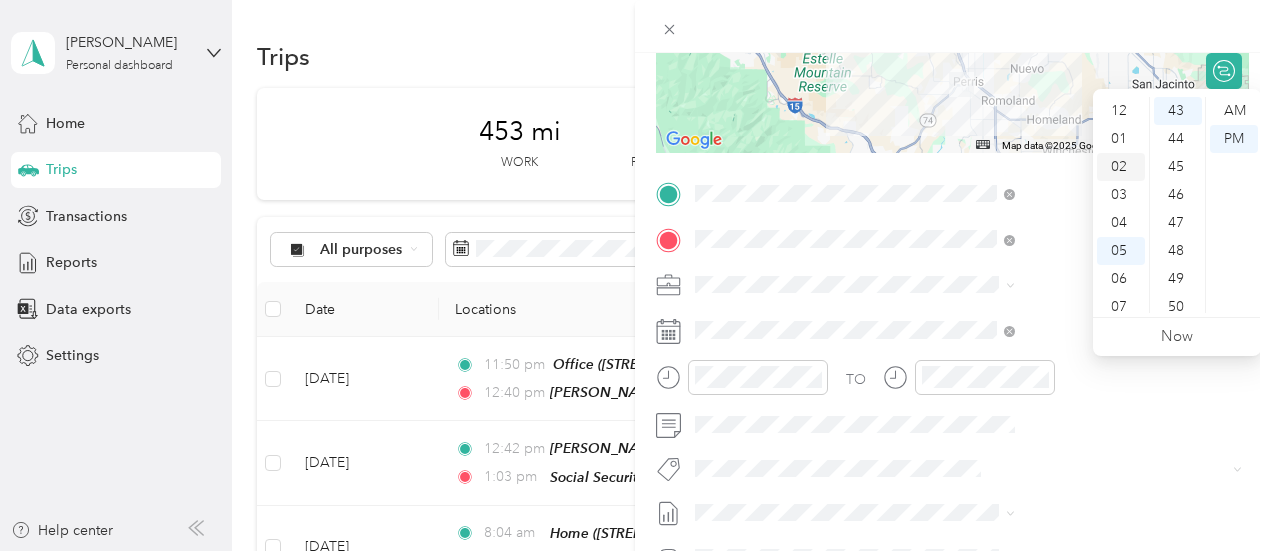 click on "02" at bounding box center [1121, 167] 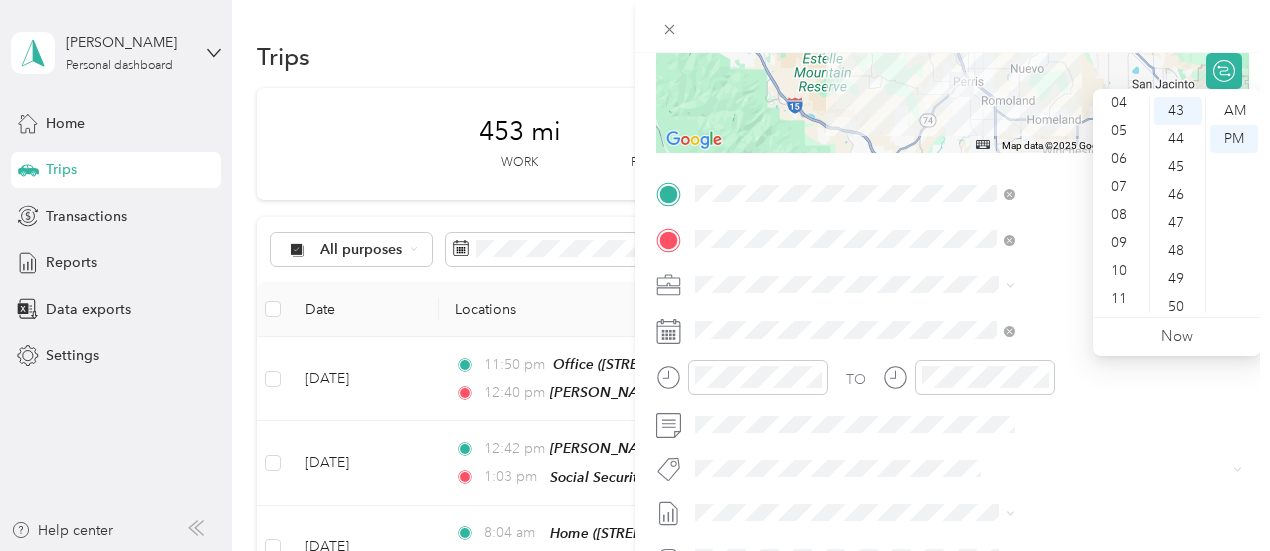 scroll, scrollTop: 120, scrollLeft: 0, axis: vertical 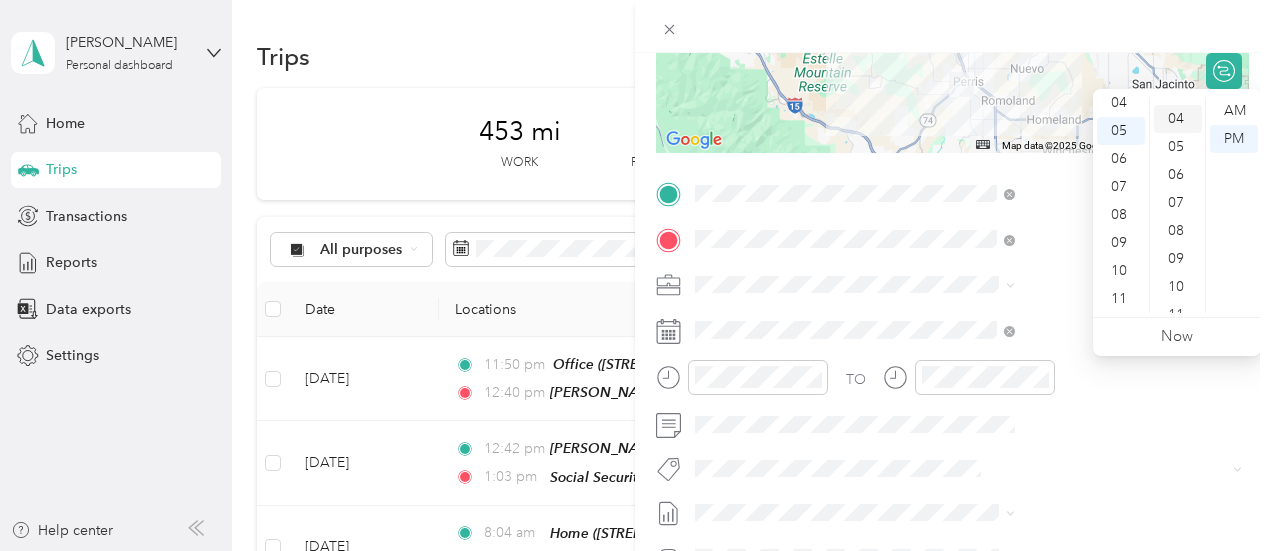click on "04" at bounding box center (1178, 119) 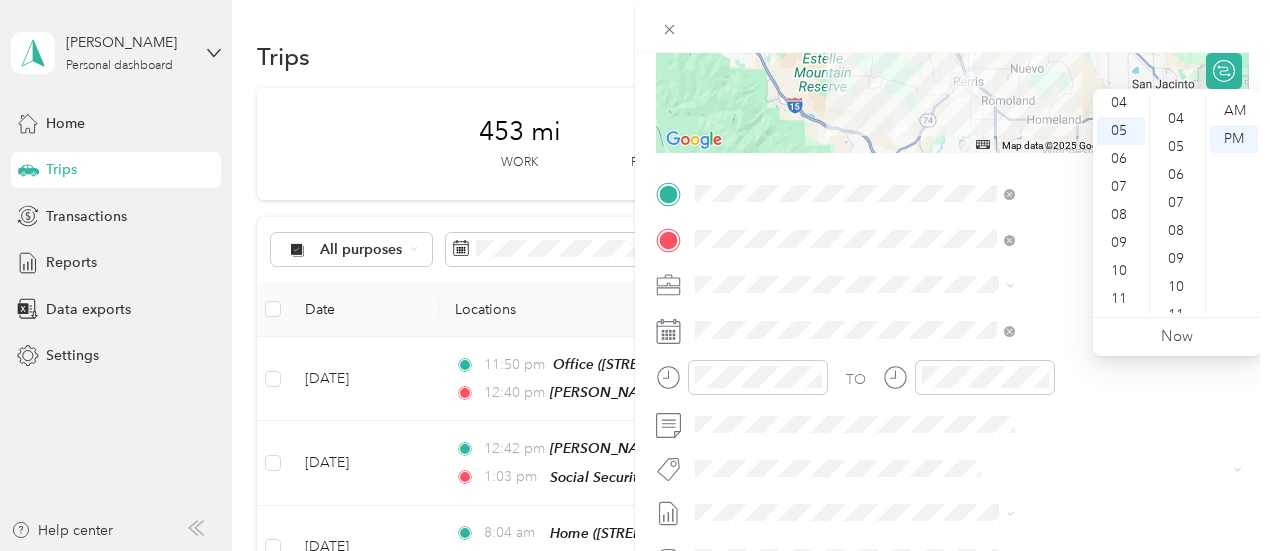 scroll, scrollTop: 112, scrollLeft: 0, axis: vertical 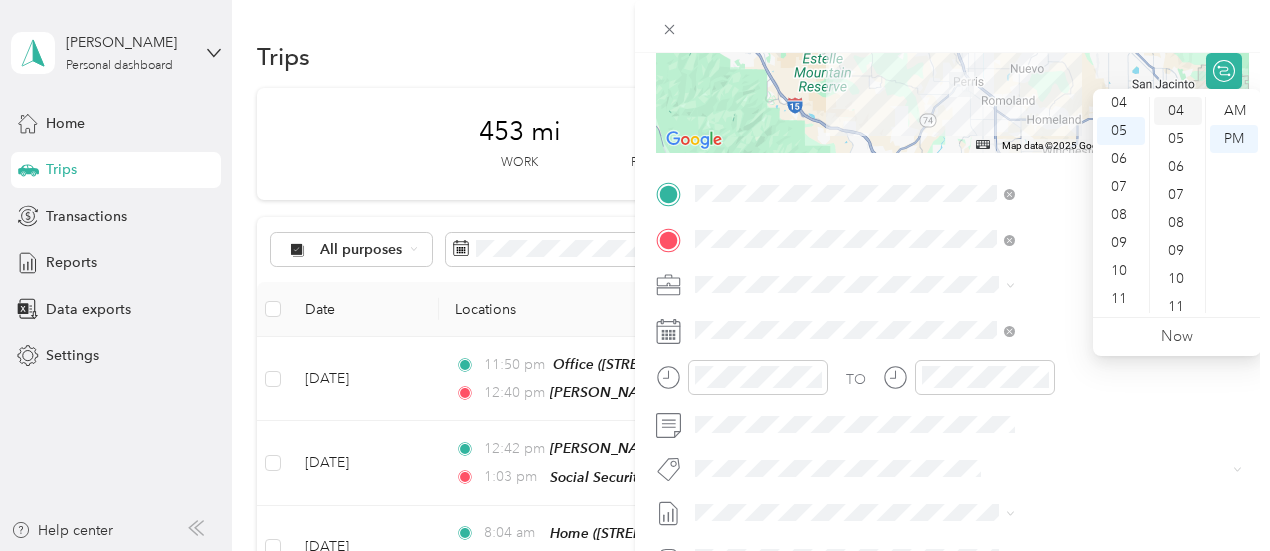 click on "04" at bounding box center [1178, 111] 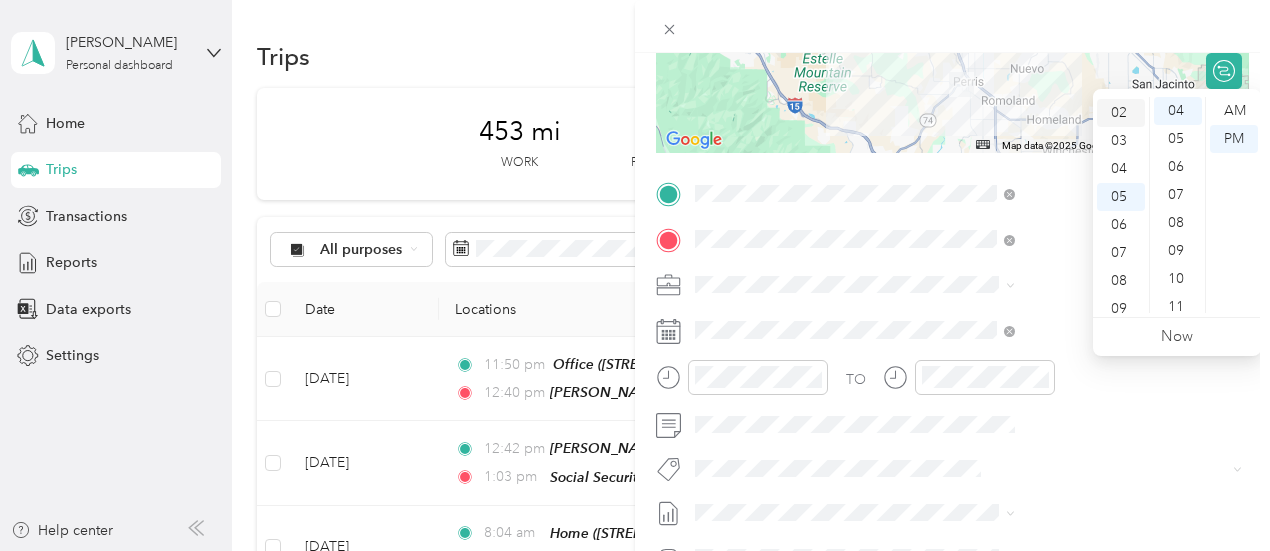 scroll, scrollTop: 0, scrollLeft: 0, axis: both 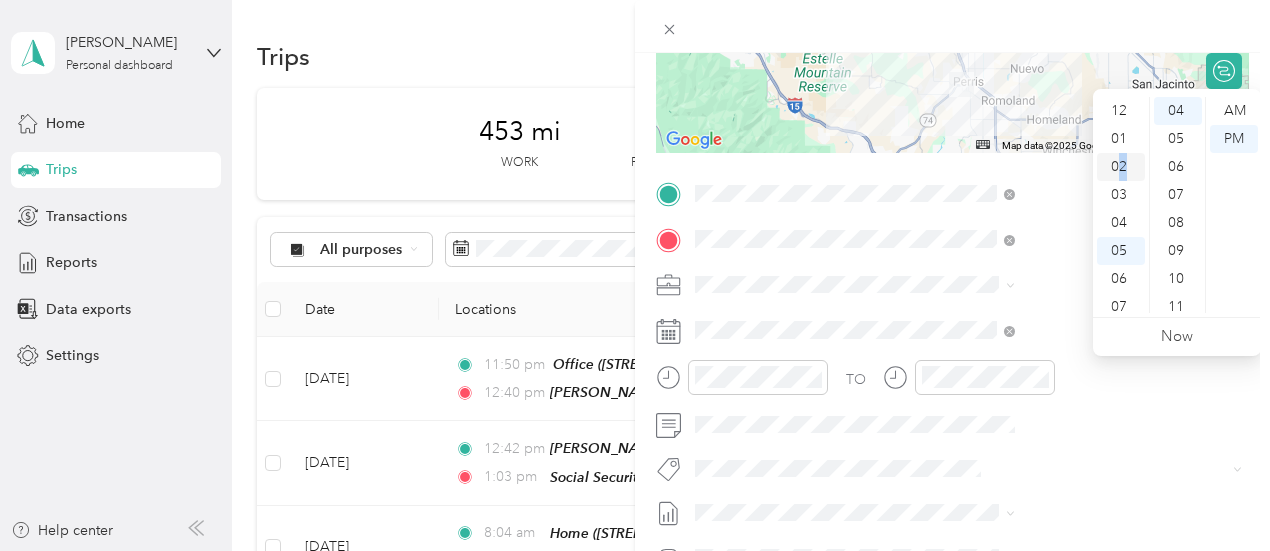 click on "02" at bounding box center (1121, 167) 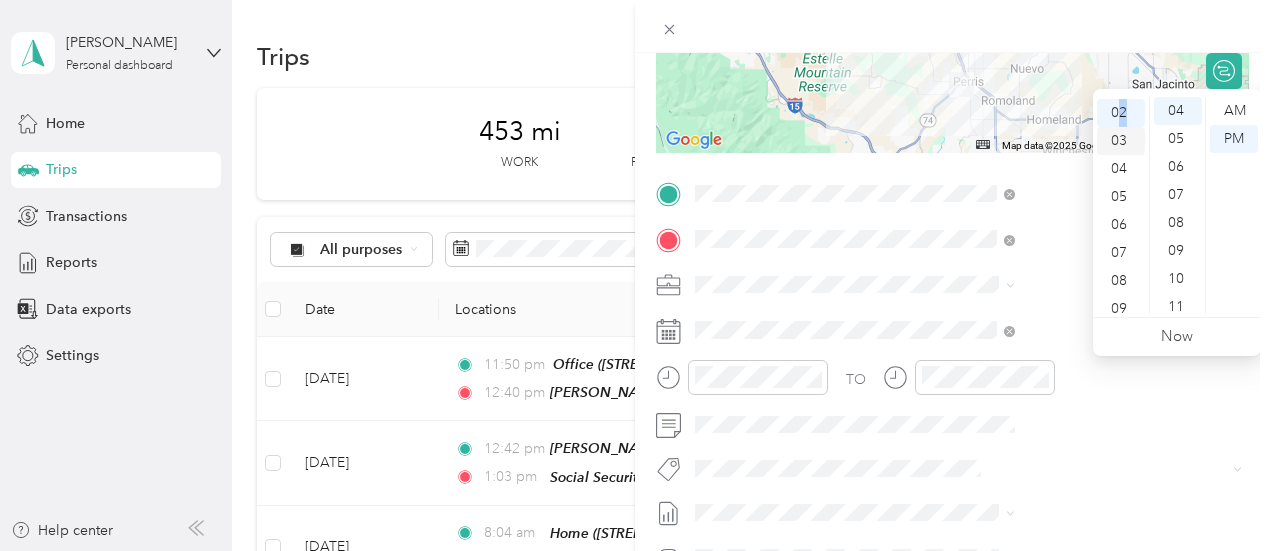scroll, scrollTop: 56, scrollLeft: 0, axis: vertical 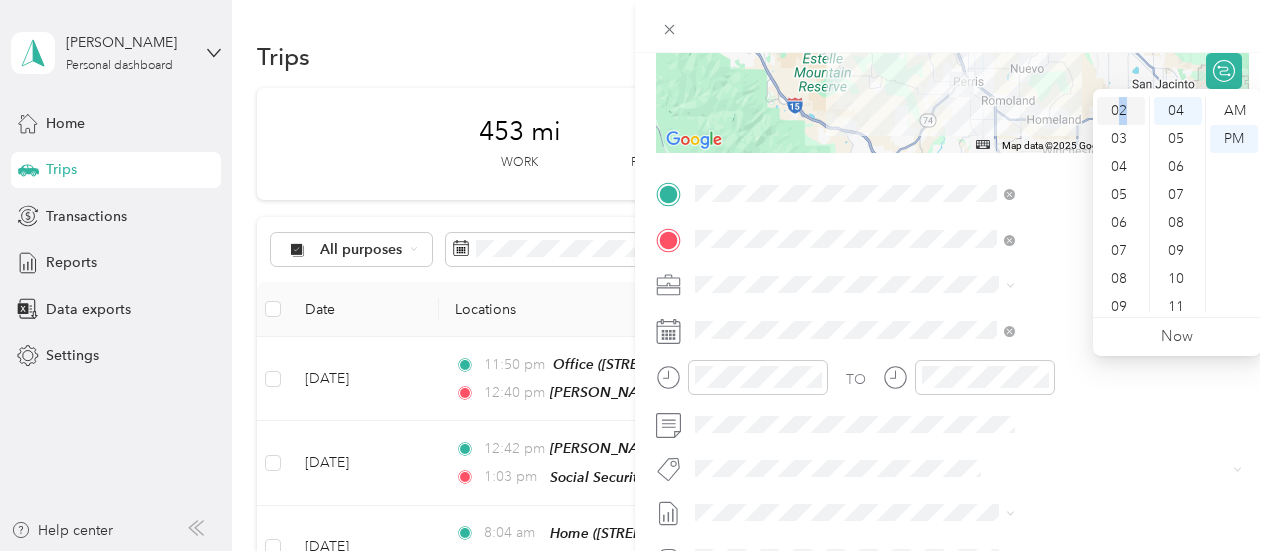 click on "02" at bounding box center (1121, 111) 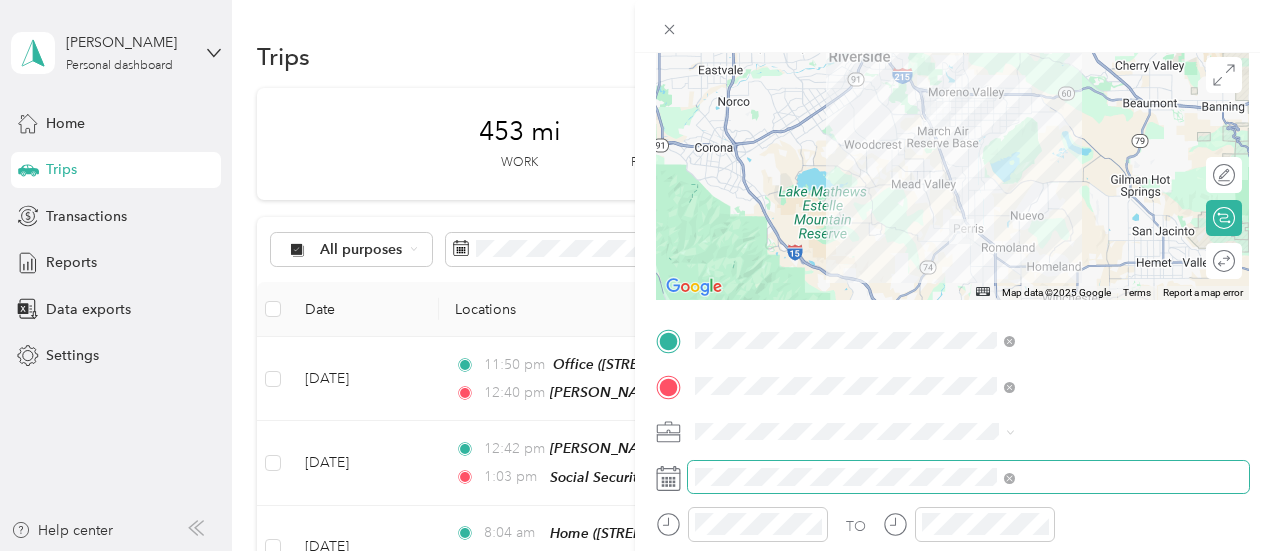 scroll, scrollTop: 0, scrollLeft: 4, axis: horizontal 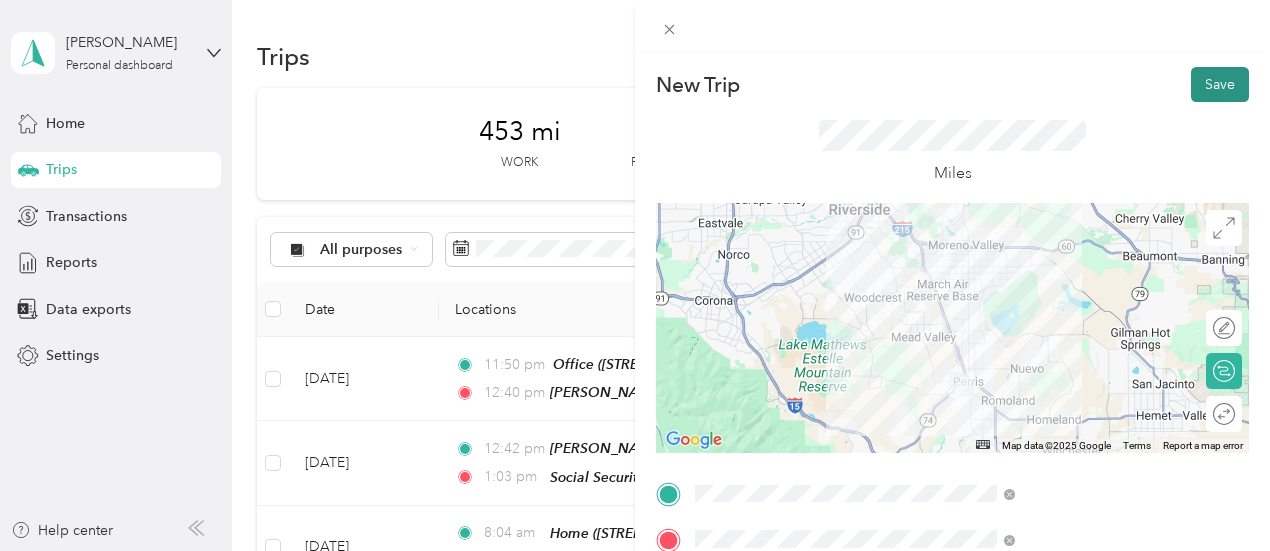 click on "Save" at bounding box center (1220, 84) 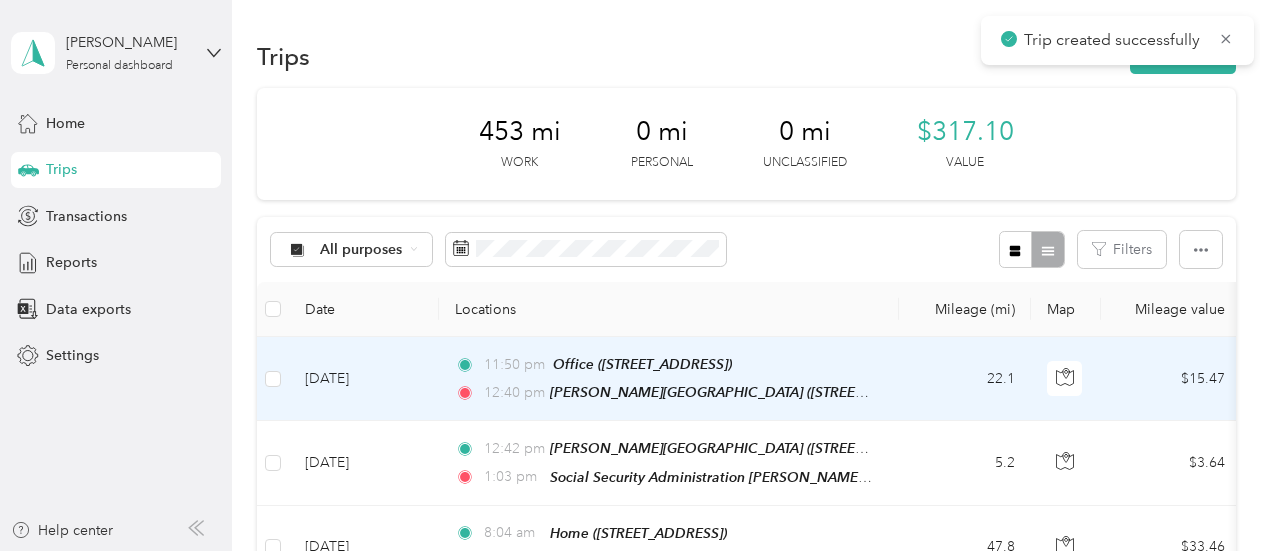 click on "11:50 pm" at bounding box center (514, 365) 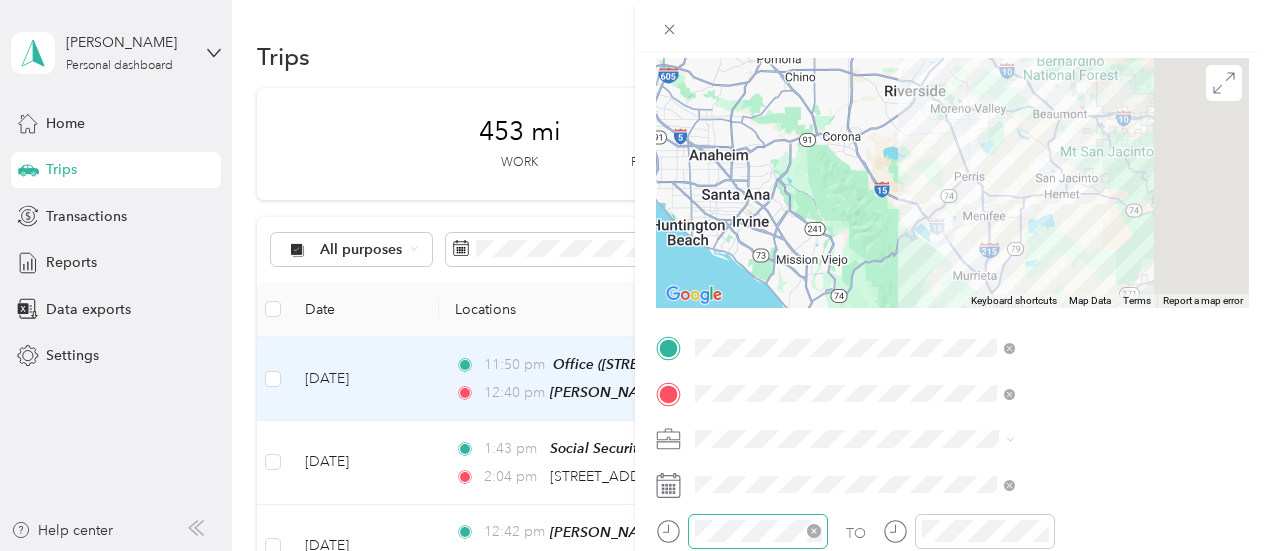 scroll, scrollTop: 200, scrollLeft: 0, axis: vertical 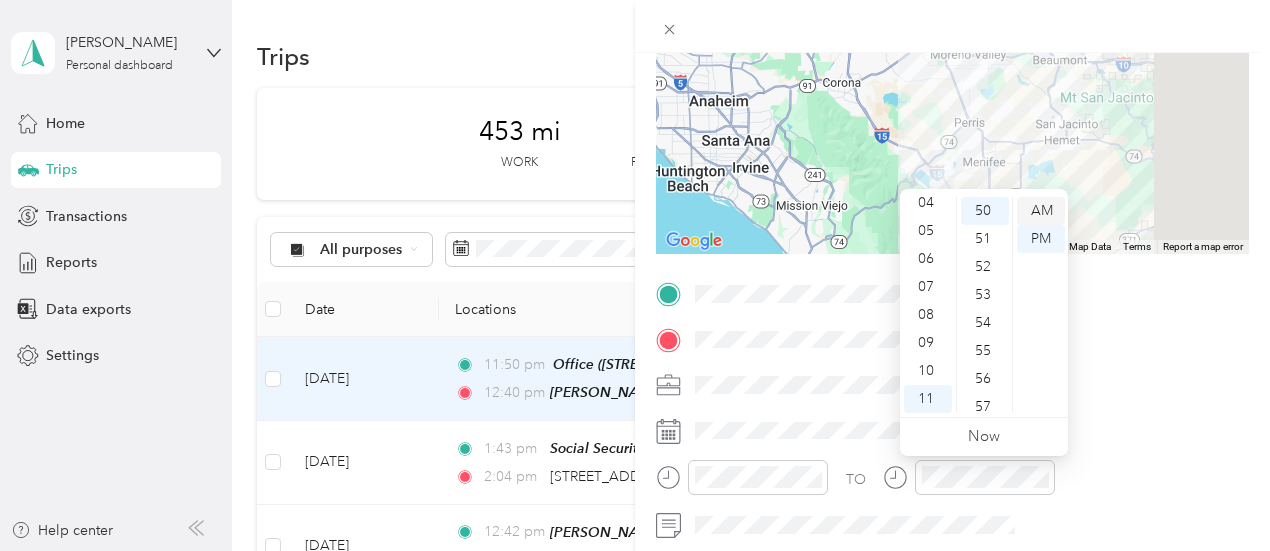 click on "AM" at bounding box center (1041, 211) 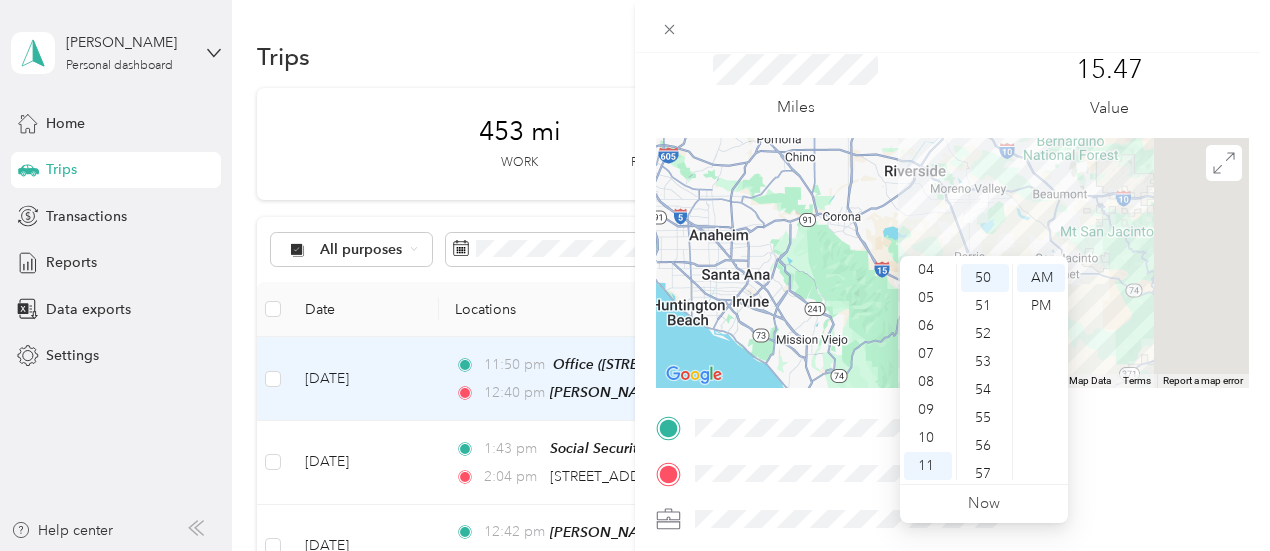scroll, scrollTop: 0, scrollLeft: 0, axis: both 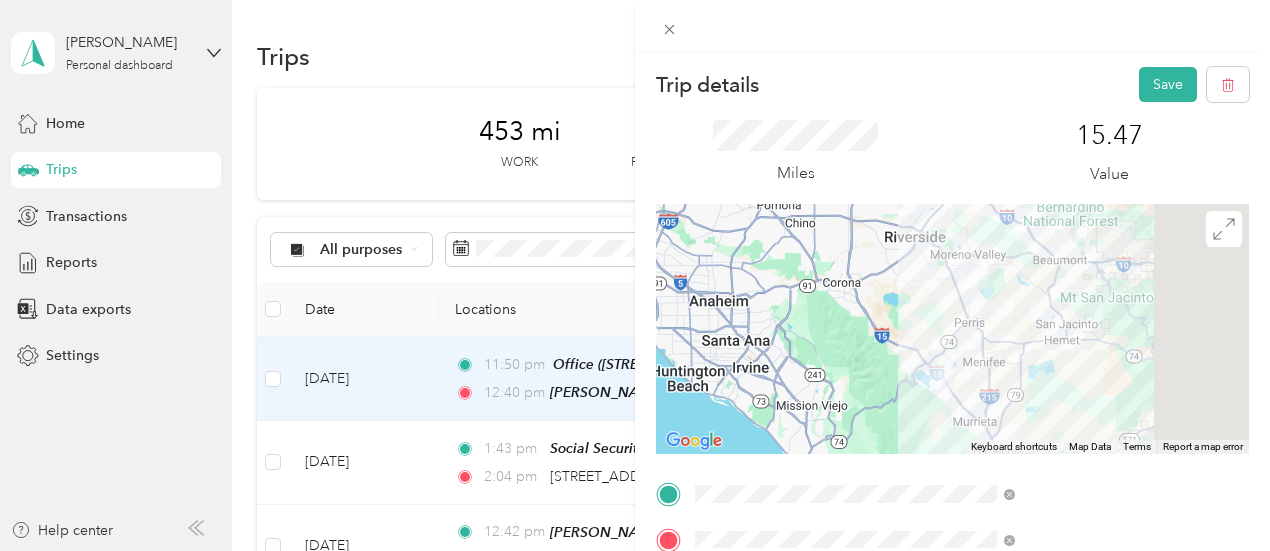 click on "Trip details Save" at bounding box center (952, 84) 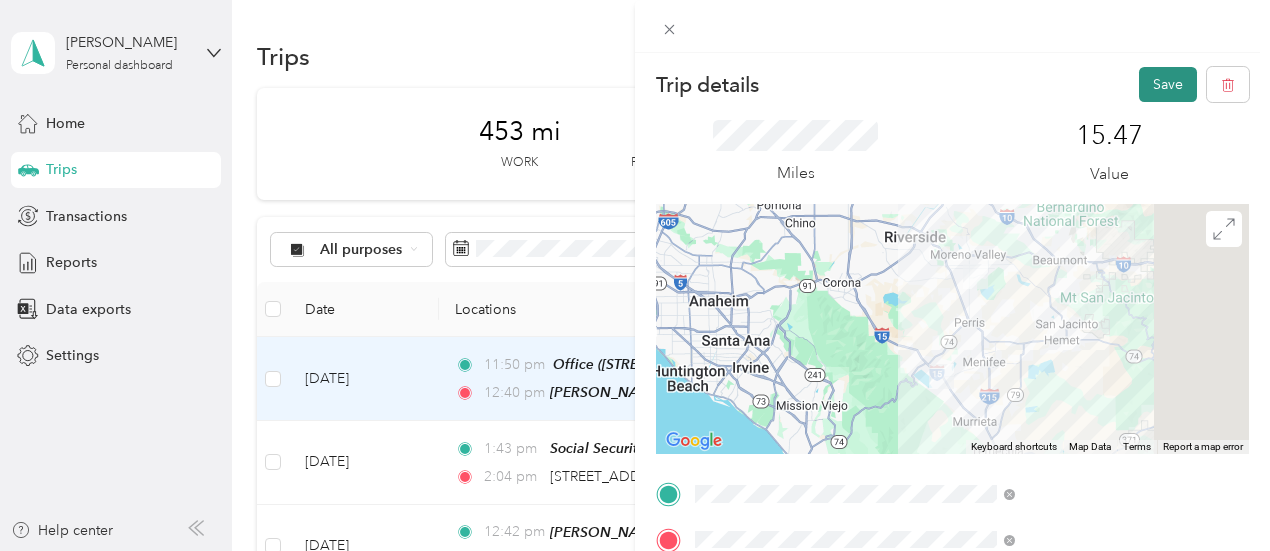 click on "Save" at bounding box center (1168, 84) 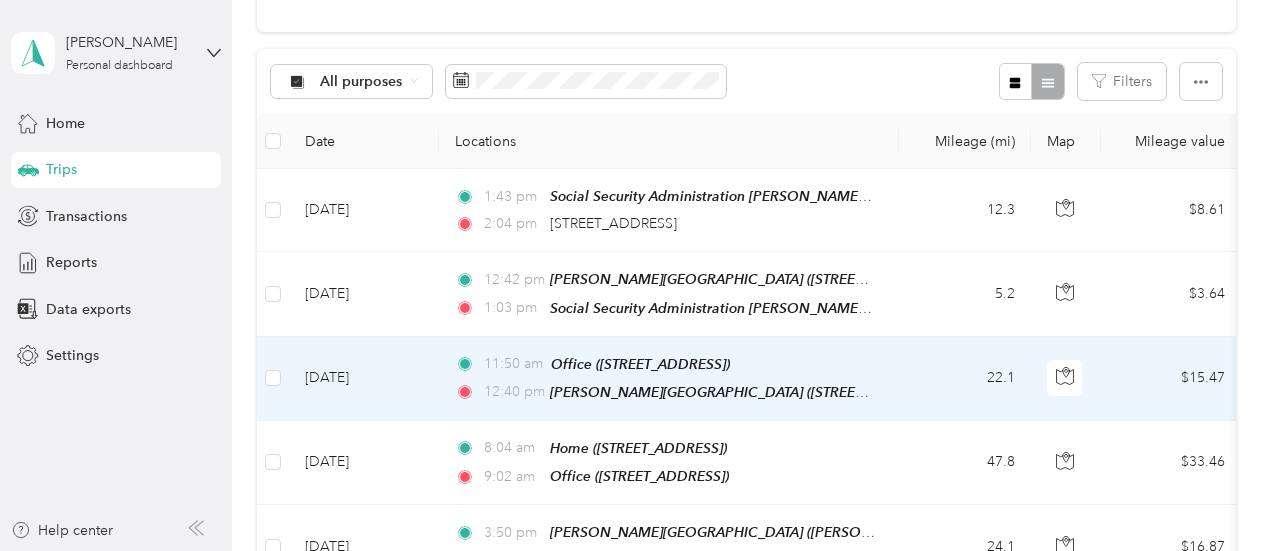 scroll, scrollTop: 200, scrollLeft: 0, axis: vertical 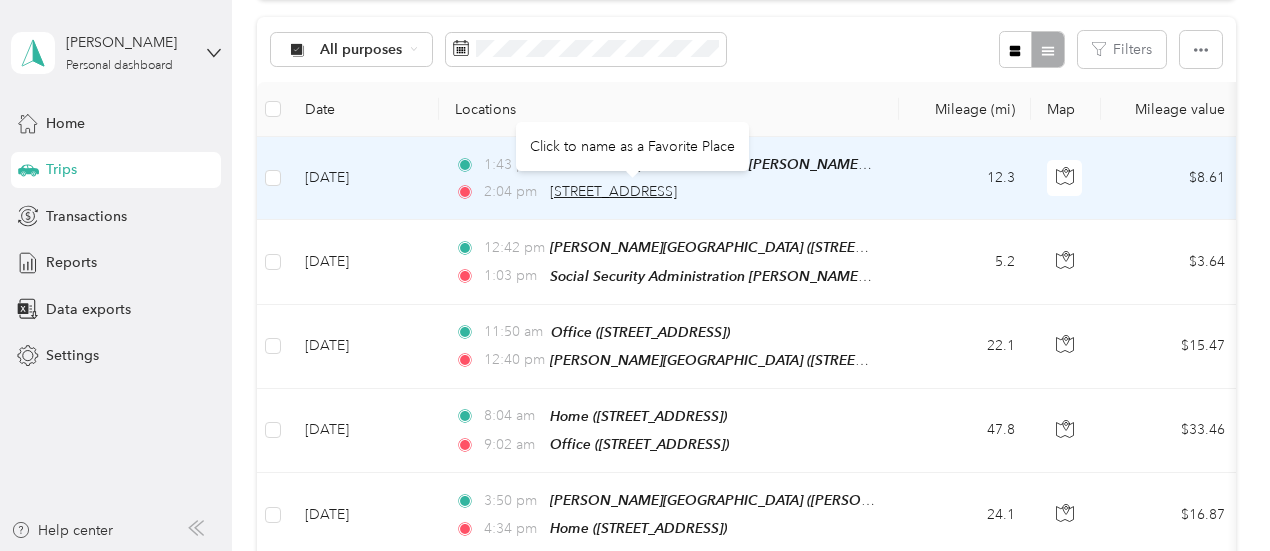 click on "[STREET_ADDRESS]" at bounding box center [613, 191] 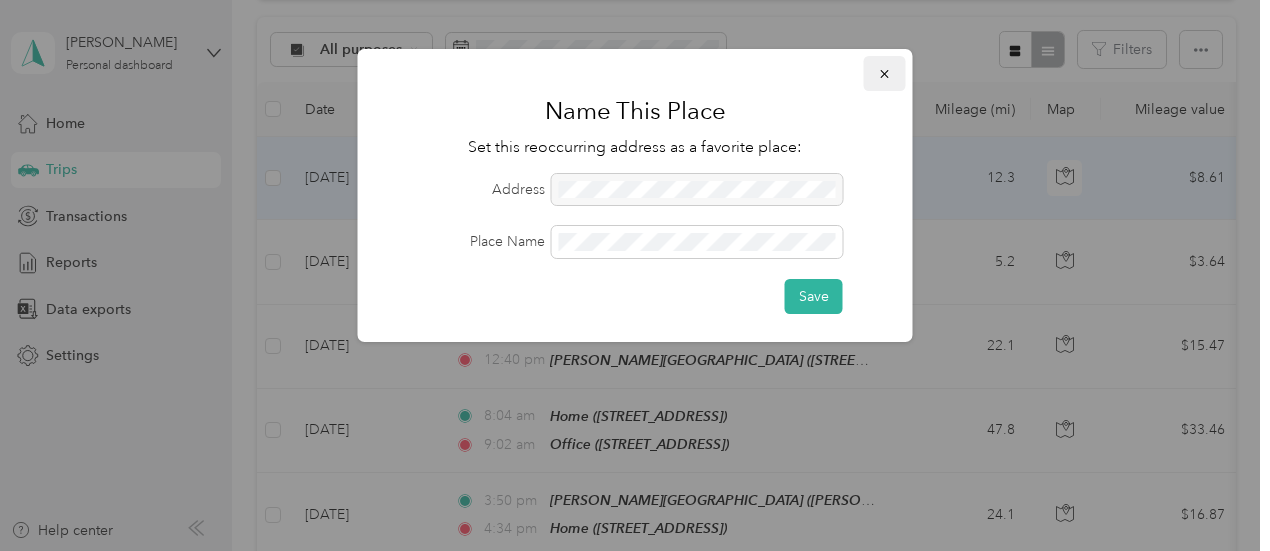 click at bounding box center (885, 73) 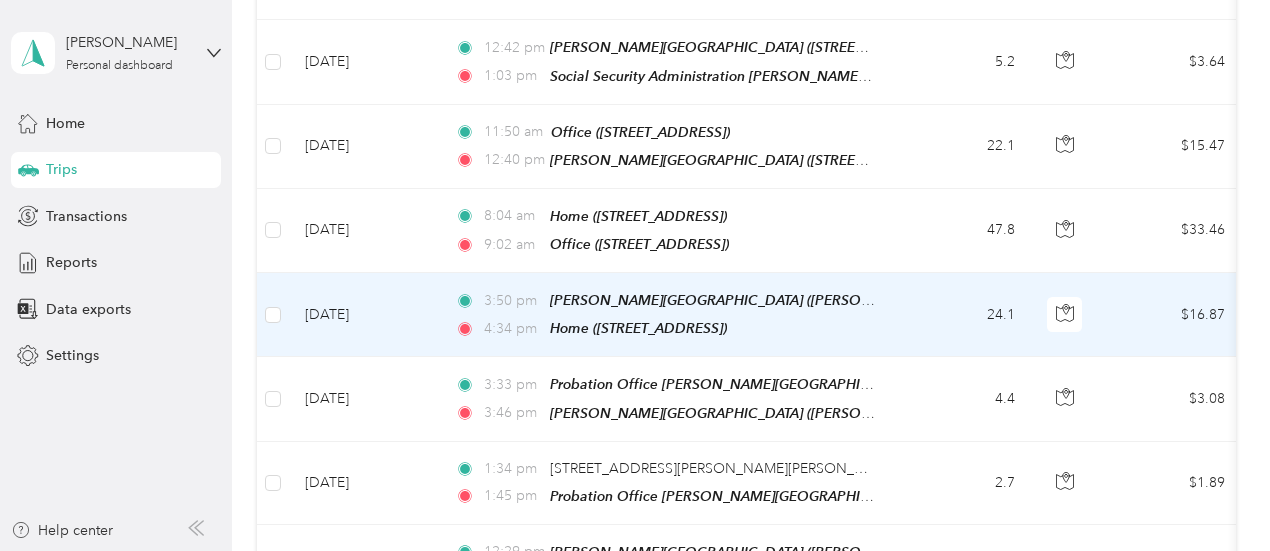 scroll, scrollTop: 0, scrollLeft: 0, axis: both 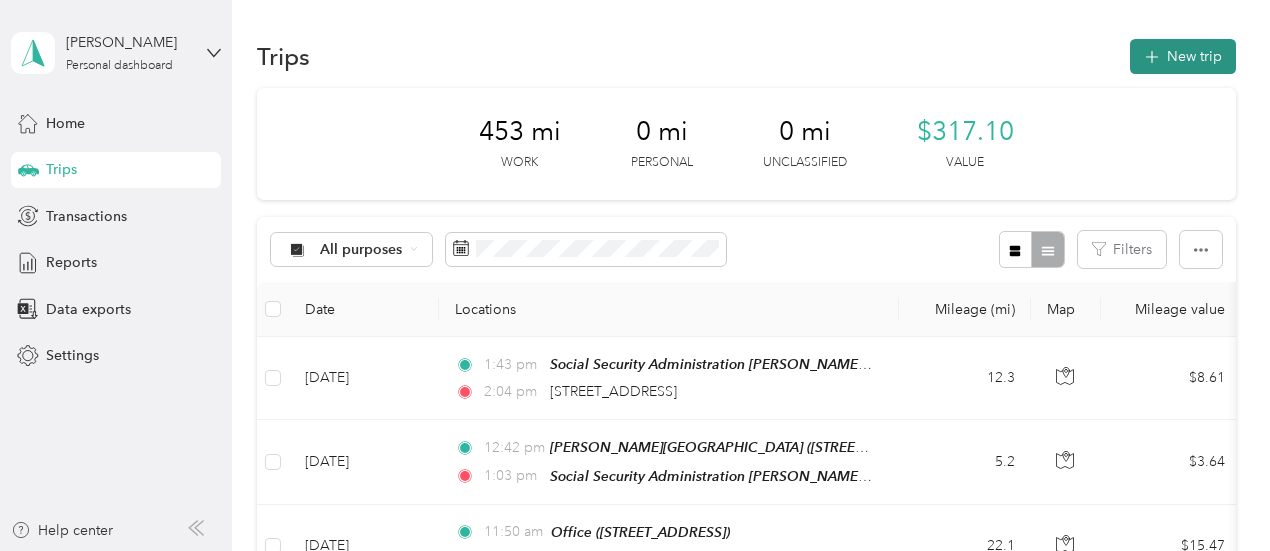 click at bounding box center [1152, 56] 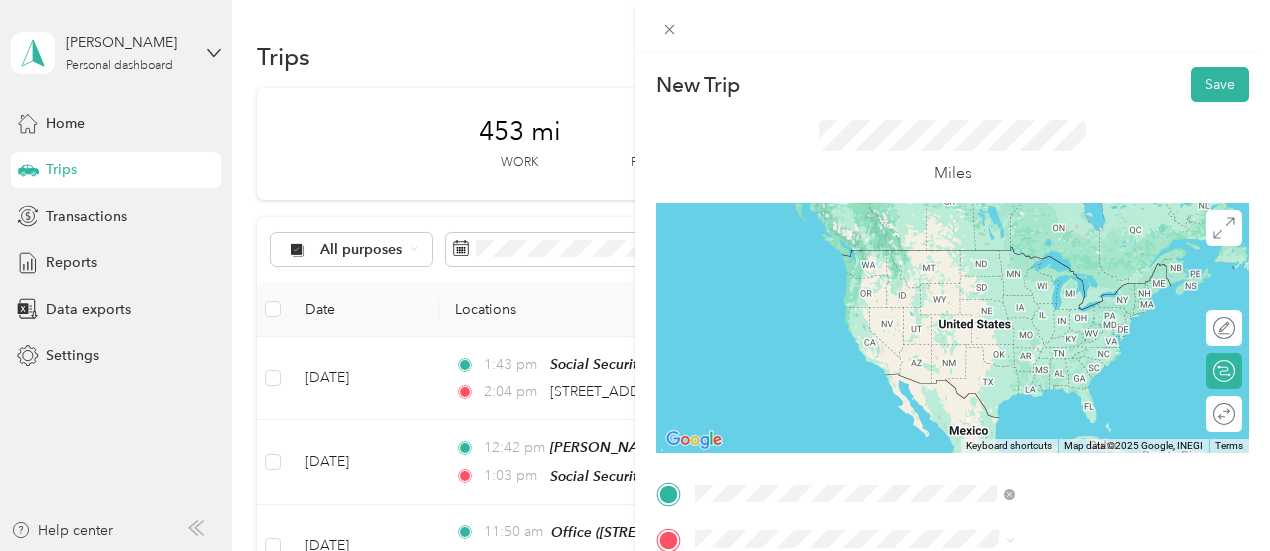 click on "[STREET_ADDRESS][US_STATE]" at bounding box center [1067, 251] 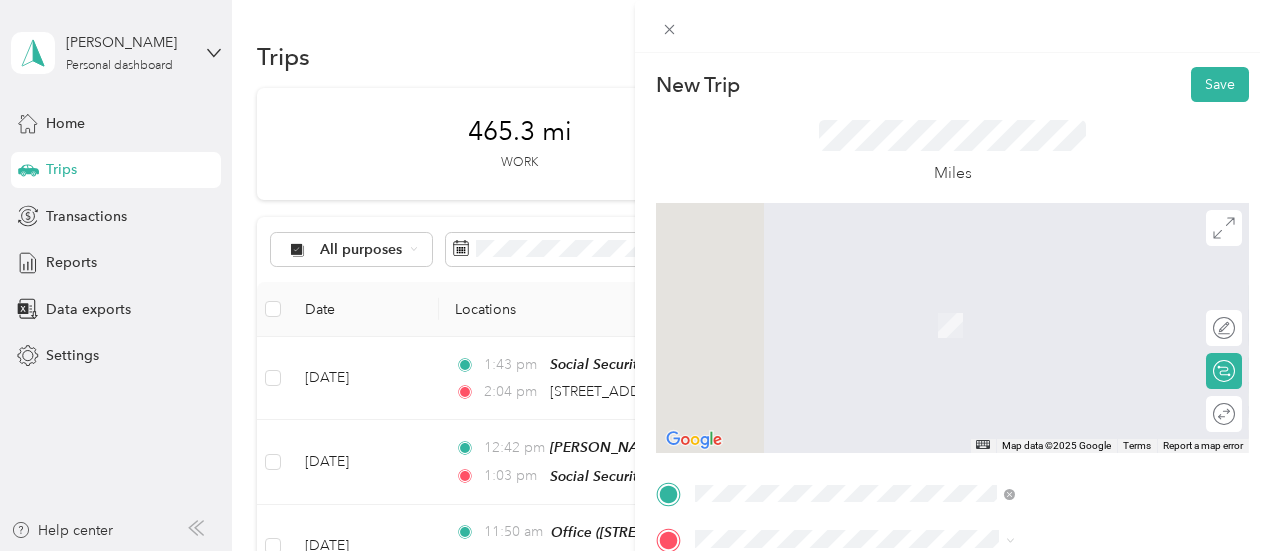 click on "New Trip Save" at bounding box center (952, 84) 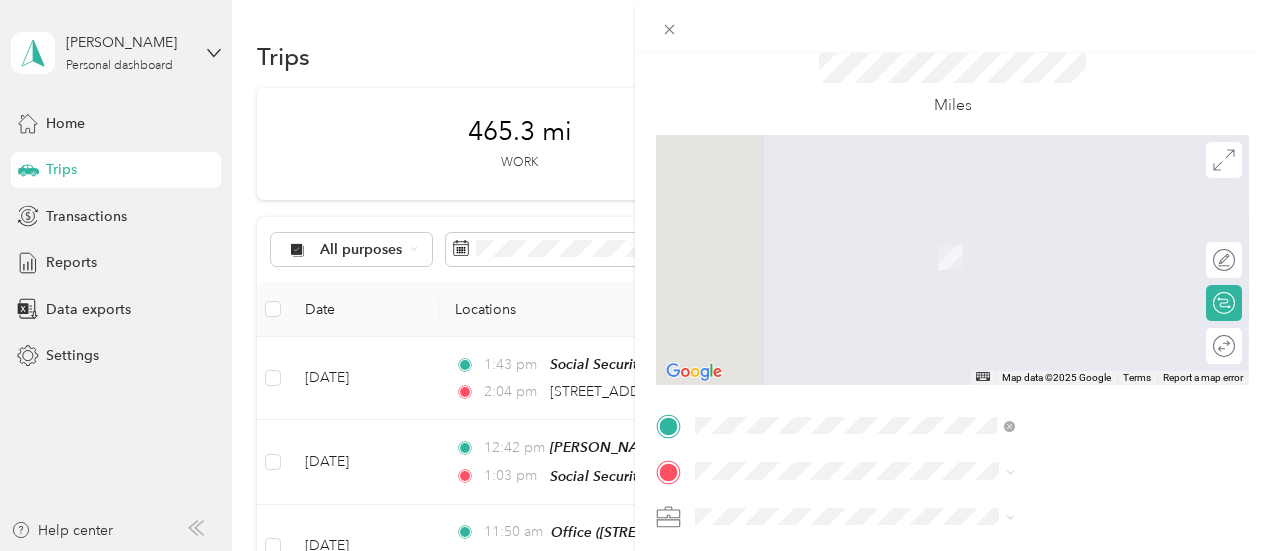 scroll, scrollTop: 100, scrollLeft: 0, axis: vertical 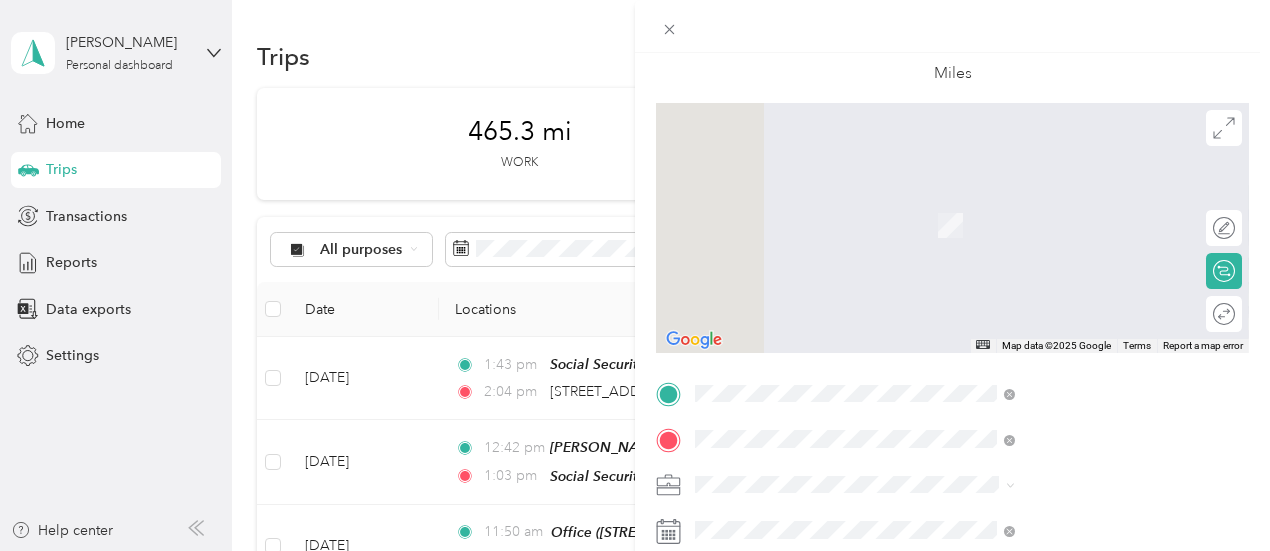 click on "[STREET_ADDRESS][PERSON_NAME][US_STATE]" at bounding box center [1081, 204] 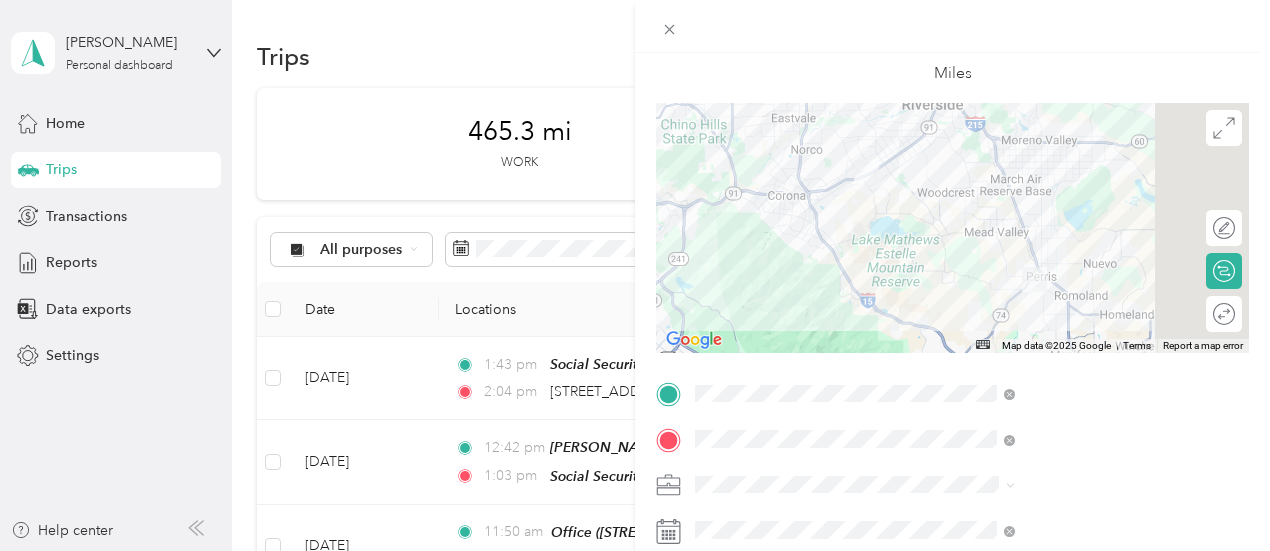 scroll, scrollTop: 300, scrollLeft: 0, axis: vertical 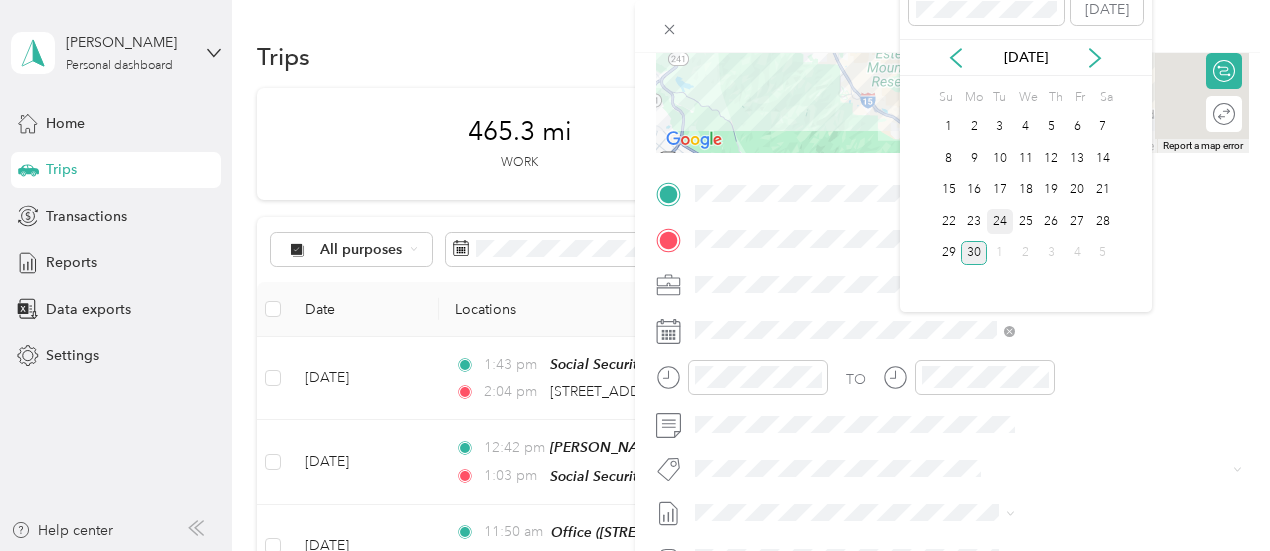 click on "24" at bounding box center [1000, 221] 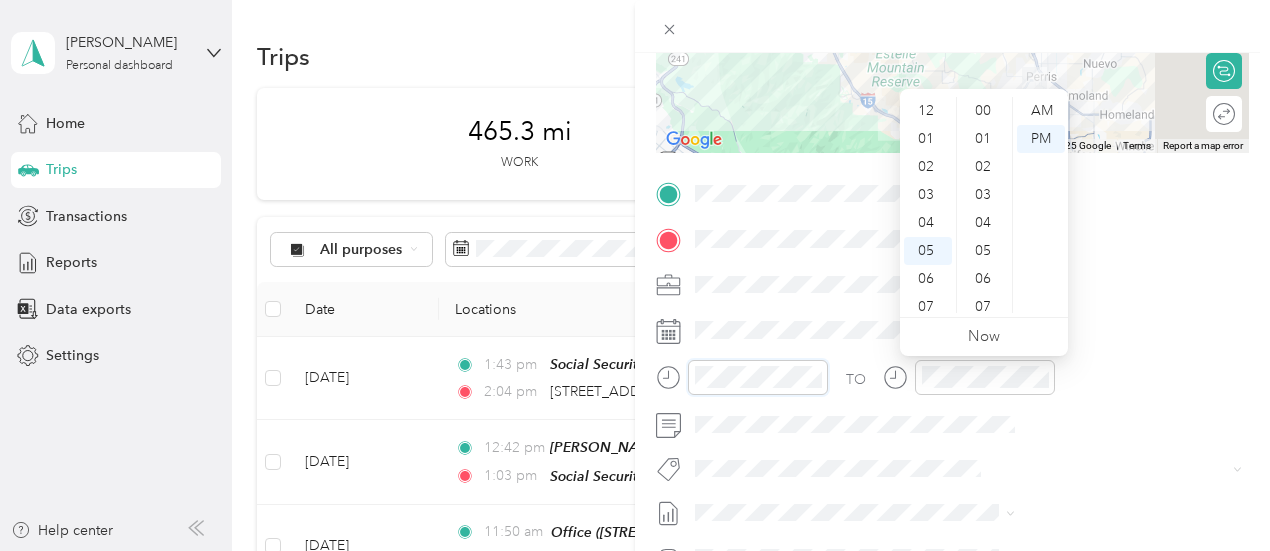scroll, scrollTop: 120, scrollLeft: 0, axis: vertical 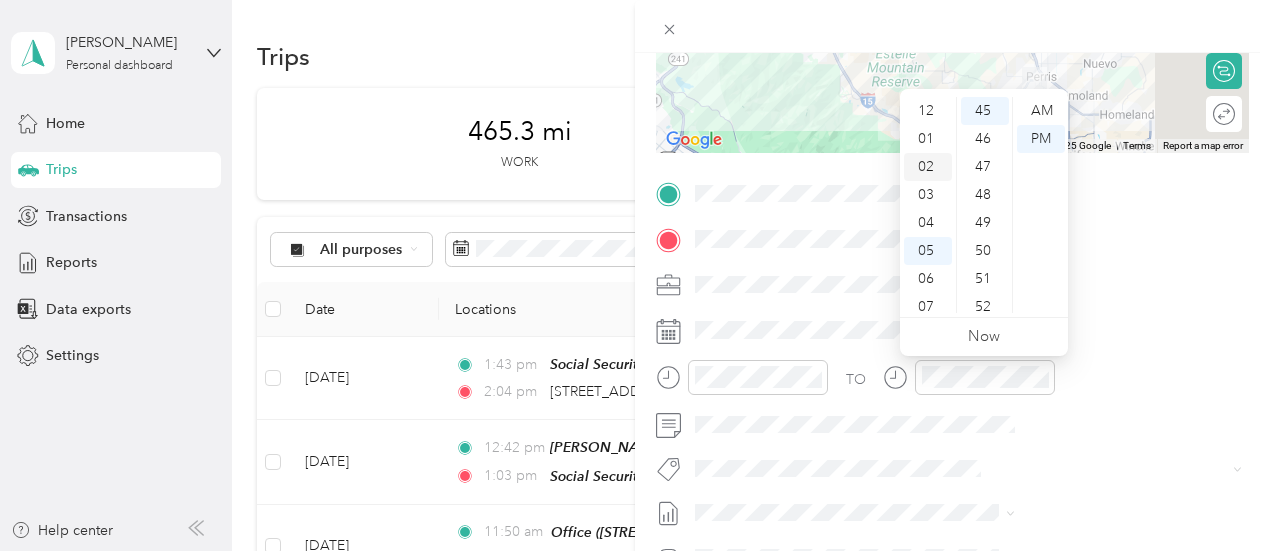 click on "02" at bounding box center (928, 167) 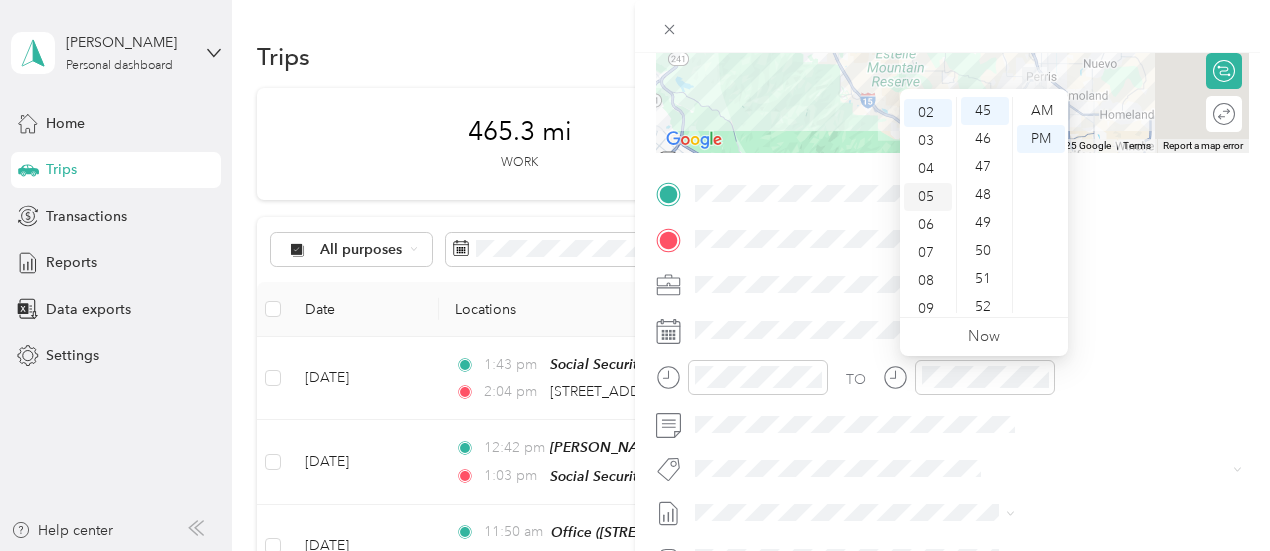 scroll, scrollTop: 56, scrollLeft: 0, axis: vertical 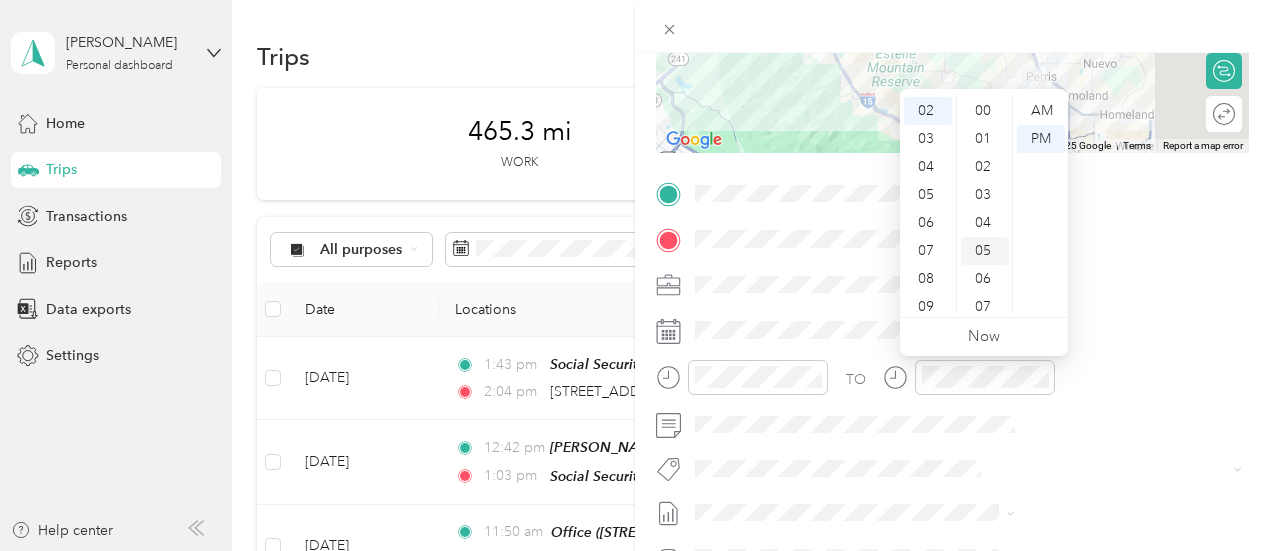 click on "05" at bounding box center [985, 251] 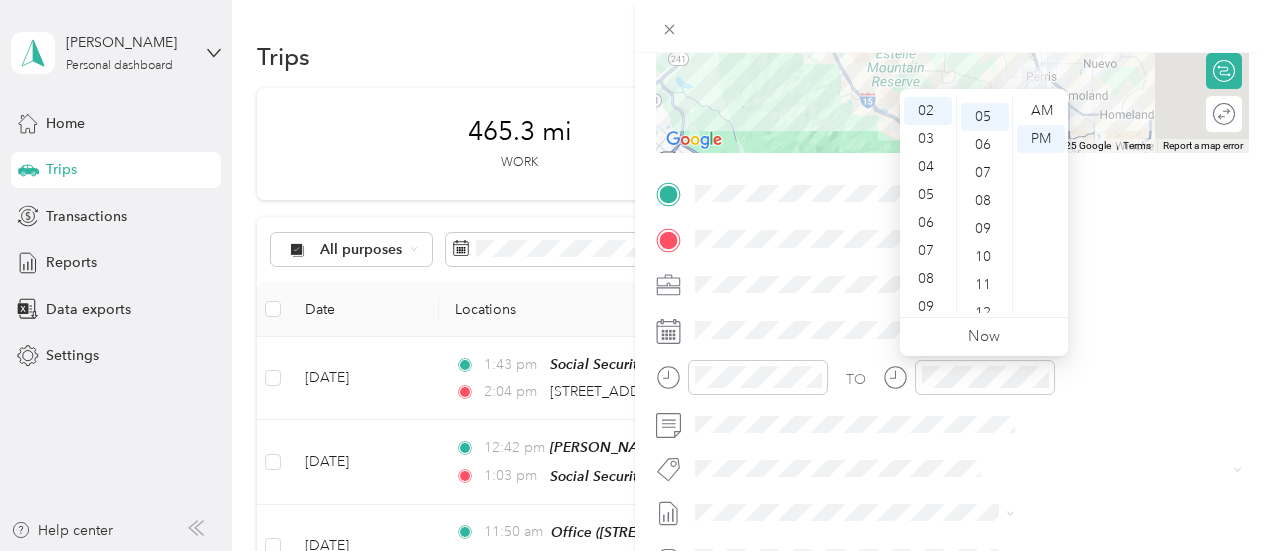 scroll, scrollTop: 140, scrollLeft: 0, axis: vertical 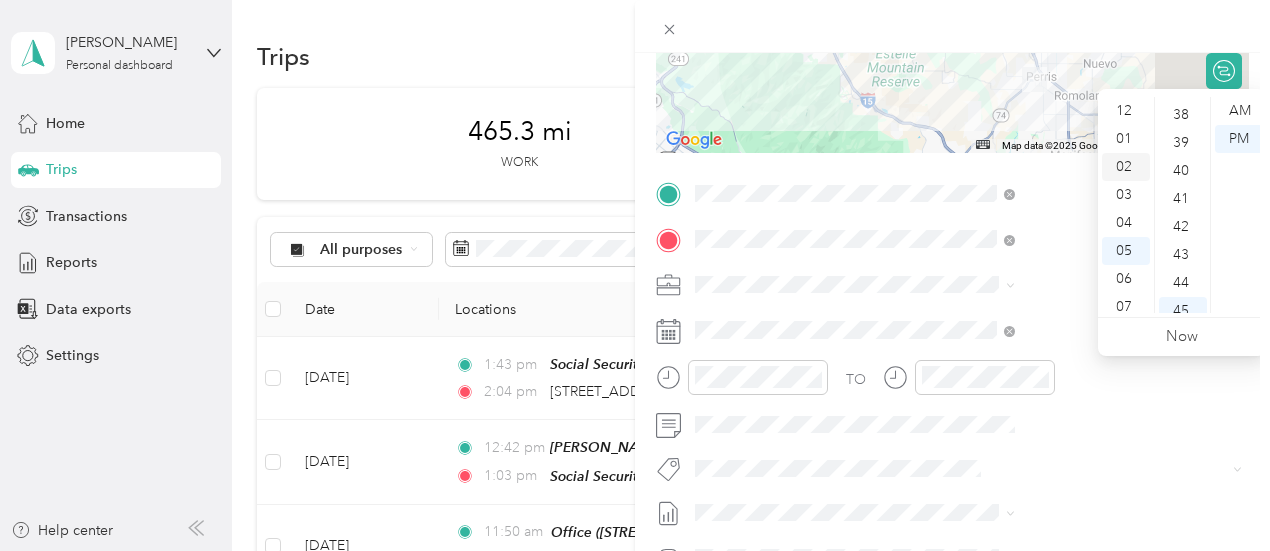 click on "02" at bounding box center [1126, 167] 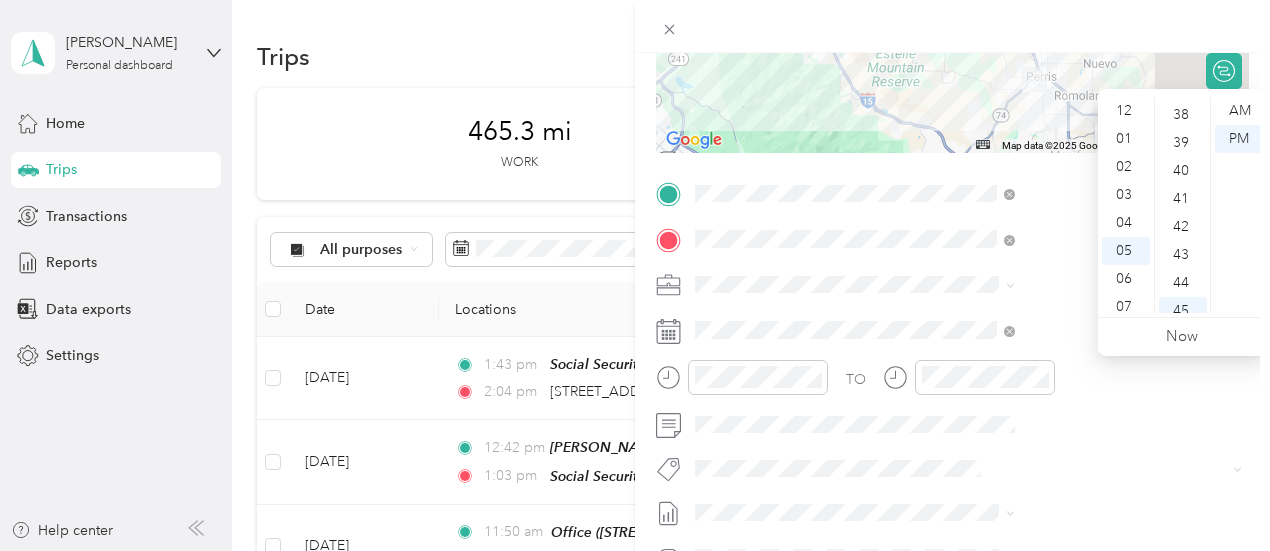 scroll, scrollTop: 54, scrollLeft: 0, axis: vertical 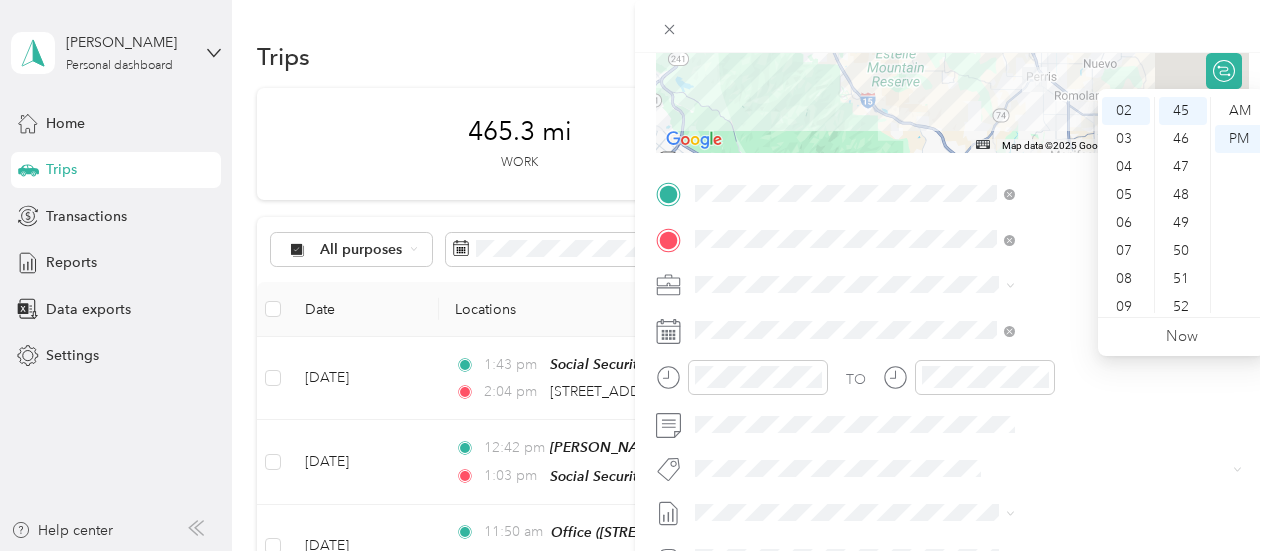 click on "12 01 02 03 04 05 06 07 08 09 10 11 00 01 02 03 04 05 06 07 08 09 10 11 12 13 14 15 16 17 18 19 20 21 22 23 24 25 26 27 28 29 30 31 32 33 34 35 36 37 38 39 40 41 42 43 44 45 46 47 48 49 50 51 52 53 54 55 56 57 58 59 AM PM" at bounding box center [1182, 205] 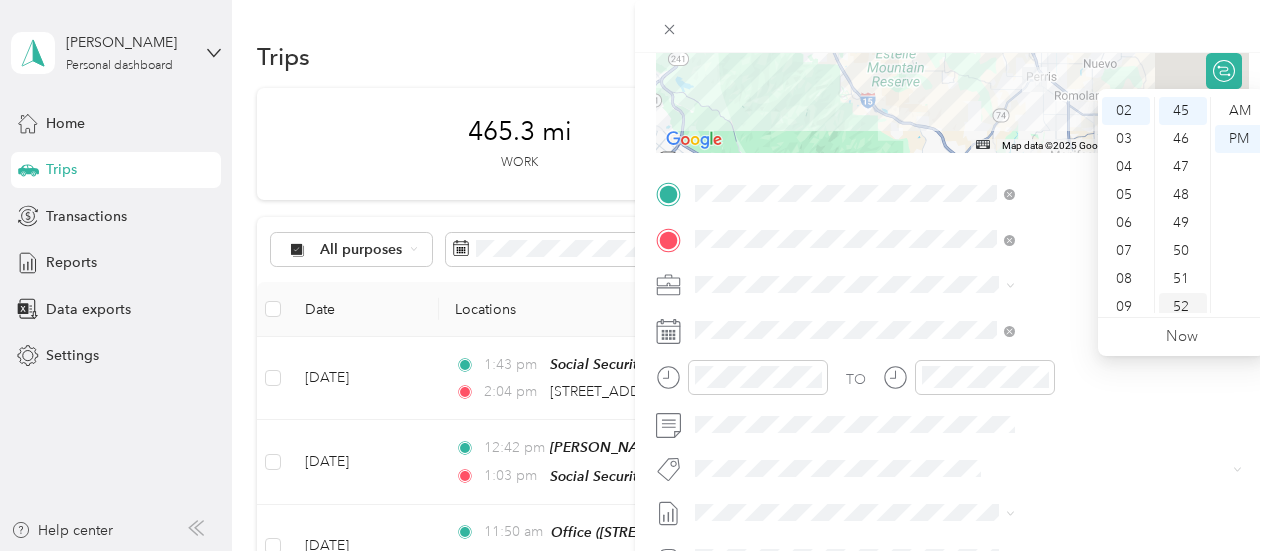 click on "52" at bounding box center [1183, 307] 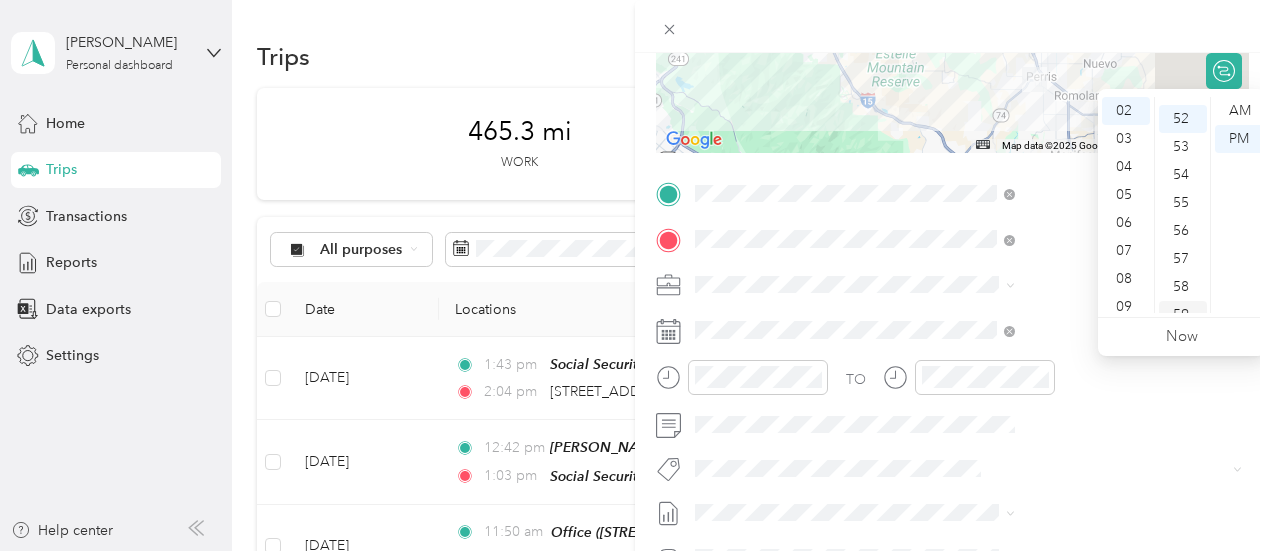 scroll, scrollTop: 1456, scrollLeft: 0, axis: vertical 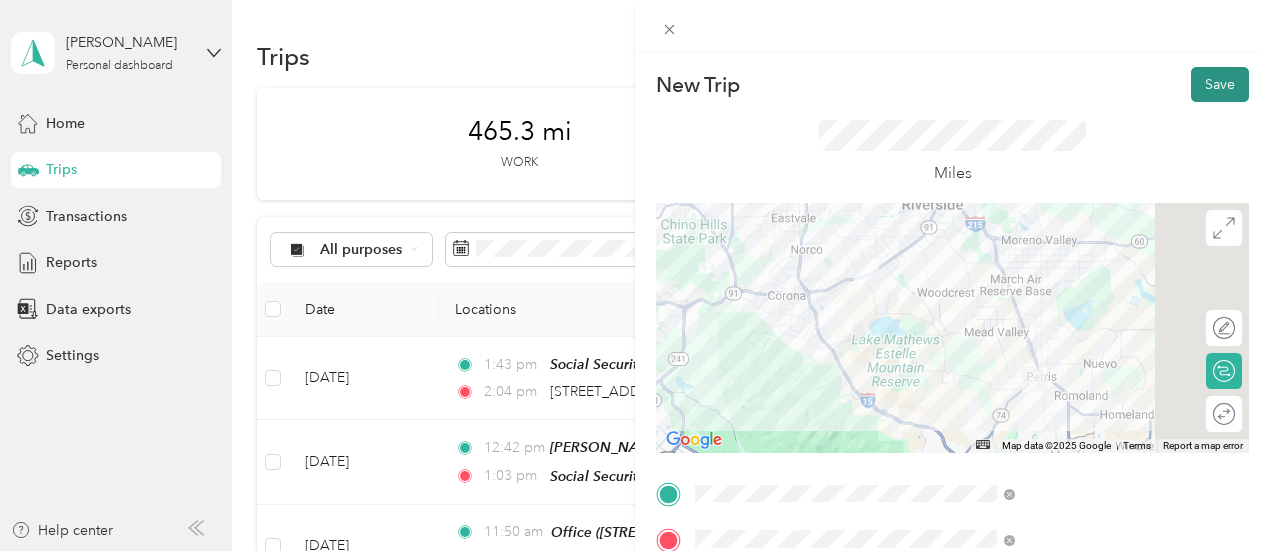 click on "Save" at bounding box center (1220, 84) 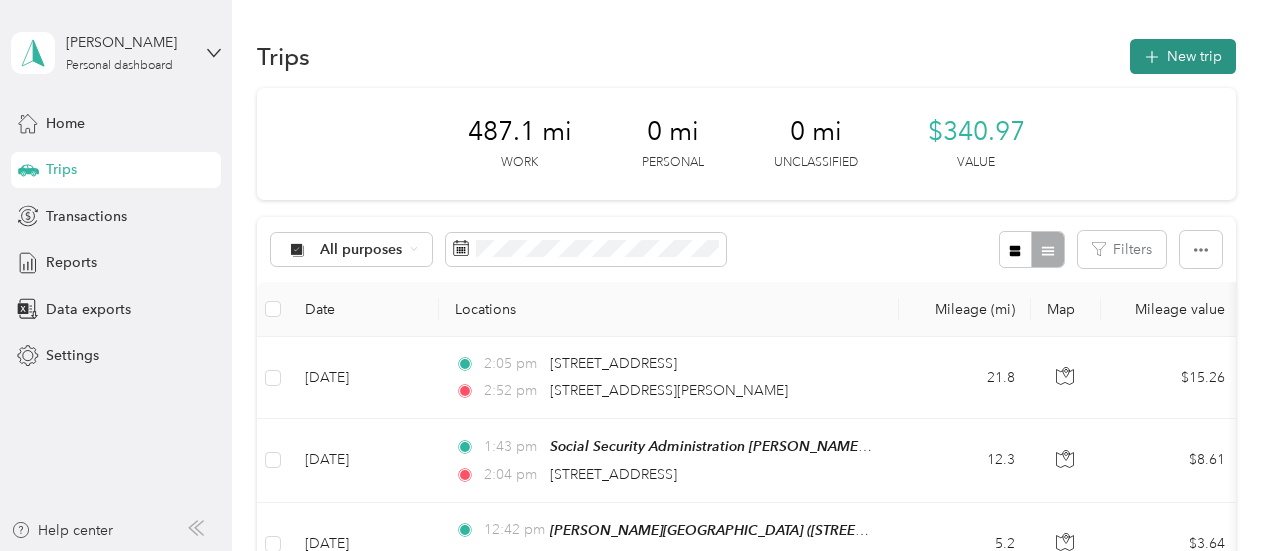 click on "New trip" at bounding box center [1183, 56] 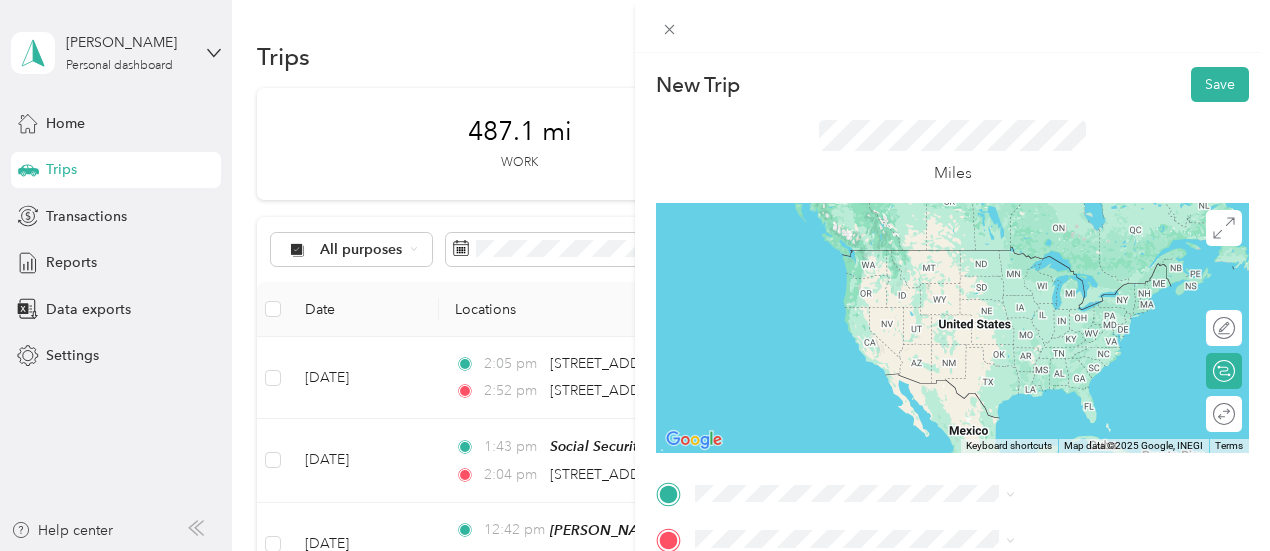 click on "[STREET_ADDRESS][PERSON_NAME][US_STATE]" at bounding box center [1081, 256] 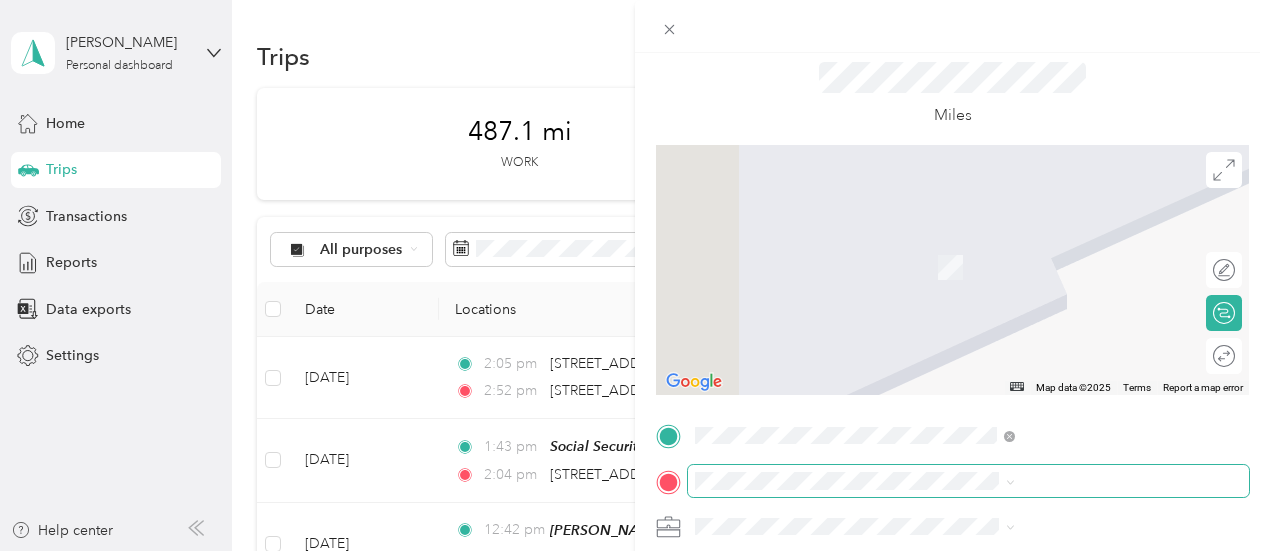 scroll, scrollTop: 100, scrollLeft: 0, axis: vertical 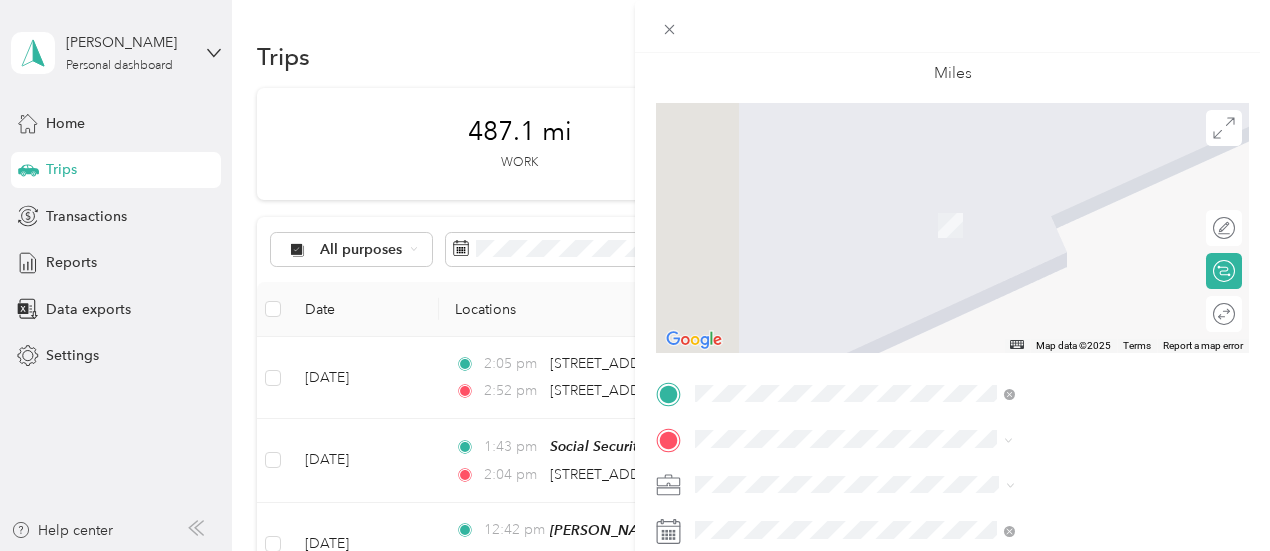 click on "Stonegate Apts Stonegate Apartments, [STREET_ADDRESS][PERSON_NAME]" at bounding box center (1081, 225) 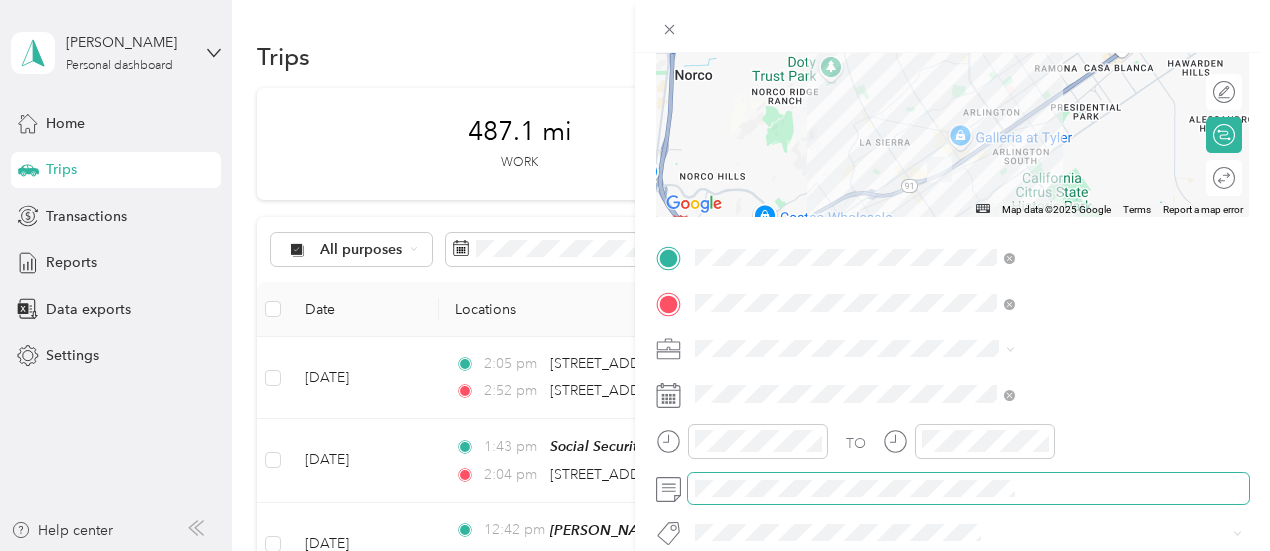 scroll, scrollTop: 300, scrollLeft: 0, axis: vertical 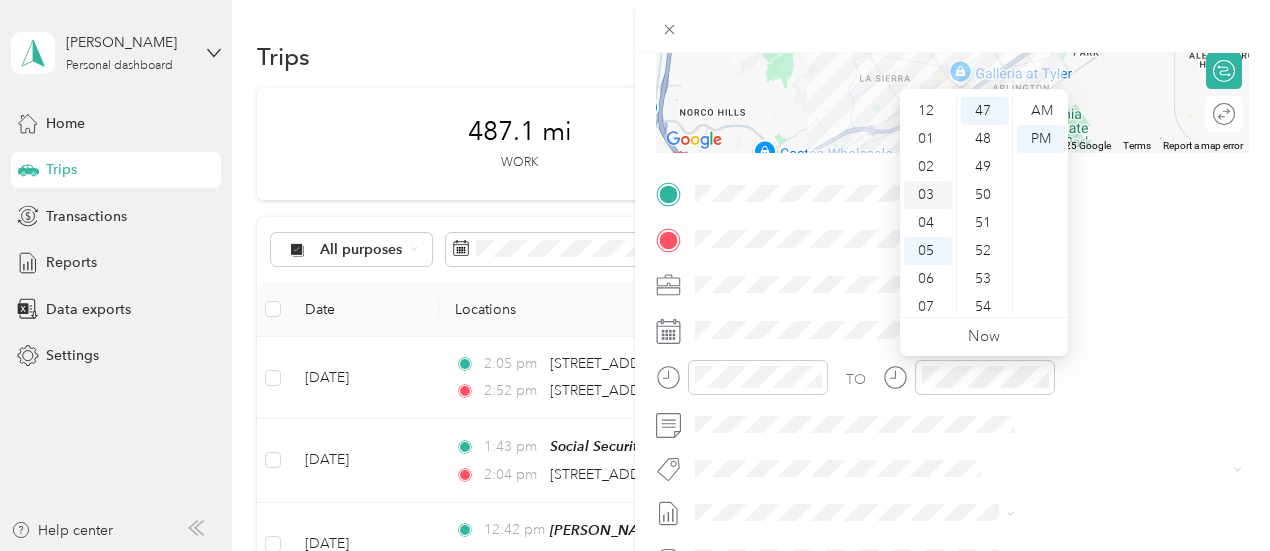 click on "03" at bounding box center [928, 195] 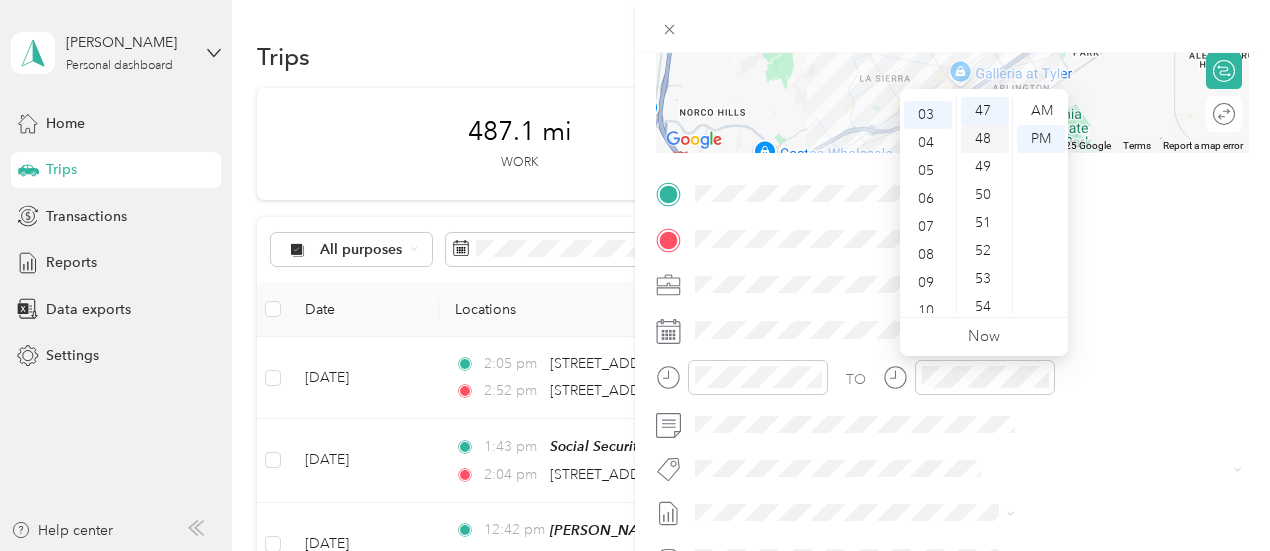 scroll, scrollTop: 84, scrollLeft: 0, axis: vertical 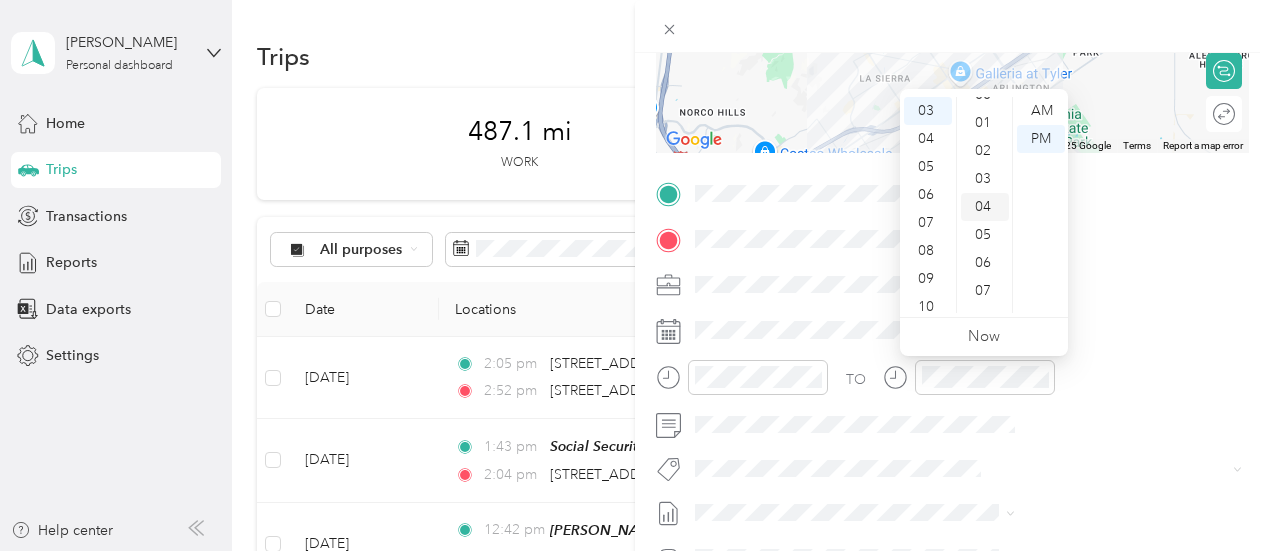 click on "04" at bounding box center (985, 207) 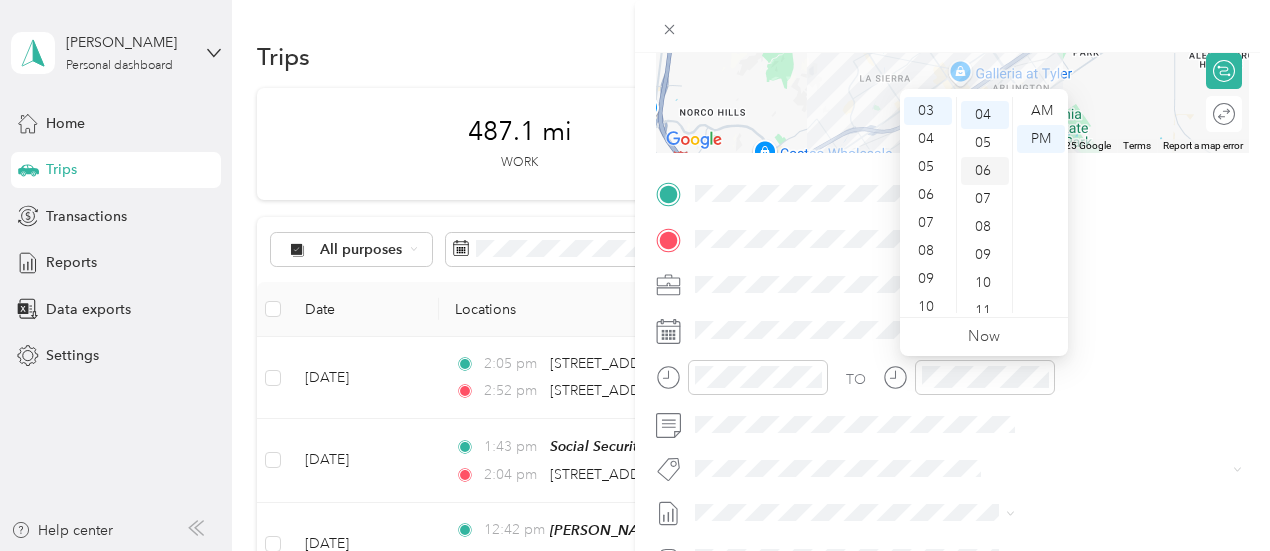 scroll, scrollTop: 112, scrollLeft: 0, axis: vertical 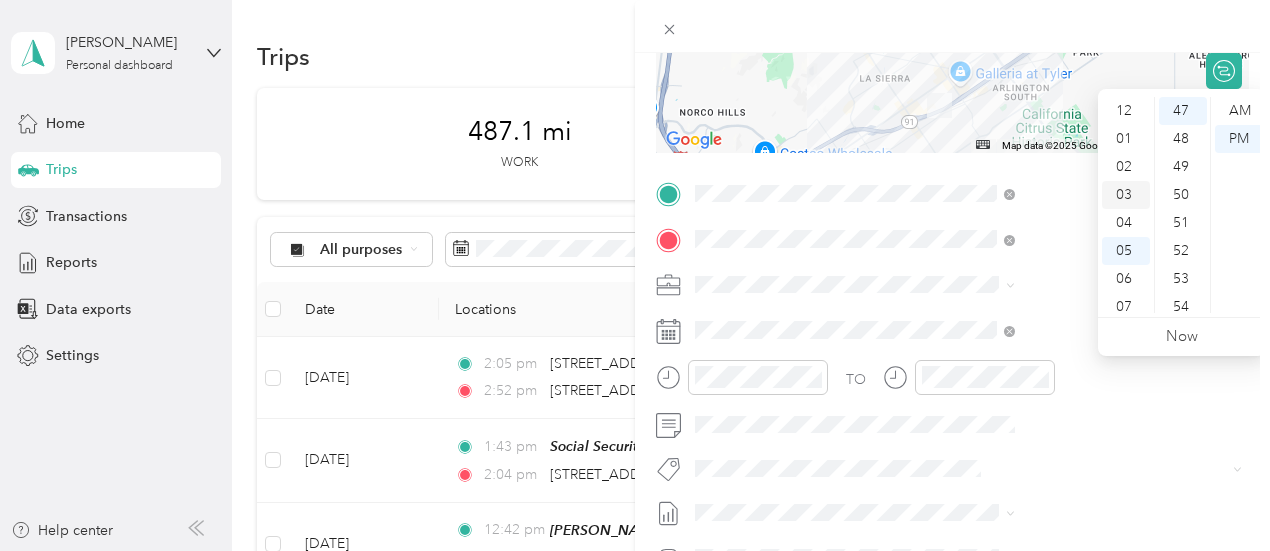 click on "03" at bounding box center [1126, 195] 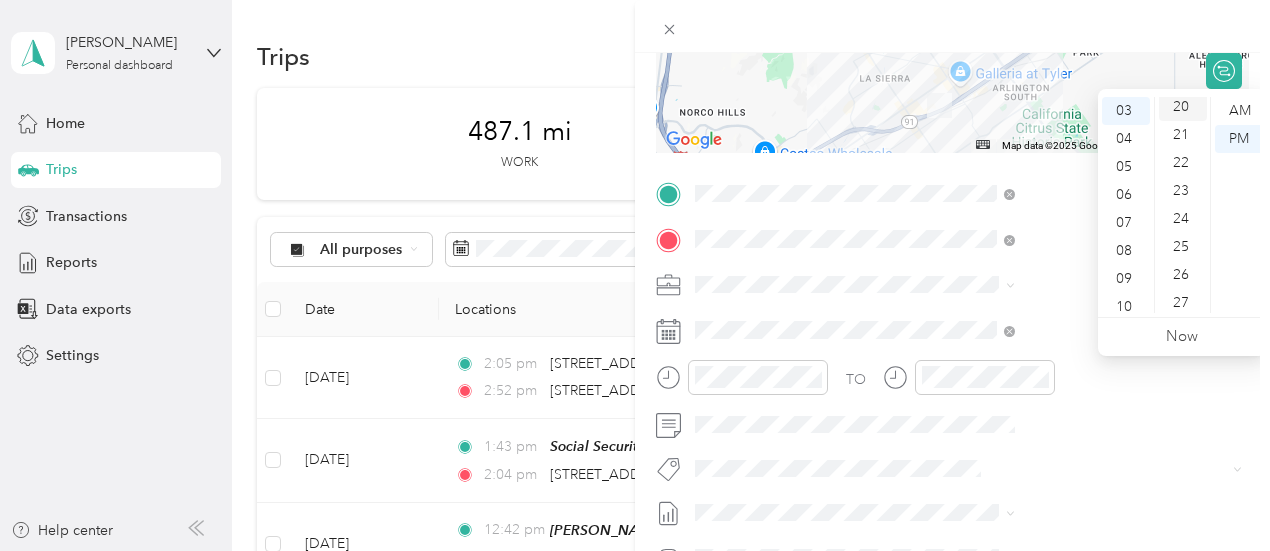 click on "20" at bounding box center [1183, 107] 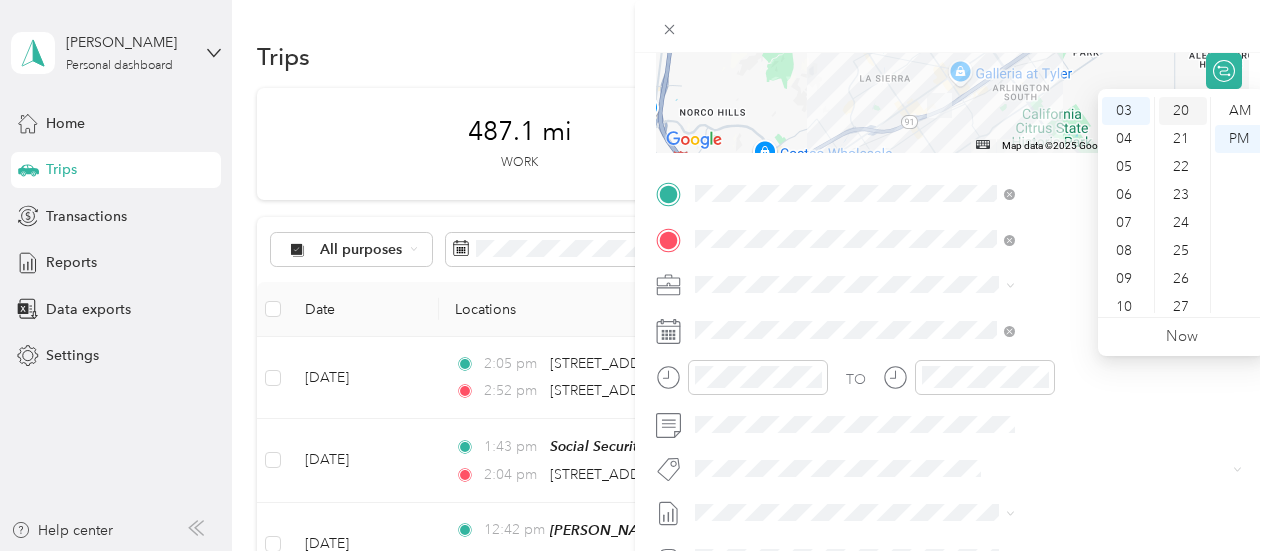click on "20" at bounding box center (1183, 111) 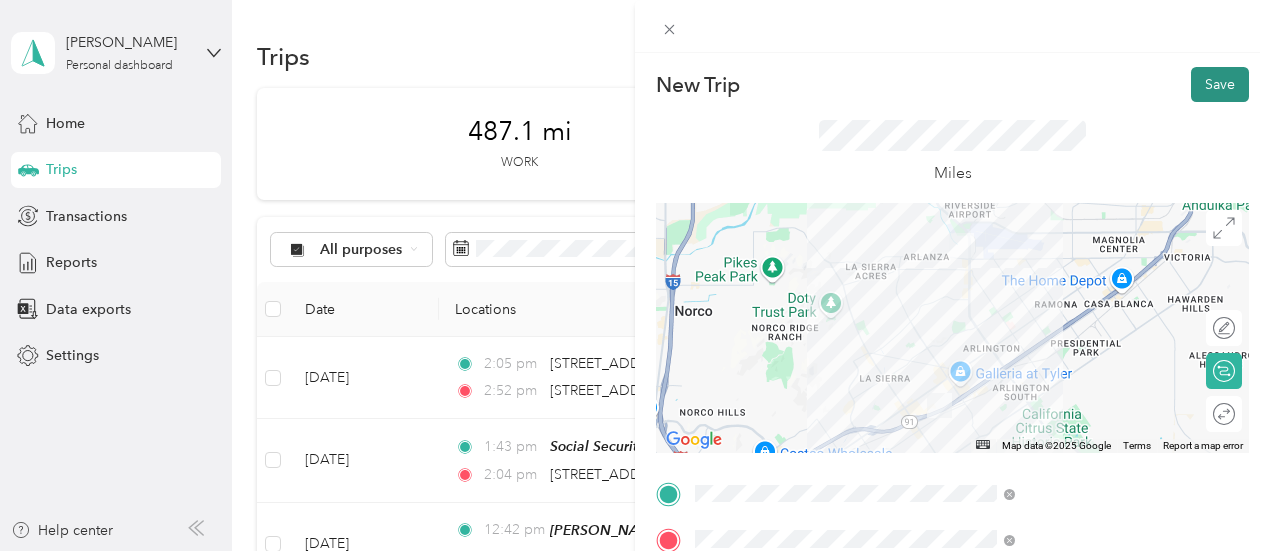 click on "Save" at bounding box center [1220, 84] 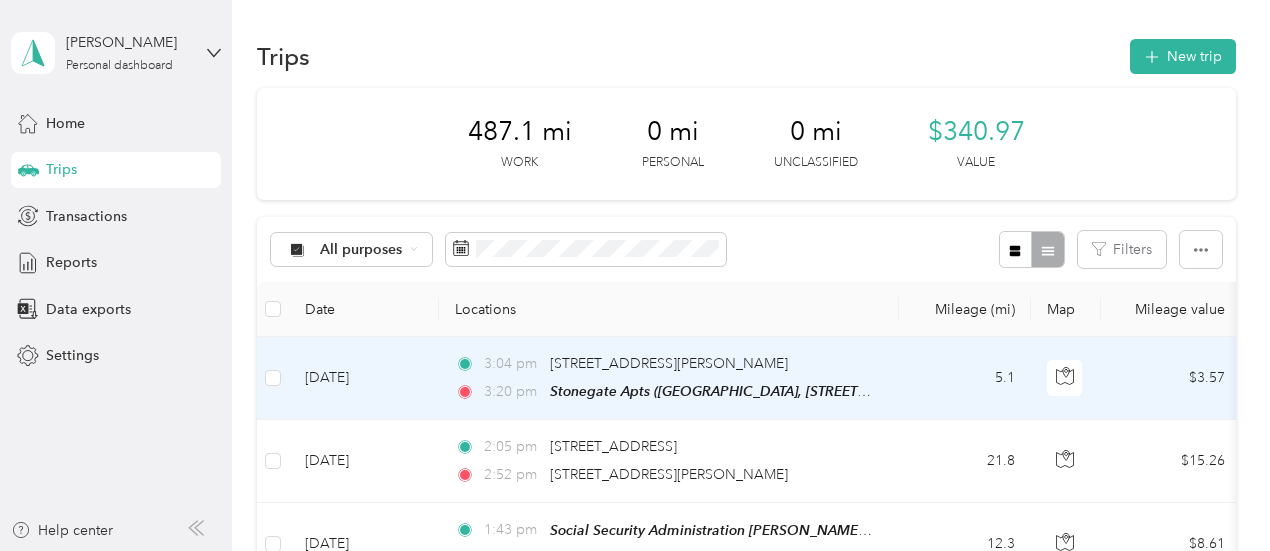 click on "[DATE]" at bounding box center [364, 378] 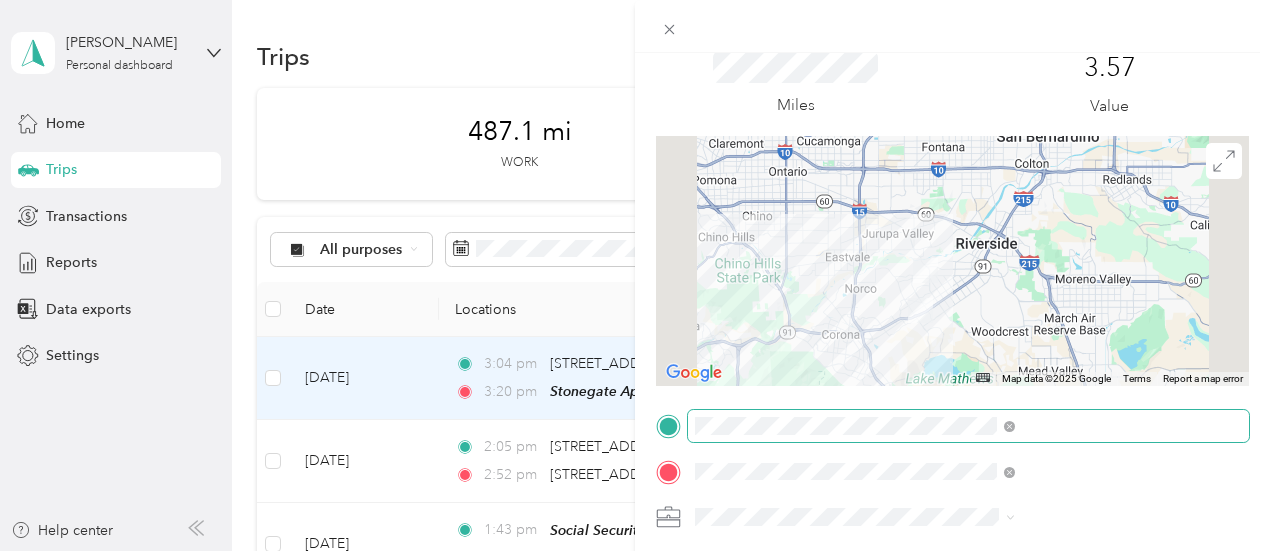 scroll, scrollTop: 100, scrollLeft: 0, axis: vertical 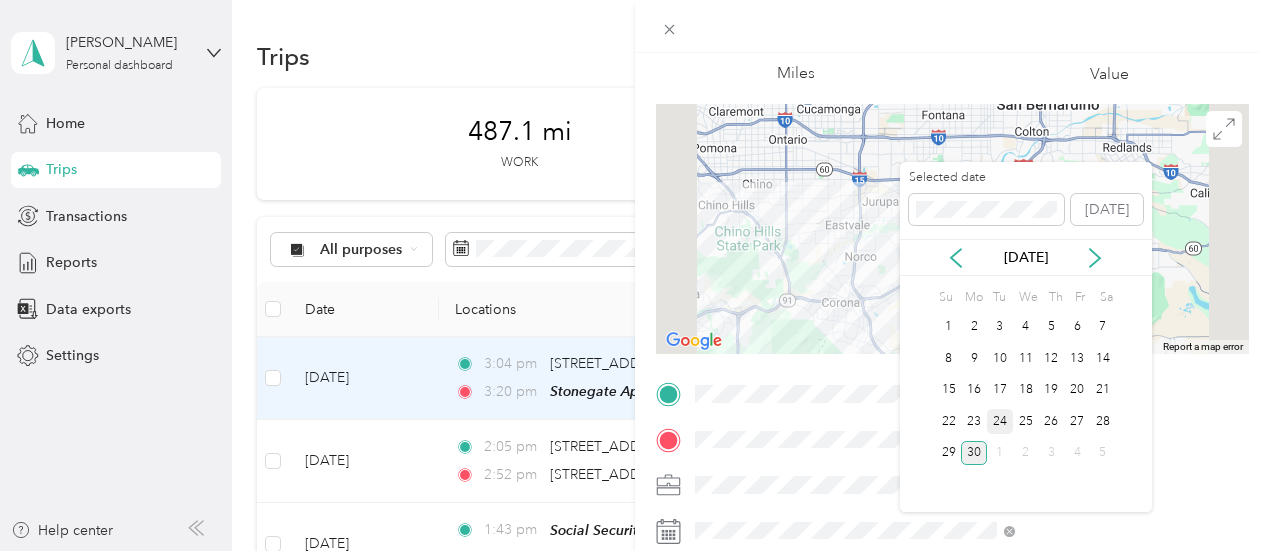 click on "24" at bounding box center [1000, 421] 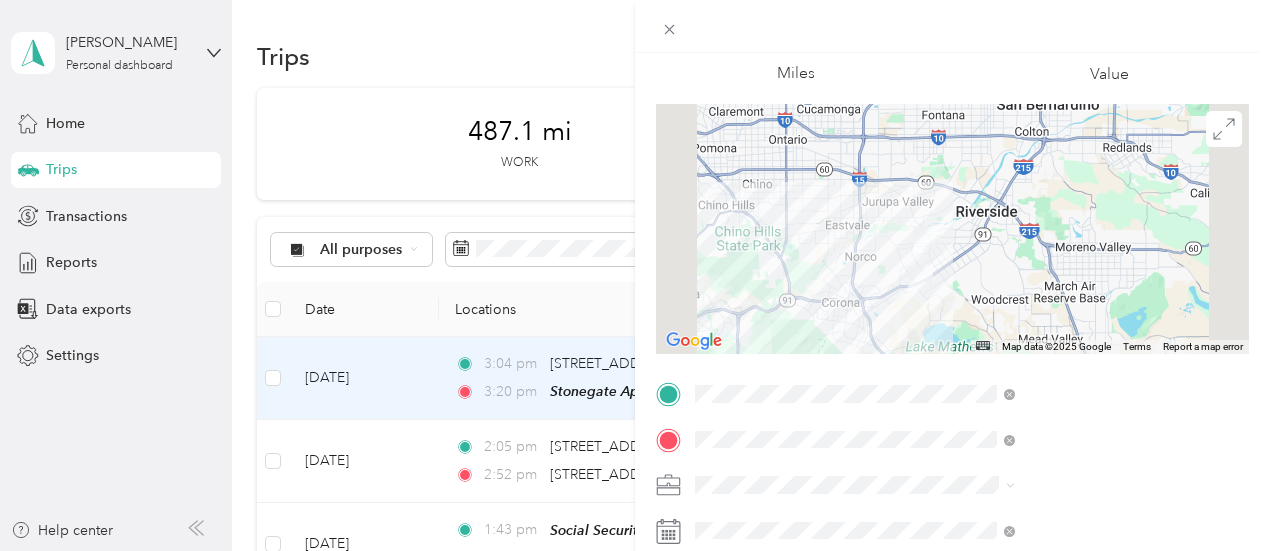 click on "Trip details Save This trip cannot be edited because it is either under review, approved, or paid. Contact your Team Manager to edit it. Miles 3.57 Value  ← Move left → Move right ↑ Move up ↓ Move down + Zoom in - Zoom out Home Jump left by 75% End Jump right by 75% Page Up Jump up by 75% Page Down Jump down by 75% To navigate, press the arrow keys. Map Data Map data ©2025 Google Map data ©2025 Google 10 km  Click to toggle between metric and imperial units Terms Report a map error TO Add photo" at bounding box center [635, 275] 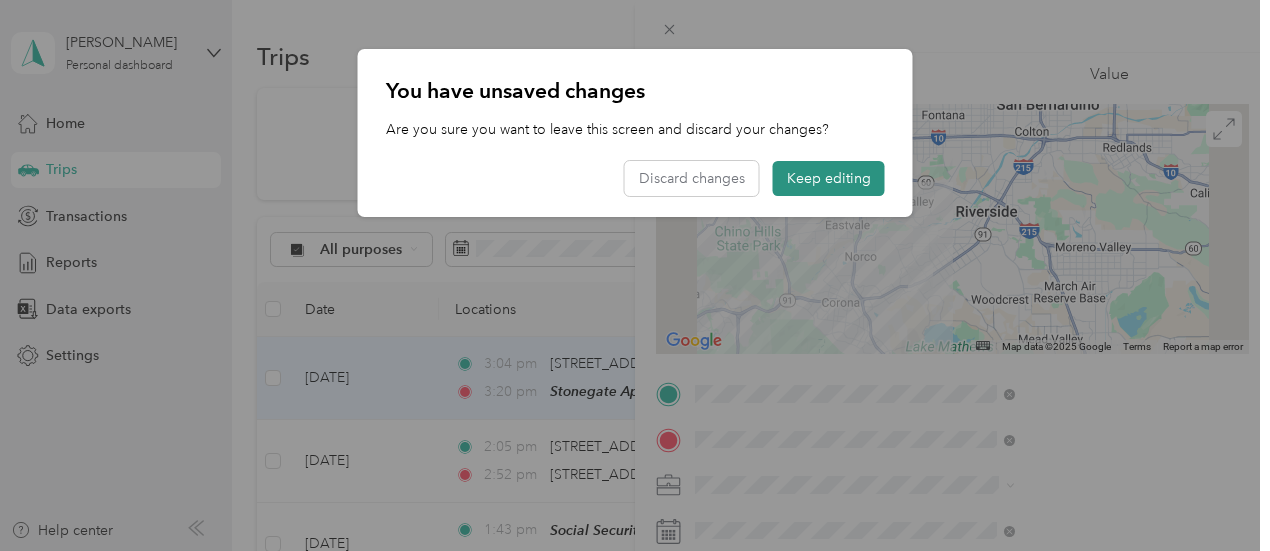 click on "Keep editing" at bounding box center [829, 178] 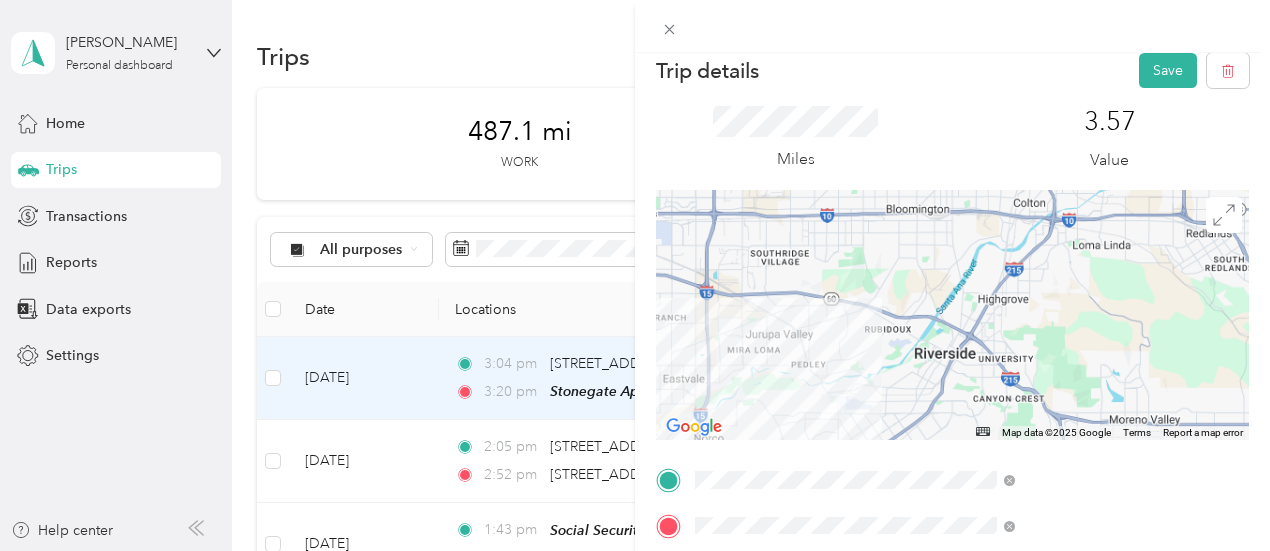 scroll, scrollTop: 0, scrollLeft: 0, axis: both 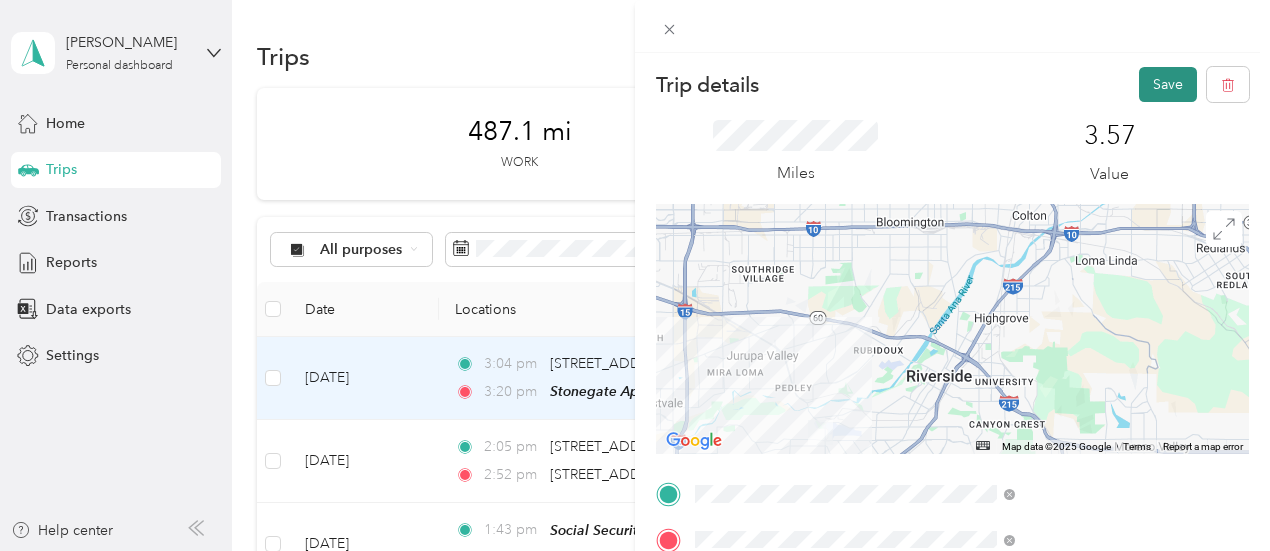 click on "Save" at bounding box center [1168, 84] 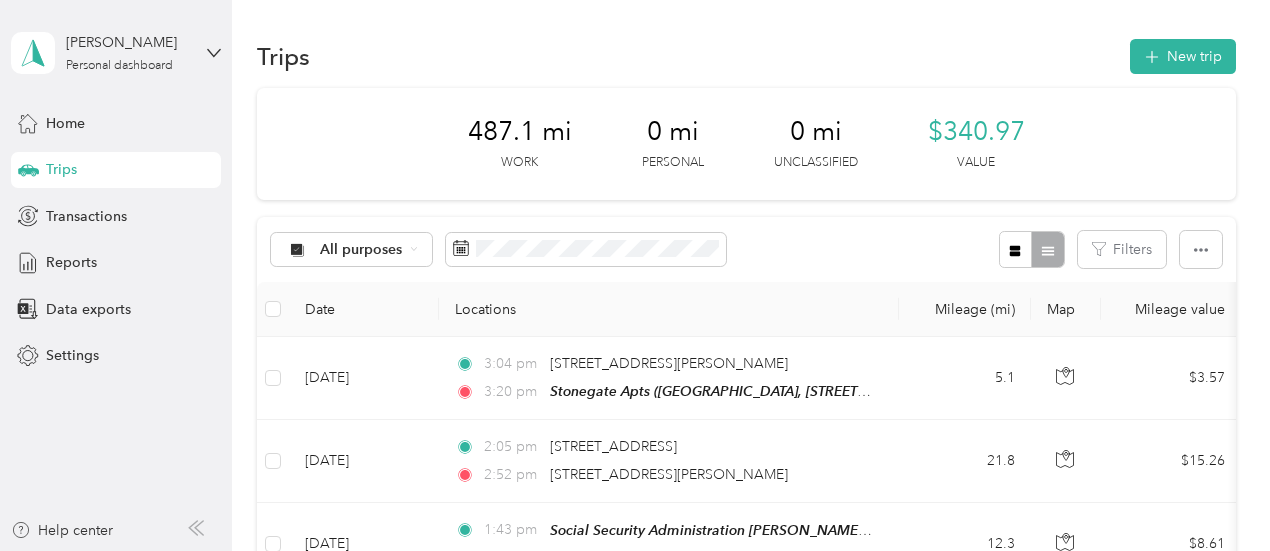 click on "Trips New trip" at bounding box center (746, 56) 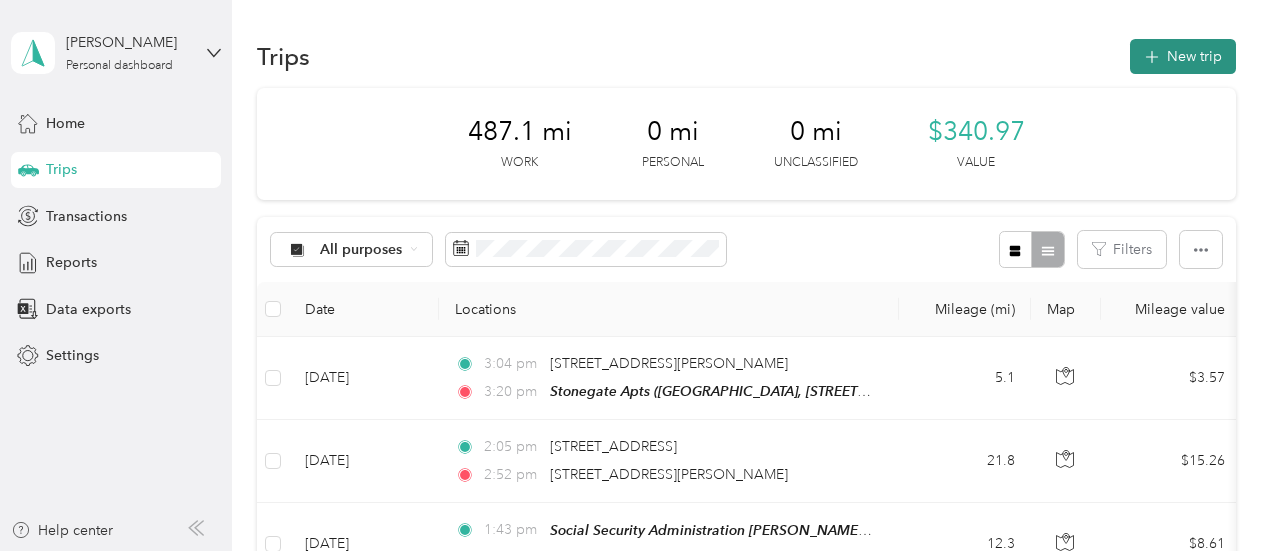 click on "New trip" at bounding box center [1183, 56] 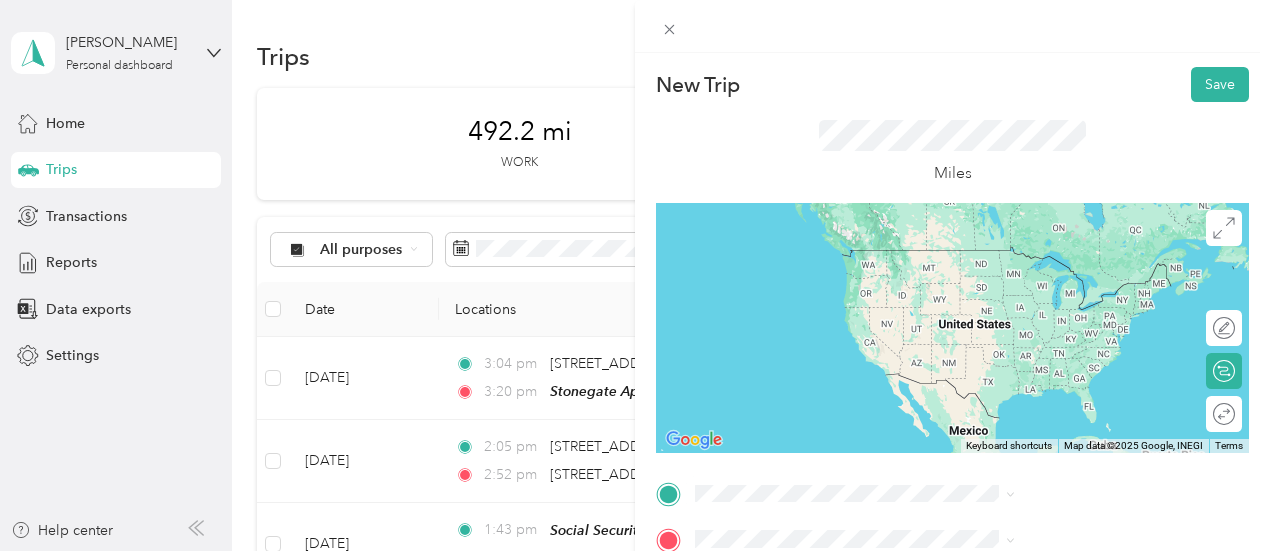 click on "Stonegate Apts Stonegate Apartments, [STREET_ADDRESS][PERSON_NAME]" at bounding box center [1067, 274] 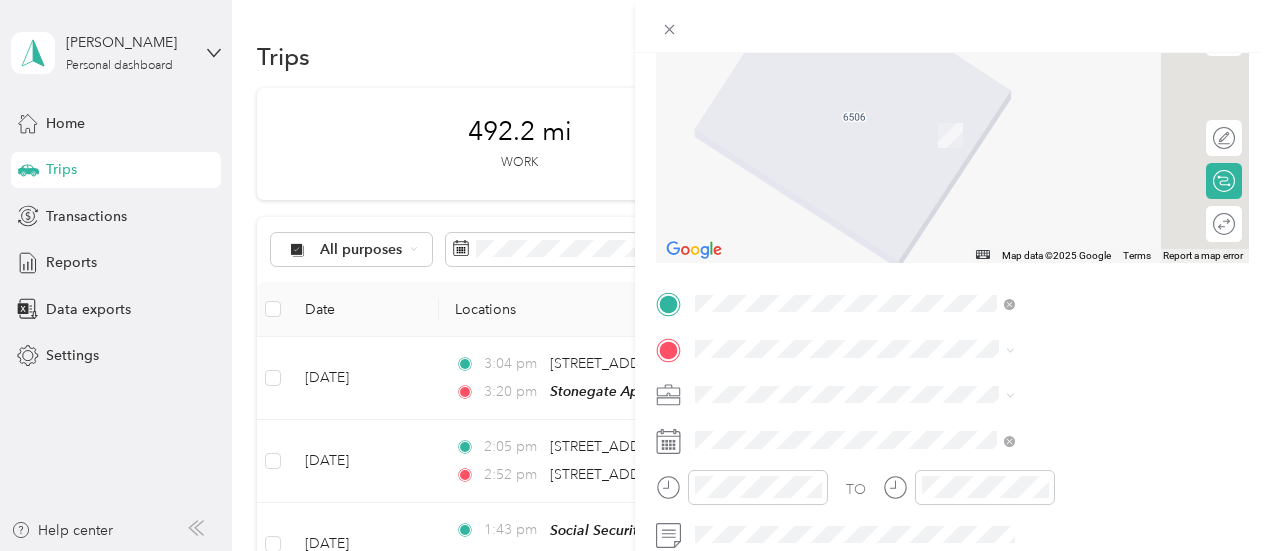 scroll, scrollTop: 200, scrollLeft: 0, axis: vertical 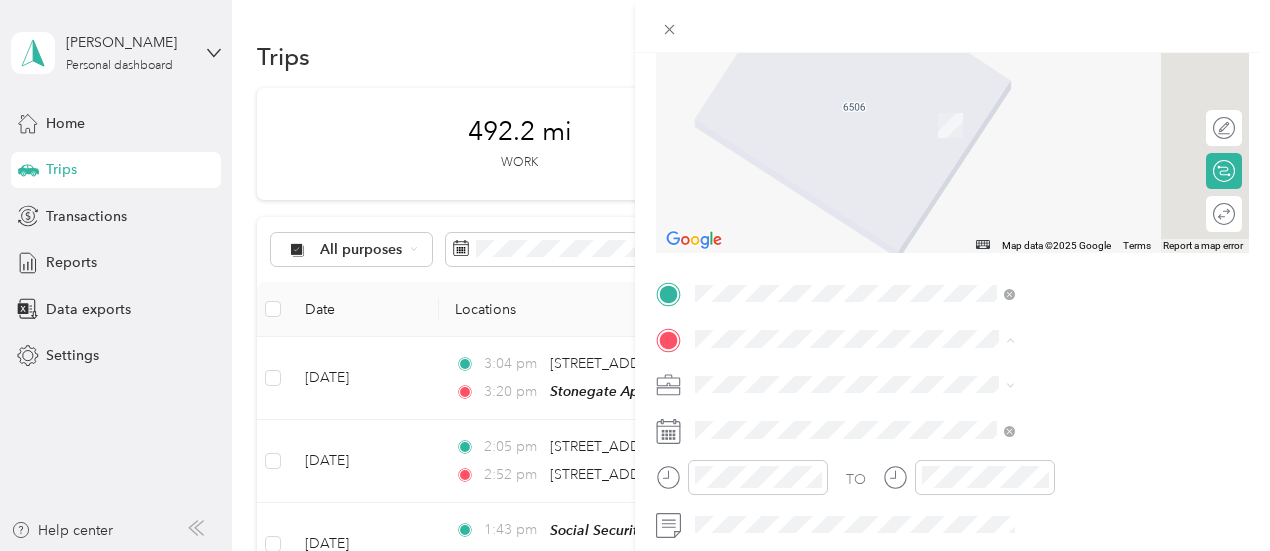 click on "Home [STREET_ADDRESS]" at bounding box center (1007, 115) 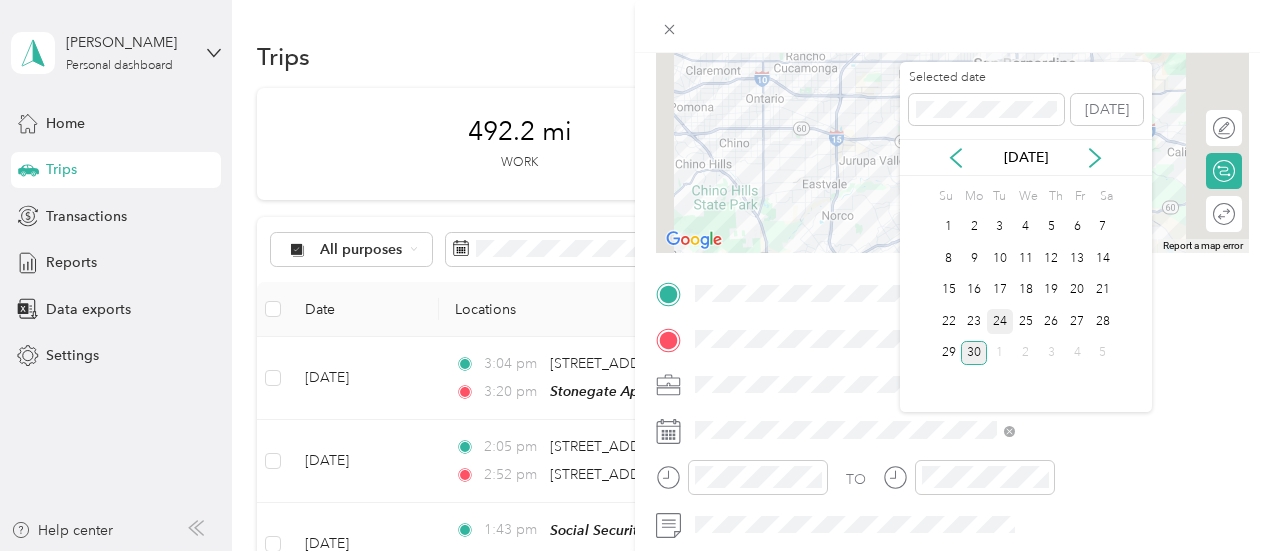 click on "24" at bounding box center [1000, 321] 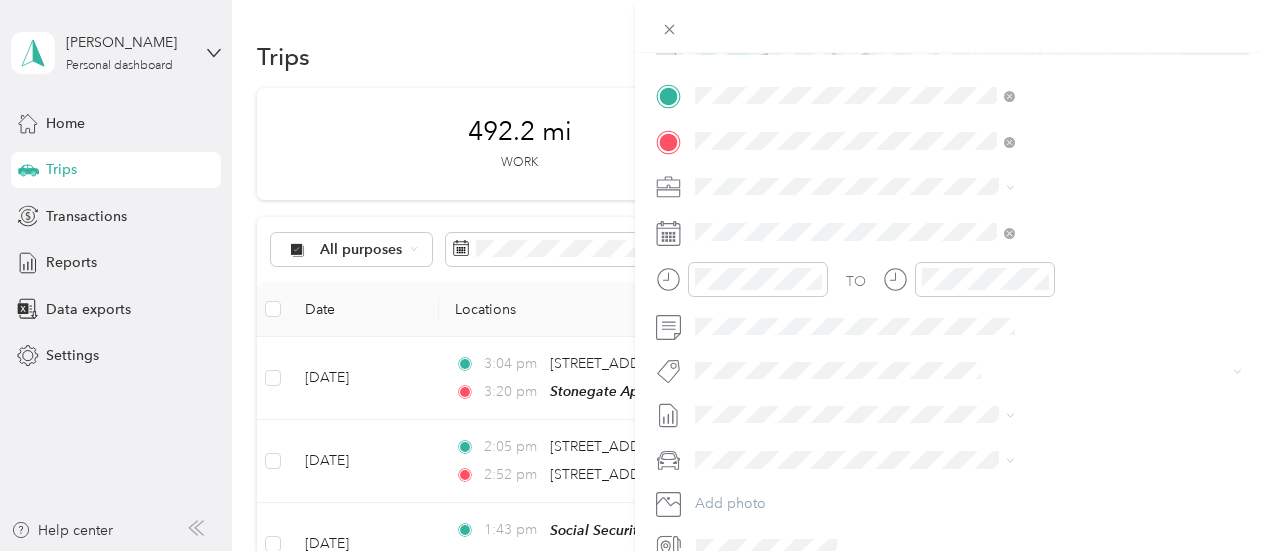 scroll, scrollTop: 400, scrollLeft: 0, axis: vertical 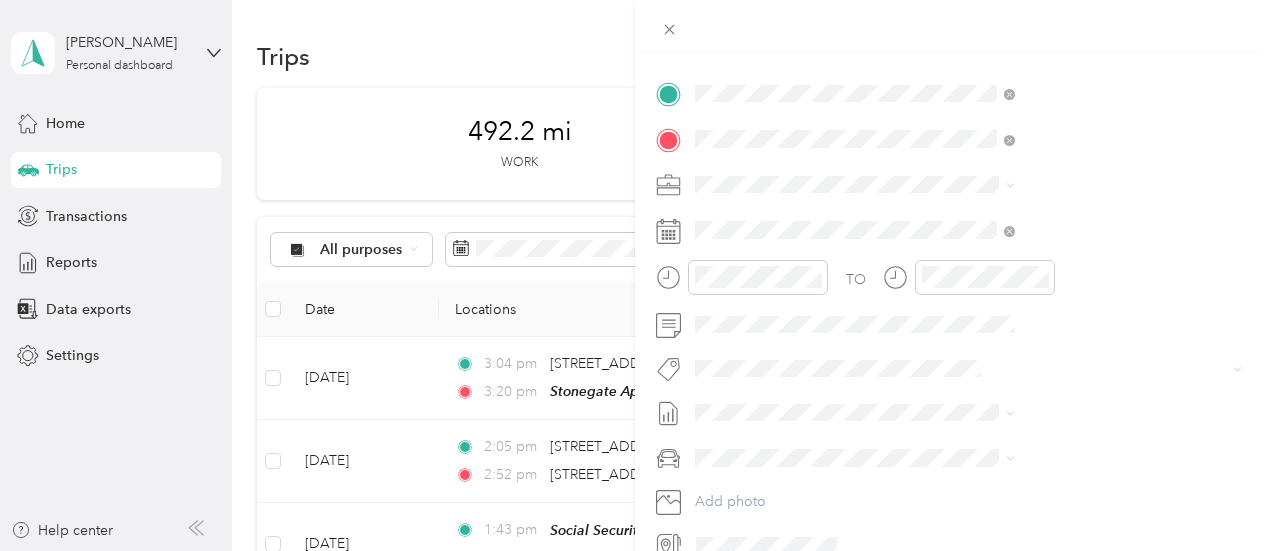 click on "TO Add photo" at bounding box center (952, 319) 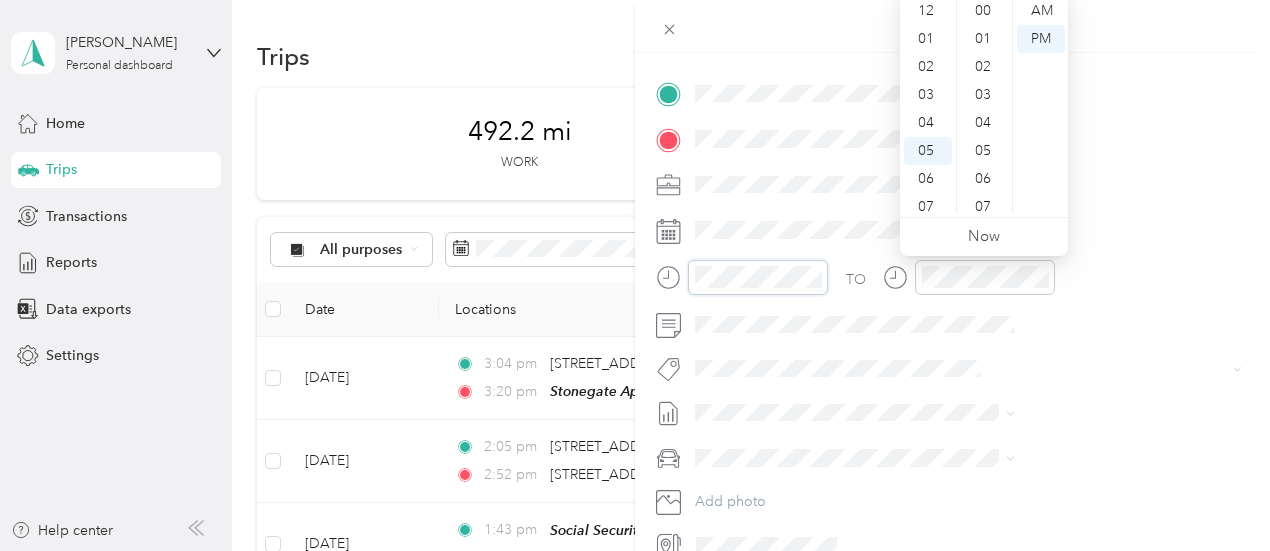 scroll, scrollTop: 1316, scrollLeft: 0, axis: vertical 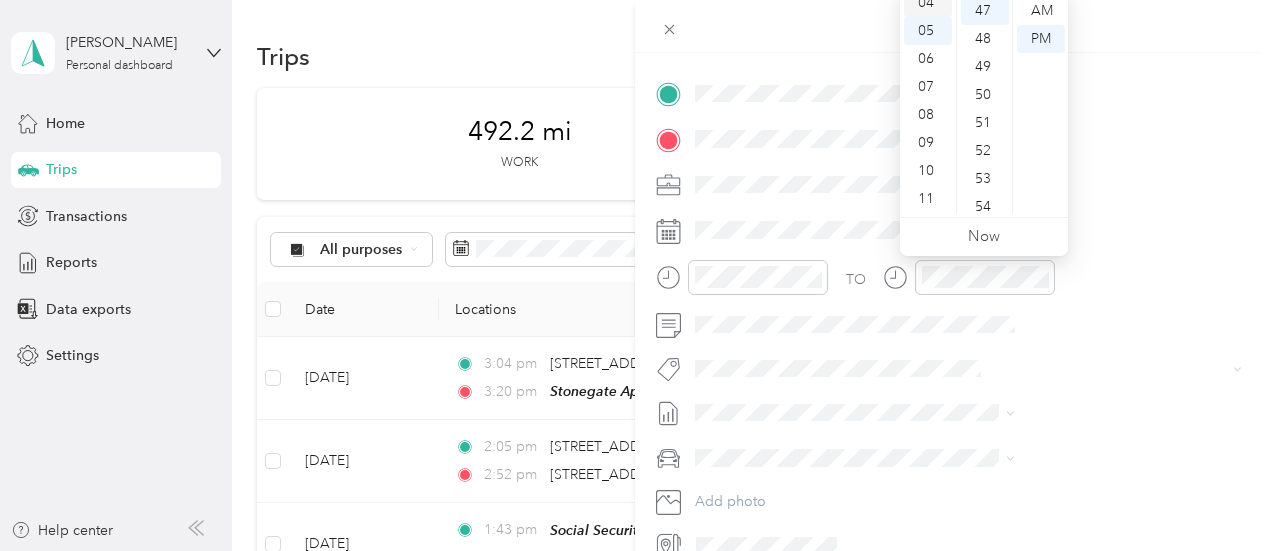 click on "04" at bounding box center (928, 3) 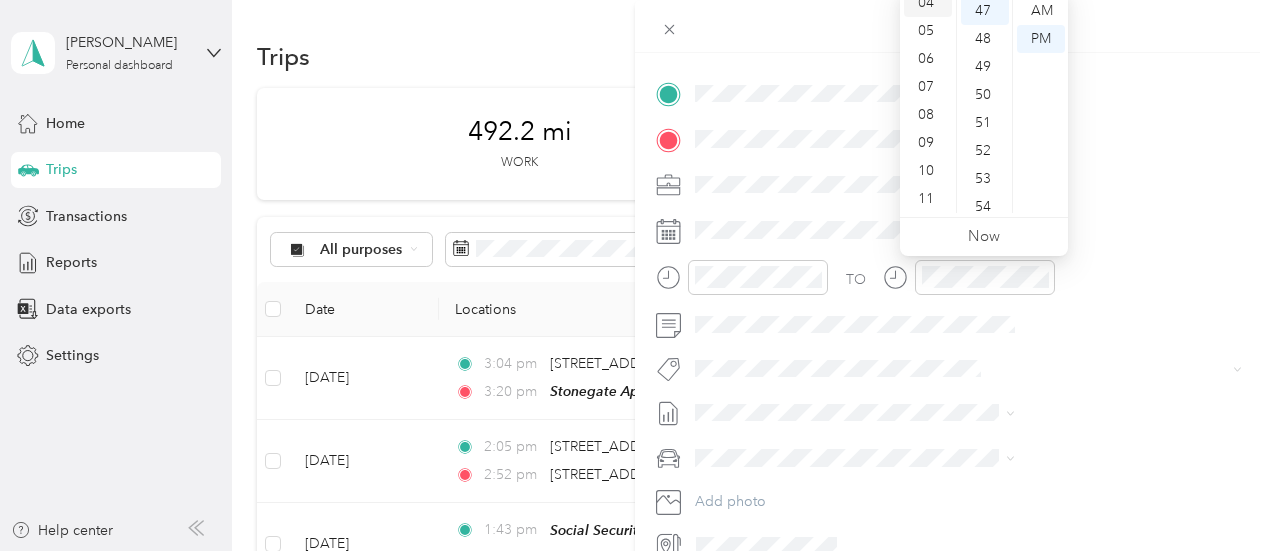 scroll, scrollTop: 112, scrollLeft: 0, axis: vertical 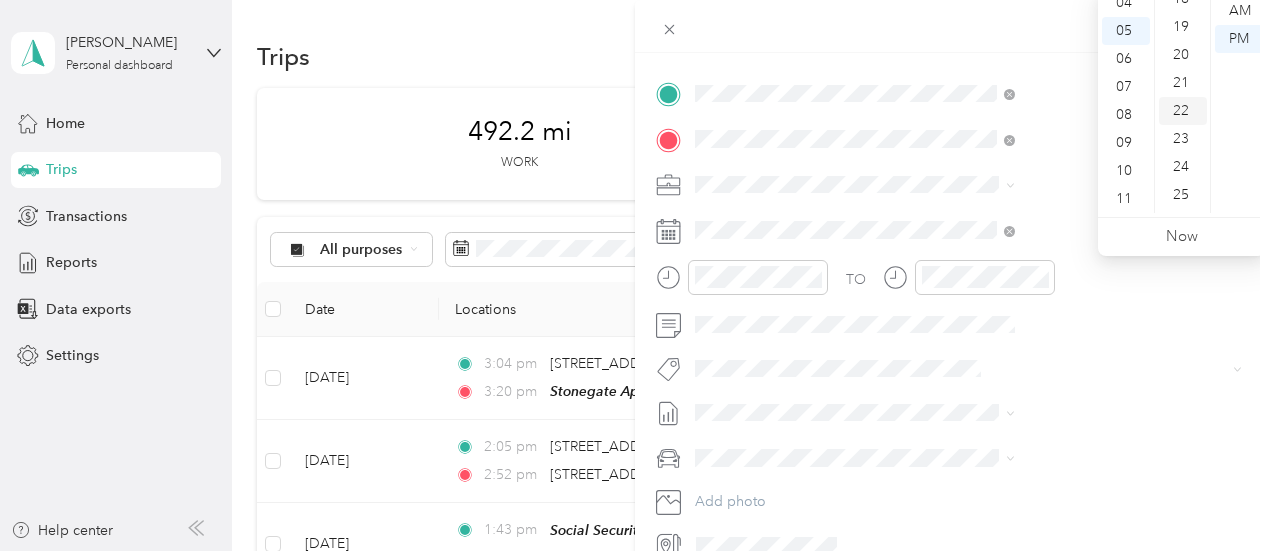 click on "25" at bounding box center [1183, 195] 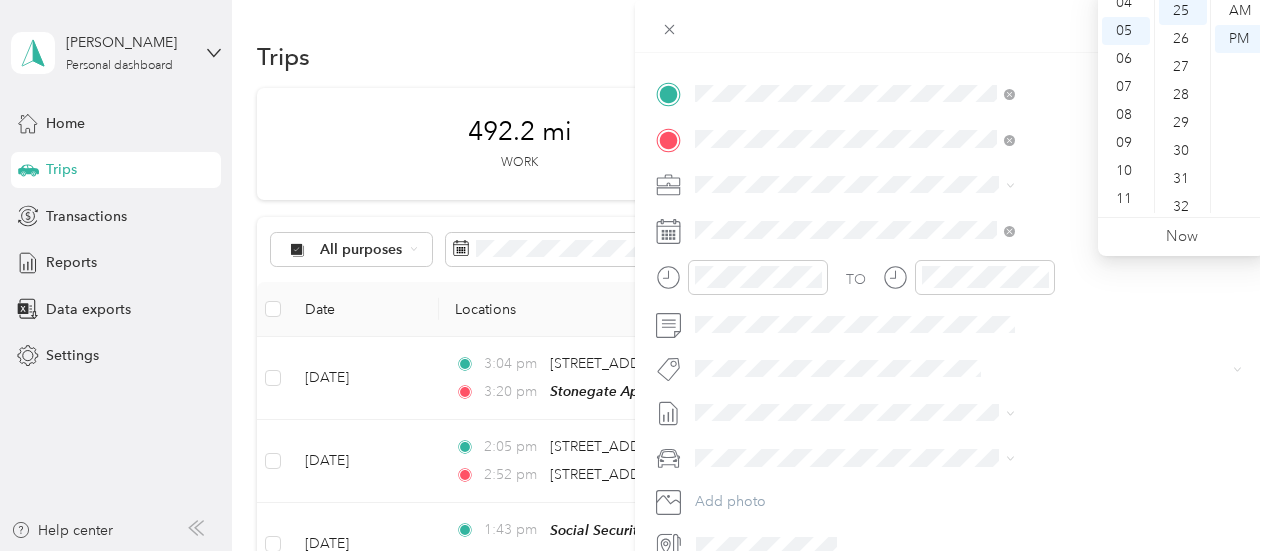 click on "32" at bounding box center [1183, 207] 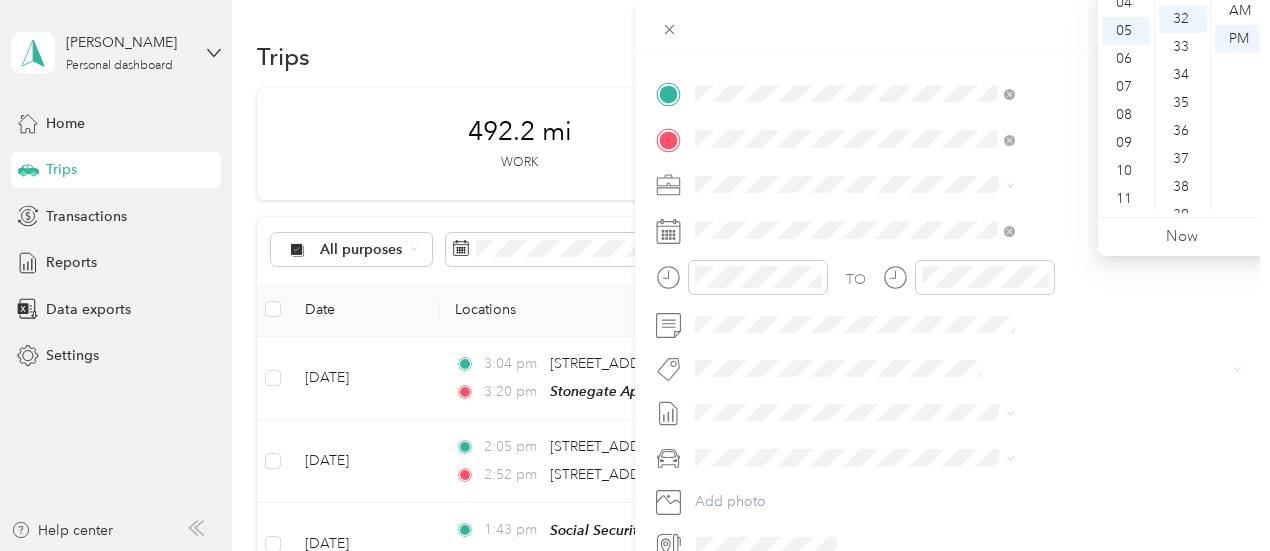 scroll, scrollTop: 896, scrollLeft: 0, axis: vertical 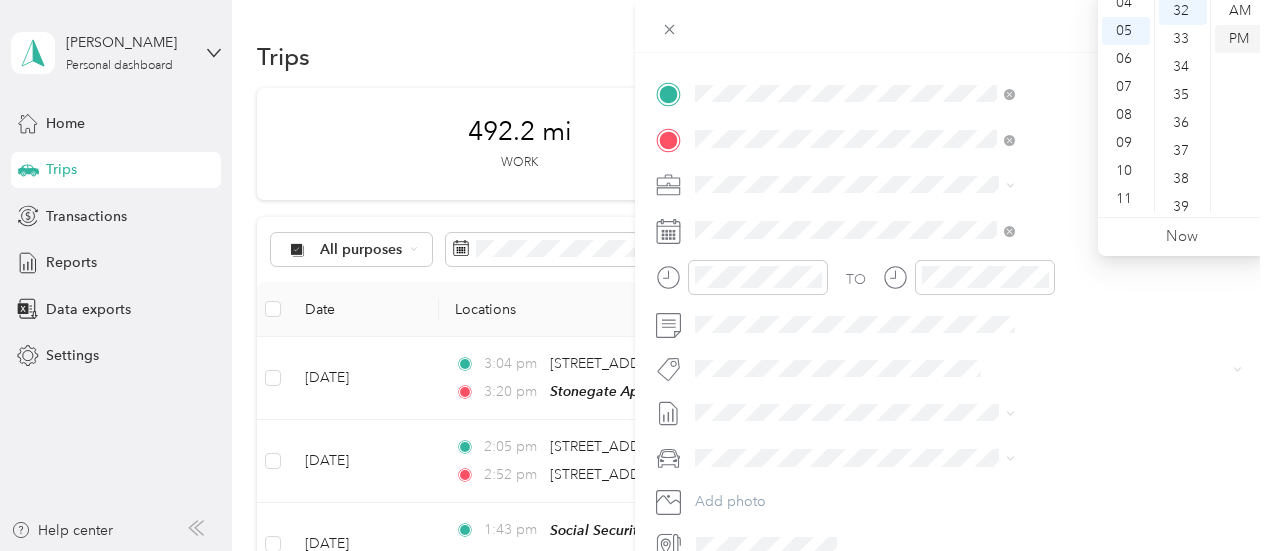 click on "PM" at bounding box center [1239, 39] 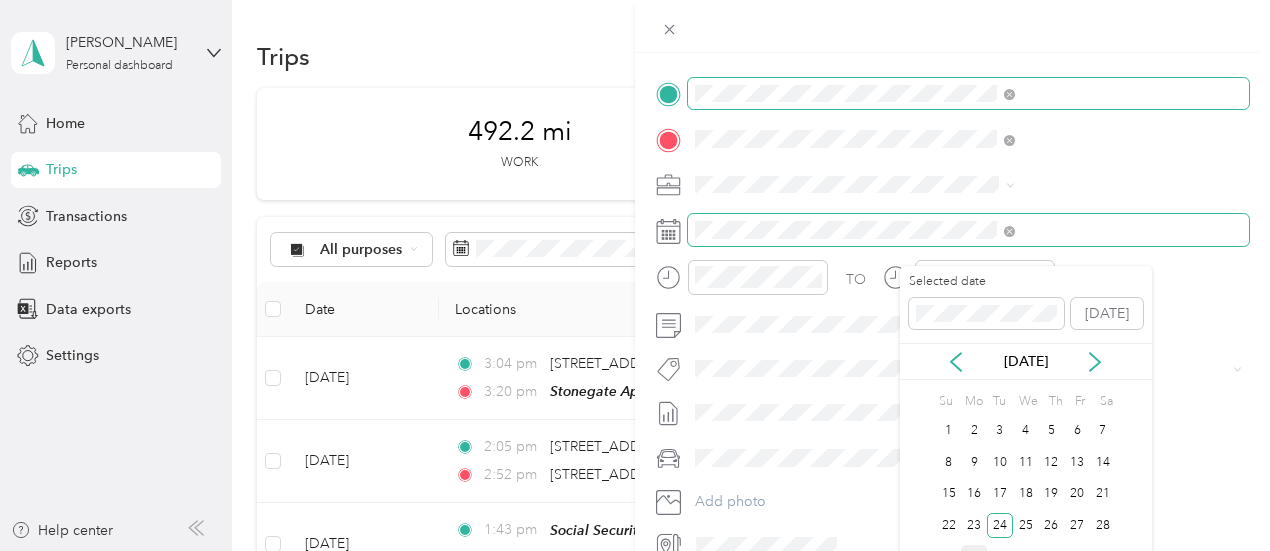 scroll, scrollTop: 0, scrollLeft: 0, axis: both 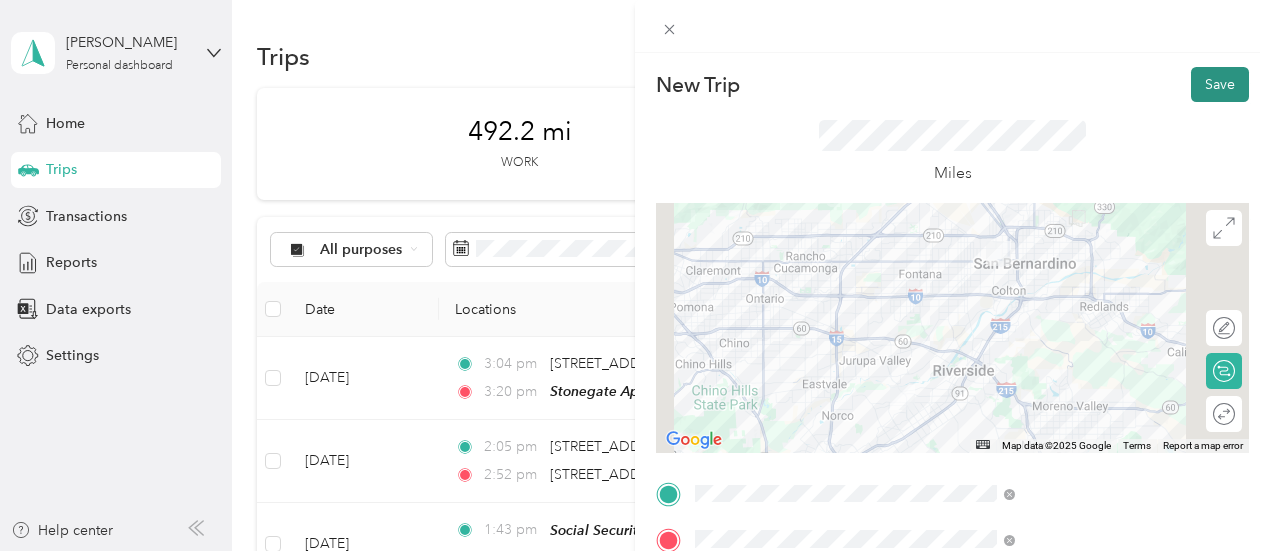 click on "Save" at bounding box center [1220, 84] 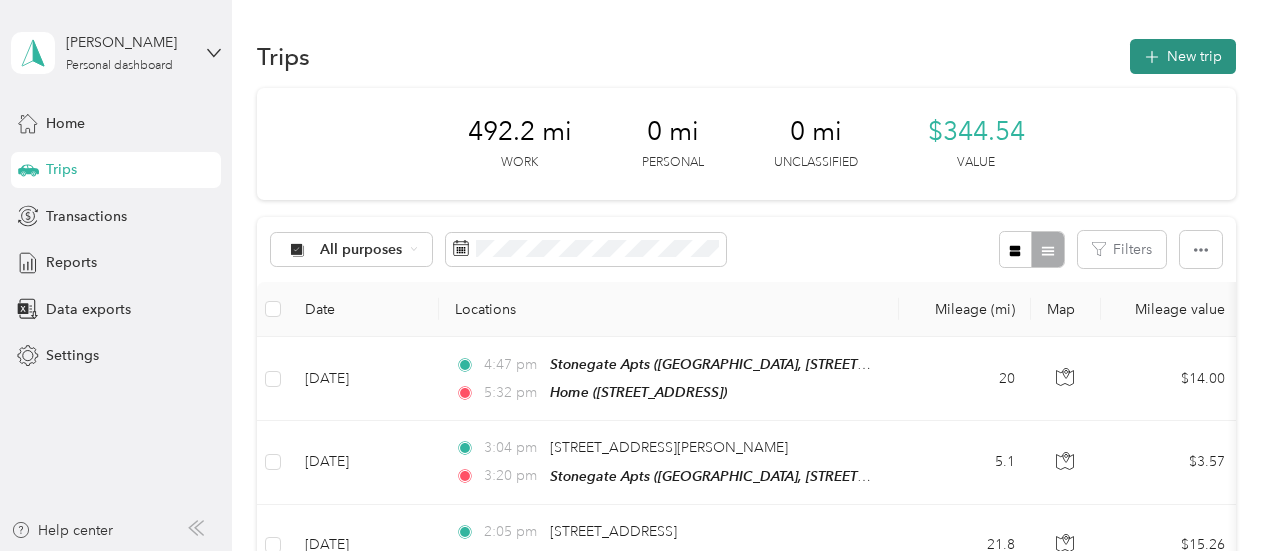 click on "New trip" at bounding box center (1183, 56) 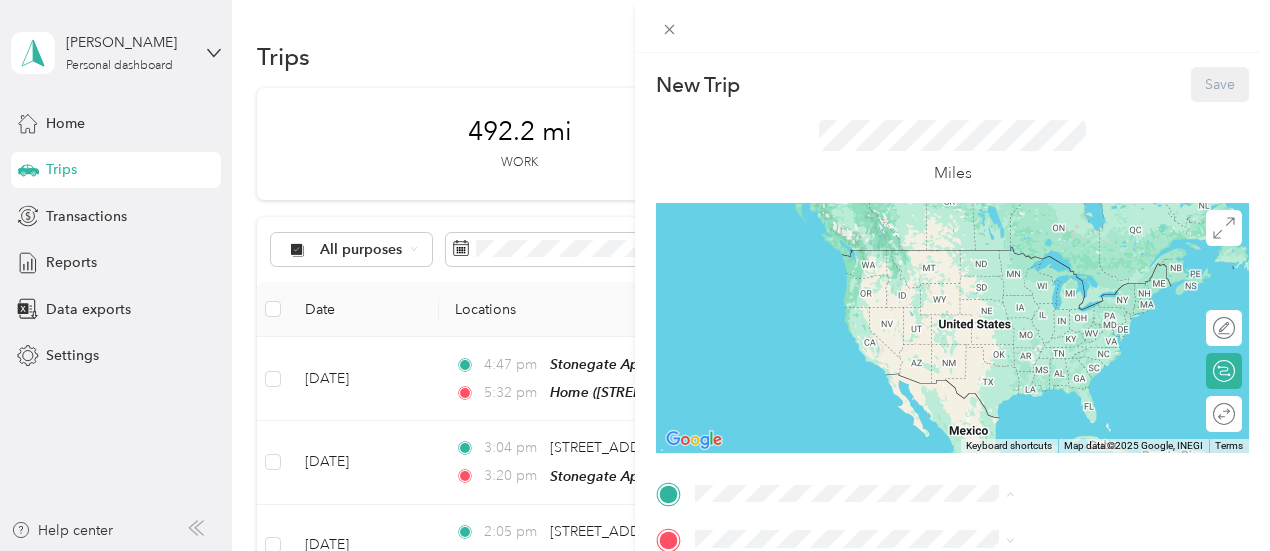 click on "Home [STREET_ADDRESS]" at bounding box center [1007, 269] 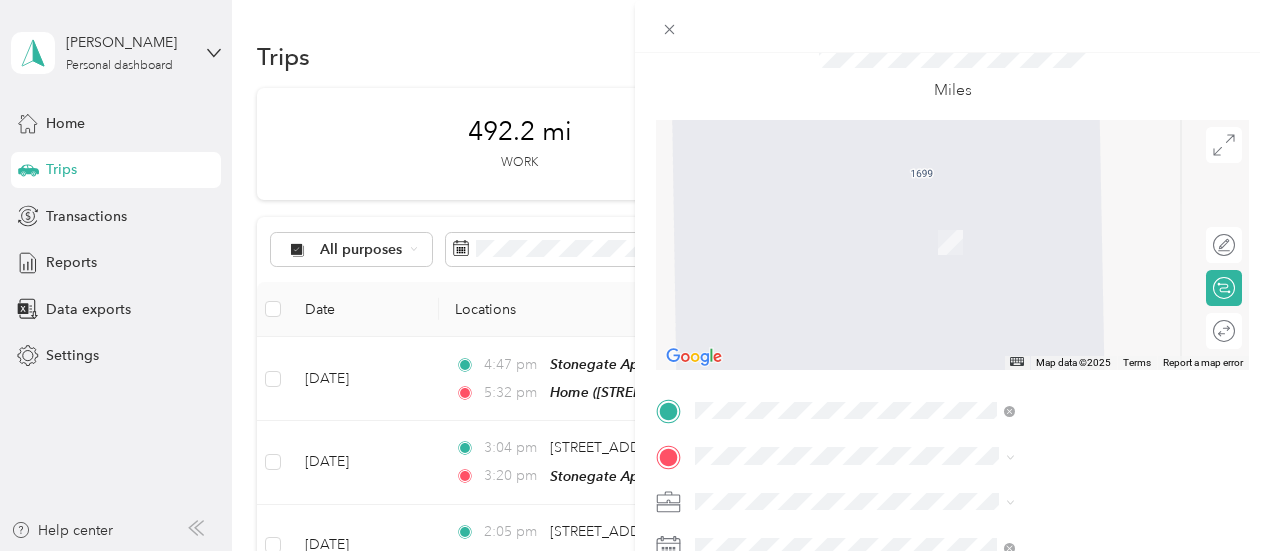 scroll, scrollTop: 200, scrollLeft: 0, axis: vertical 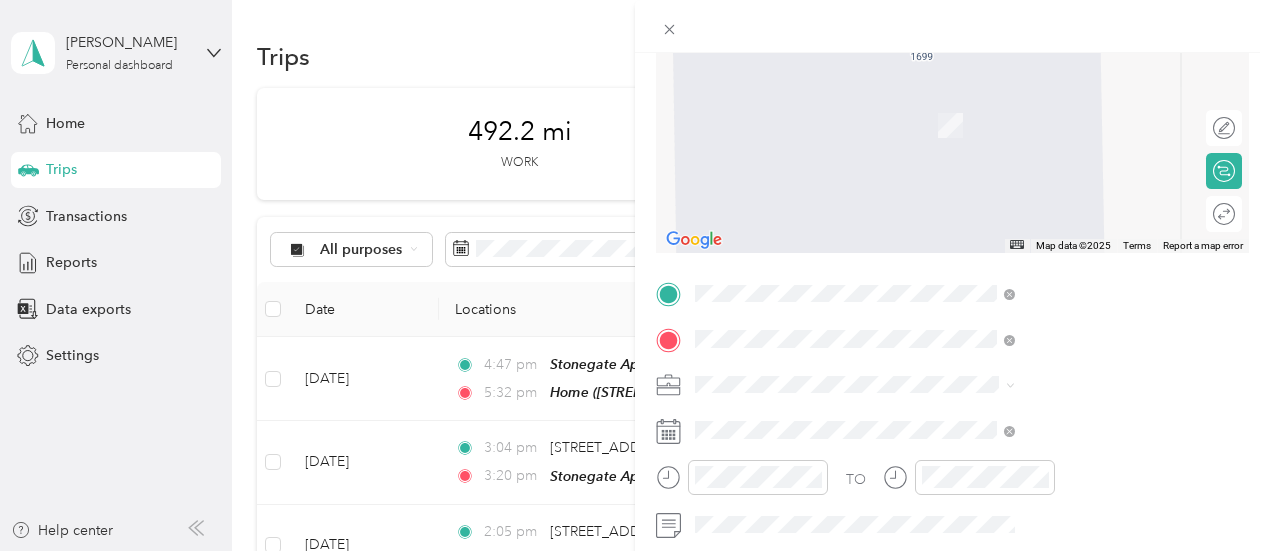 click on "Office [STREET_ADDRESS]" at bounding box center (1007, 216) 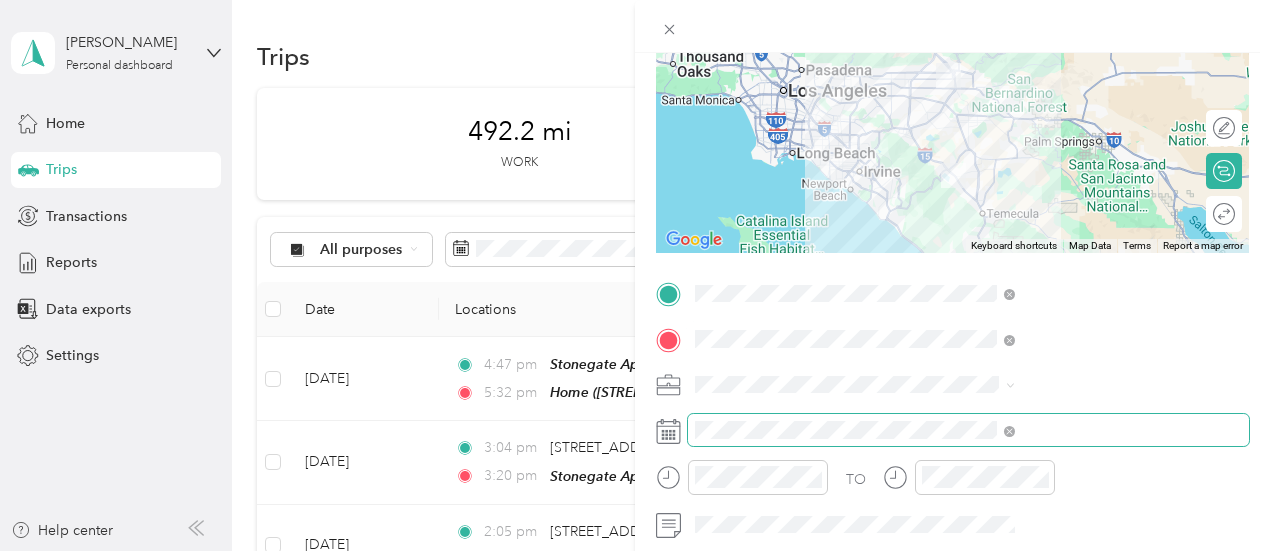 click at bounding box center [968, 430] 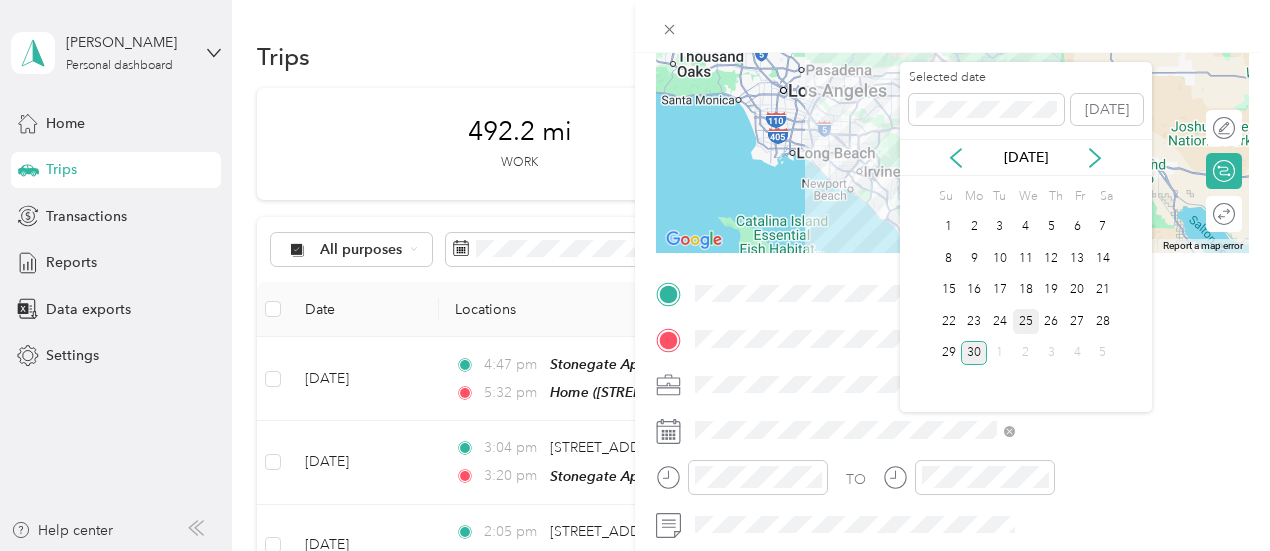 click on "25" at bounding box center [1026, 321] 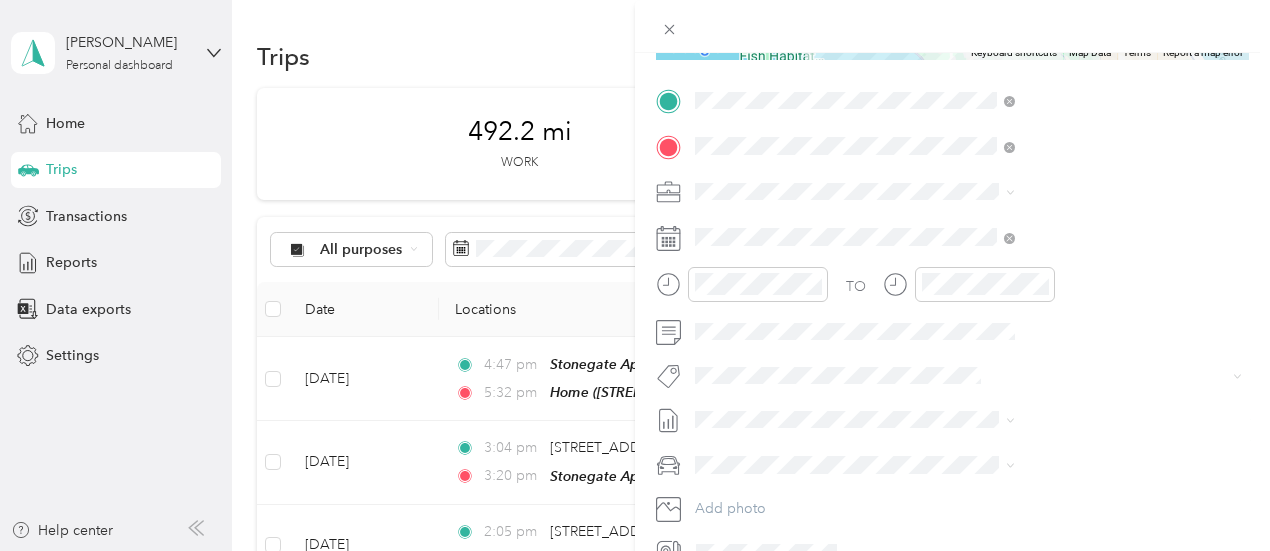 scroll, scrollTop: 400, scrollLeft: 0, axis: vertical 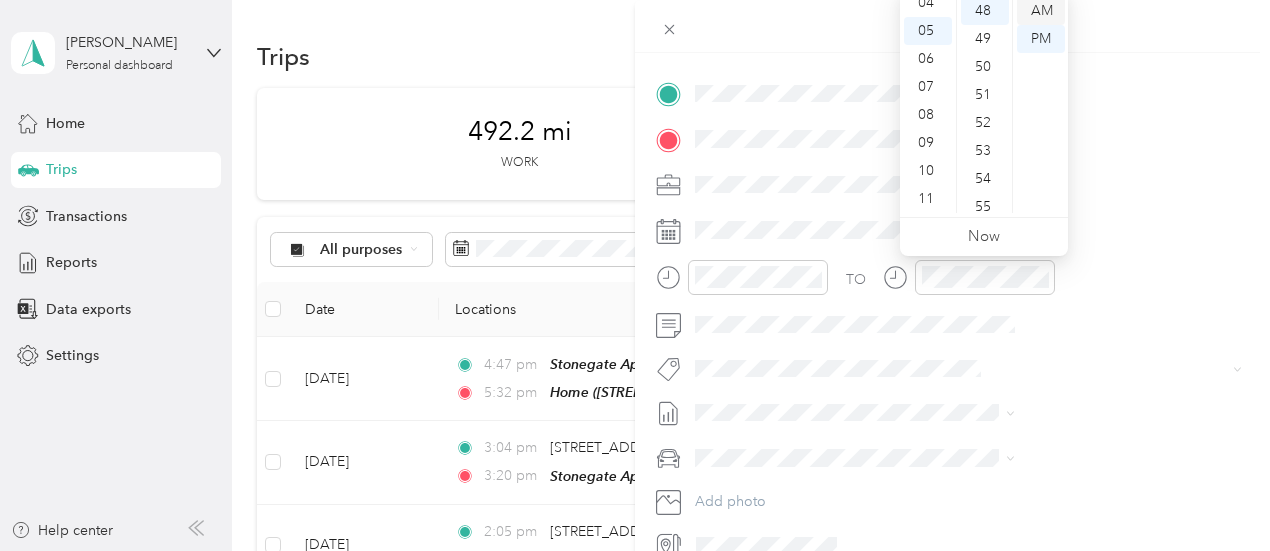 click on "AM" at bounding box center [1041, 11] 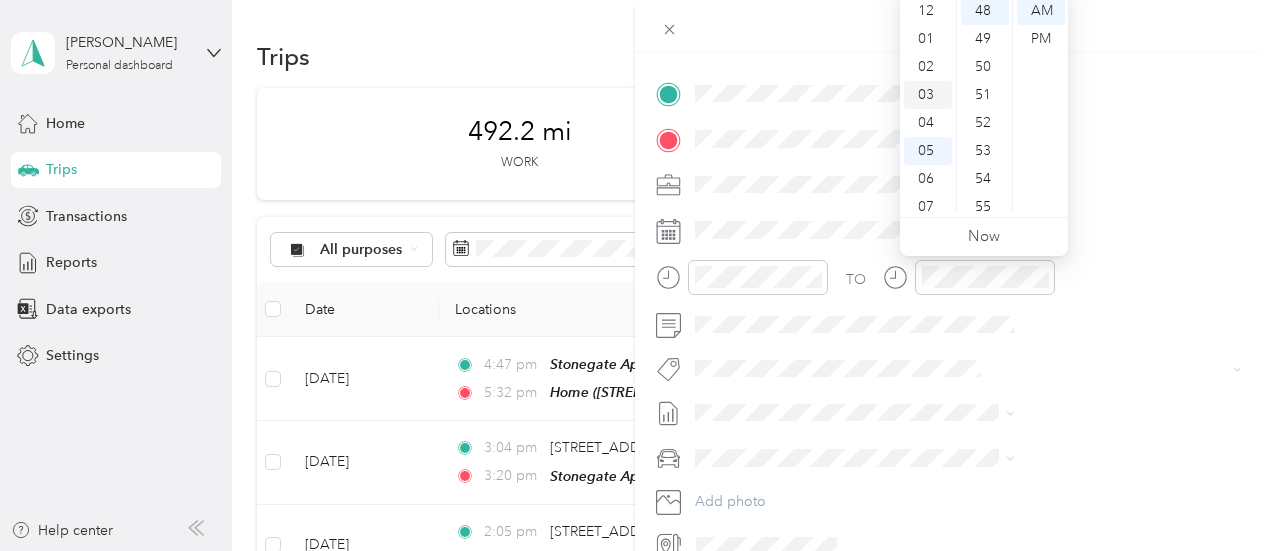 scroll, scrollTop: 100, scrollLeft: 0, axis: vertical 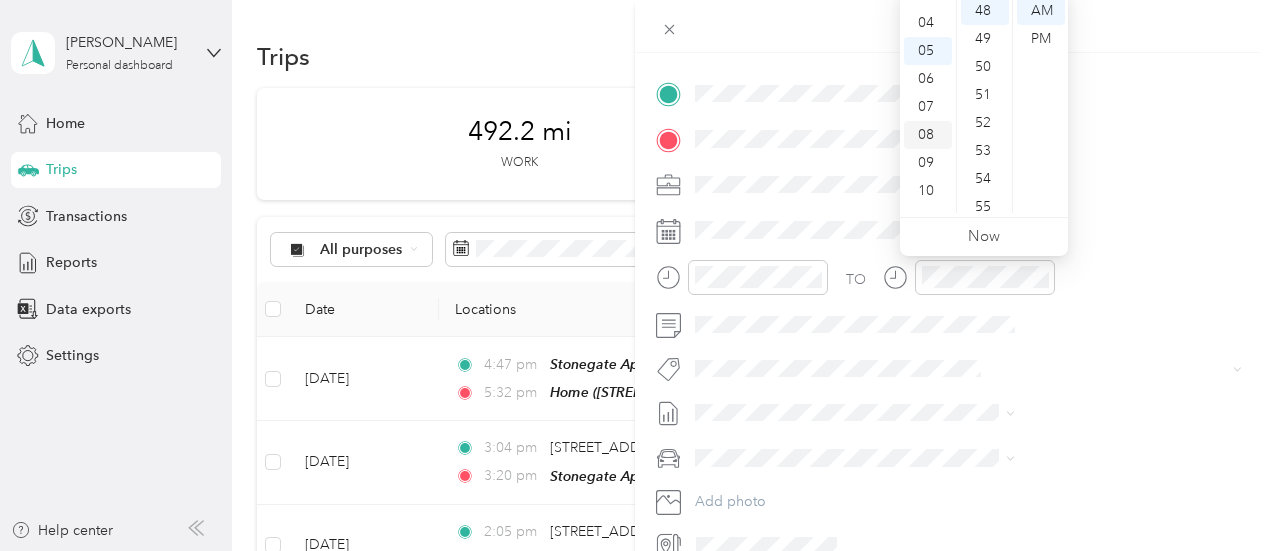 click on "08" at bounding box center (928, 135) 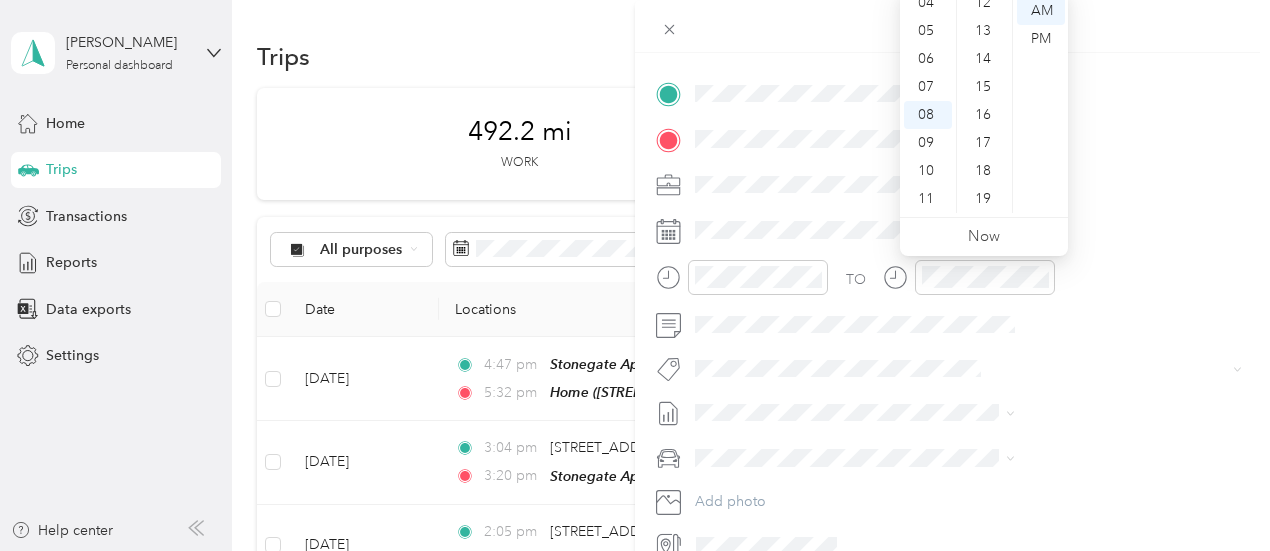 scroll, scrollTop: 0, scrollLeft: 0, axis: both 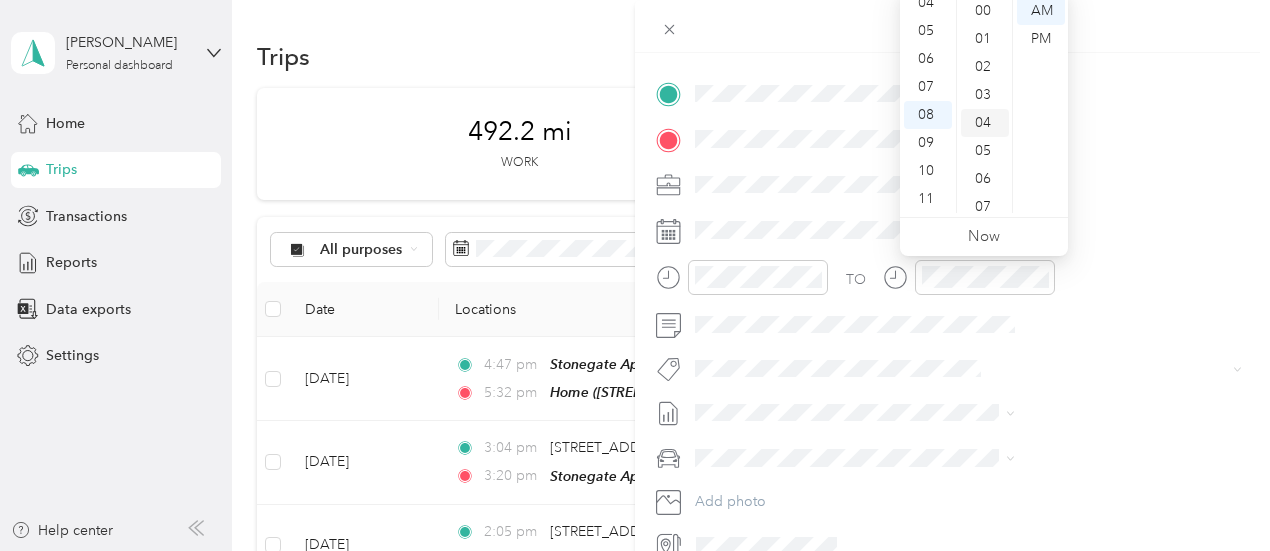 click on "04" at bounding box center (985, 123) 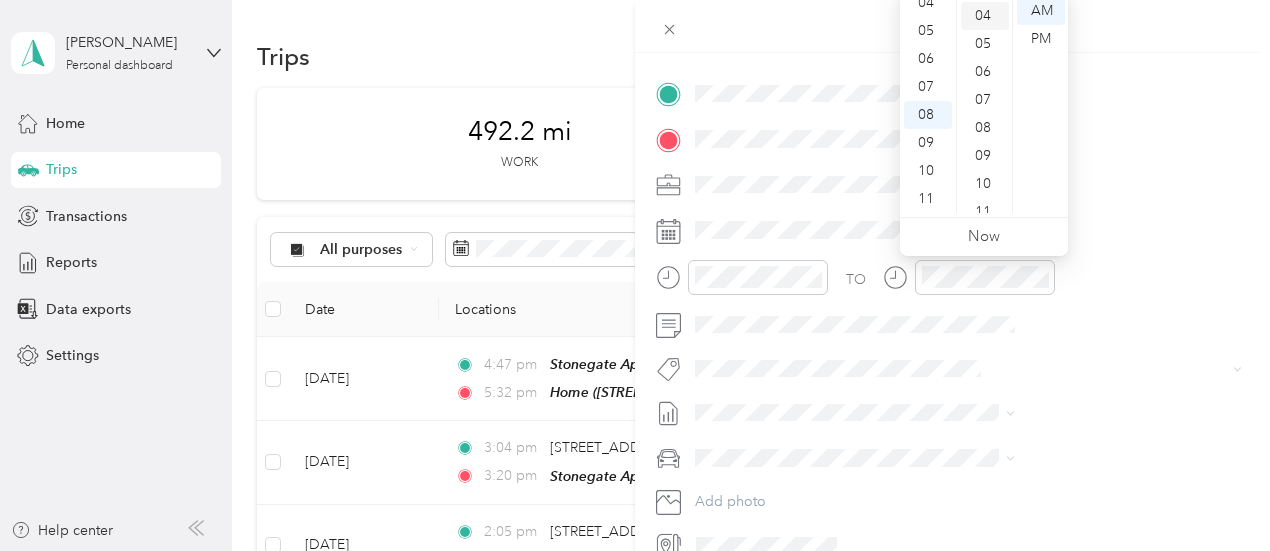 scroll, scrollTop: 112, scrollLeft: 0, axis: vertical 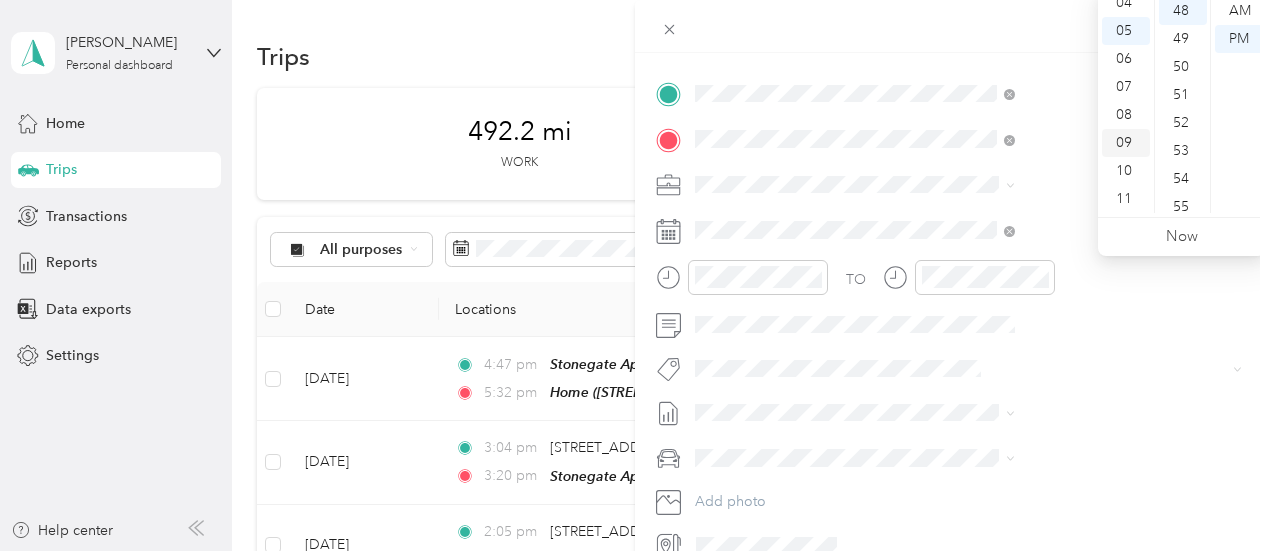 click on "09" at bounding box center (1126, 143) 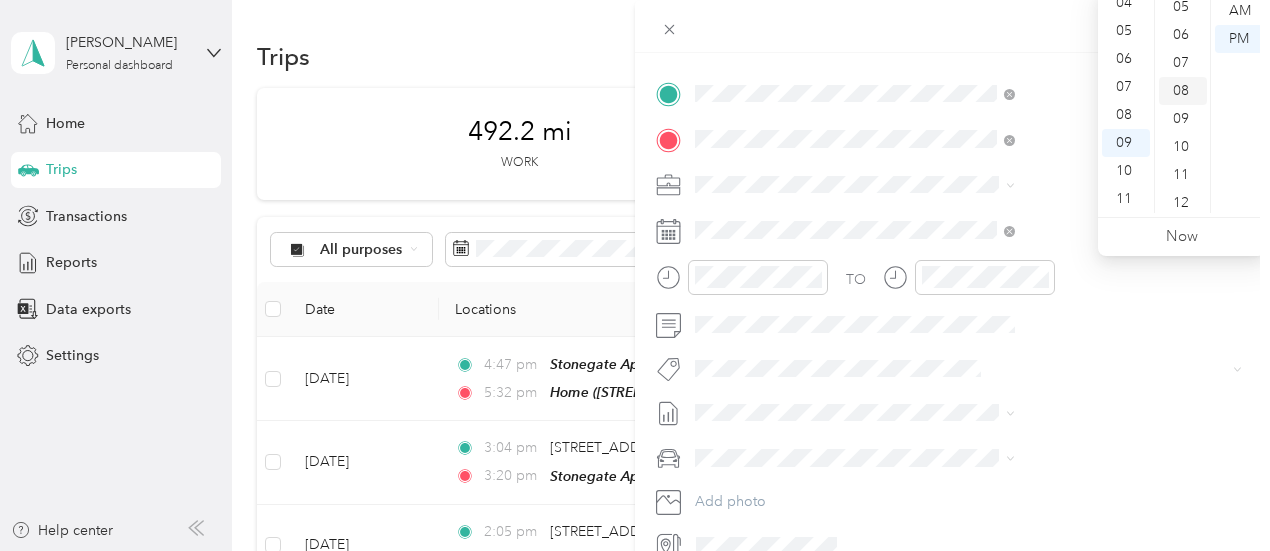 scroll, scrollTop: 0, scrollLeft: 0, axis: both 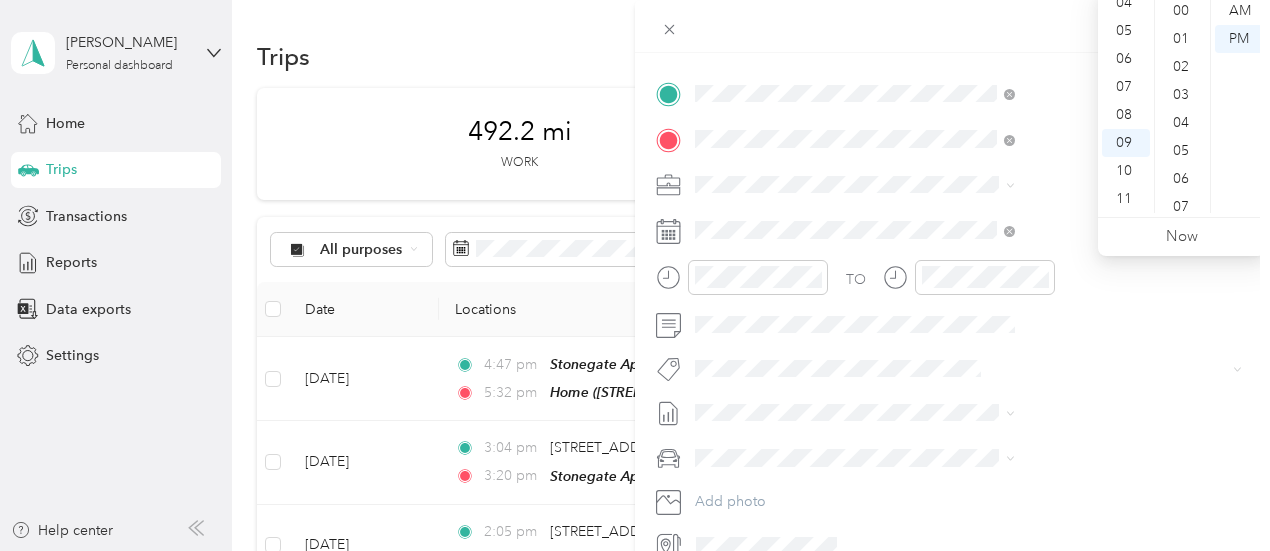 click on "03" at bounding box center [1183, 95] 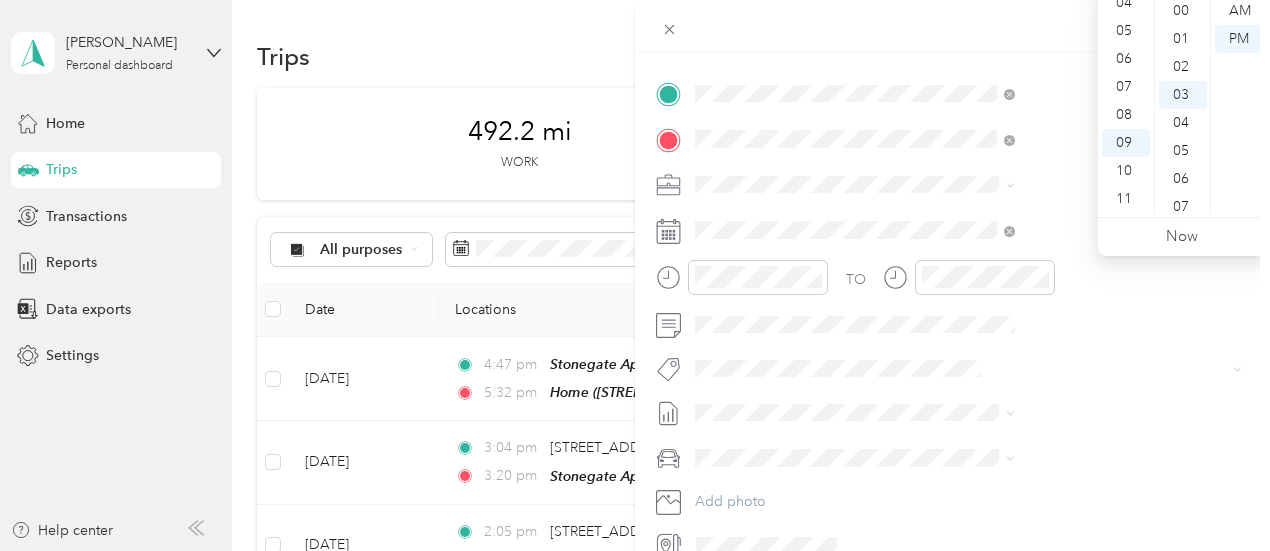 scroll, scrollTop: 84, scrollLeft: 0, axis: vertical 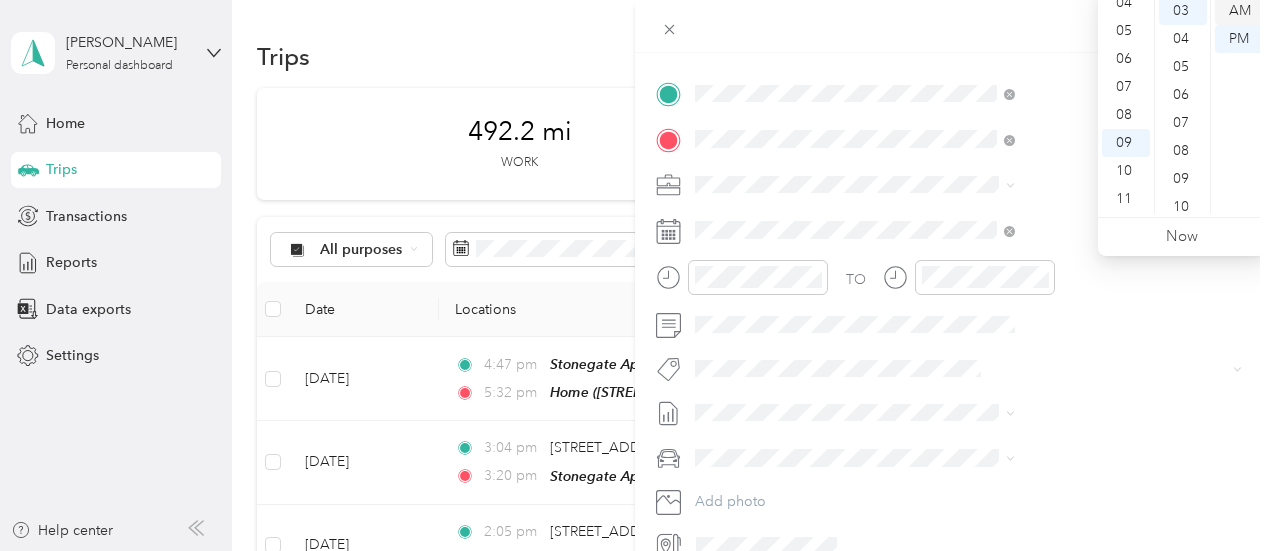 click on "AM" at bounding box center [1239, 11] 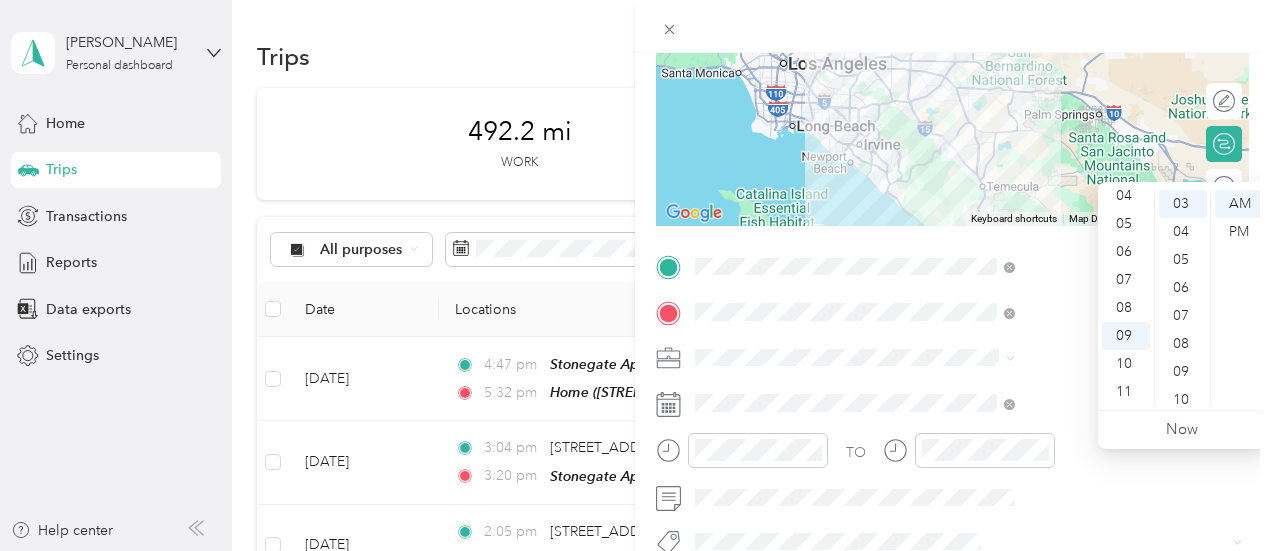 scroll, scrollTop: 200, scrollLeft: 0, axis: vertical 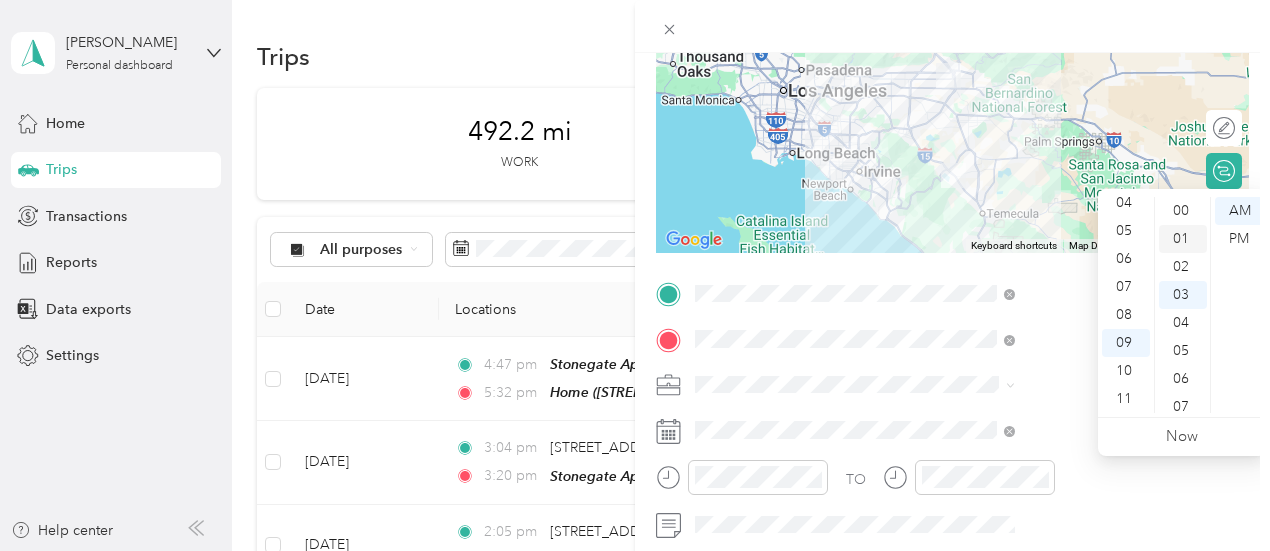 click on "01" at bounding box center (1183, 239) 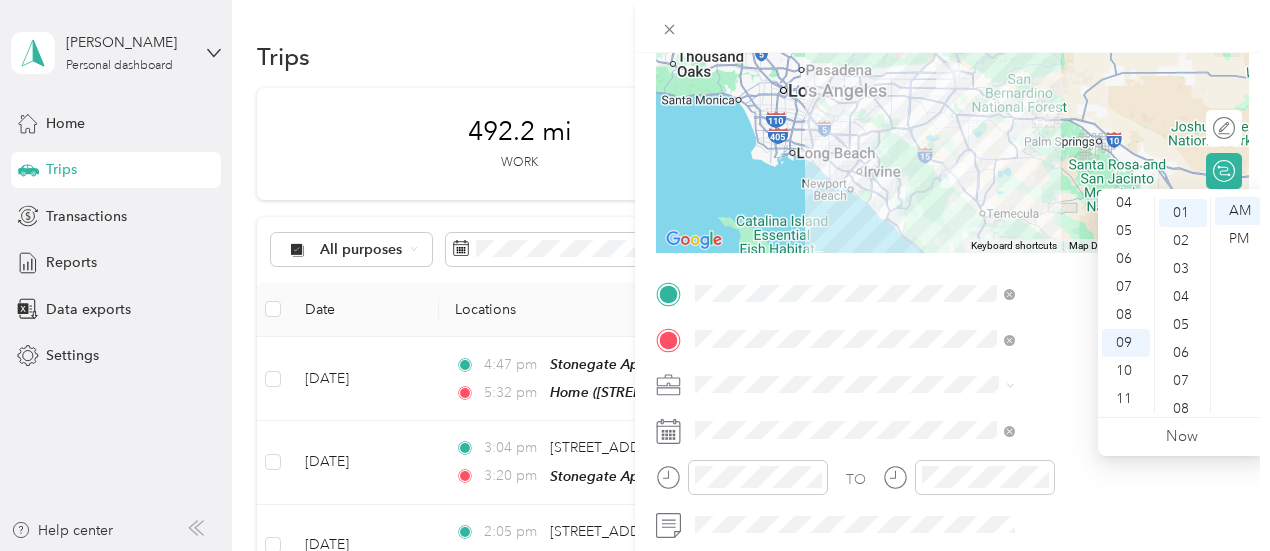 scroll, scrollTop: 28, scrollLeft: 0, axis: vertical 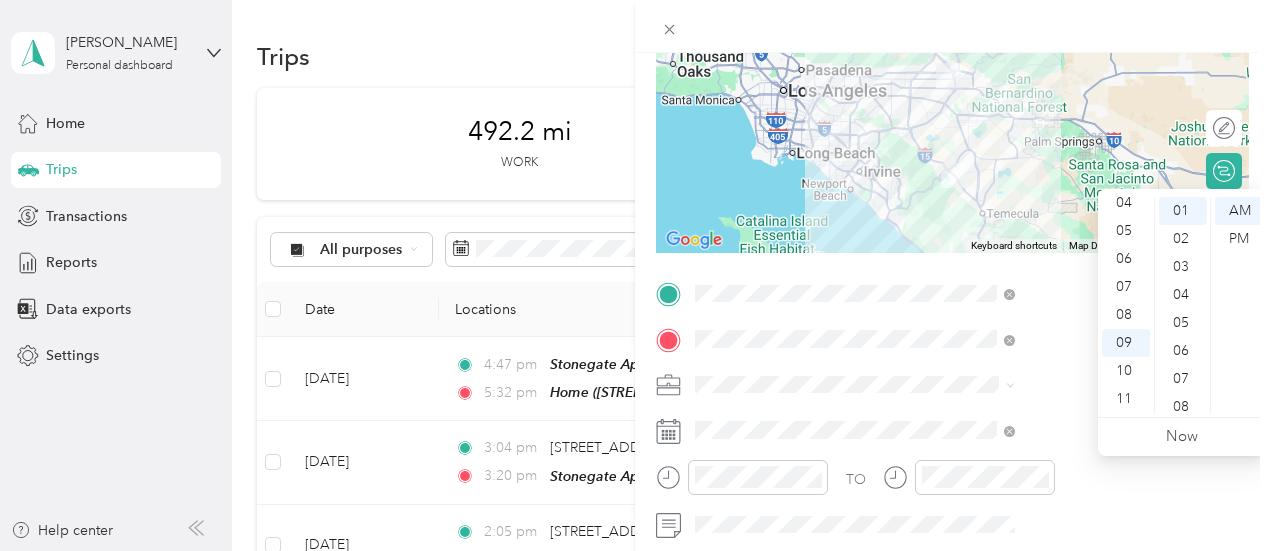 click on "New Trip Save This trip cannot be edited because it is either under review, approved, or paid. Contact your Team Manager to edit it. Miles ← Move left → Move right ↑ Move up ↓ Move down + Zoom in - Zoom out Home Jump left by 75% End Jump right by 75% Page Up Jump up by 75% Page Down Jump down by 75% To navigate, press the arrow keys. Keyboard shortcuts Map Data Map data ©2025 Google, INEGI Map data ©2025 Google, INEGI 20 km  Click to toggle between metric and imperial units Terms Report a map error Edit route Calculate route Round trip TO Add photo" at bounding box center (952, 314) 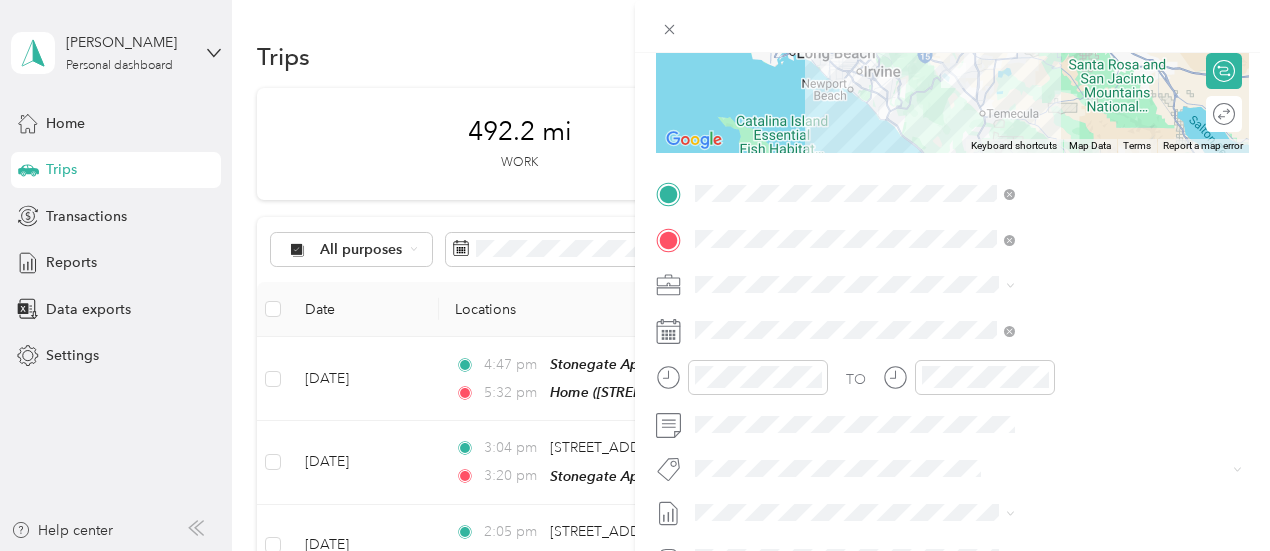 scroll, scrollTop: 0, scrollLeft: 0, axis: both 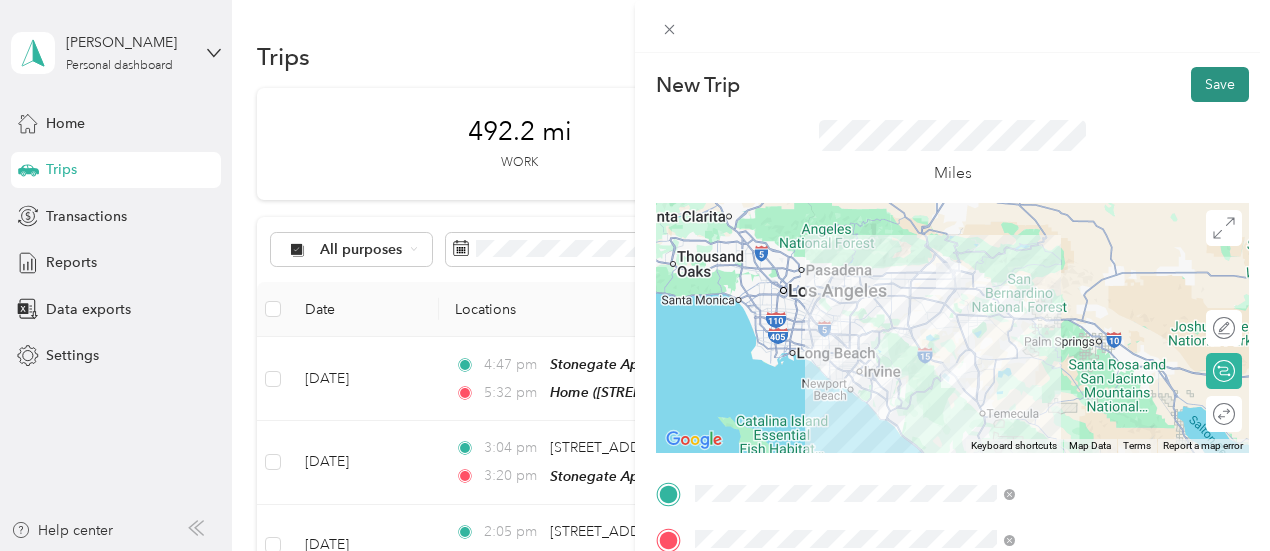 click on "Save" at bounding box center (1220, 84) 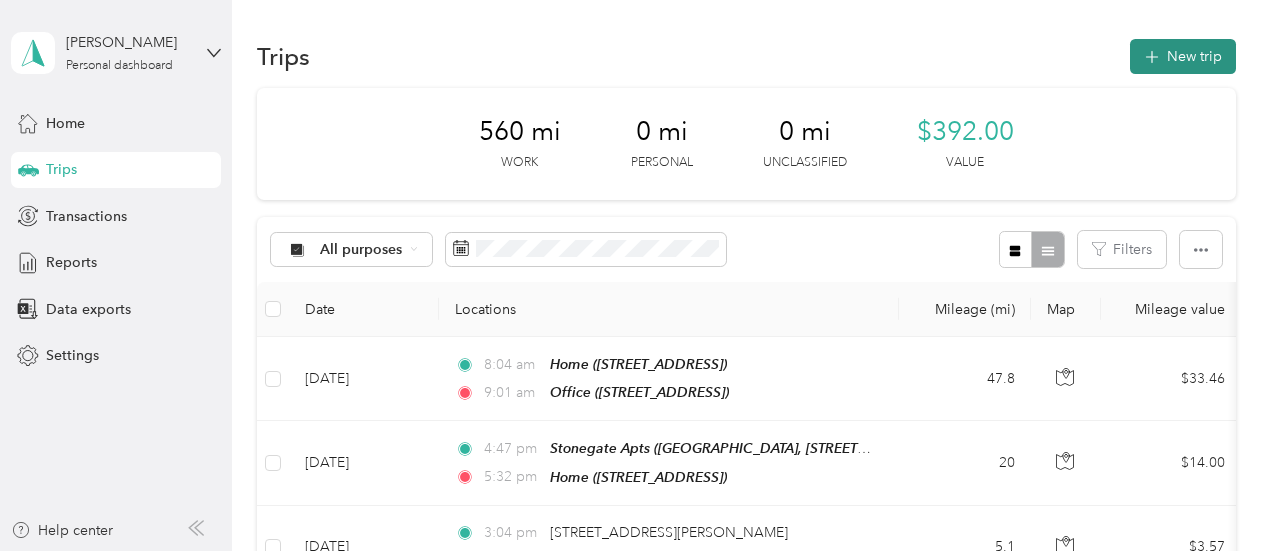 click on "New trip" at bounding box center [1183, 56] 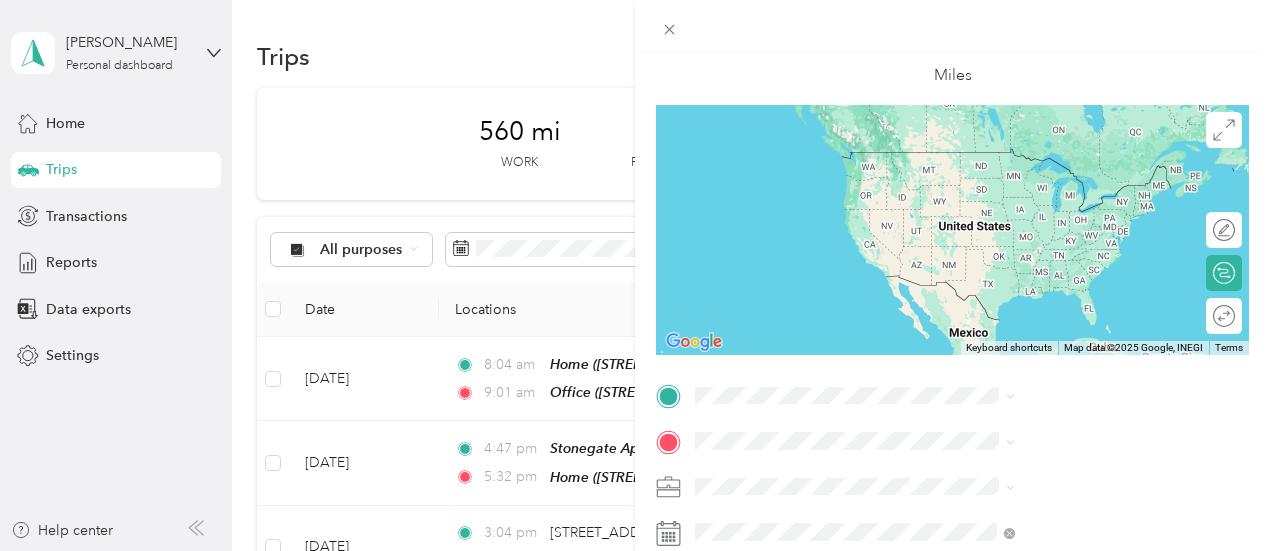 scroll, scrollTop: 300, scrollLeft: 0, axis: vertical 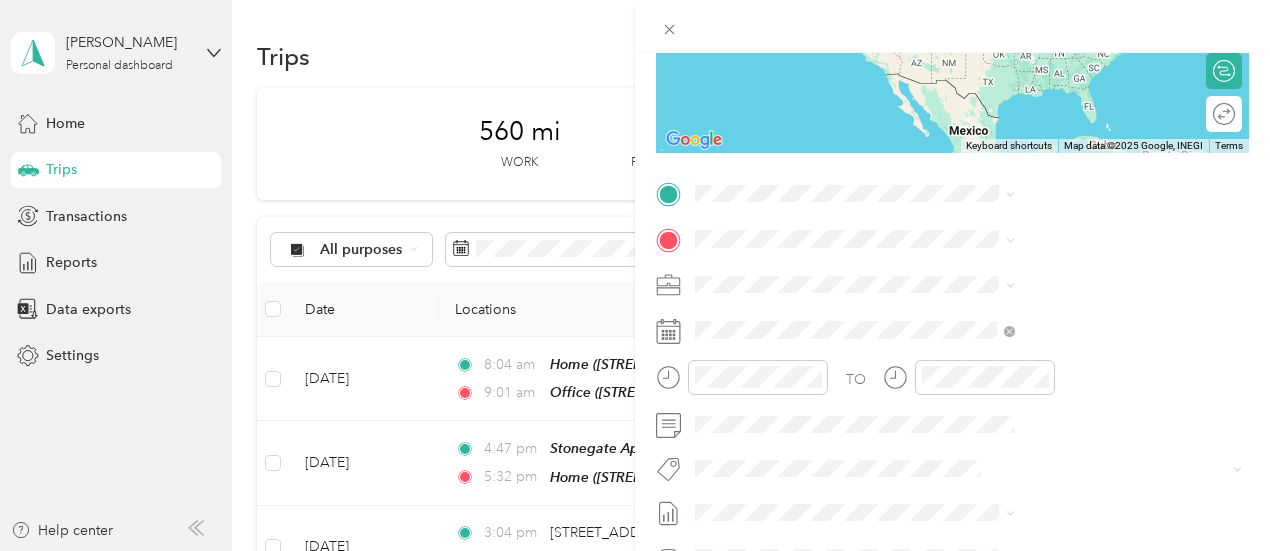 click on "[STREET_ADDRESS]" at bounding box center (1007, 392) 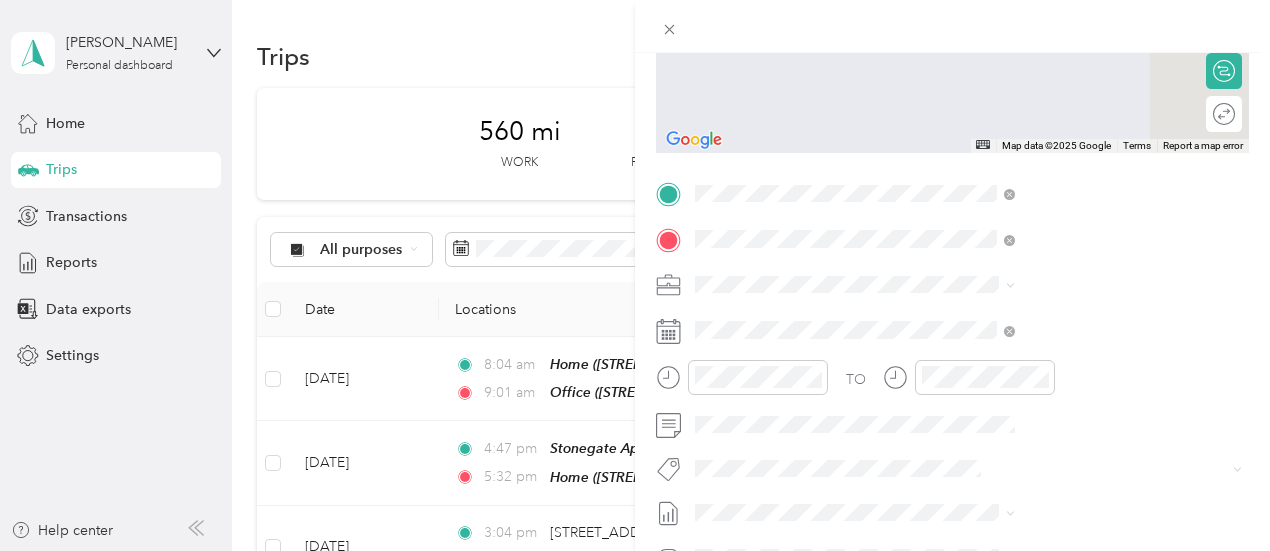 click on "[STREET_ADDRESS]" at bounding box center (1007, 340) 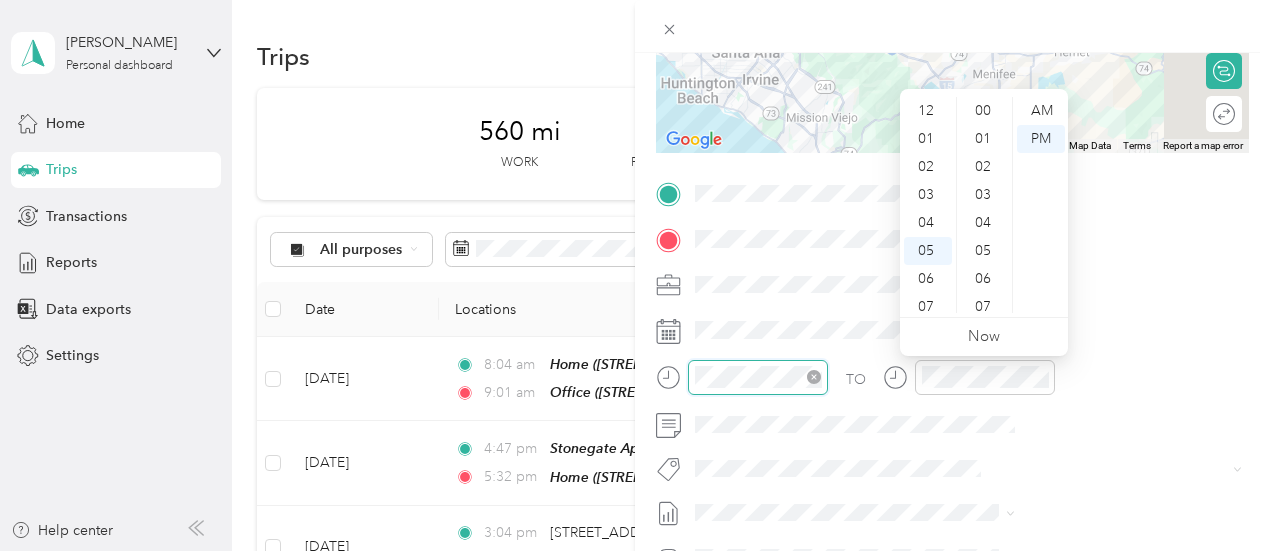 scroll, scrollTop: 120, scrollLeft: 0, axis: vertical 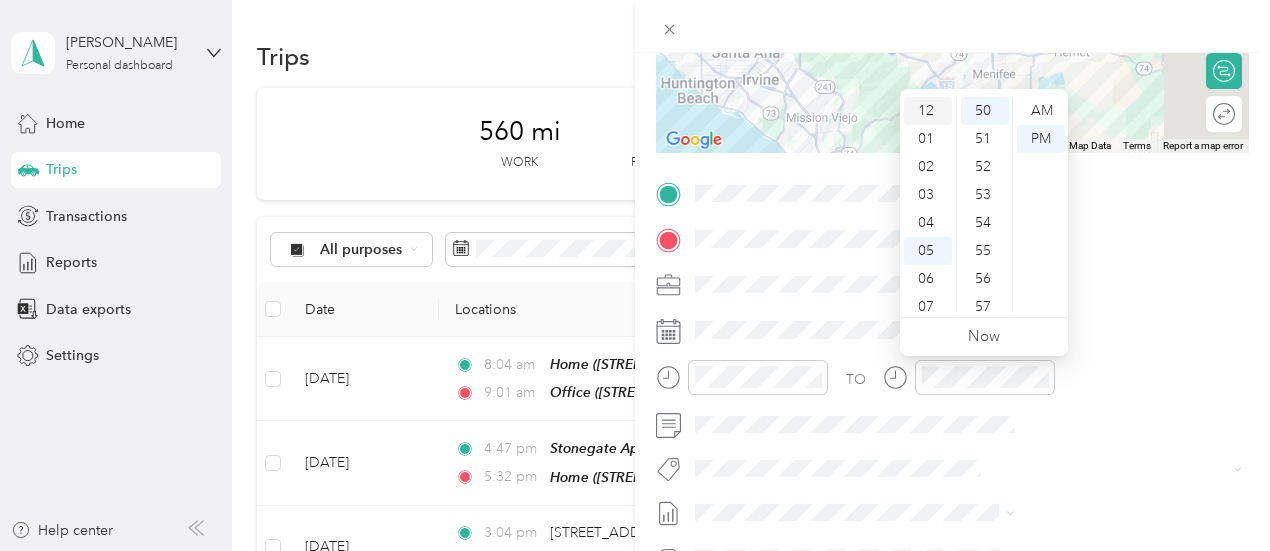 click on "12" at bounding box center (928, 111) 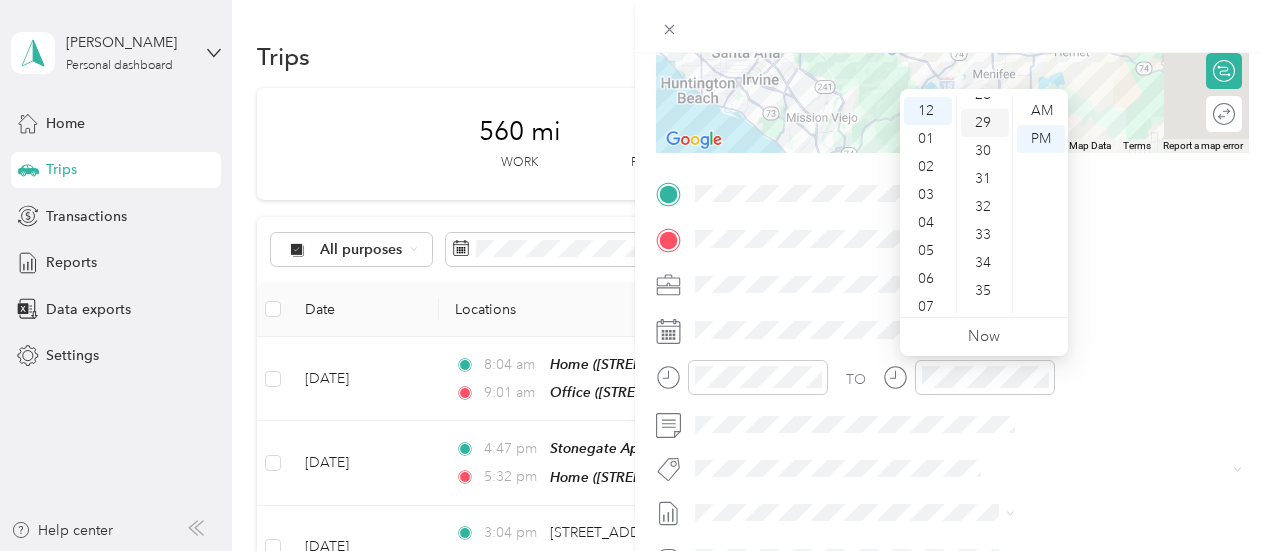 scroll, scrollTop: 700, scrollLeft: 0, axis: vertical 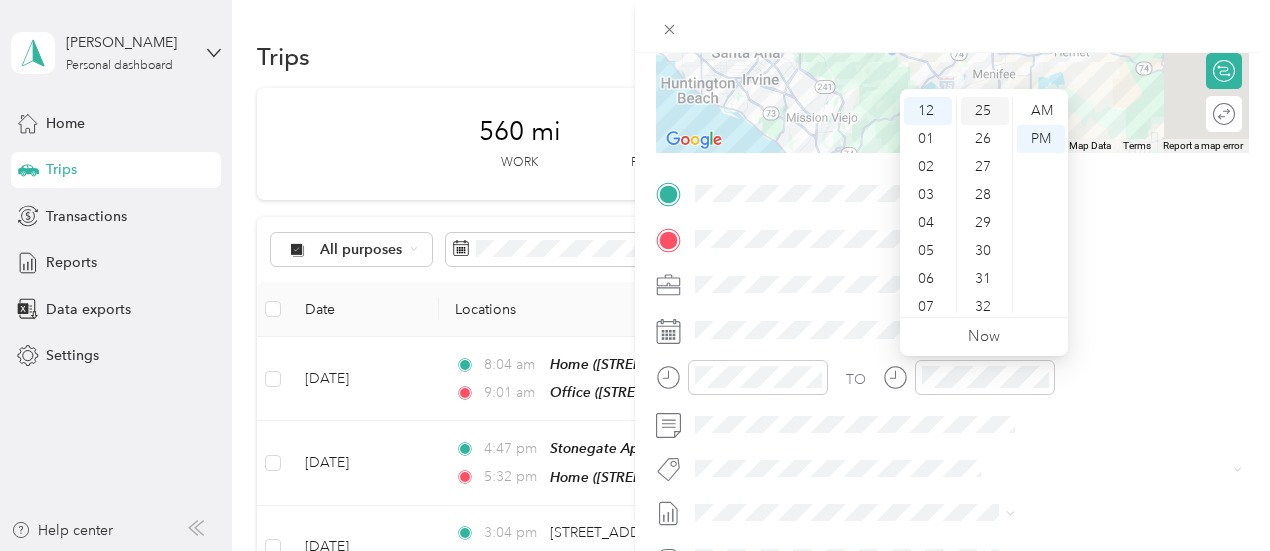 click on "25" at bounding box center [985, 111] 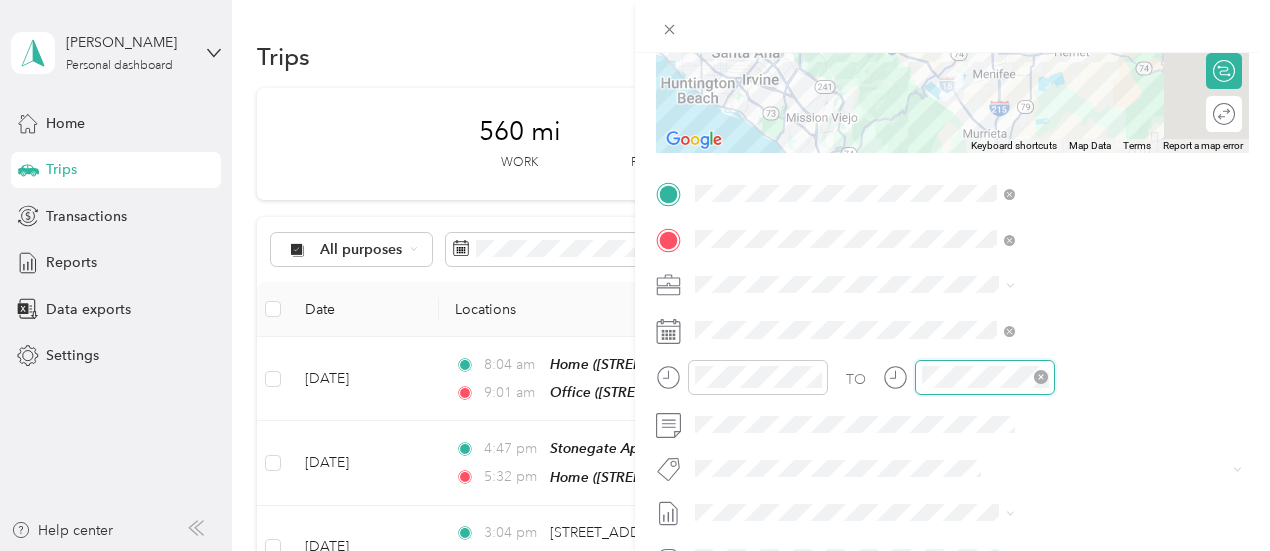 scroll, scrollTop: 120, scrollLeft: 0, axis: vertical 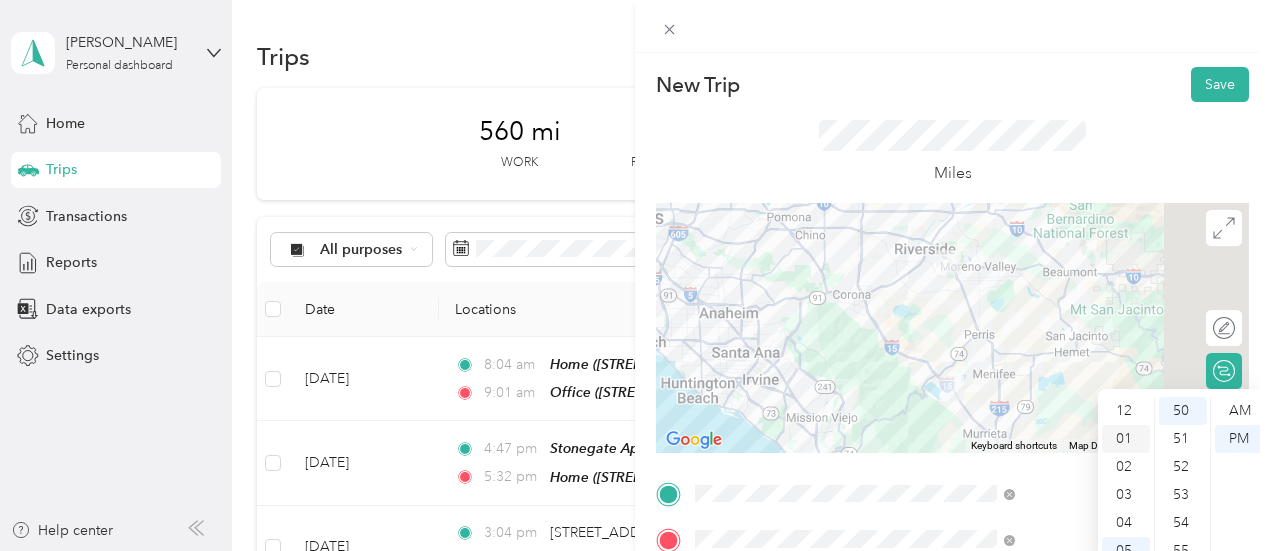 click on "01" at bounding box center [1126, 439] 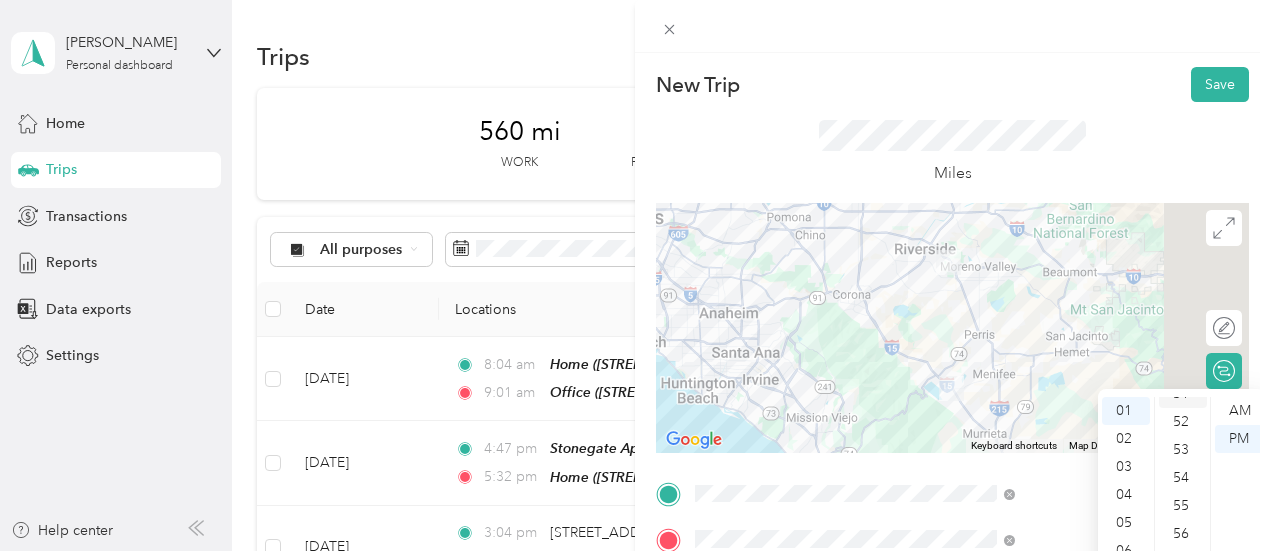 scroll, scrollTop: 1464, scrollLeft: 0, axis: vertical 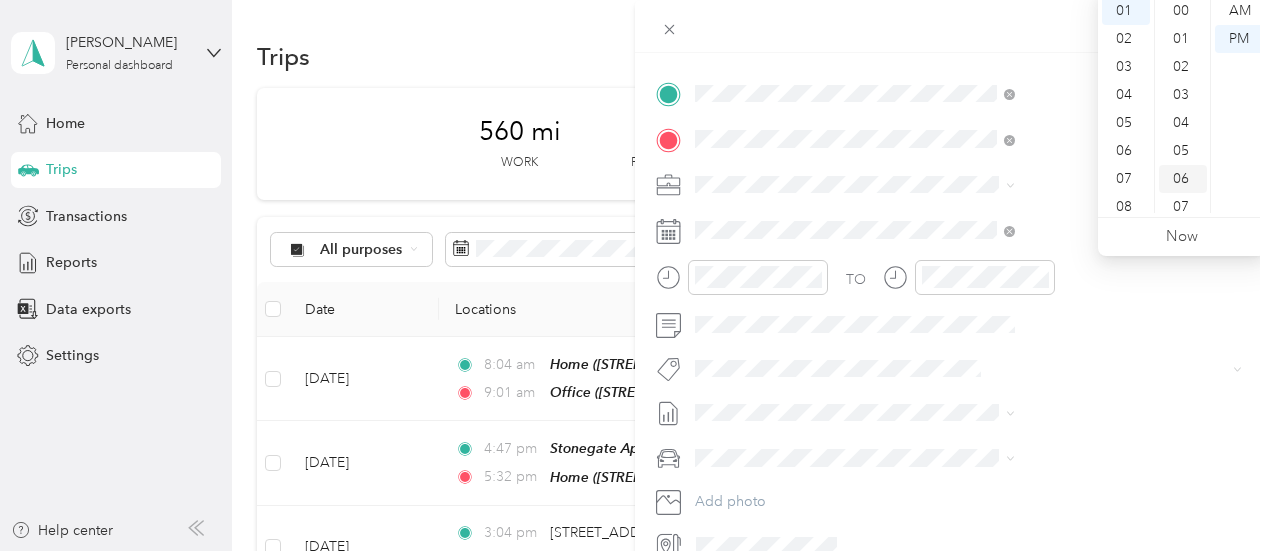 click on "06" at bounding box center [1183, 179] 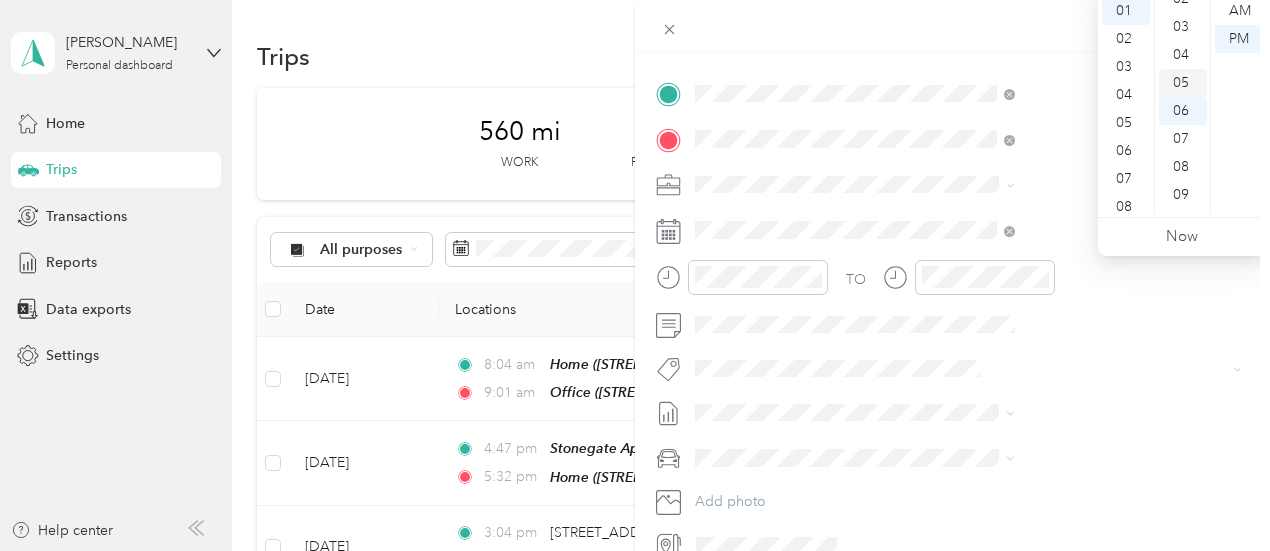 click on "05" at bounding box center [1183, 83] 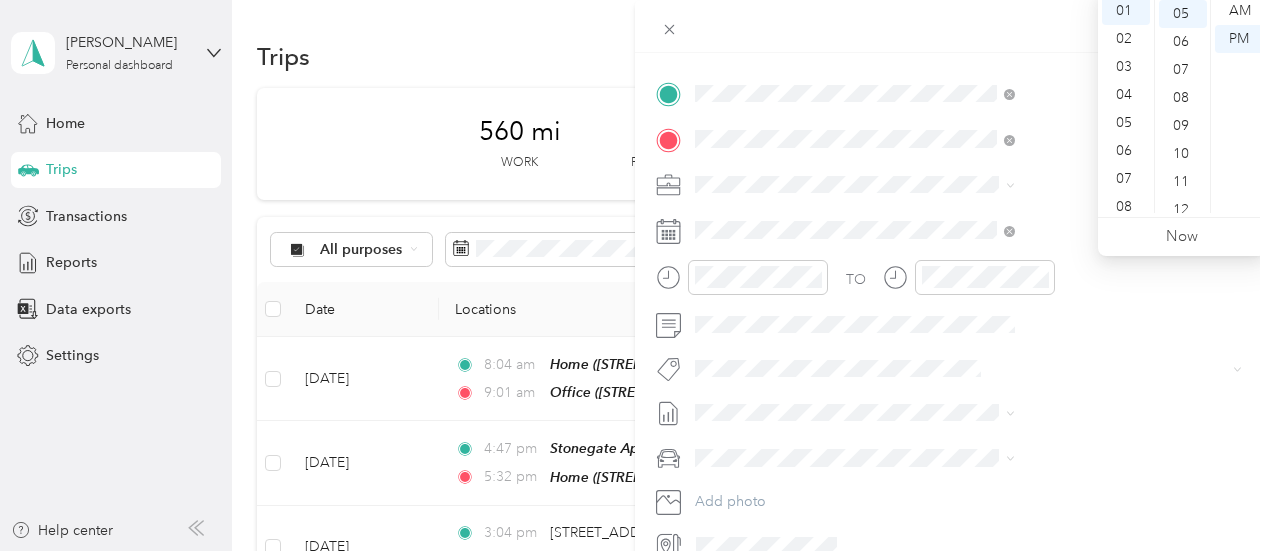 scroll, scrollTop: 140, scrollLeft: 0, axis: vertical 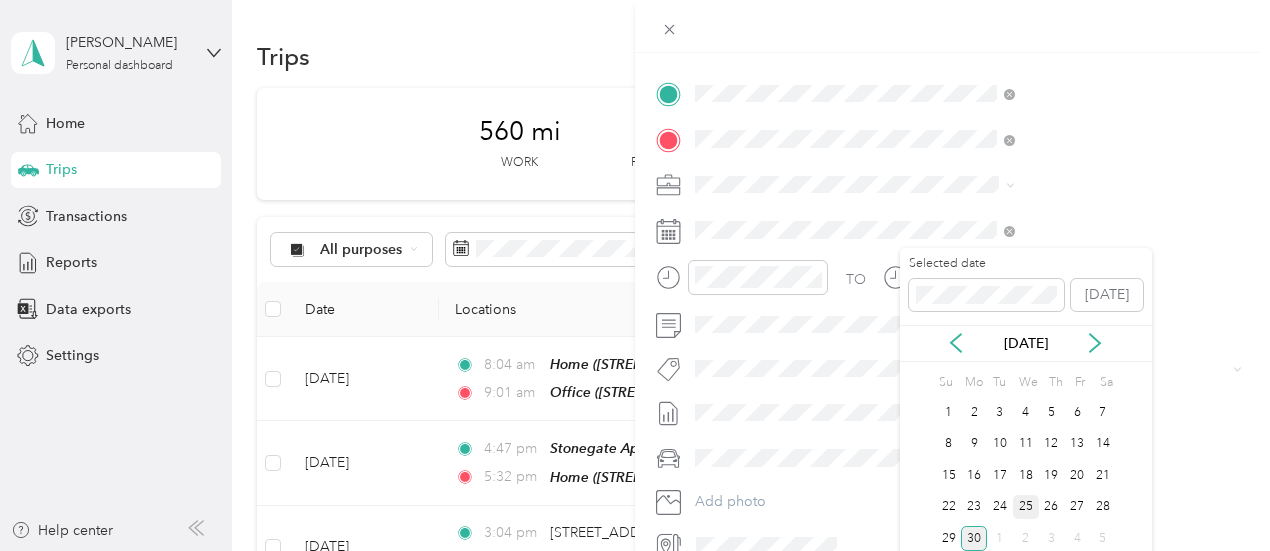 click on "25" at bounding box center (1026, 507) 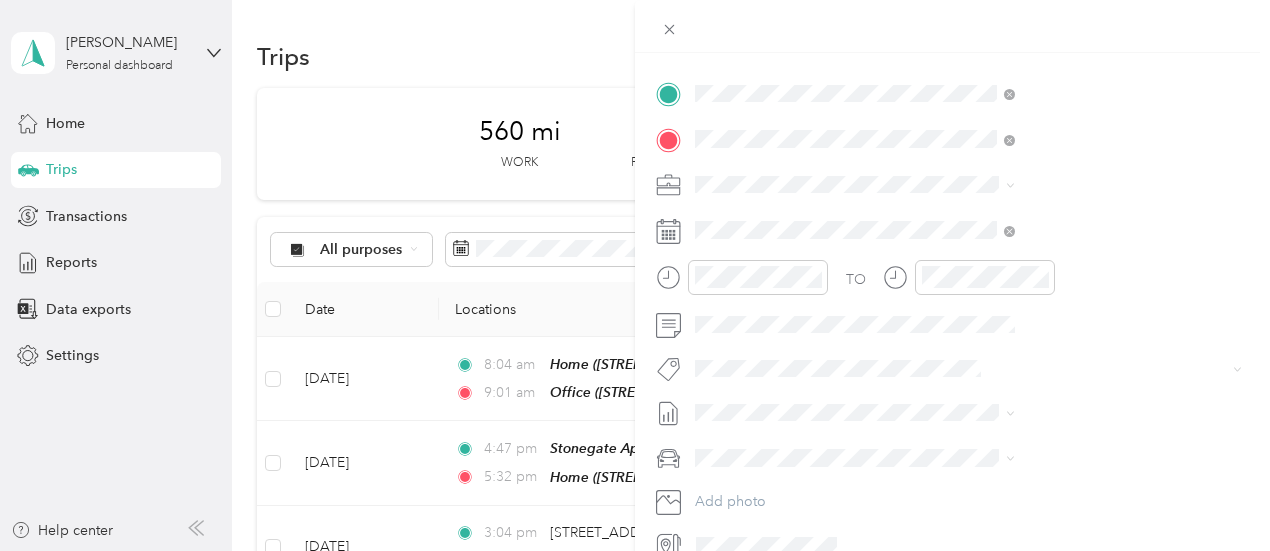 scroll, scrollTop: 0, scrollLeft: 0, axis: both 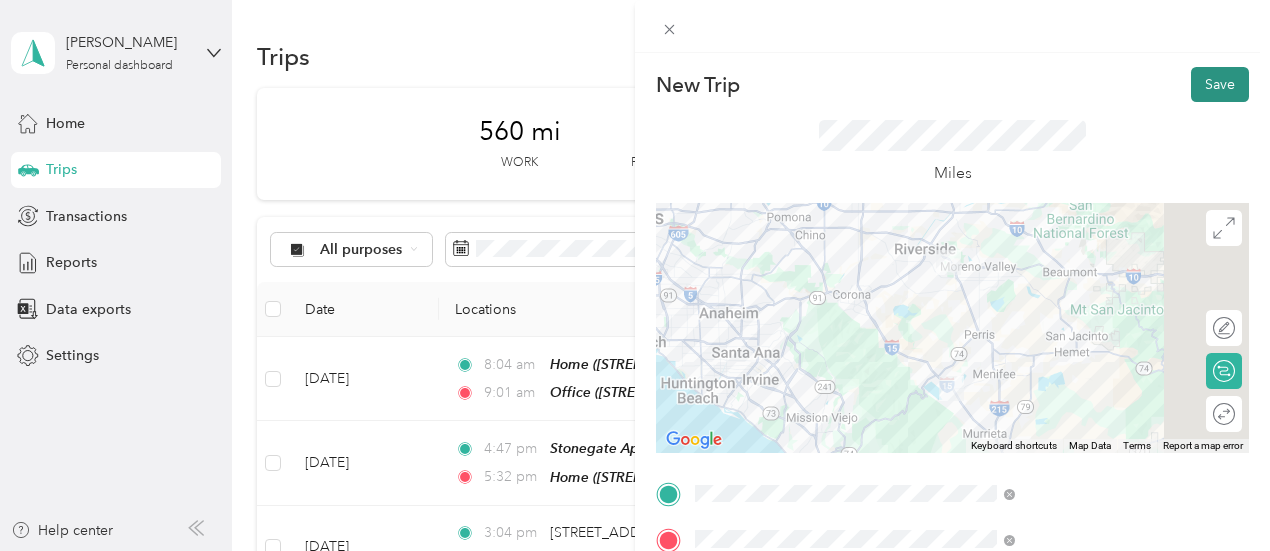 click on "Save" at bounding box center (1220, 84) 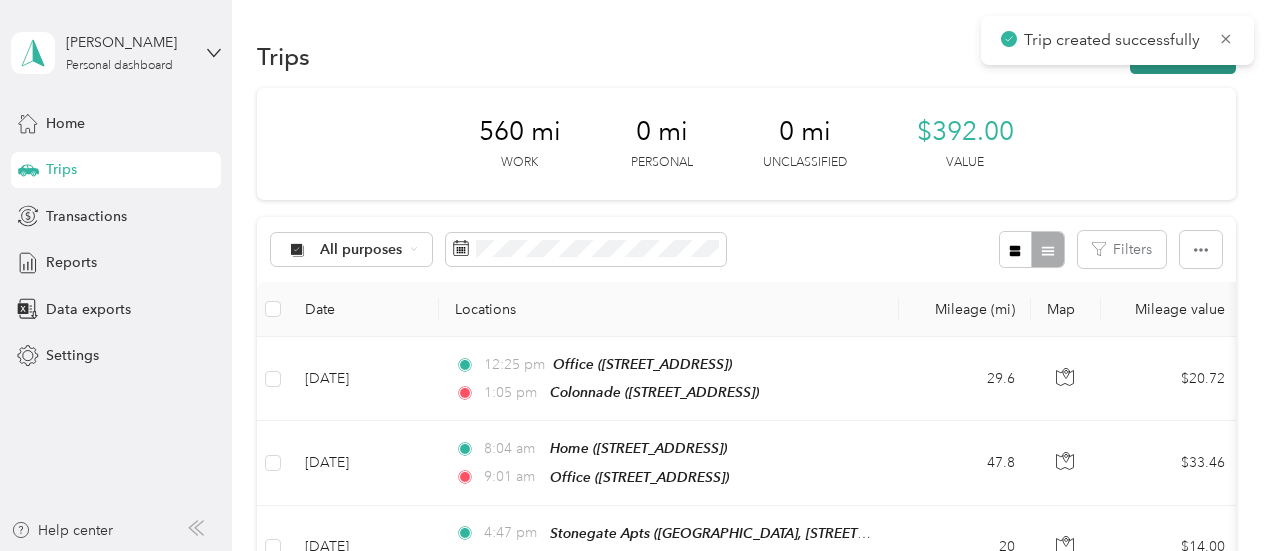 click on "New trip" at bounding box center (1183, 56) 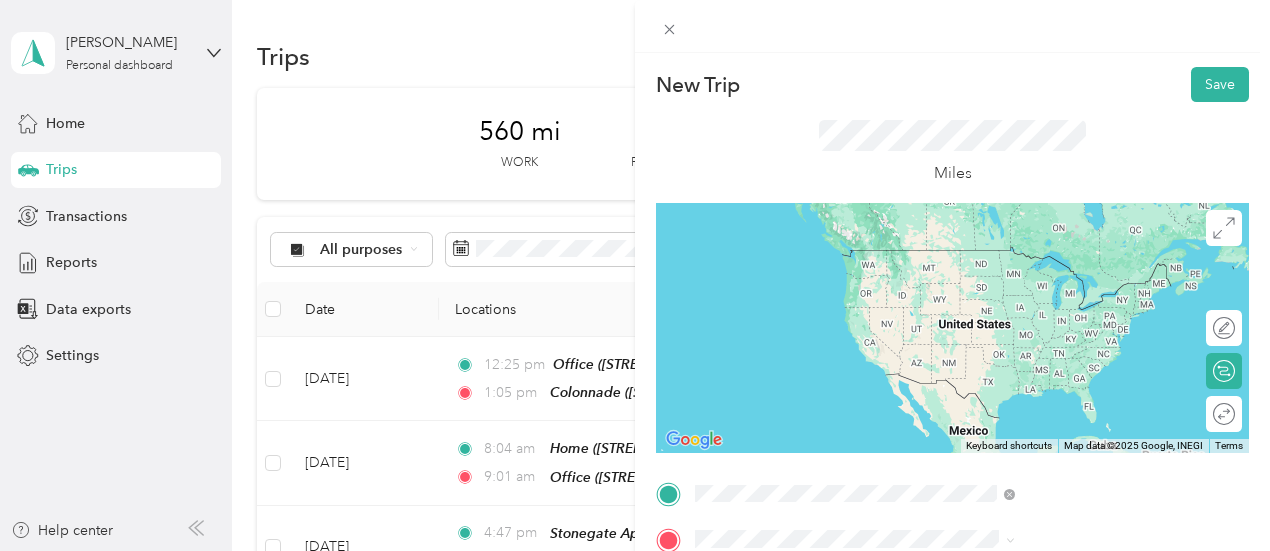 click on "[STREET_ADDRESS]" at bounding box center (1007, 279) 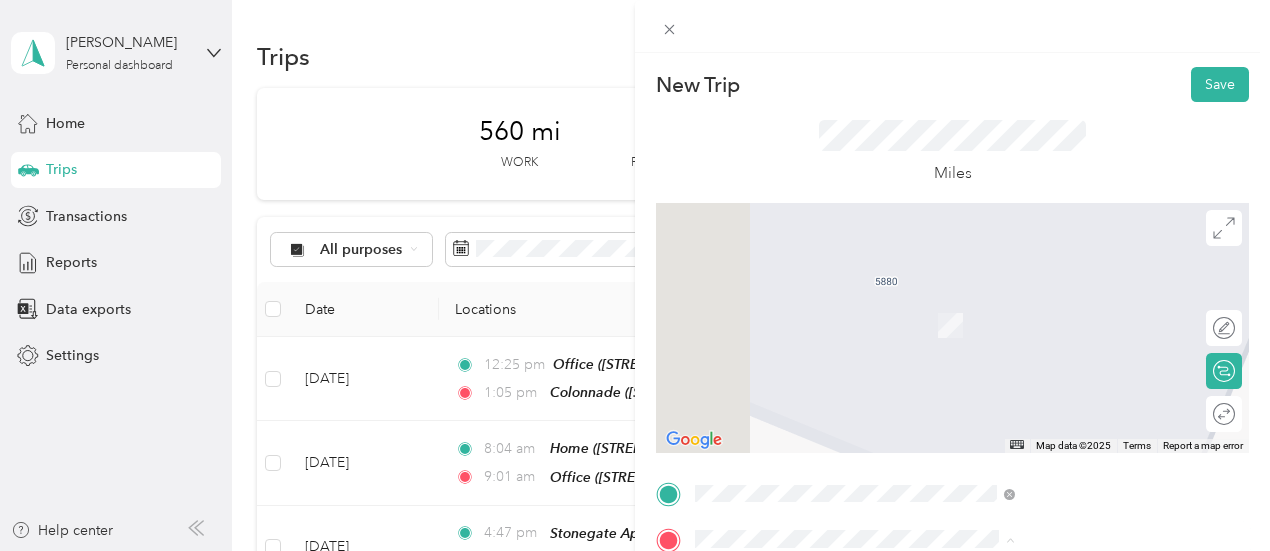 click on "YOC [GEOGRAPHIC_DATA] [STREET_ADDRESS][US_STATE]" at bounding box center [1044, 378] 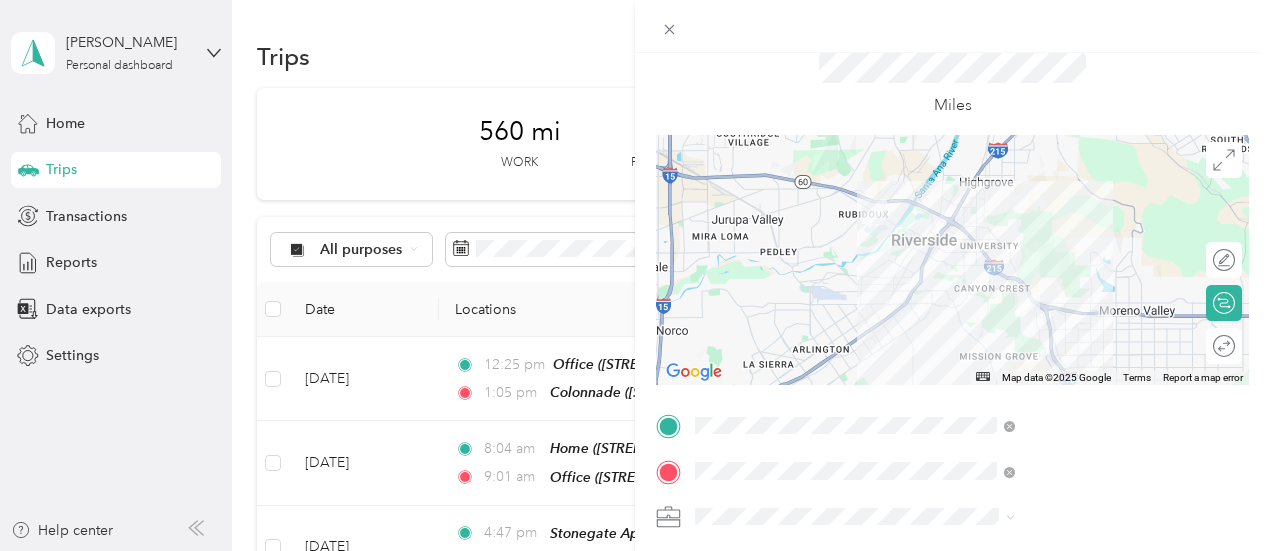scroll, scrollTop: 100, scrollLeft: 0, axis: vertical 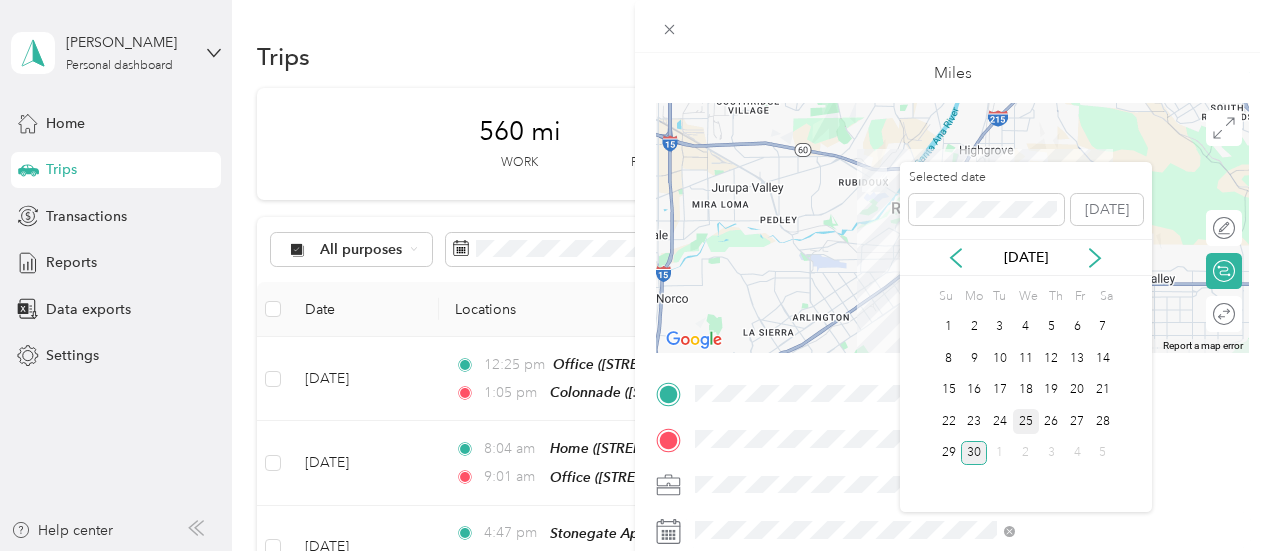 click on "25" at bounding box center [1026, 421] 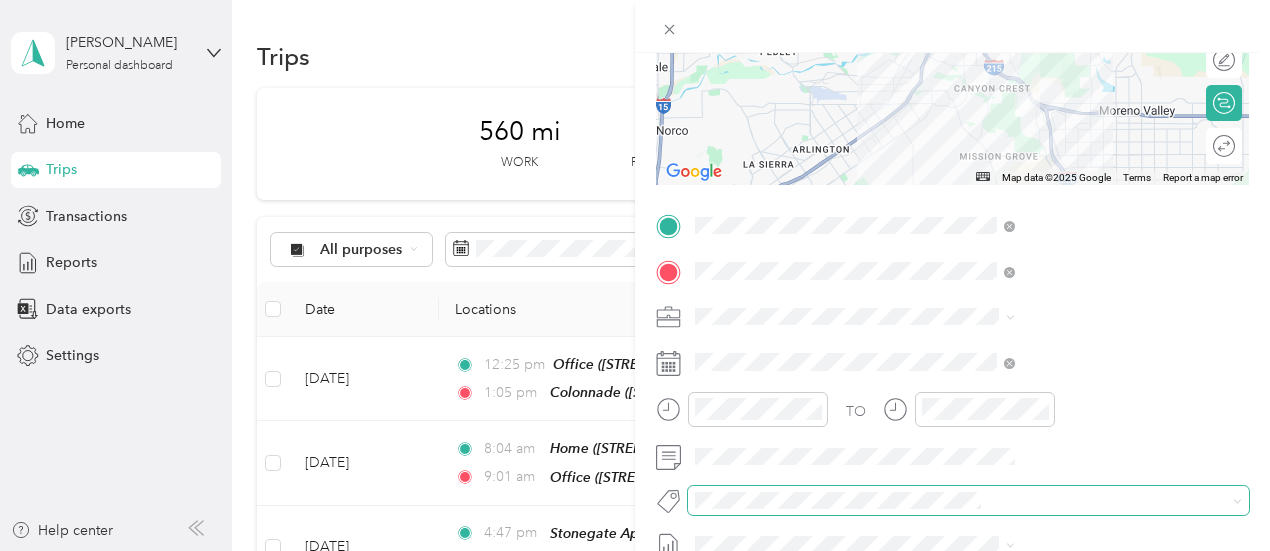 scroll, scrollTop: 300, scrollLeft: 0, axis: vertical 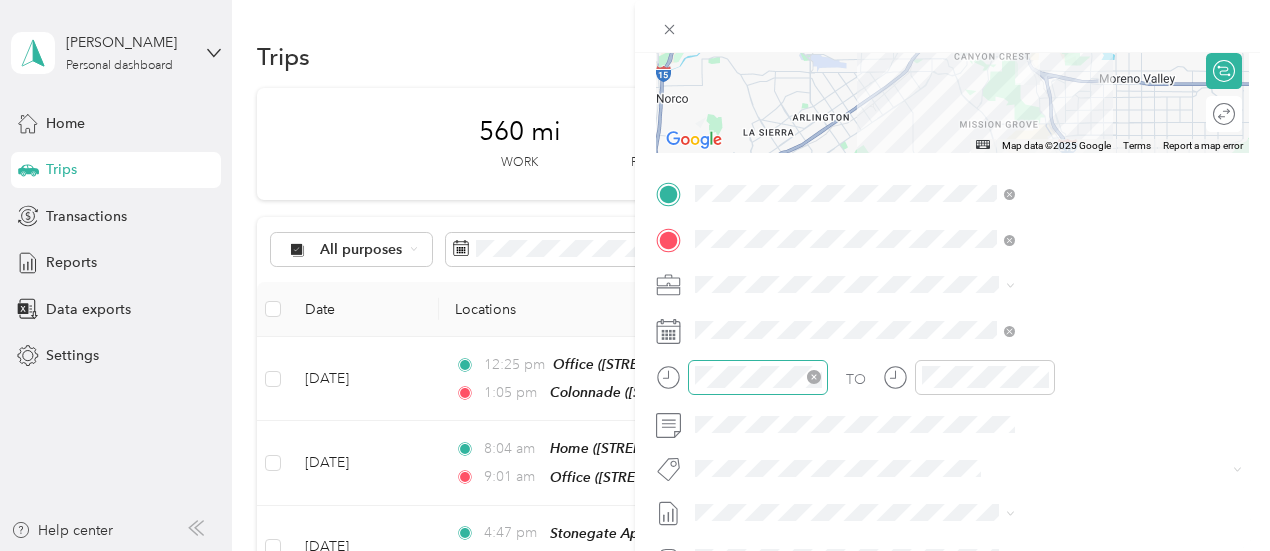 click at bounding box center [758, 377] 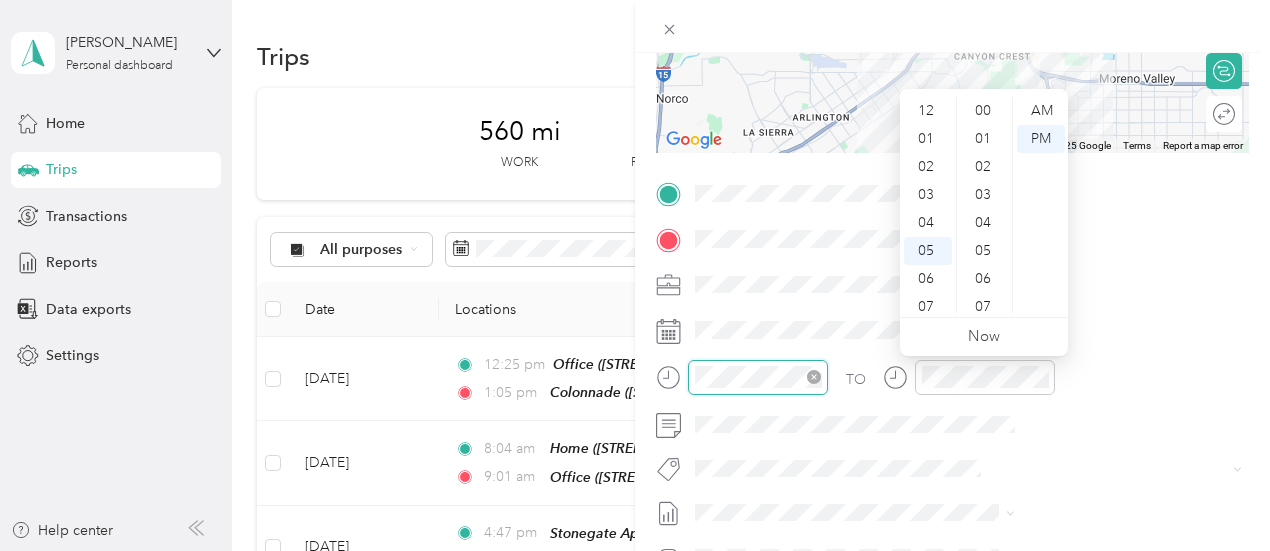scroll, scrollTop: 1400, scrollLeft: 0, axis: vertical 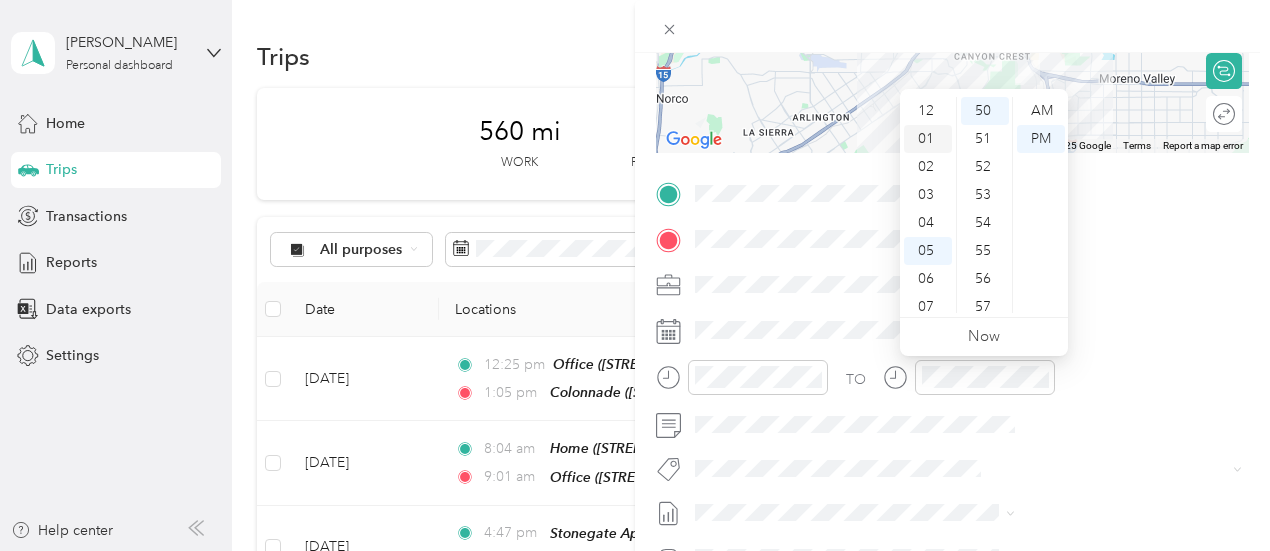 click on "01" at bounding box center [928, 139] 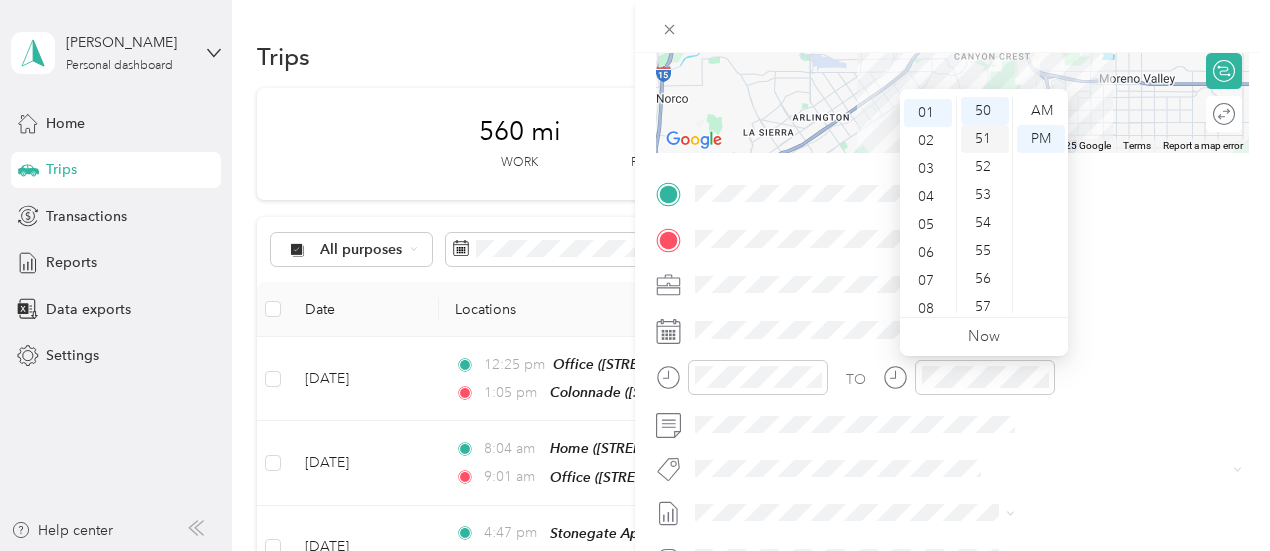 scroll, scrollTop: 28, scrollLeft: 0, axis: vertical 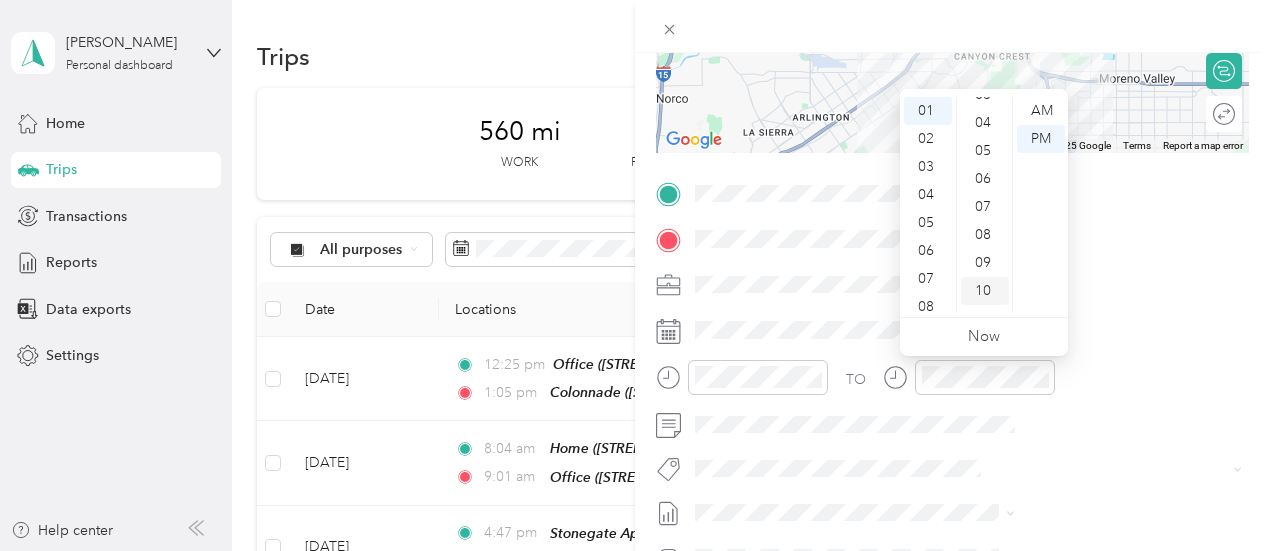 click on "10" at bounding box center (985, 291) 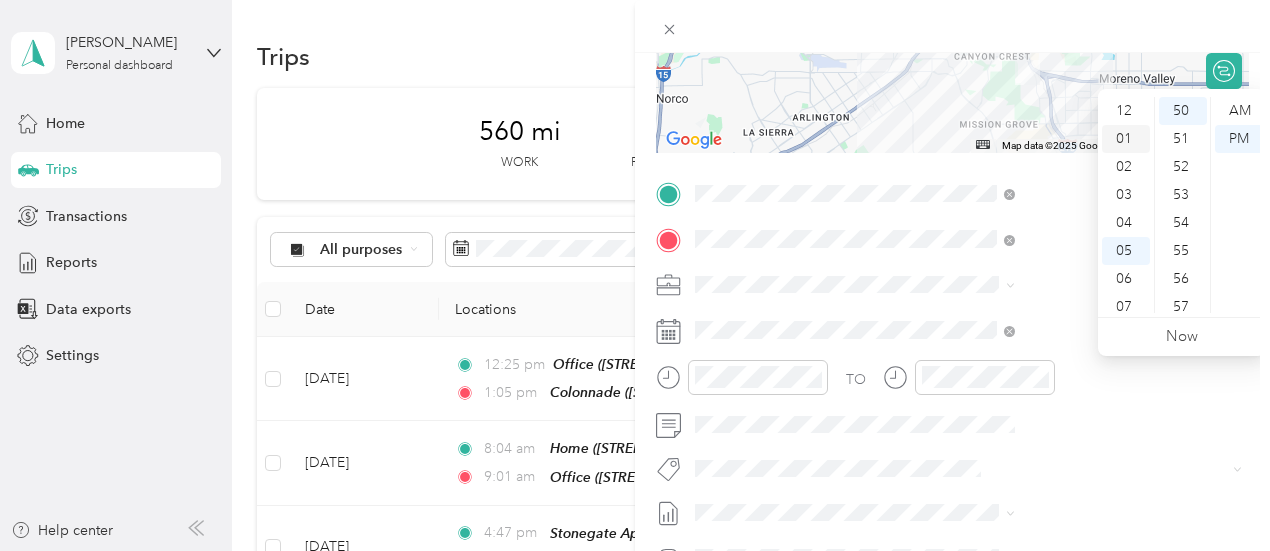 click on "01" at bounding box center (1126, 139) 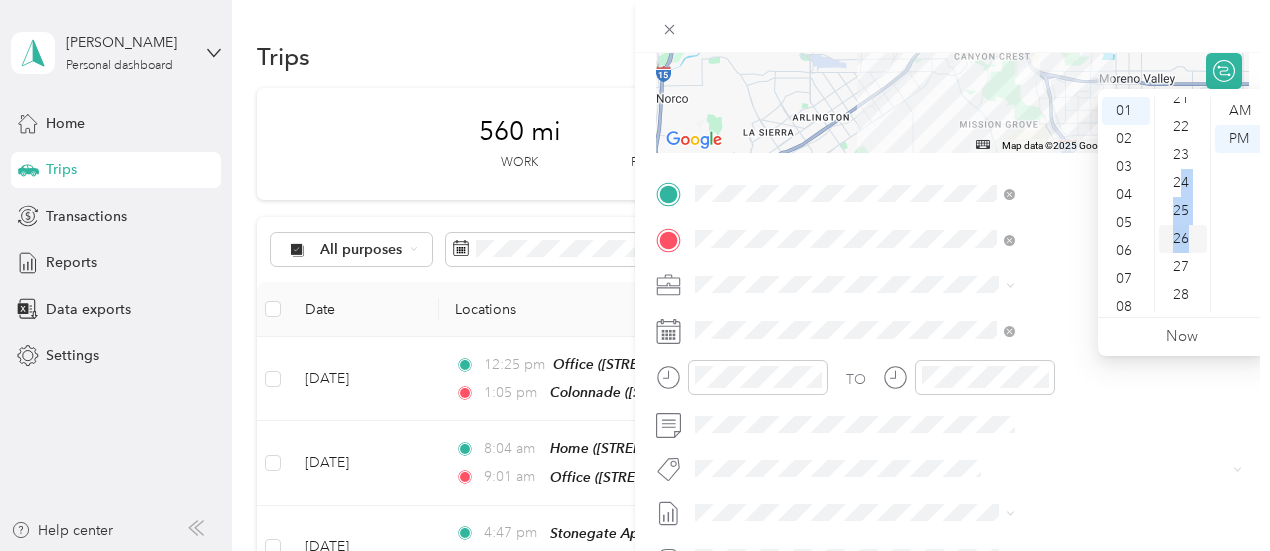 drag, startPoint x: 1180, startPoint y: 183, endPoint x: 1187, endPoint y: 243, distance: 60.40695 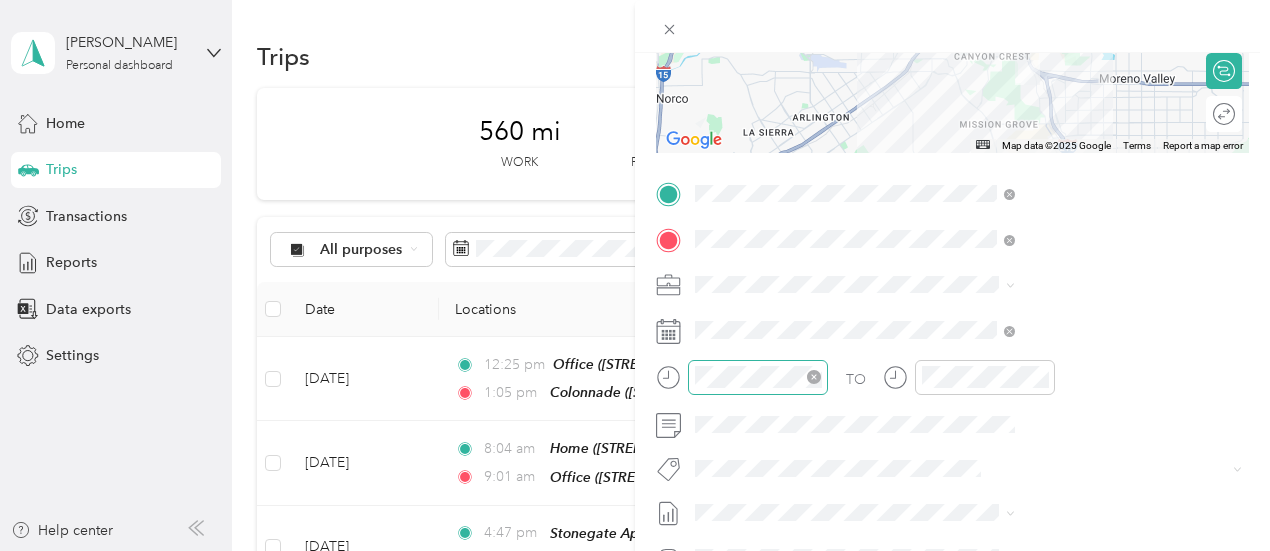 click at bounding box center [758, 377] 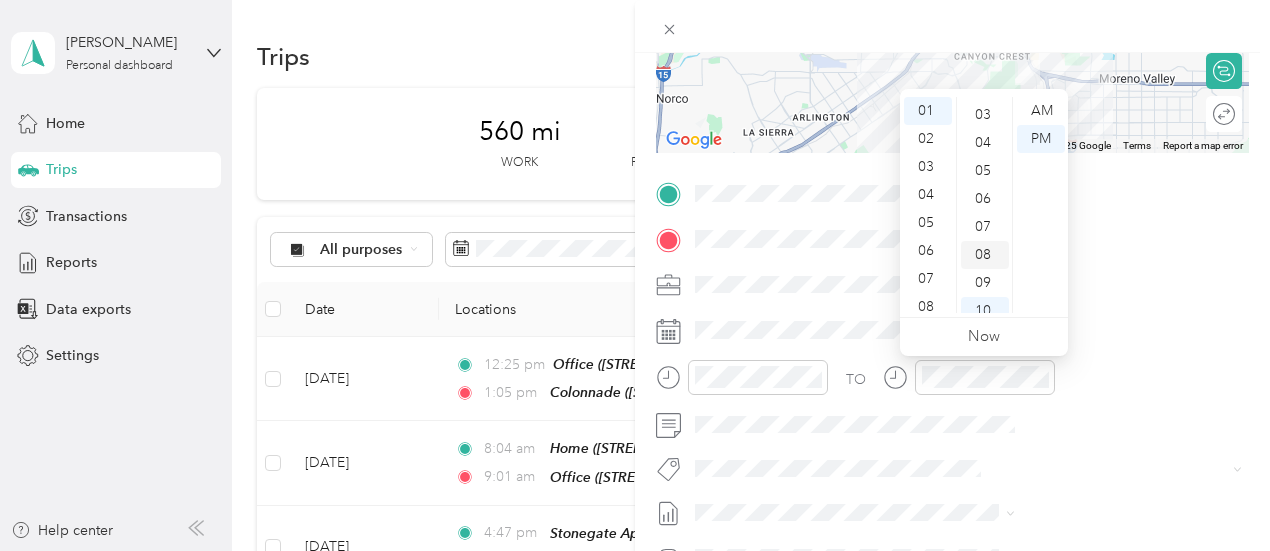 click on "08" at bounding box center [985, 255] 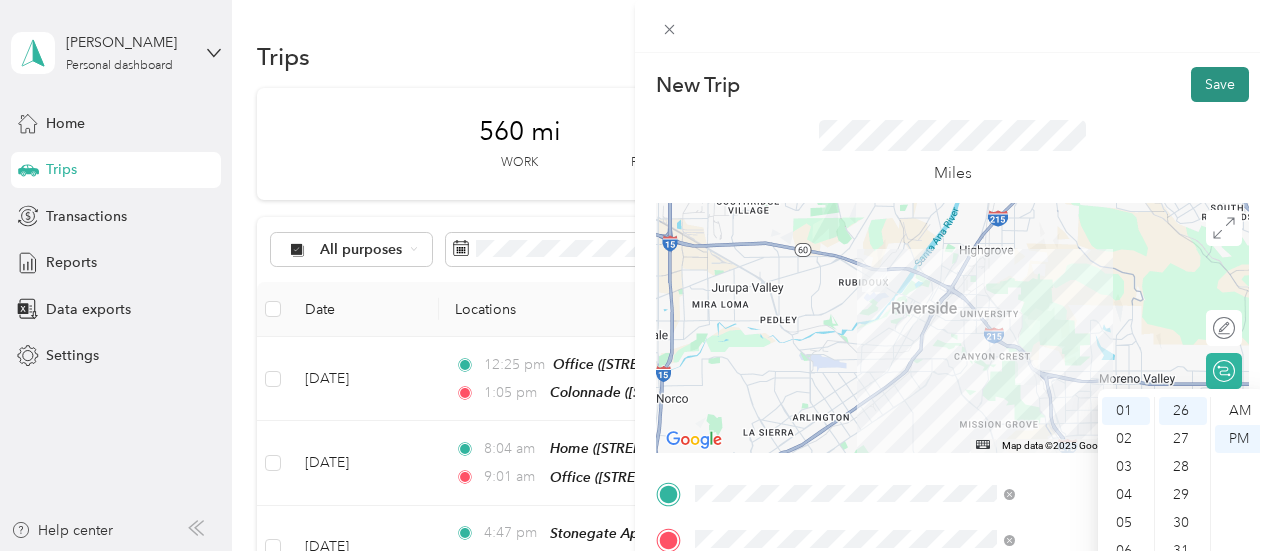 click on "Save" at bounding box center [1220, 84] 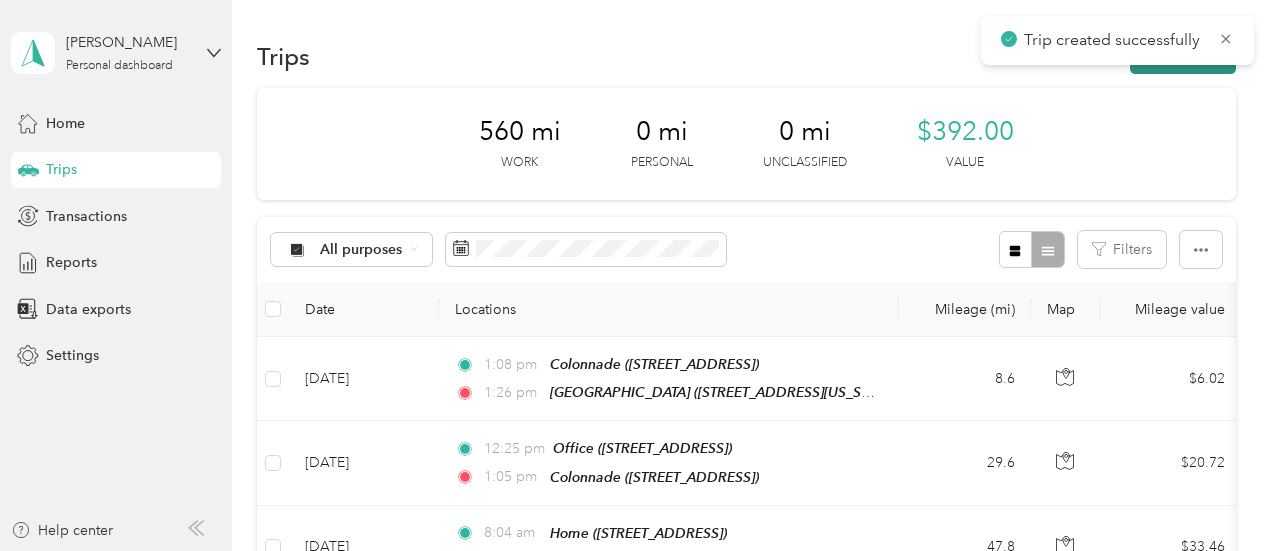 click on "New trip" at bounding box center [1183, 56] 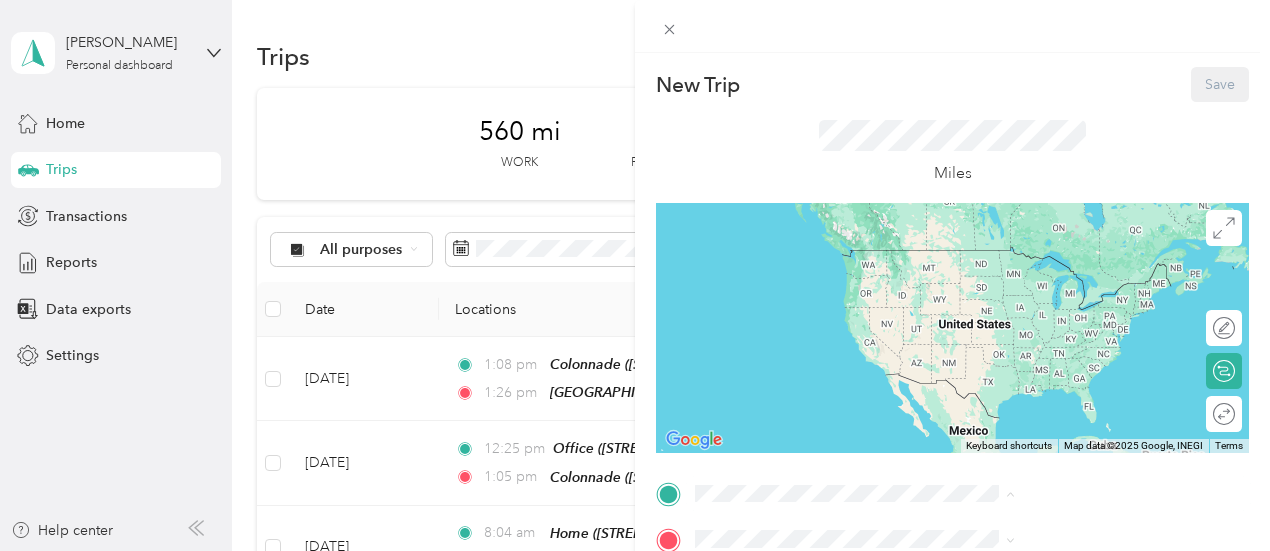 click on "YOC [GEOGRAPHIC_DATA] [STREET_ADDRESS][US_STATE]" at bounding box center [1044, 332] 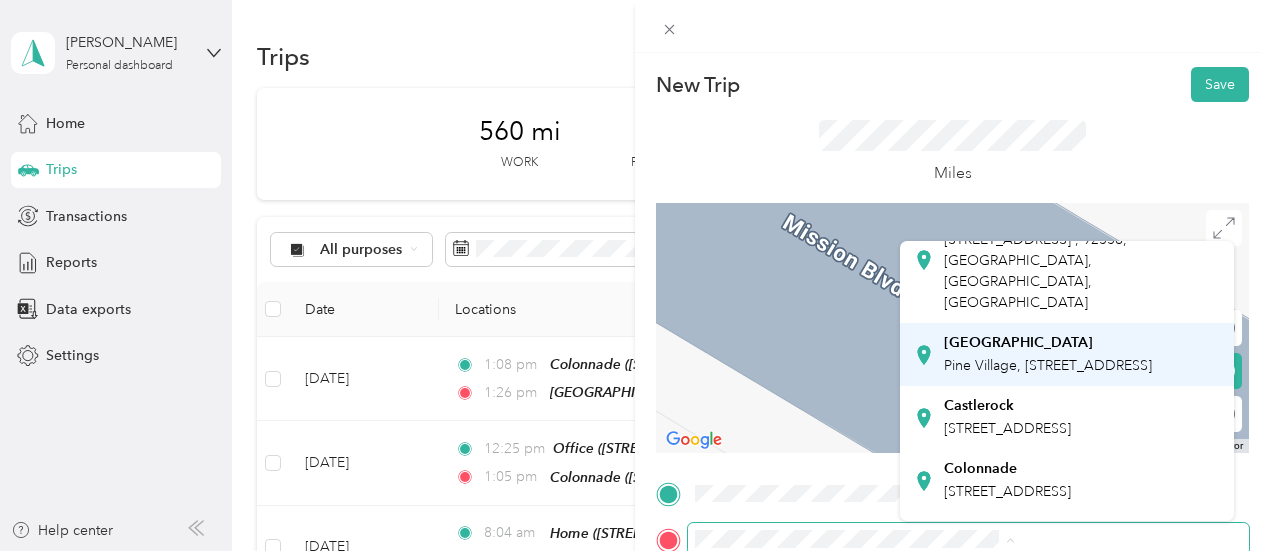 scroll, scrollTop: 400, scrollLeft: 0, axis: vertical 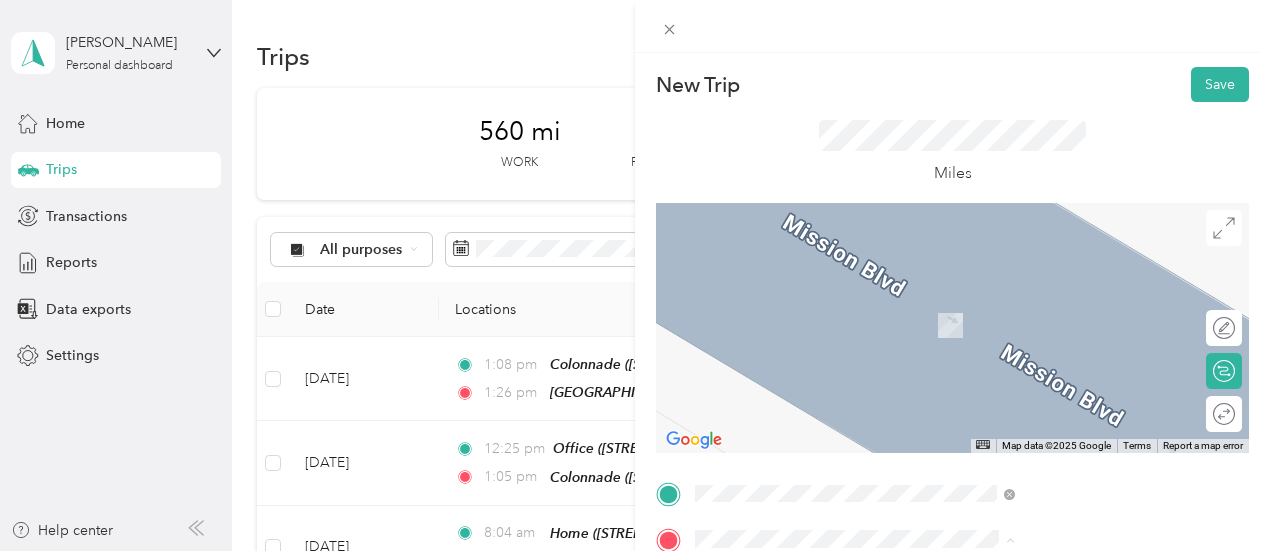 click on "[STREET_ADDRESS]" at bounding box center (1007, 408) 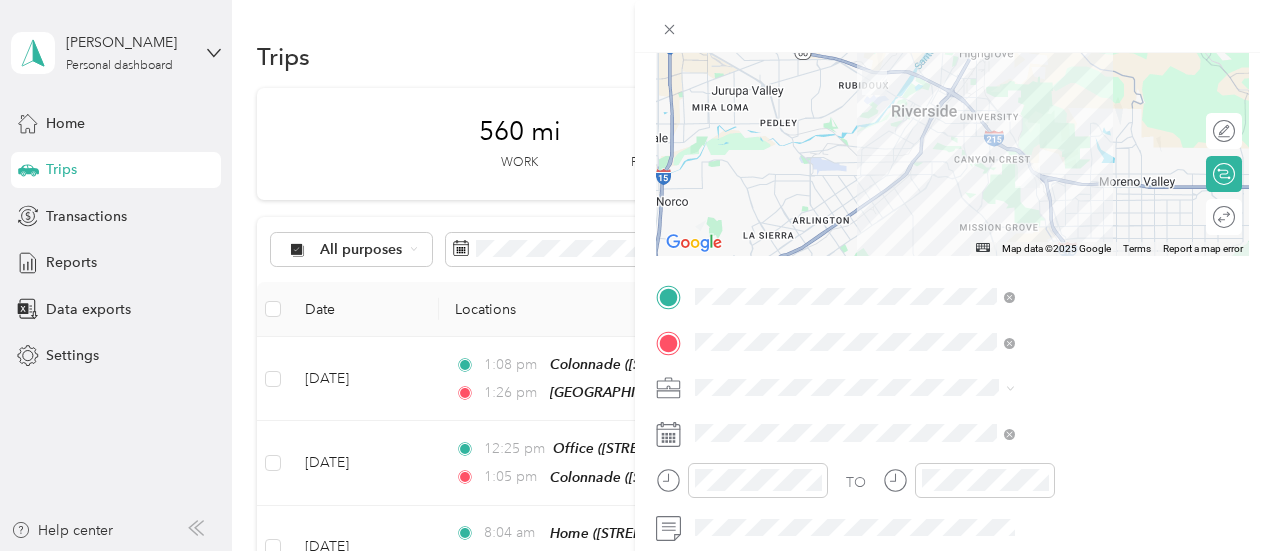 scroll, scrollTop: 200, scrollLeft: 0, axis: vertical 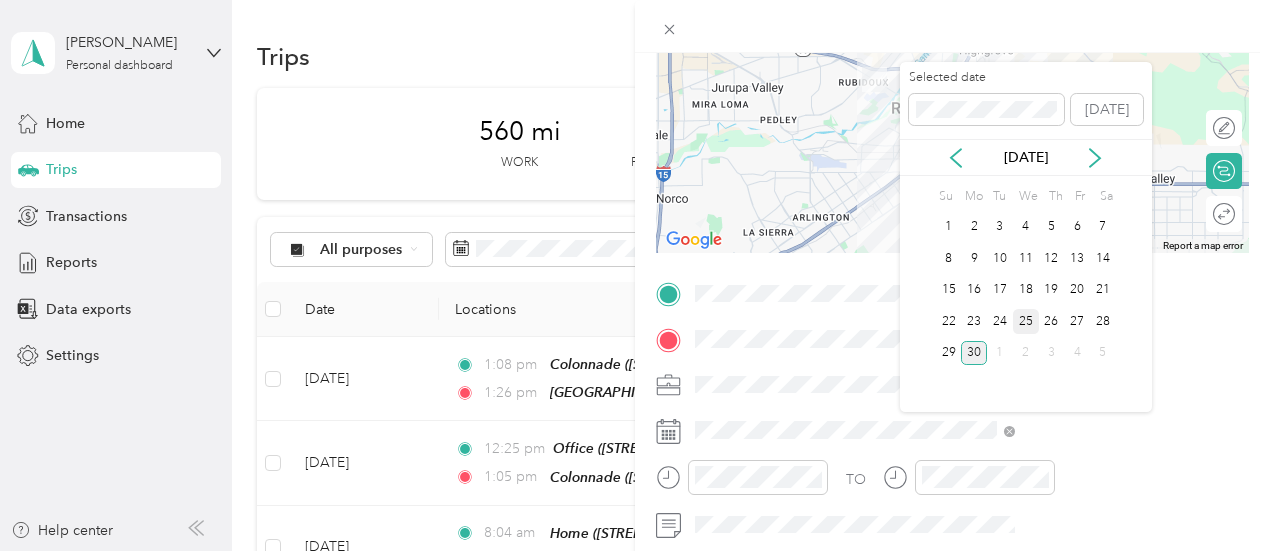click on "25" at bounding box center (1026, 321) 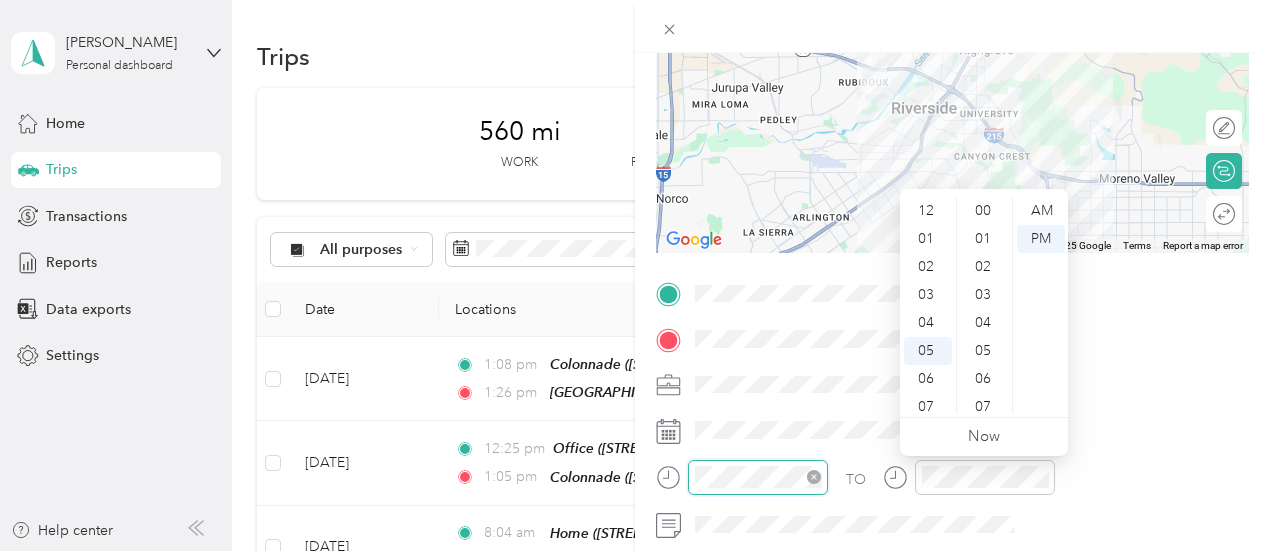 scroll, scrollTop: 1428, scrollLeft: 0, axis: vertical 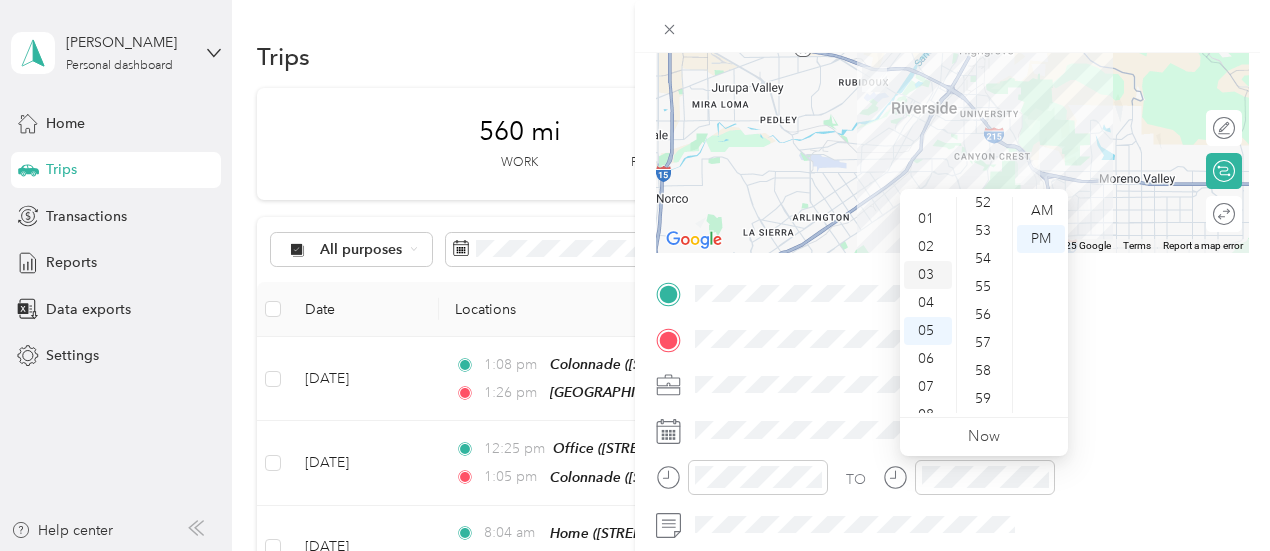click on "03" at bounding box center [928, 275] 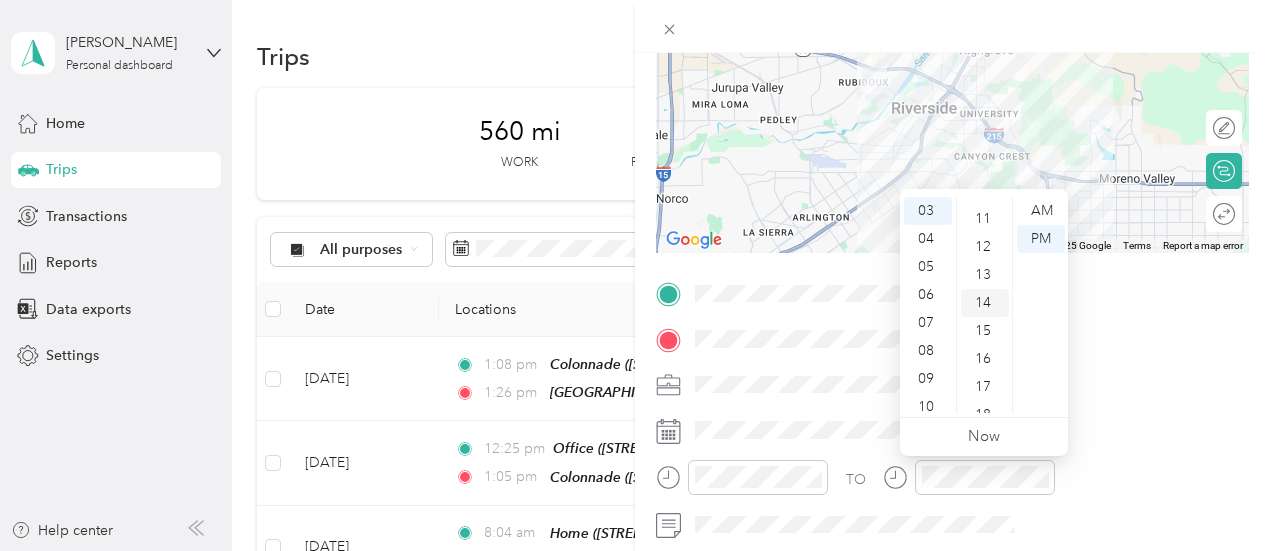 click on "14" at bounding box center (985, 303) 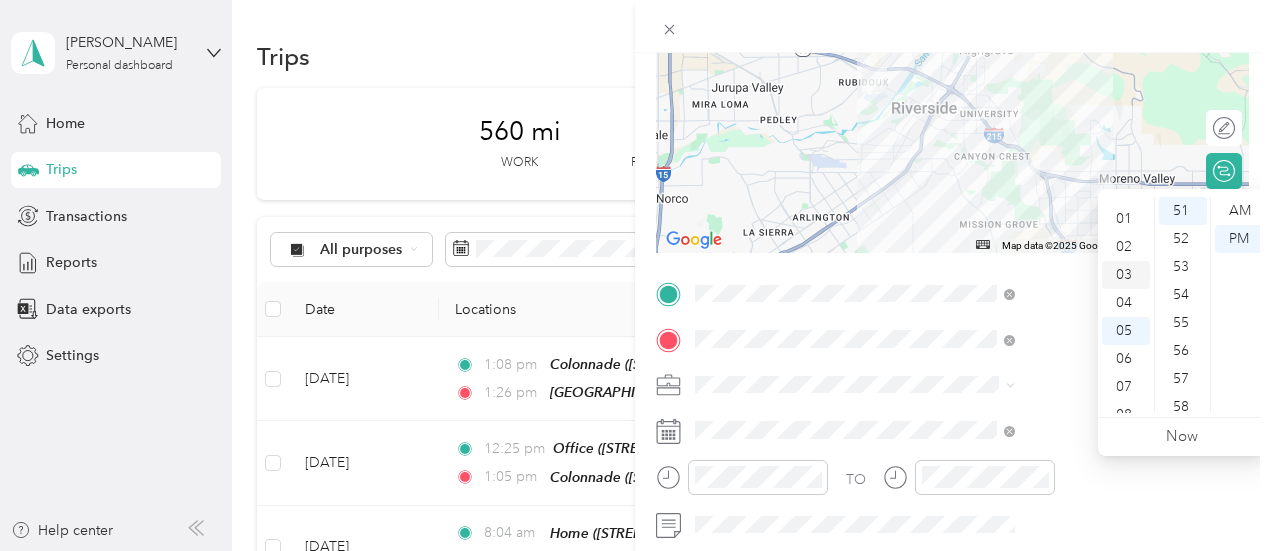 click on "03" at bounding box center [1126, 275] 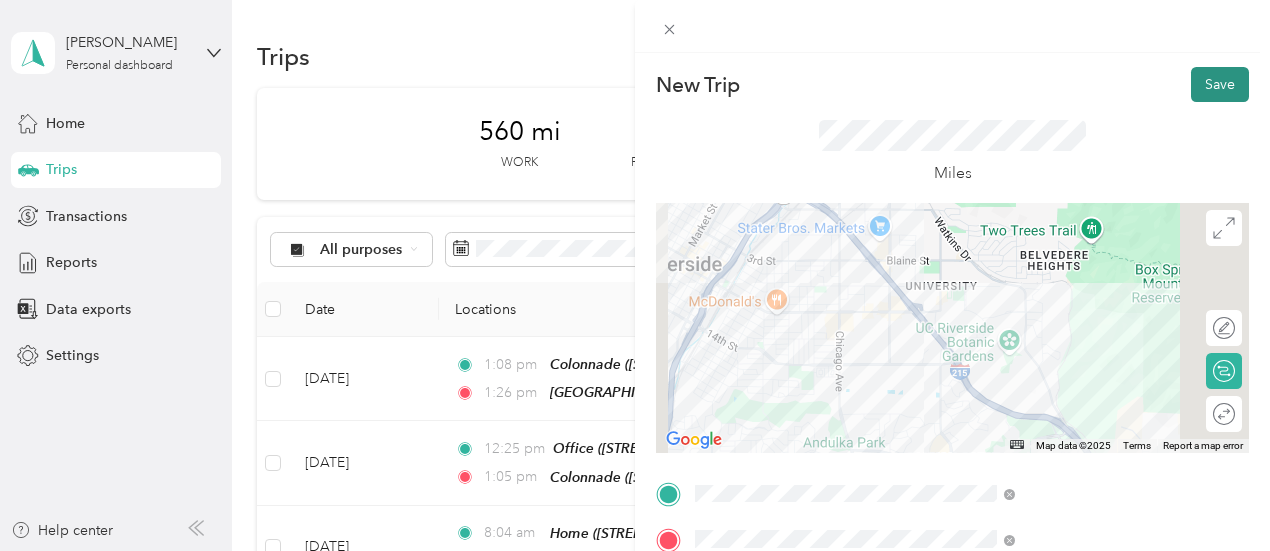 click on "Save" at bounding box center [1220, 84] 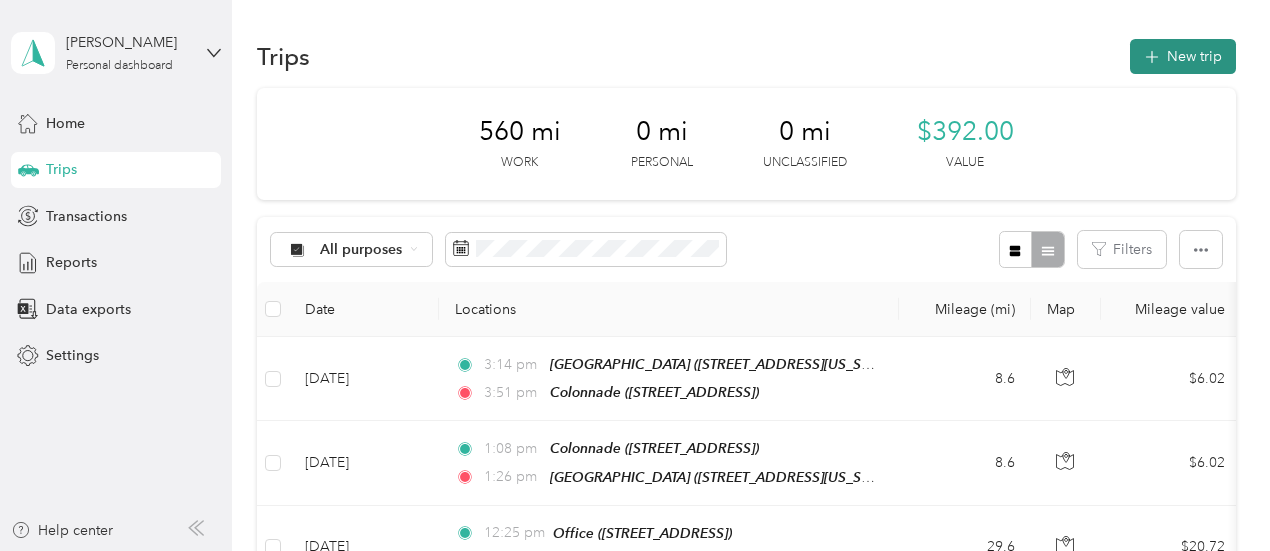 click on "New trip" at bounding box center (1183, 56) 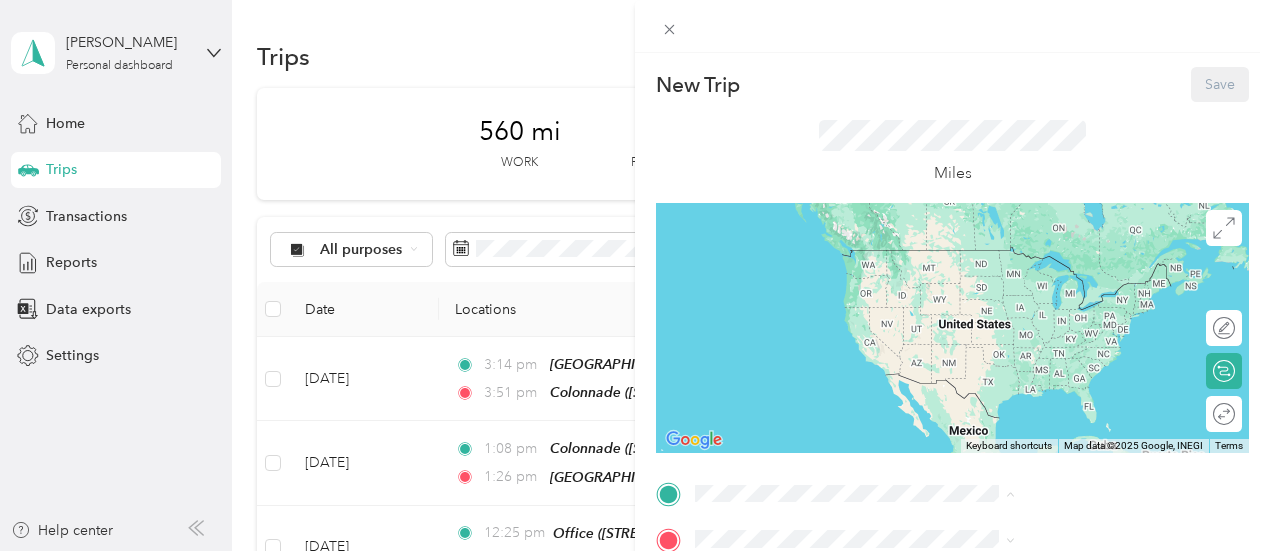 click on "Colonnade [STREET_ADDRESS]" at bounding box center [1007, 352] 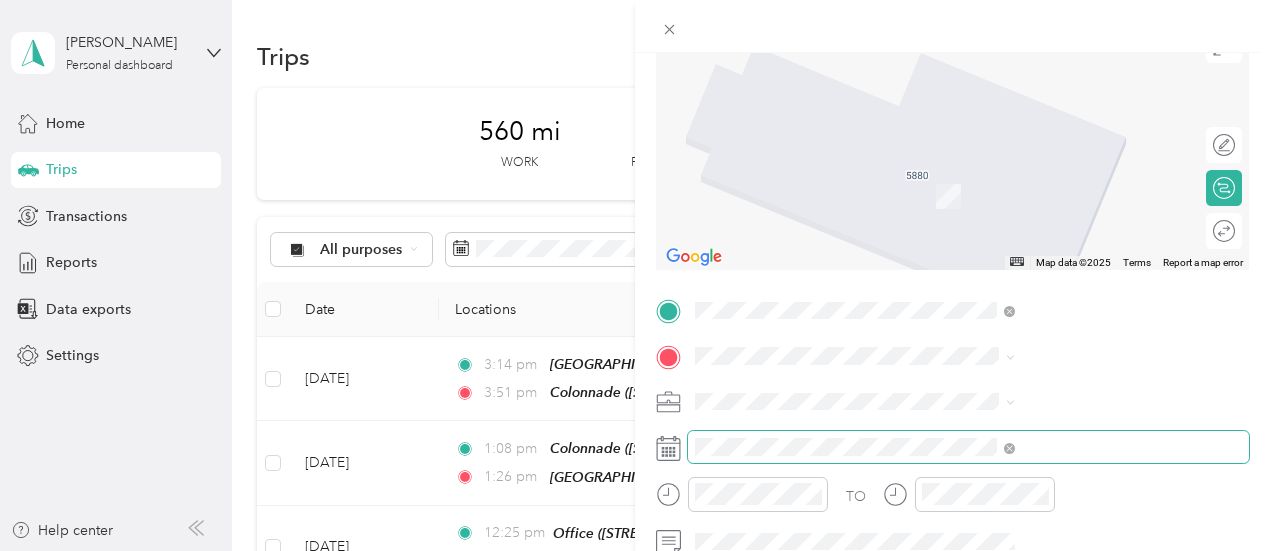 scroll, scrollTop: 200, scrollLeft: 0, axis: vertical 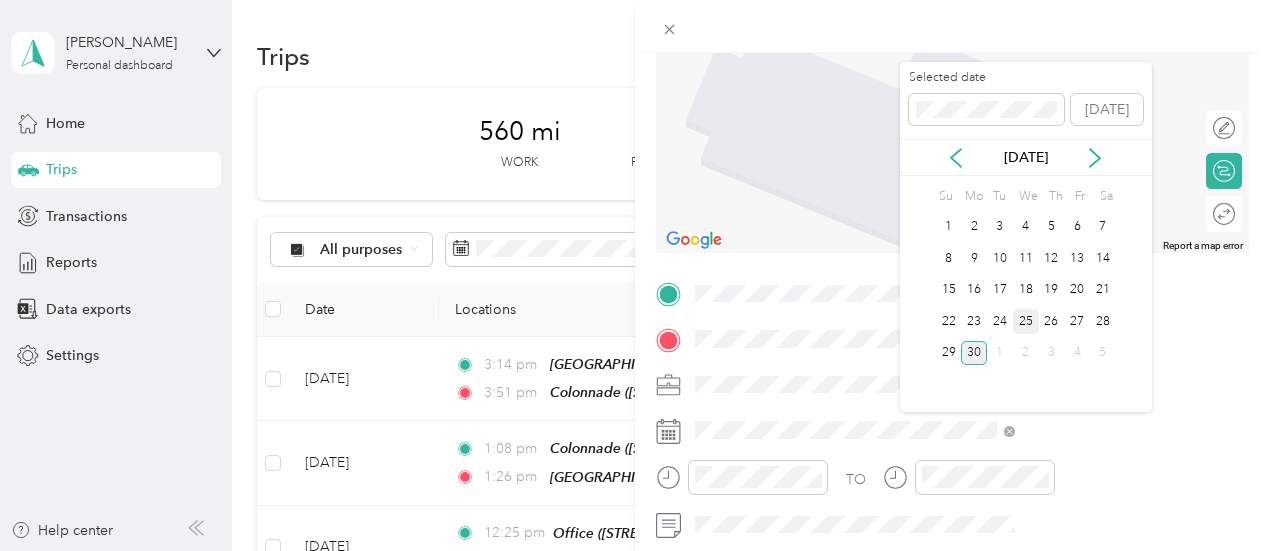 click on "25" at bounding box center (1026, 321) 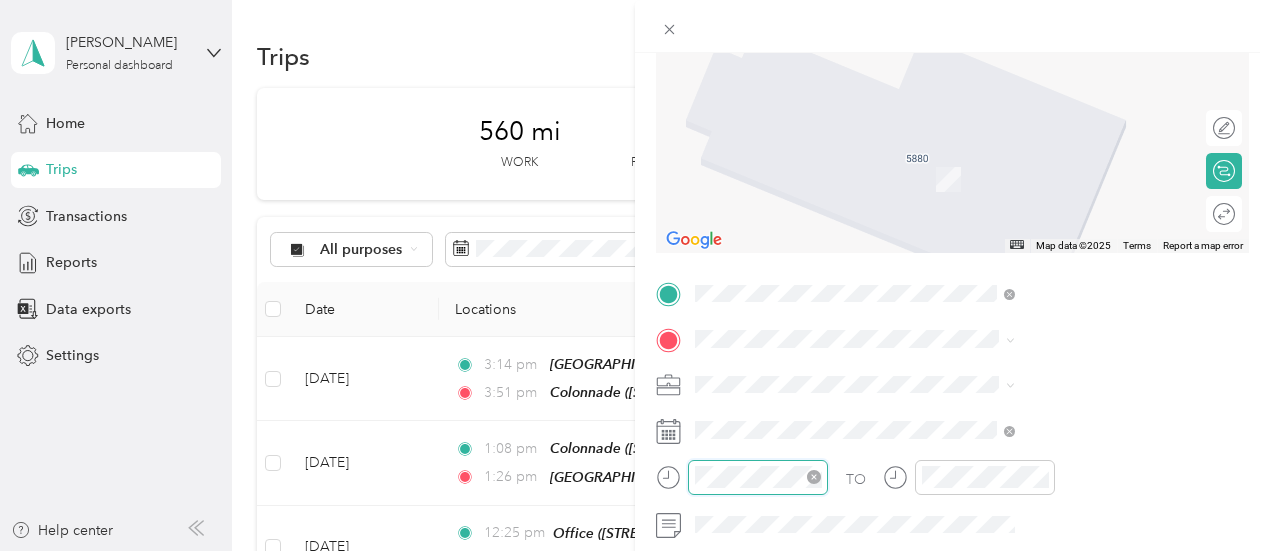 scroll, scrollTop: 120, scrollLeft: 0, axis: vertical 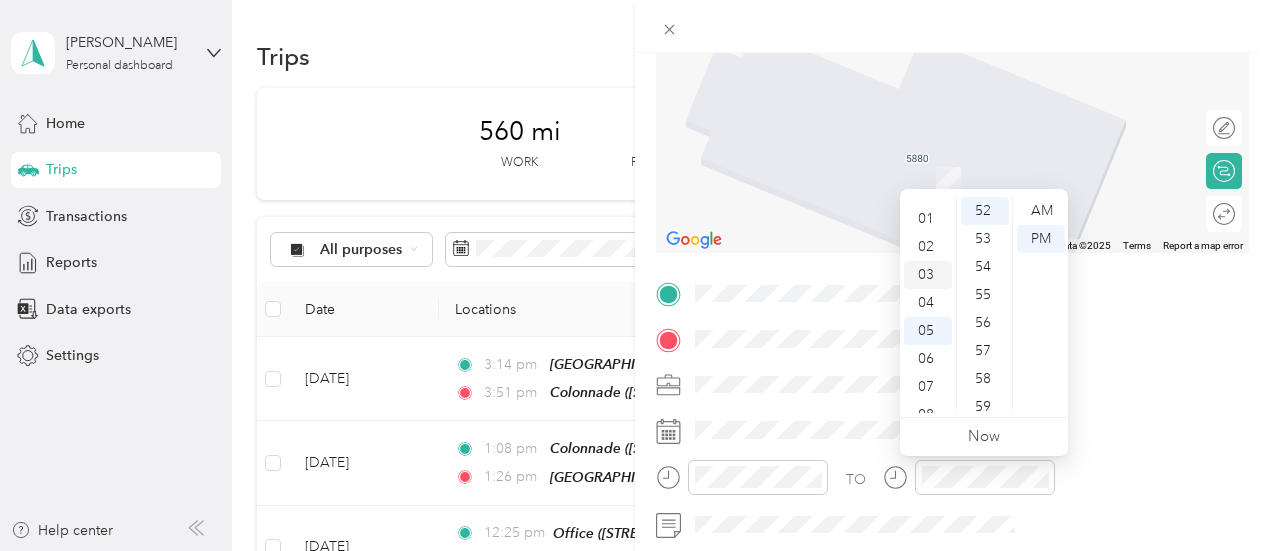 click on "03" at bounding box center (928, 275) 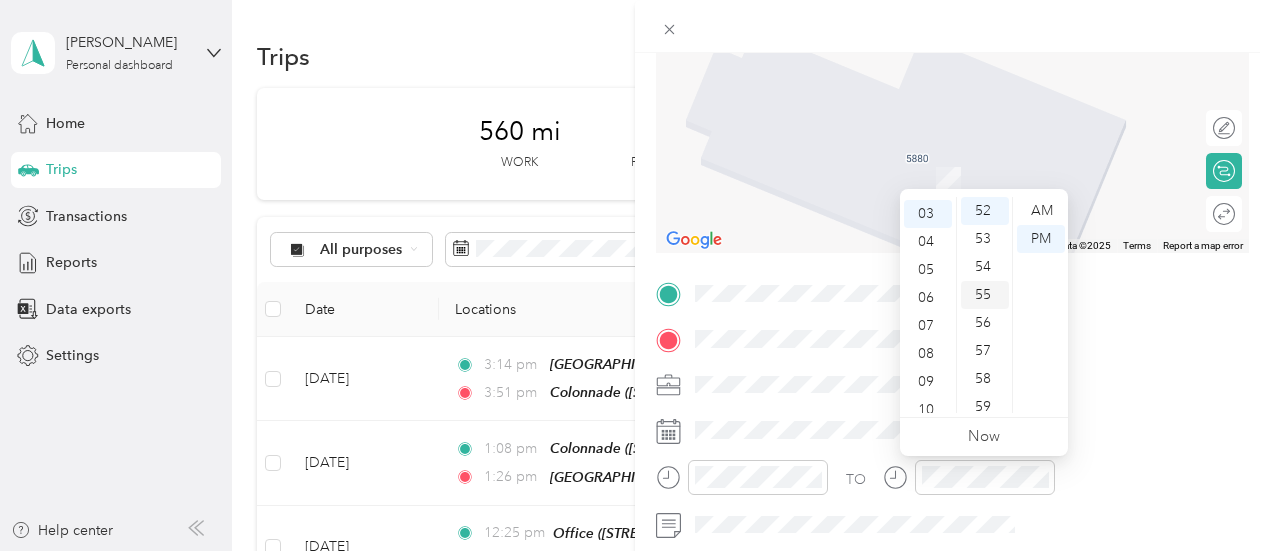 scroll, scrollTop: 84, scrollLeft: 0, axis: vertical 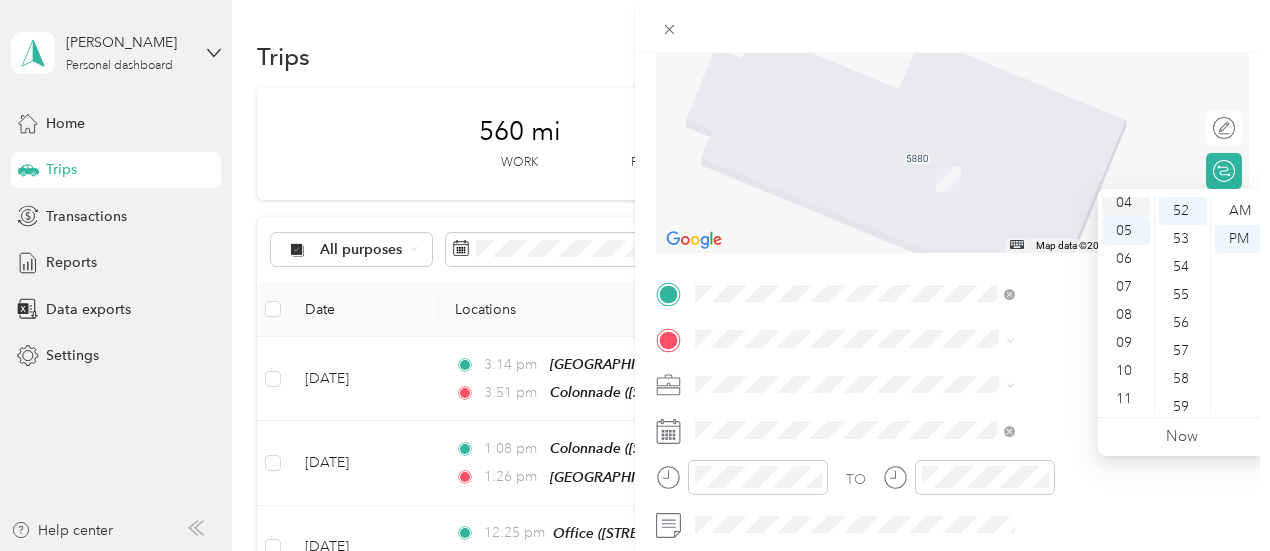 click on "04" at bounding box center [1126, 203] 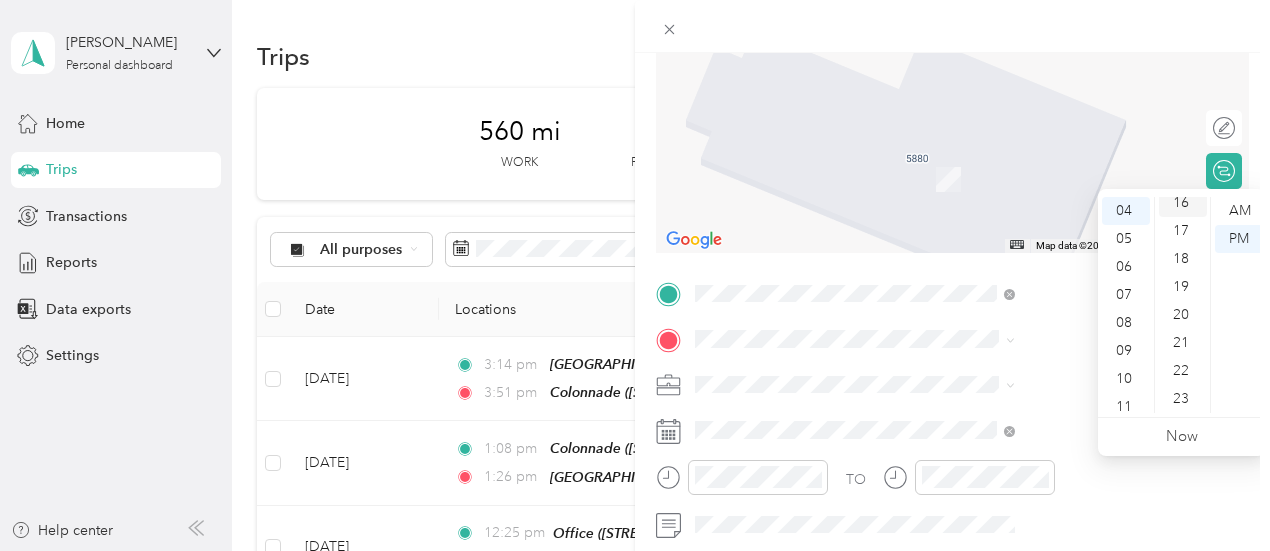 click on "16" at bounding box center [1183, 203] 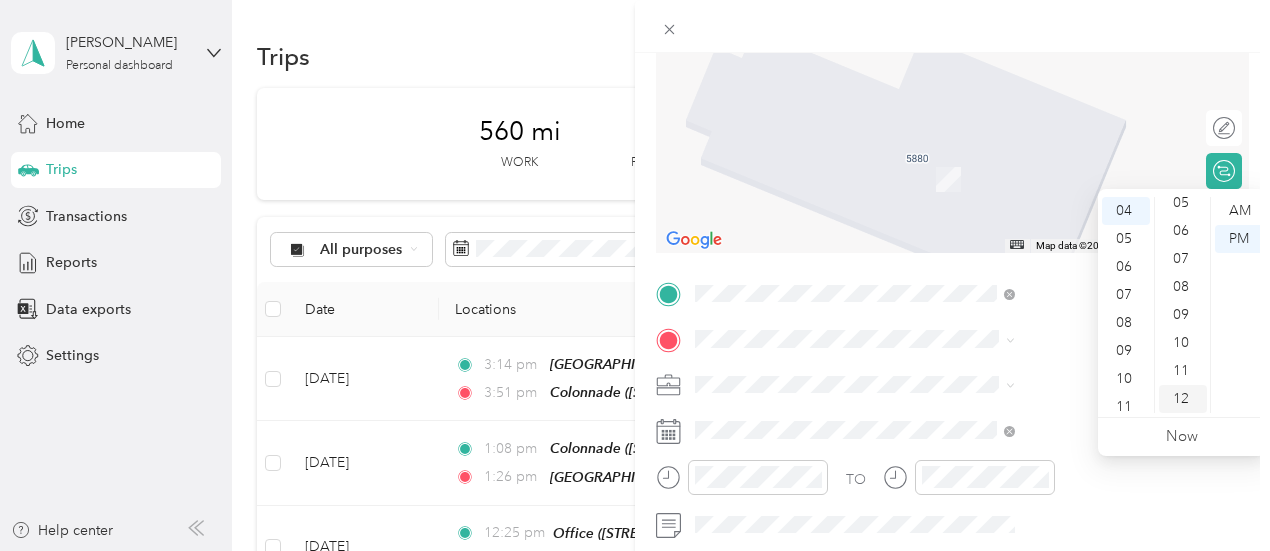 click on "12" at bounding box center (1183, 399) 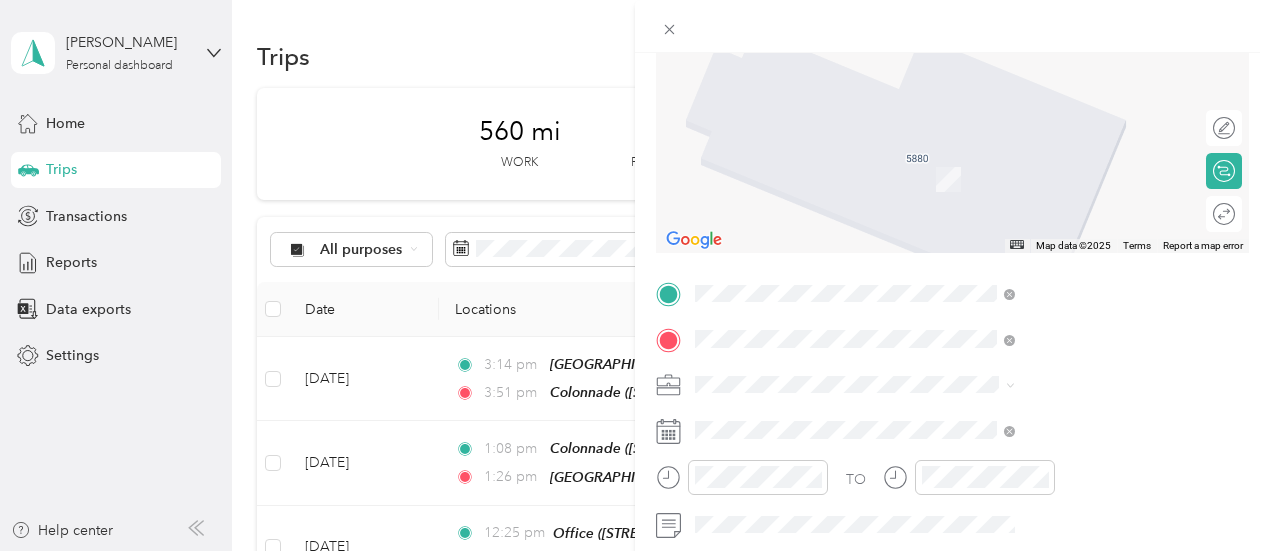 click on "[STREET_ADDRESS][US_STATE]" at bounding box center [1044, 96] 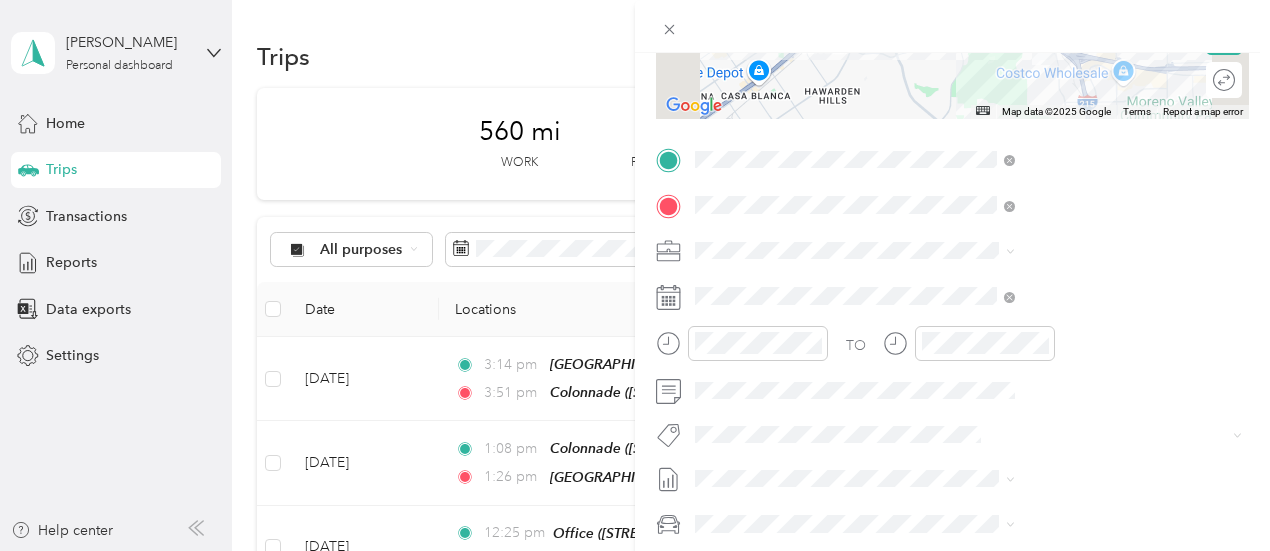scroll, scrollTop: 400, scrollLeft: 0, axis: vertical 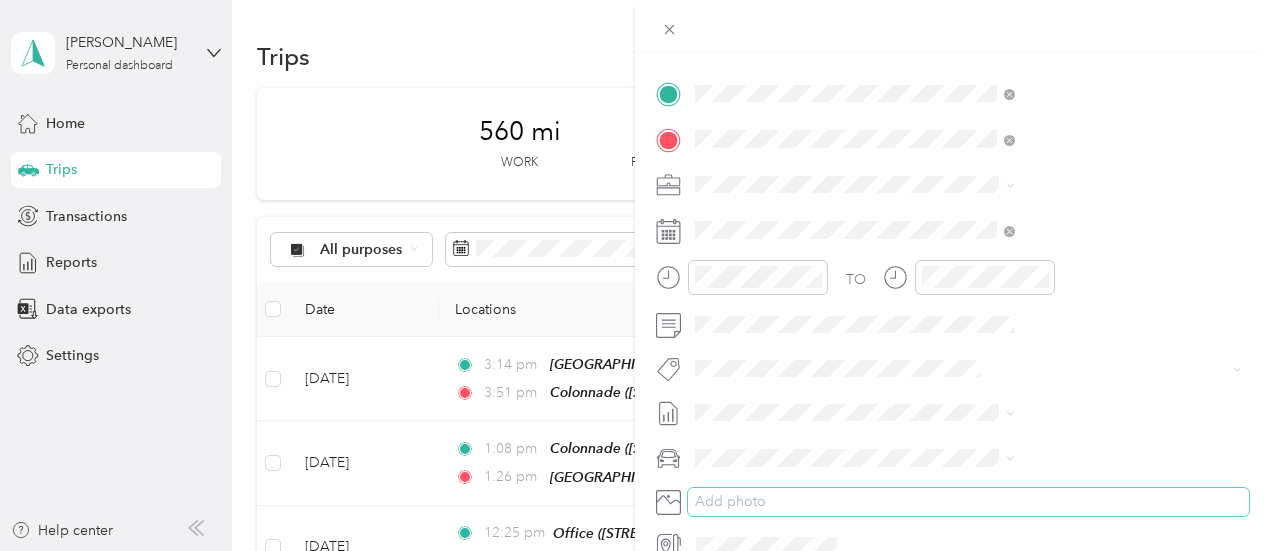 click on "Add photo" at bounding box center (968, 502) 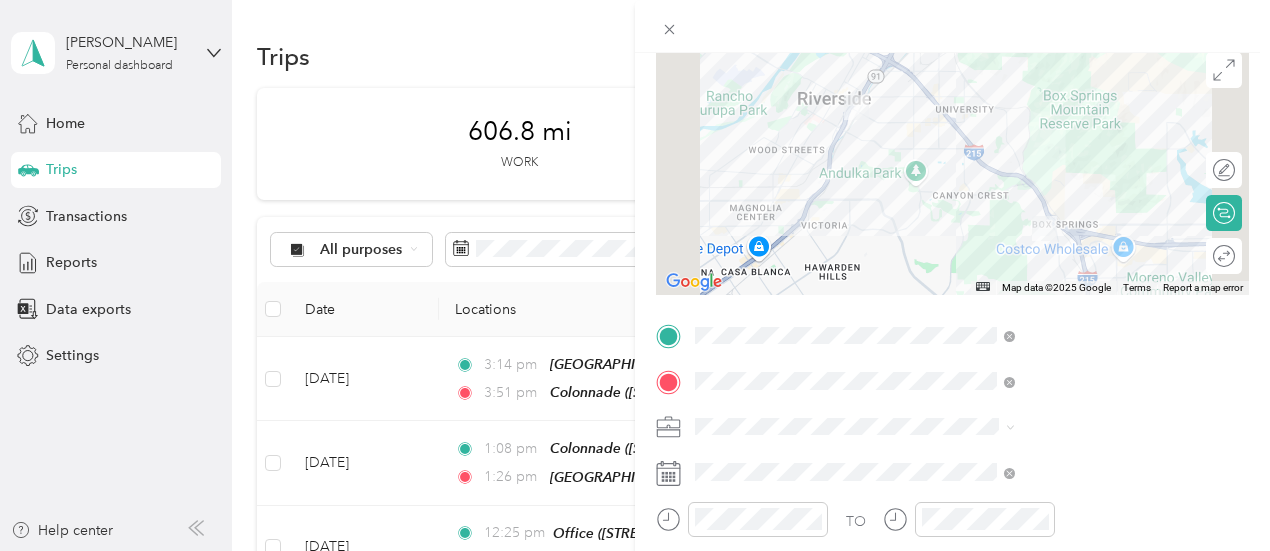 scroll, scrollTop: 0, scrollLeft: 0, axis: both 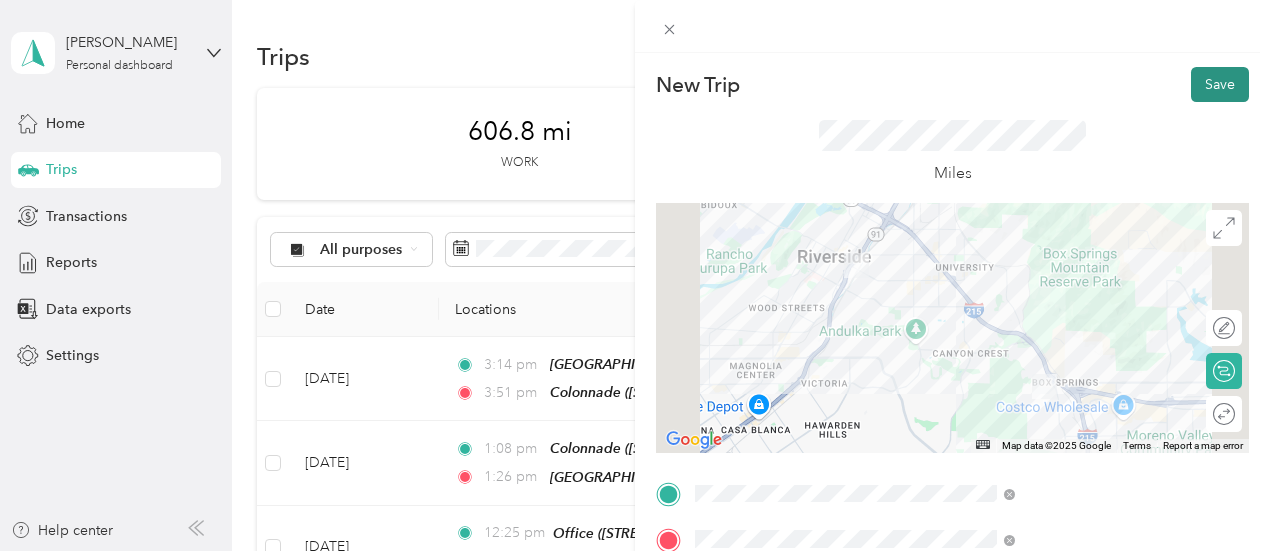 click on "Save" at bounding box center (1220, 84) 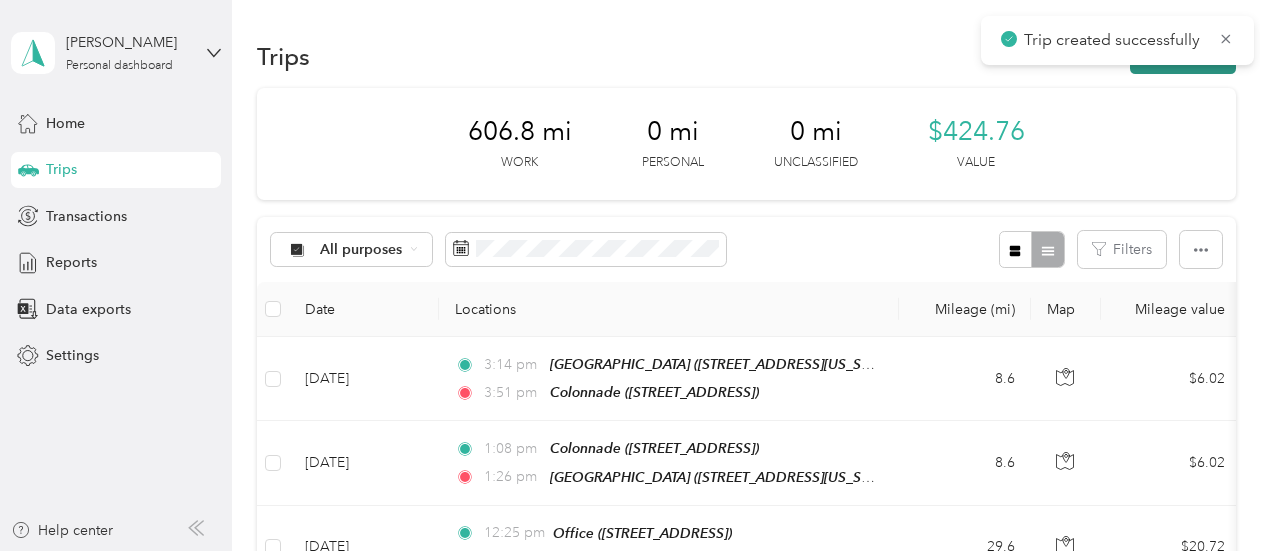 click on "New trip" at bounding box center [1183, 56] 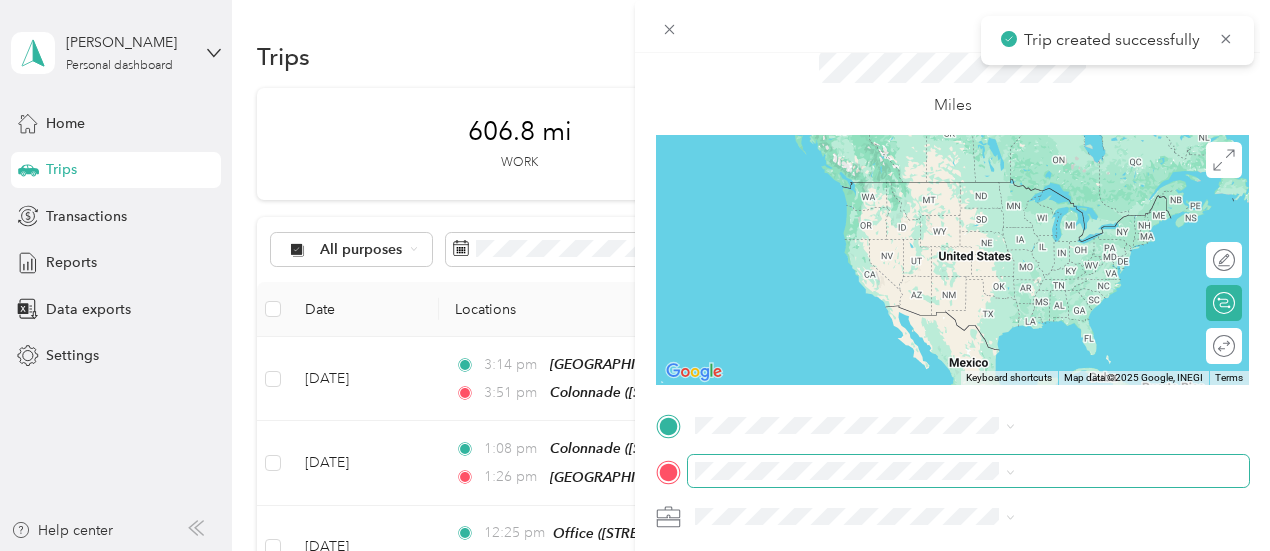 scroll, scrollTop: 100, scrollLeft: 0, axis: vertical 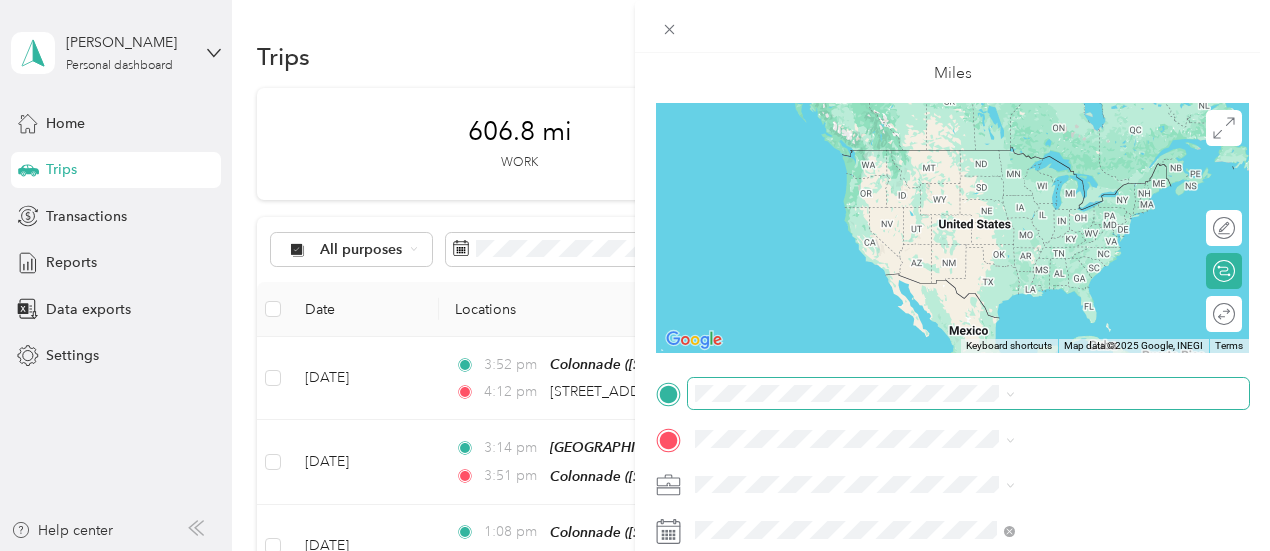 click at bounding box center [968, 394] 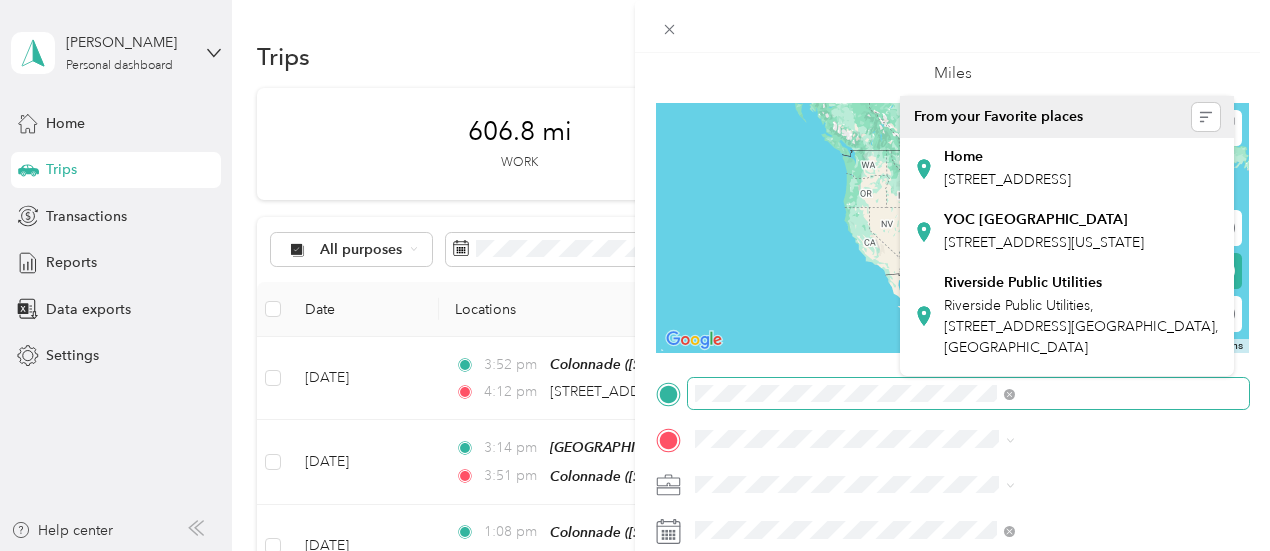 scroll, scrollTop: 0, scrollLeft: 102, axis: horizontal 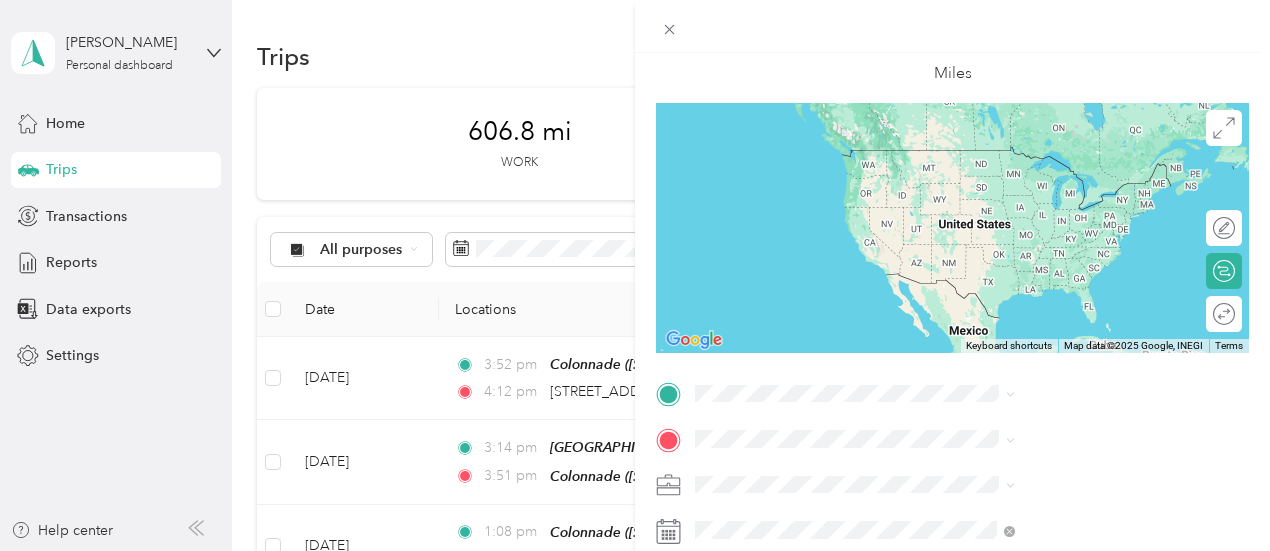 click on "Stonegate Apartments, [STREET_ADDRESS][PERSON_NAME]" at bounding box center (1063, 234) 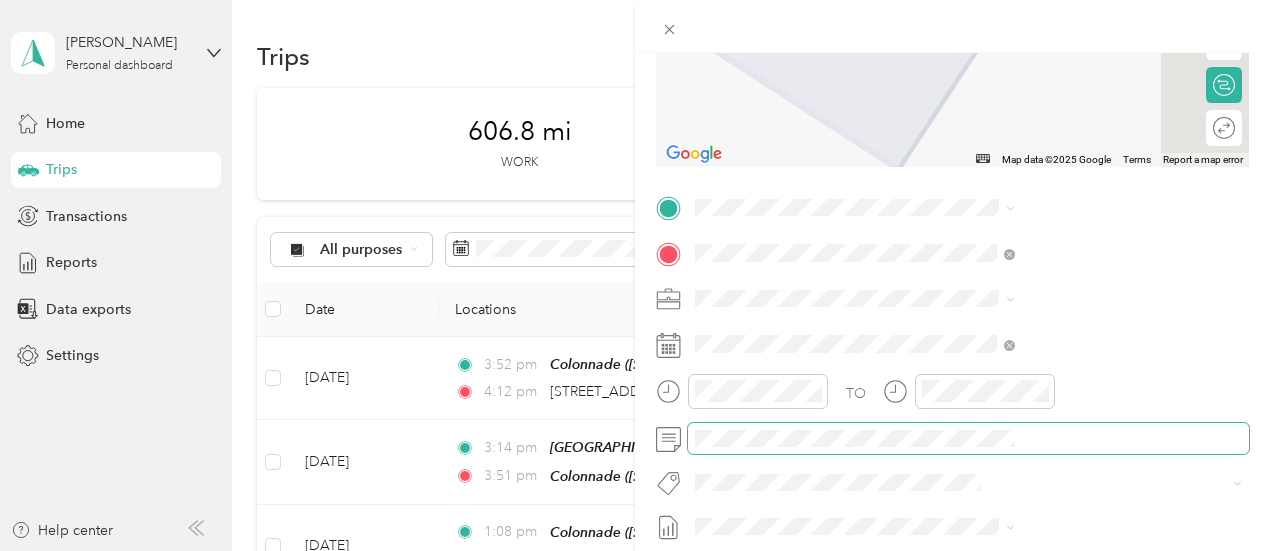 scroll, scrollTop: 300, scrollLeft: 0, axis: vertical 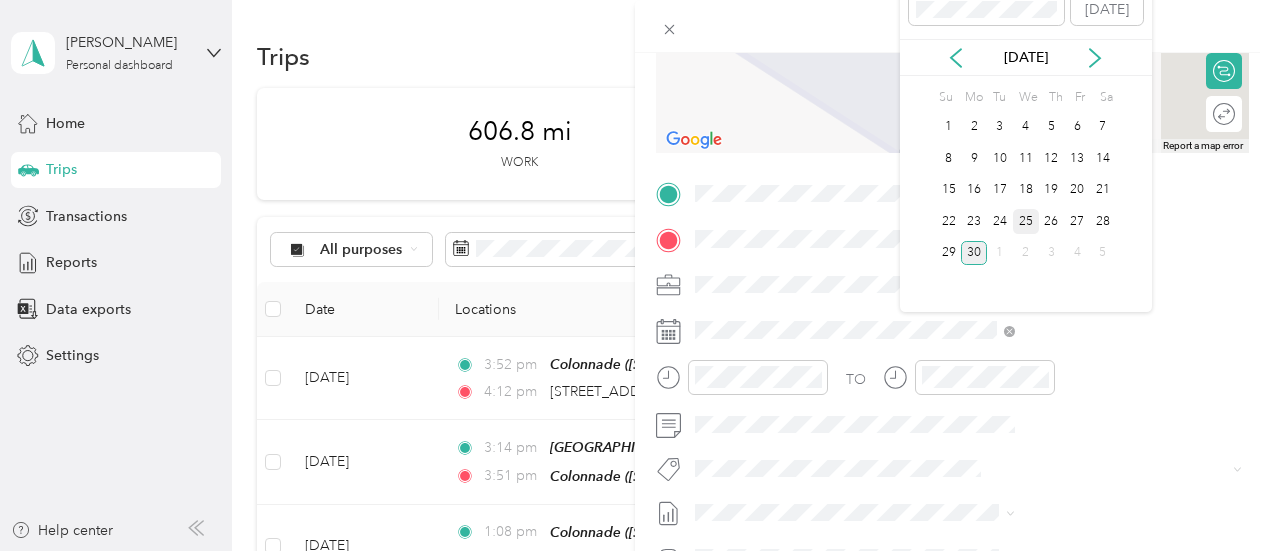 click on "25" at bounding box center (1026, 221) 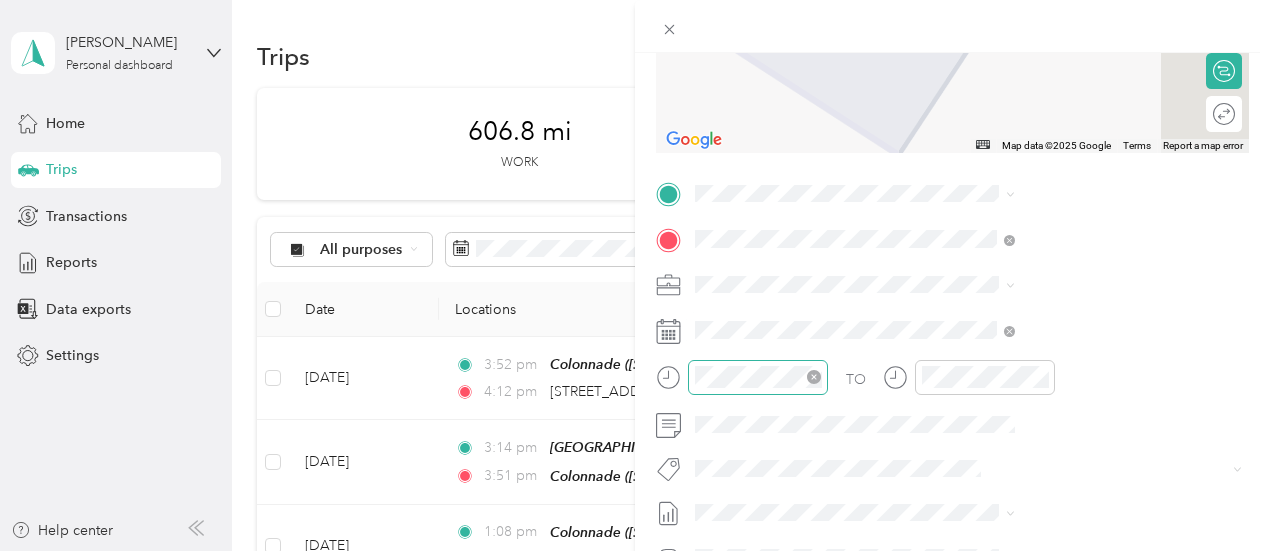 click at bounding box center (758, 377) 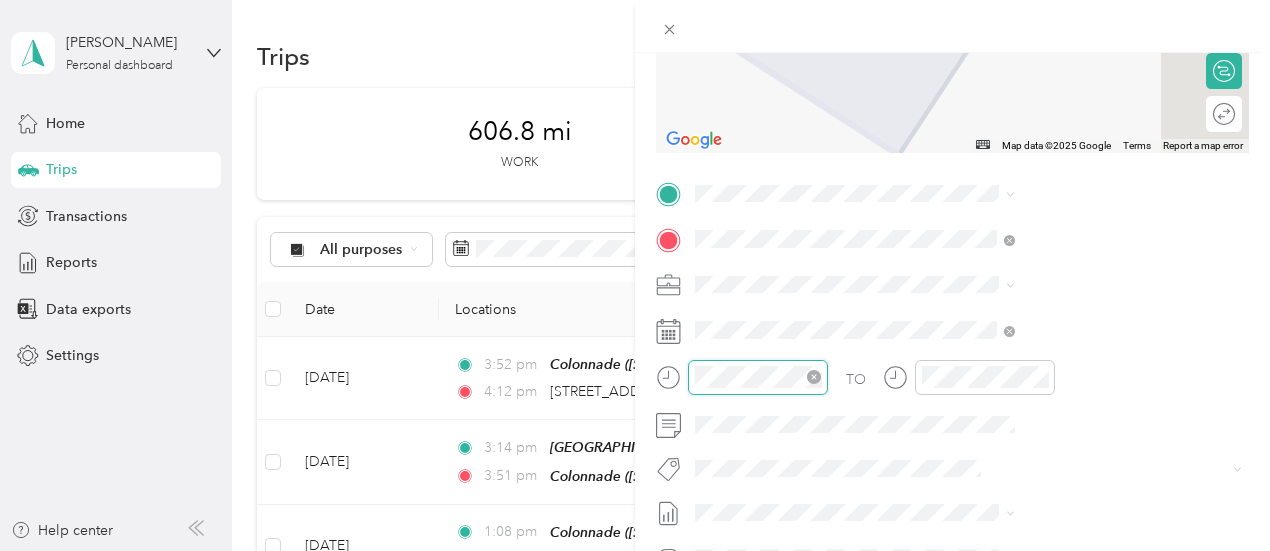 scroll, scrollTop: 120, scrollLeft: 0, axis: vertical 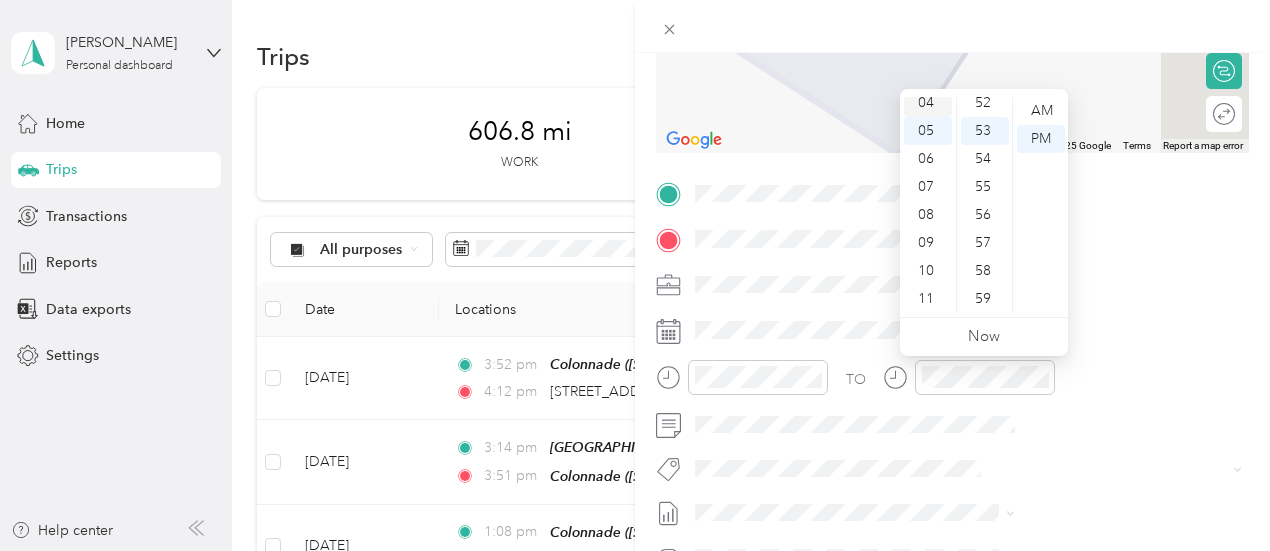 click on "04" at bounding box center [928, 103] 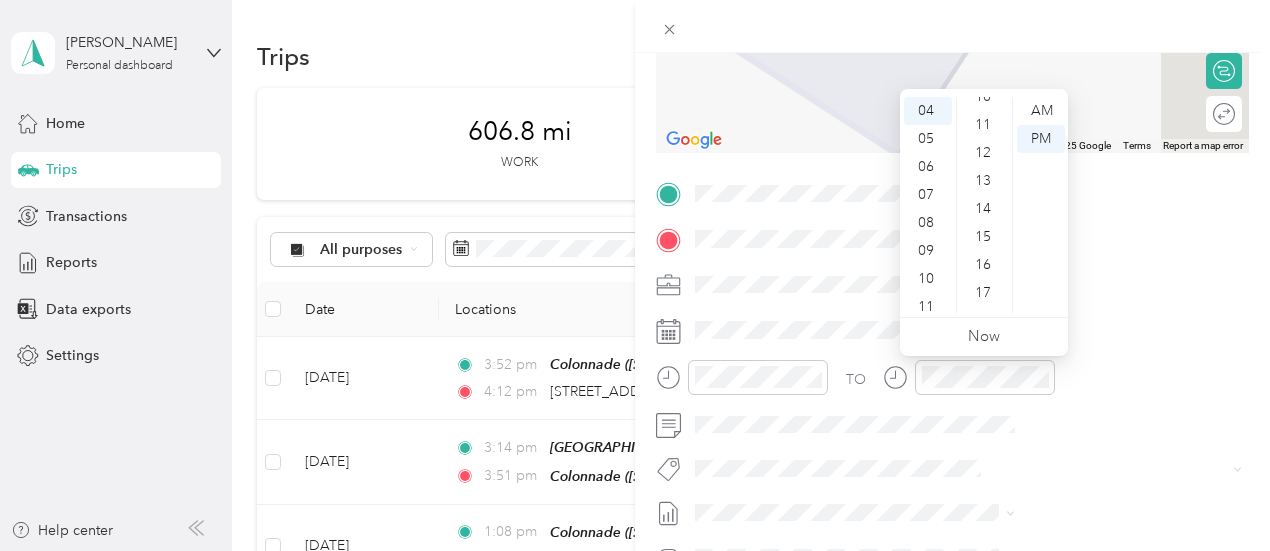 scroll, scrollTop: 400, scrollLeft: 0, axis: vertical 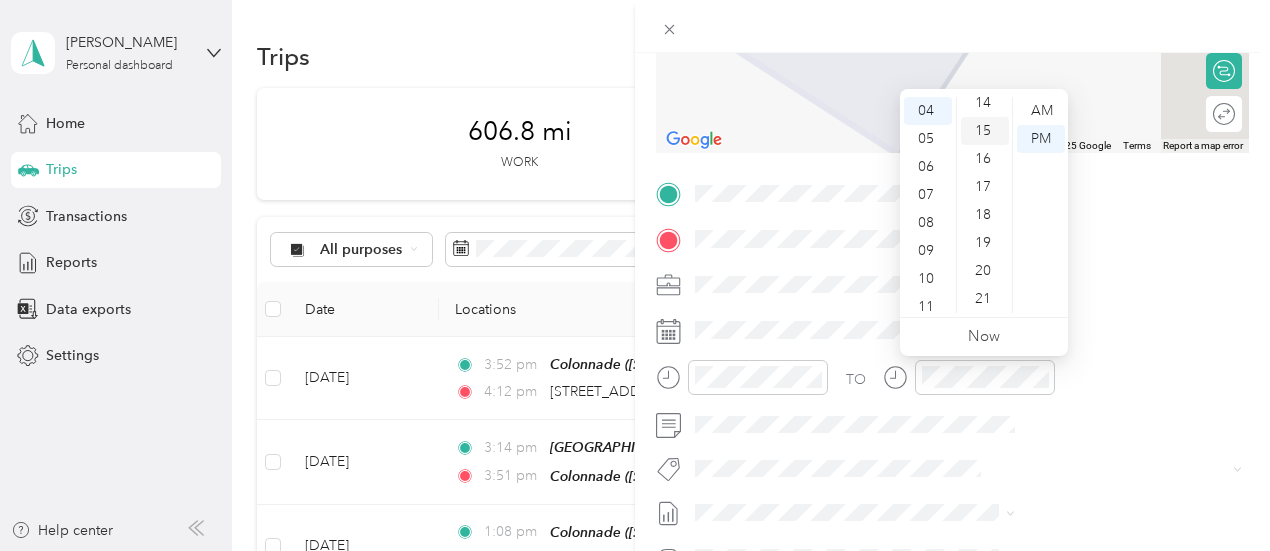 click on "15" at bounding box center [985, 131] 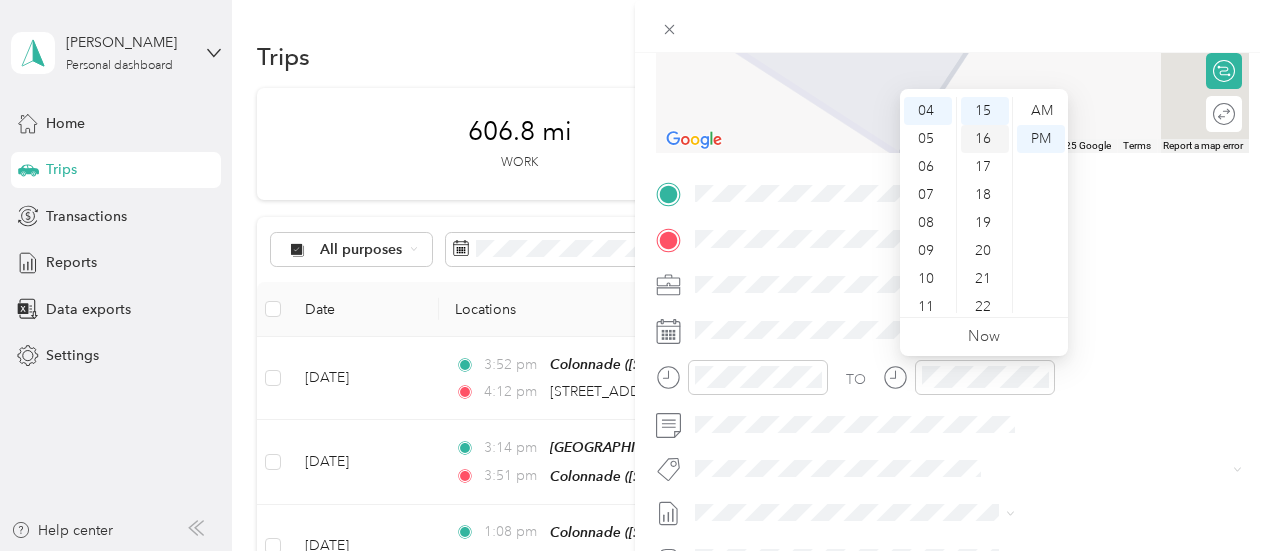 scroll, scrollTop: 420, scrollLeft: 0, axis: vertical 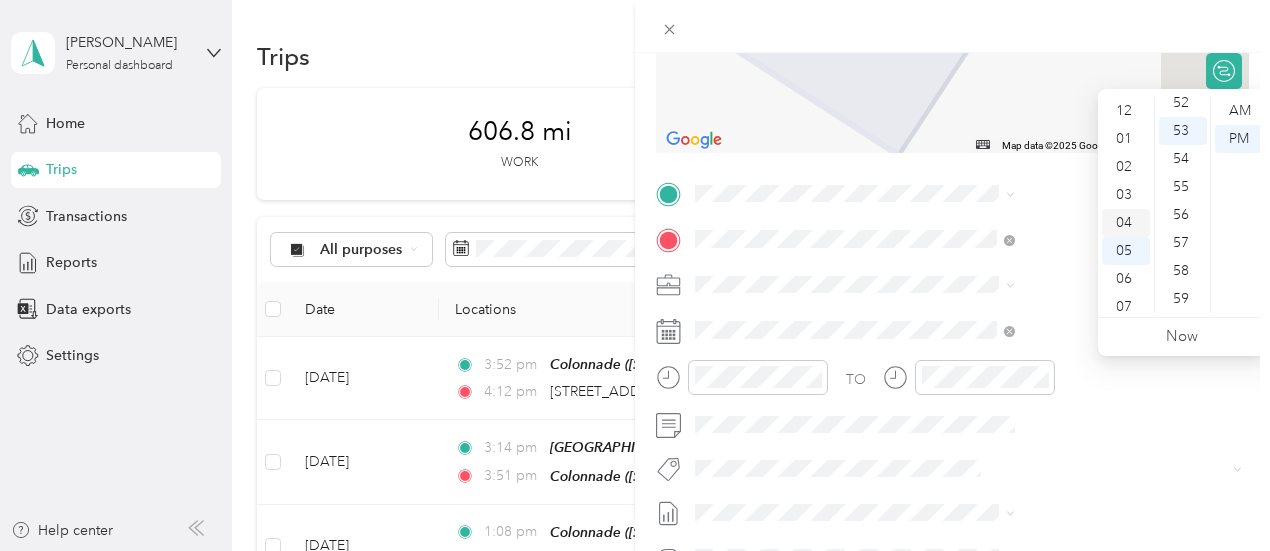 click on "04" at bounding box center [1126, 223] 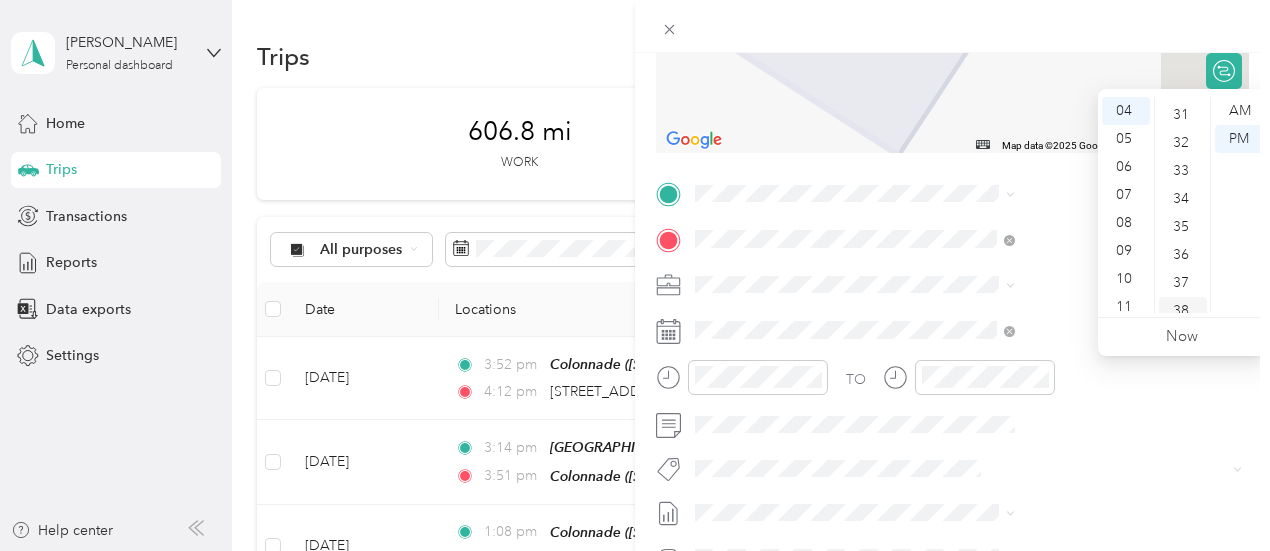 scroll, scrollTop: 864, scrollLeft: 0, axis: vertical 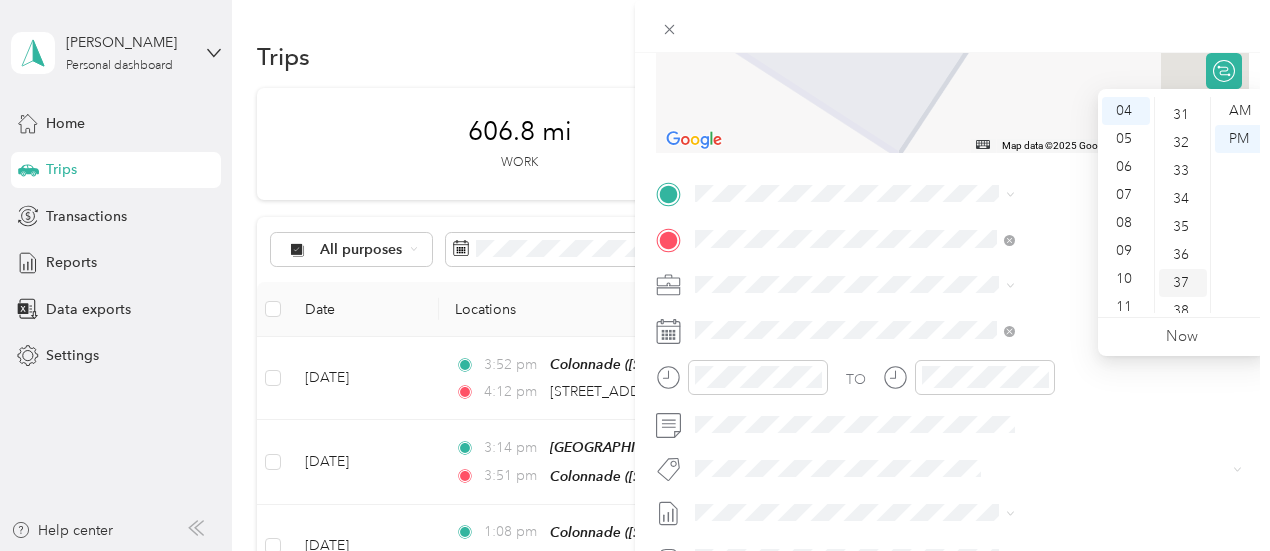 click on "37" at bounding box center (1183, 283) 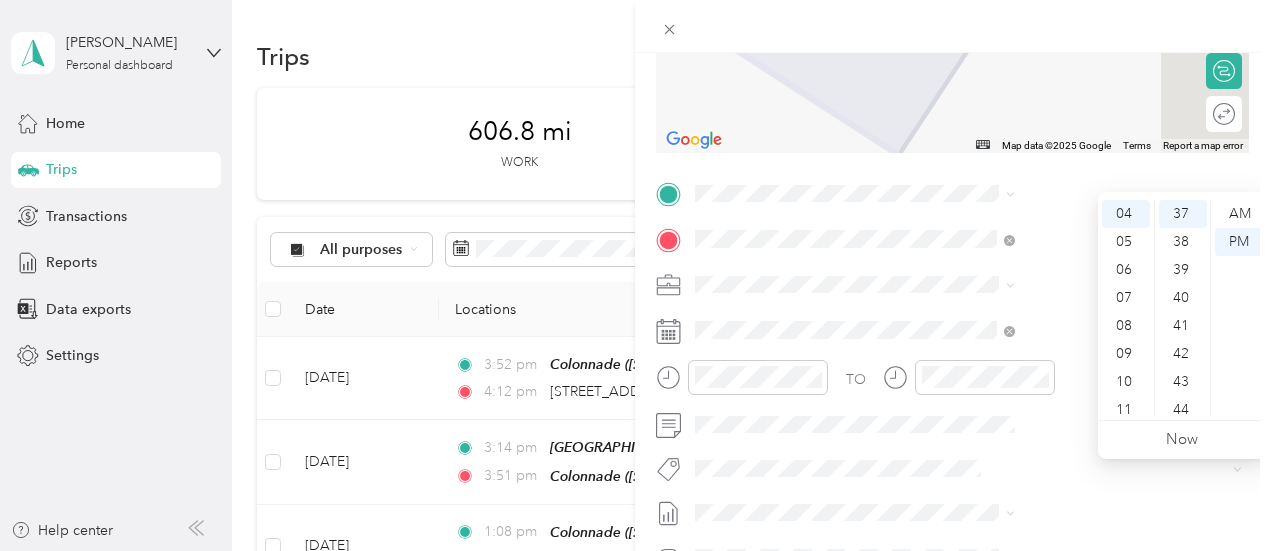 scroll, scrollTop: 0, scrollLeft: 0, axis: both 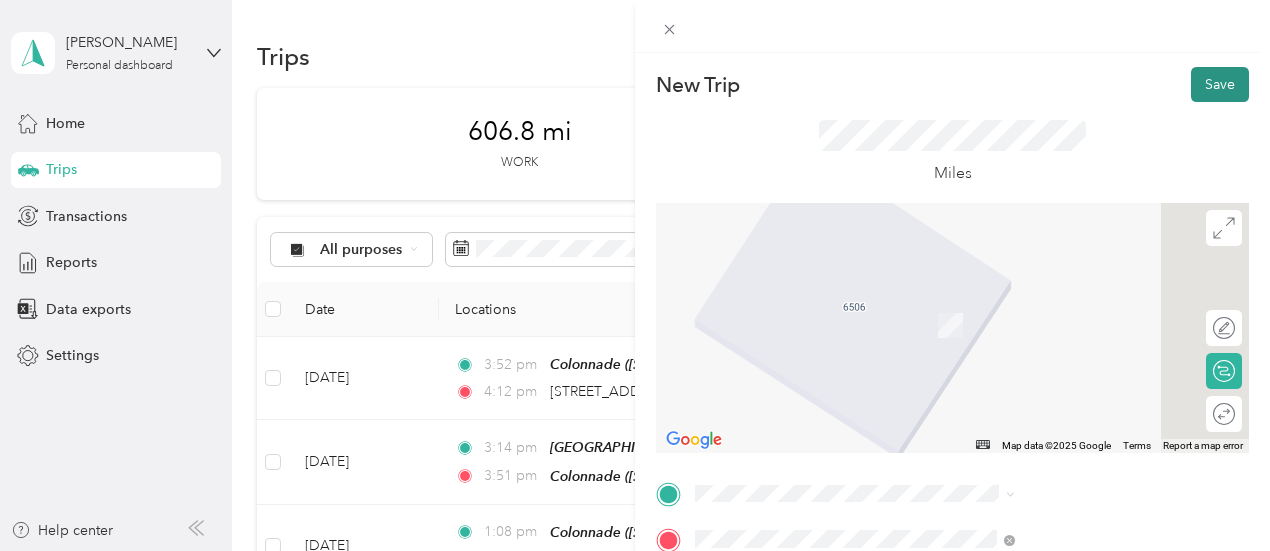 click on "Save" at bounding box center (1220, 84) 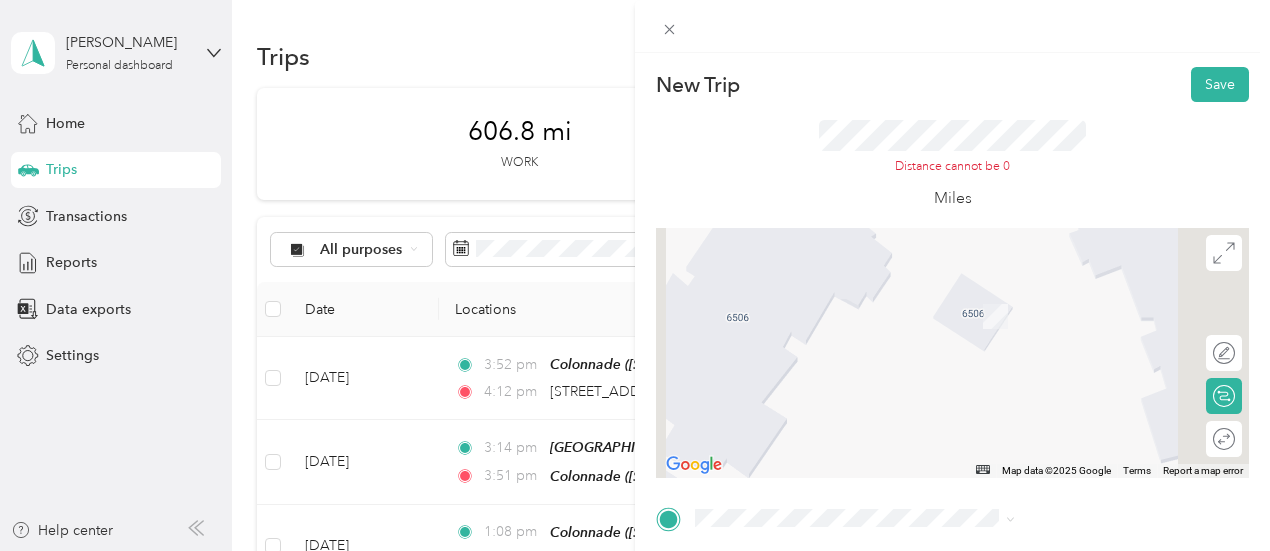 scroll, scrollTop: 200, scrollLeft: 0, axis: vertical 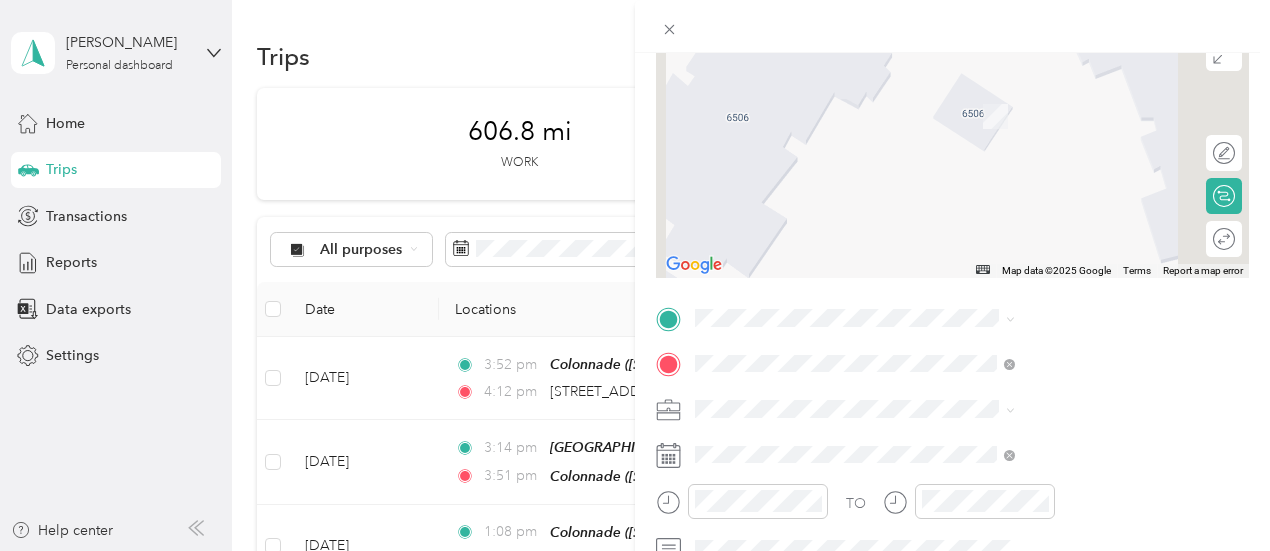 click on "[STREET_ADDRESS][US_STATE]" at bounding box center (1044, 94) 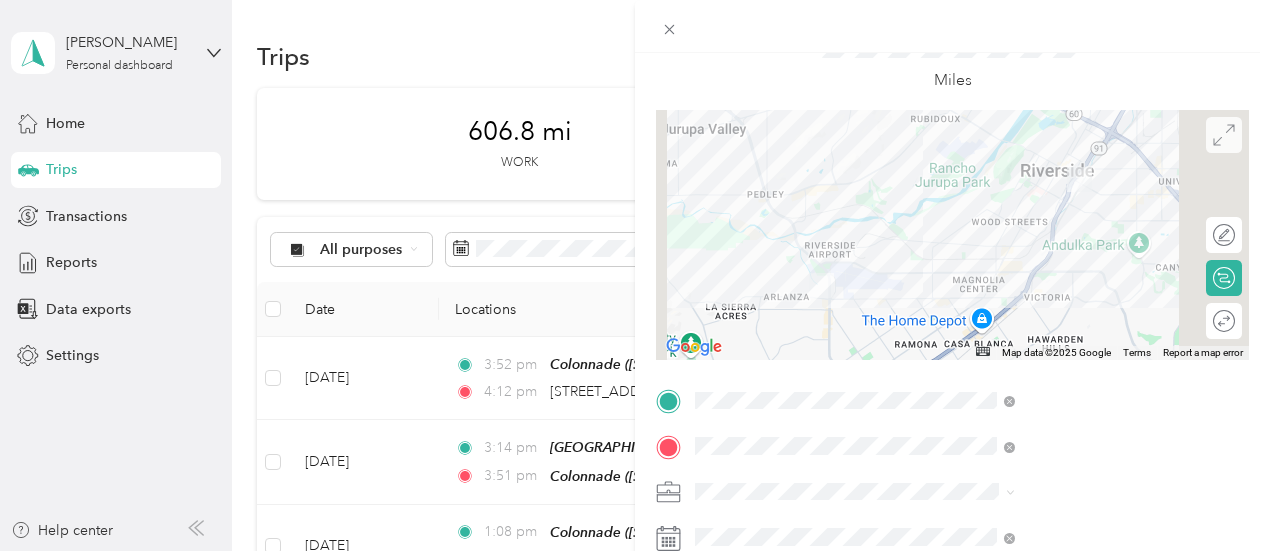 scroll, scrollTop: 0, scrollLeft: 0, axis: both 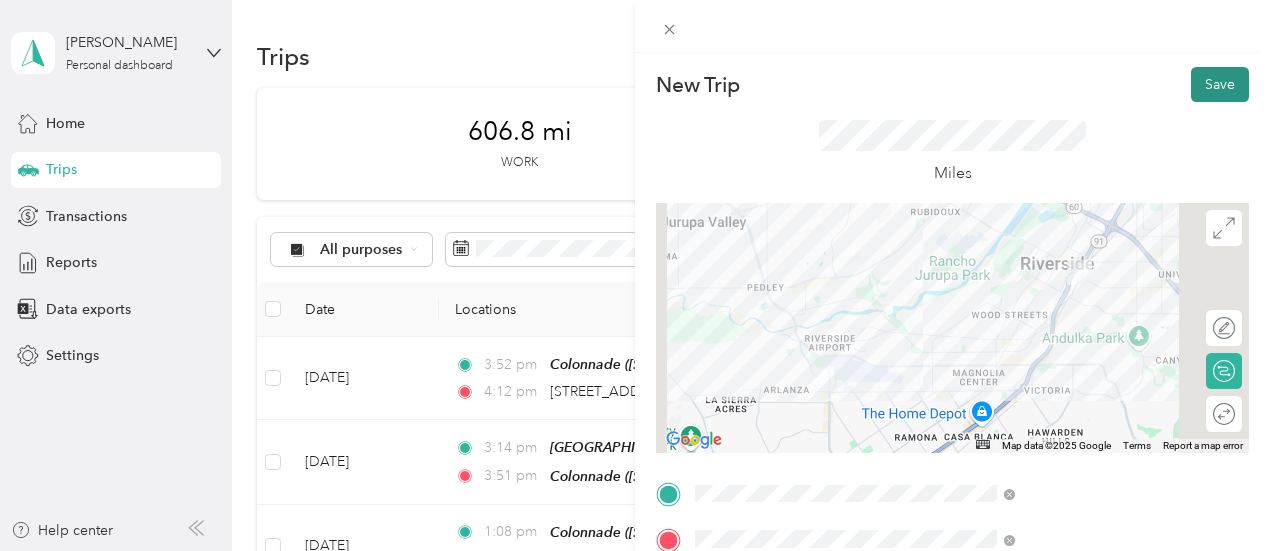 click on "Save" at bounding box center (1220, 84) 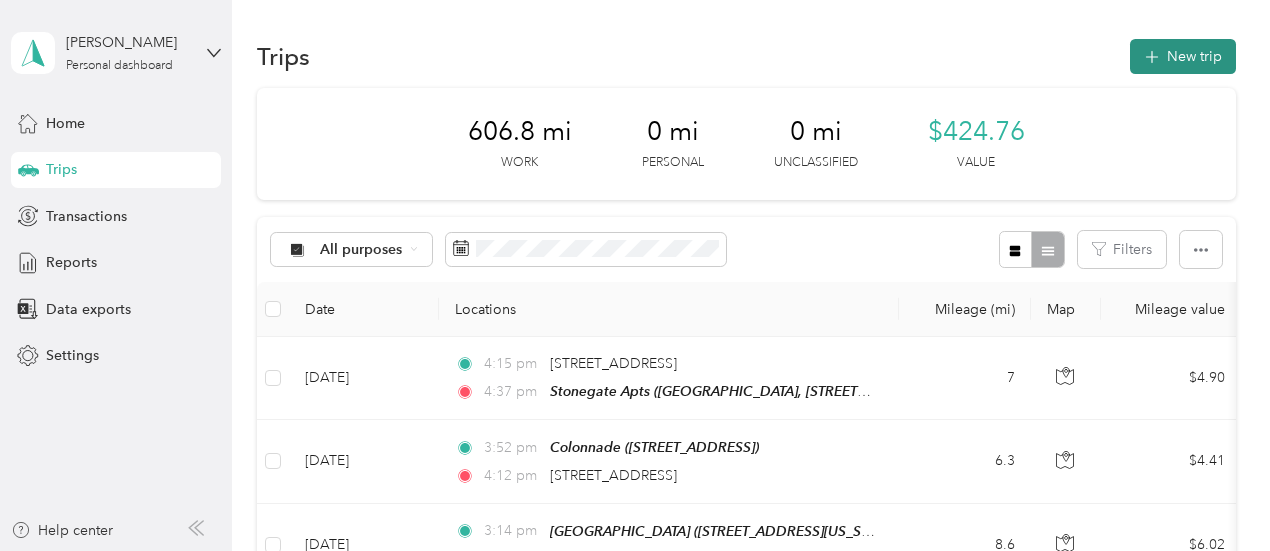 drag, startPoint x: 1186, startPoint y: 49, endPoint x: 1188, endPoint y: 59, distance: 10.198039 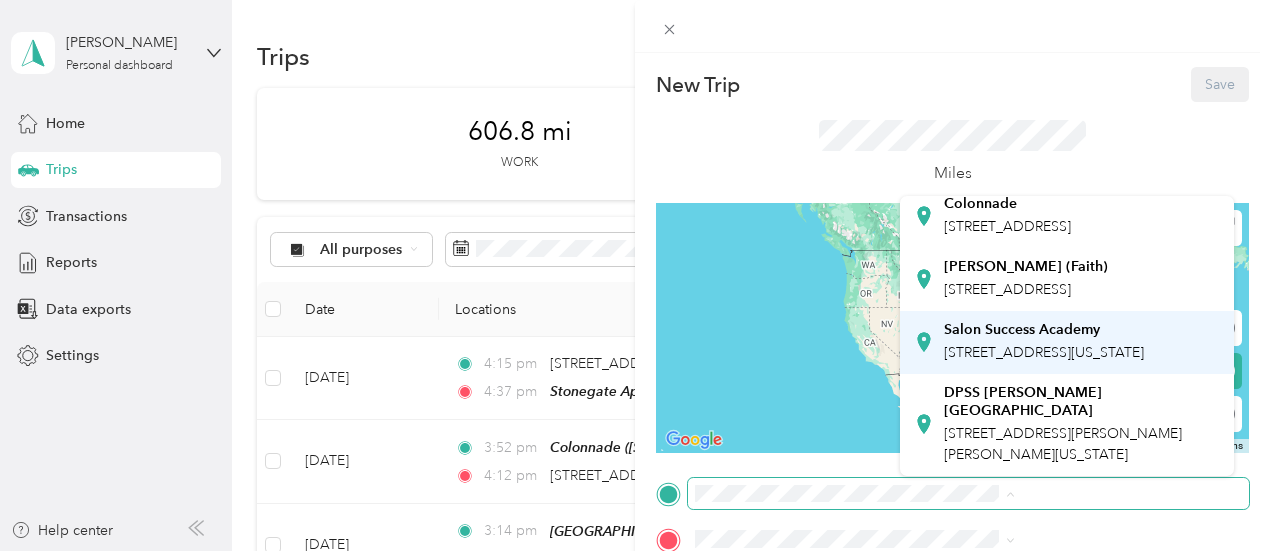 scroll, scrollTop: 770, scrollLeft: 0, axis: vertical 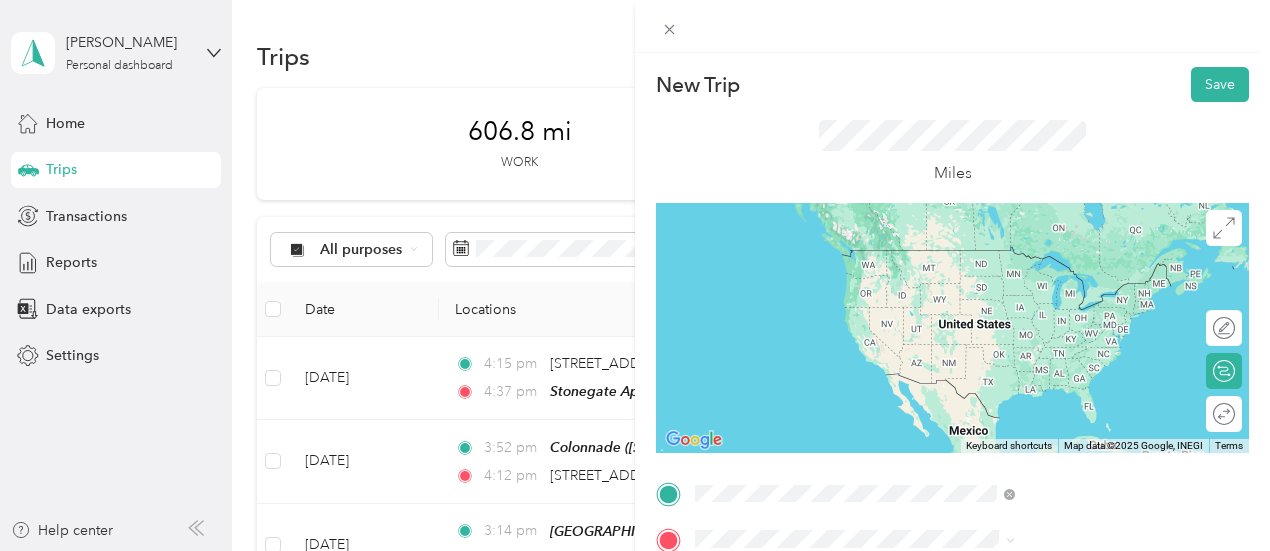 click on "Stonegate Apartments, [STREET_ADDRESS][PERSON_NAME]" at bounding box center (1063, 290) 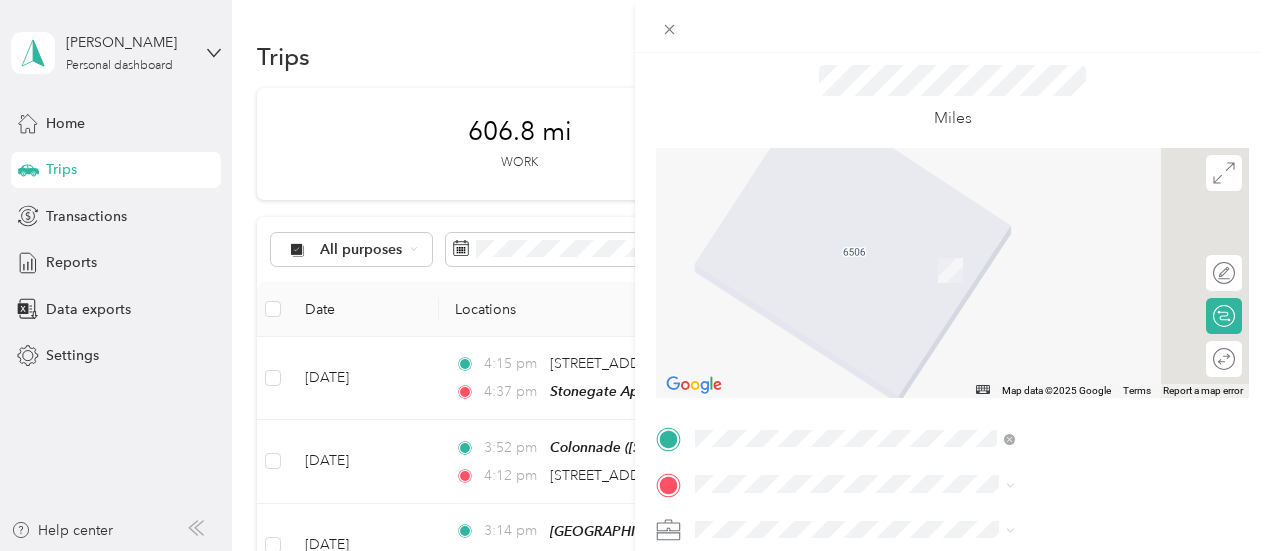 scroll, scrollTop: 100, scrollLeft: 0, axis: vertical 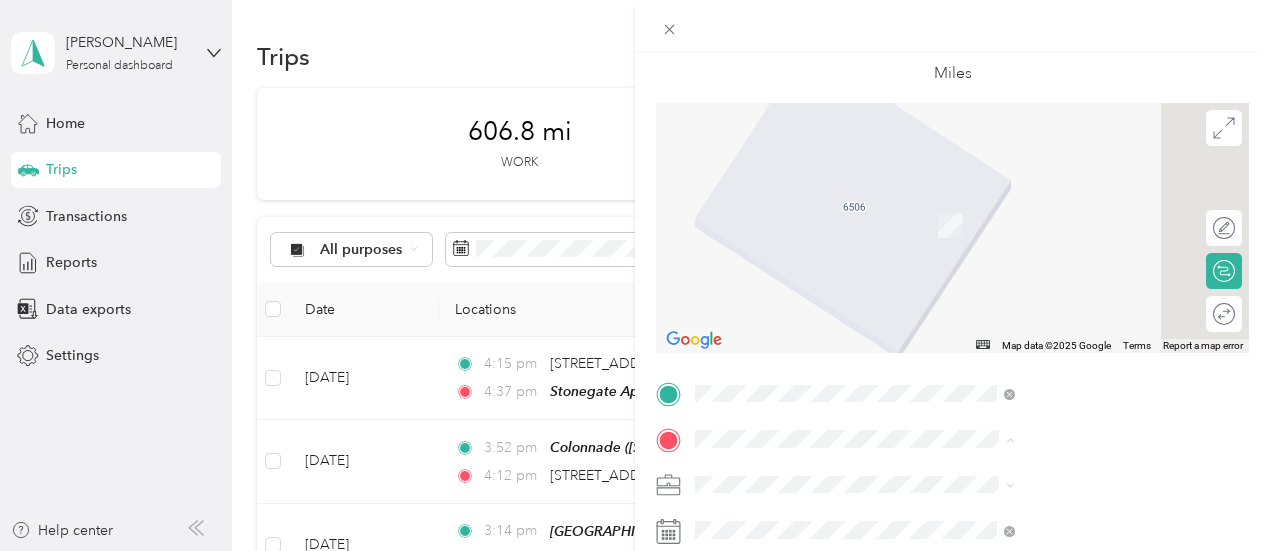 click on "Home [STREET_ADDRESS]" at bounding box center (1007, 215) 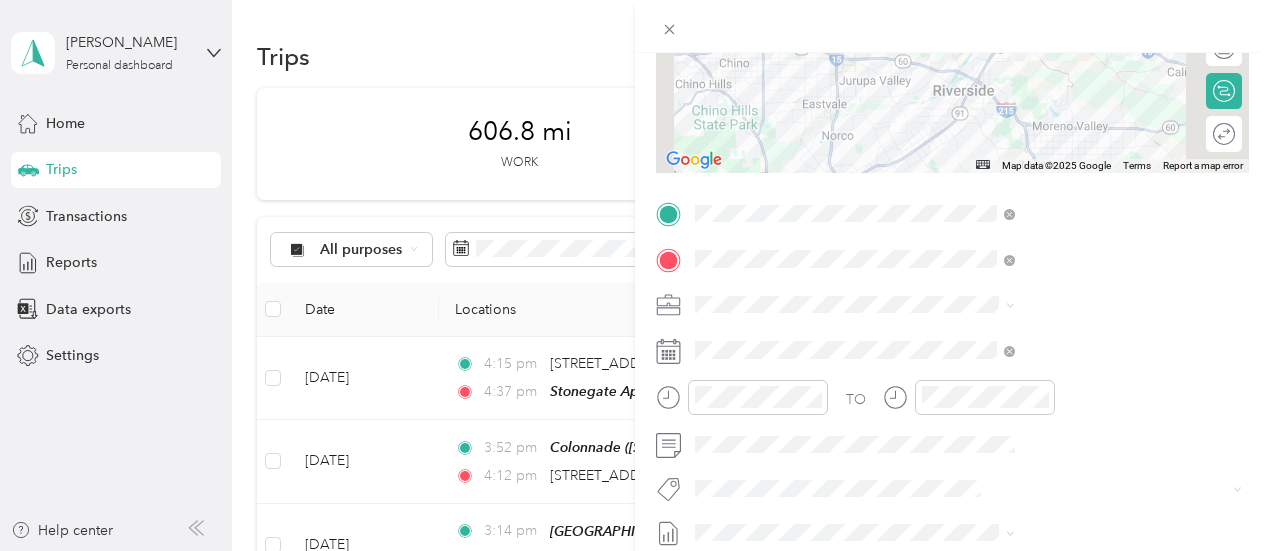 scroll, scrollTop: 300, scrollLeft: 0, axis: vertical 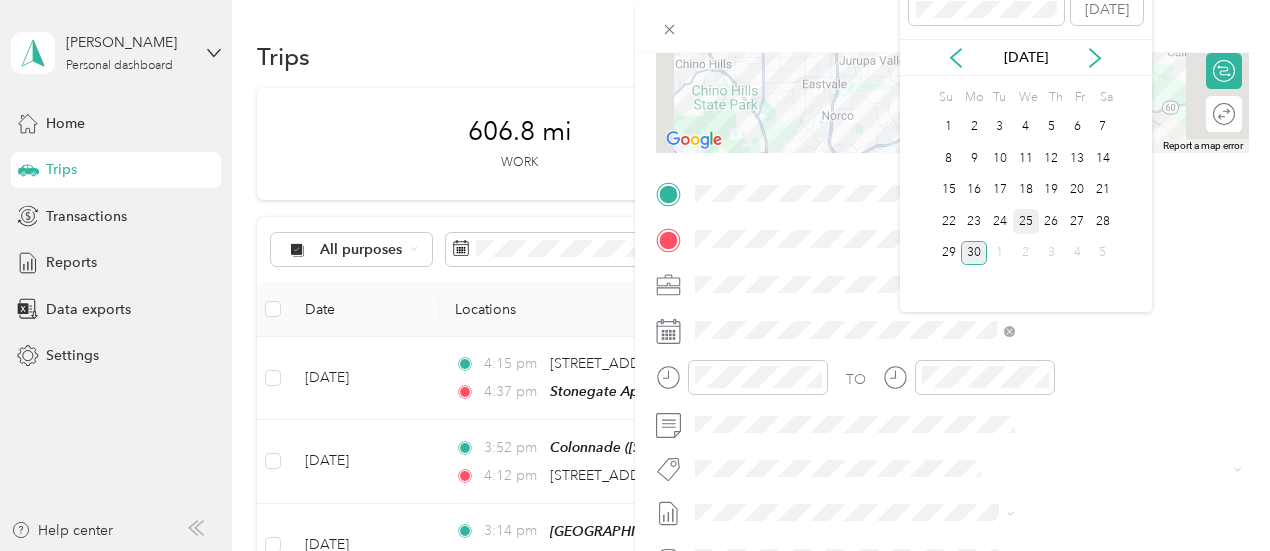 click on "25" at bounding box center [1026, 221] 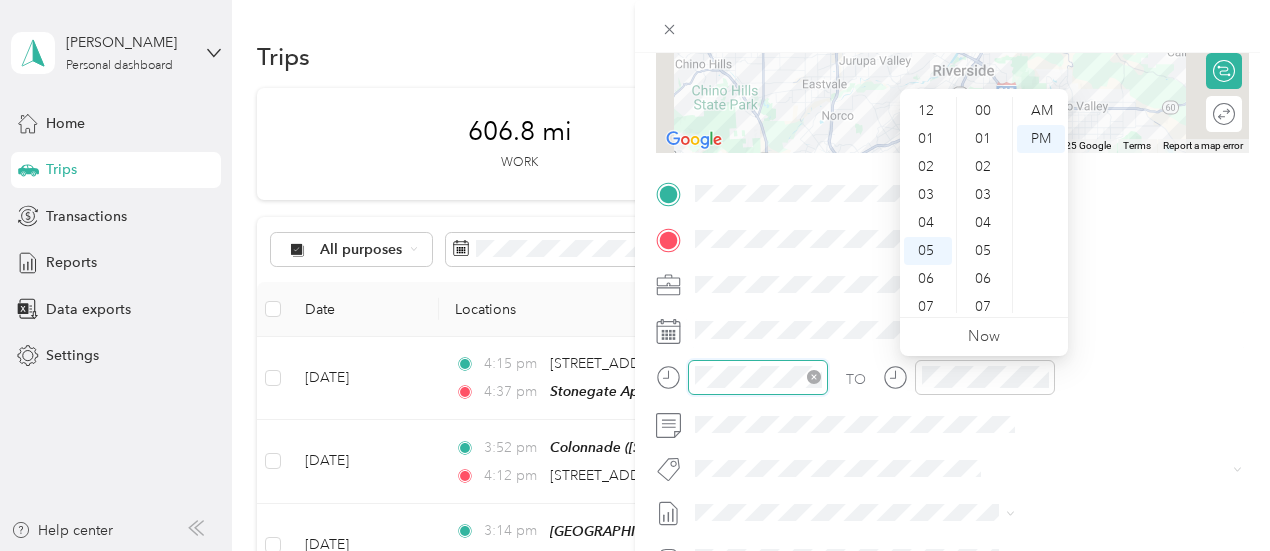 scroll, scrollTop: 120, scrollLeft: 0, axis: vertical 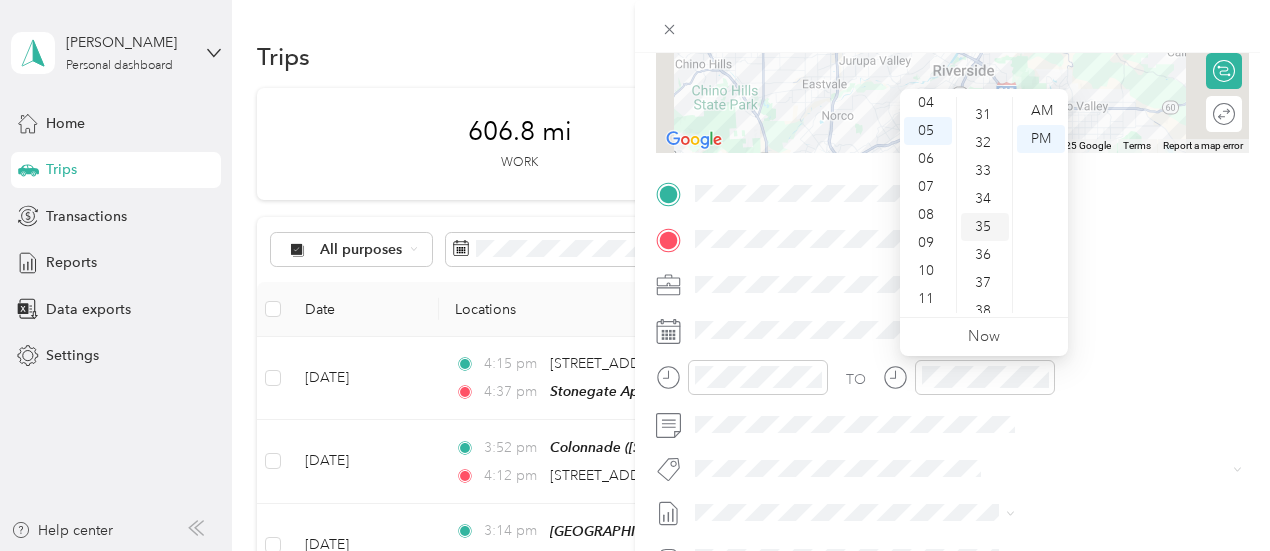 click on "35" at bounding box center (985, 227) 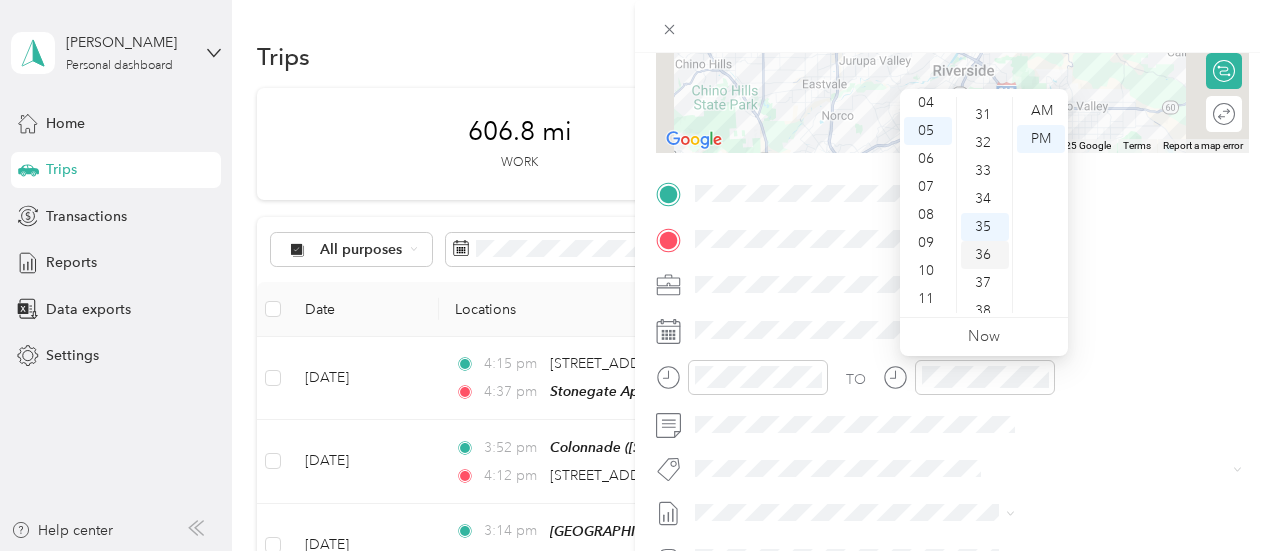 scroll, scrollTop: 780, scrollLeft: 0, axis: vertical 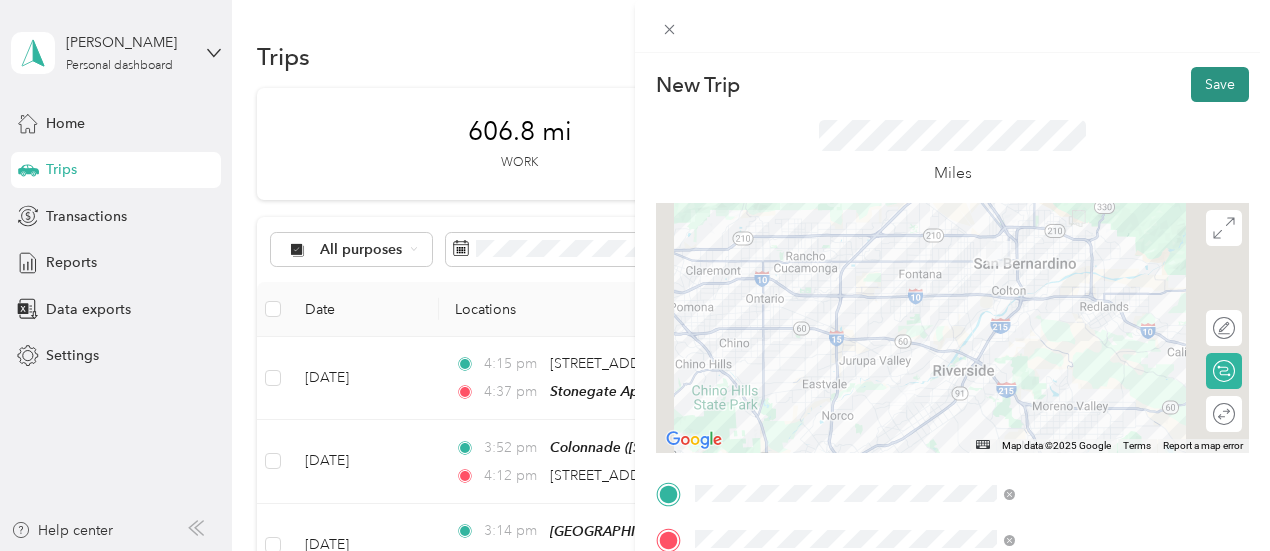 click on "Save" at bounding box center (1220, 84) 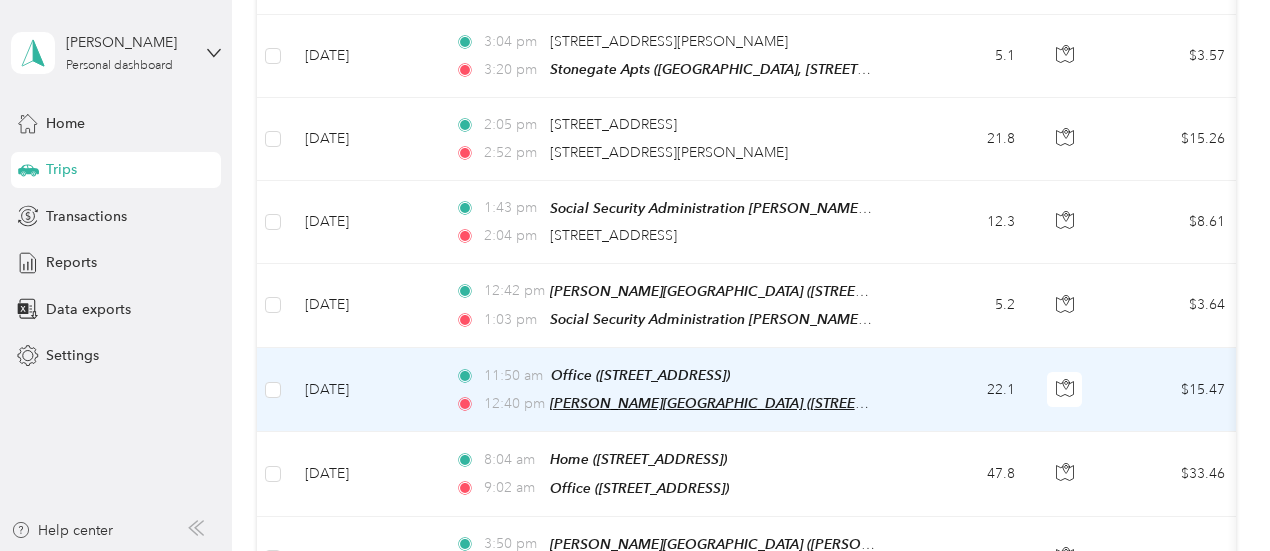 scroll, scrollTop: 894, scrollLeft: 0, axis: vertical 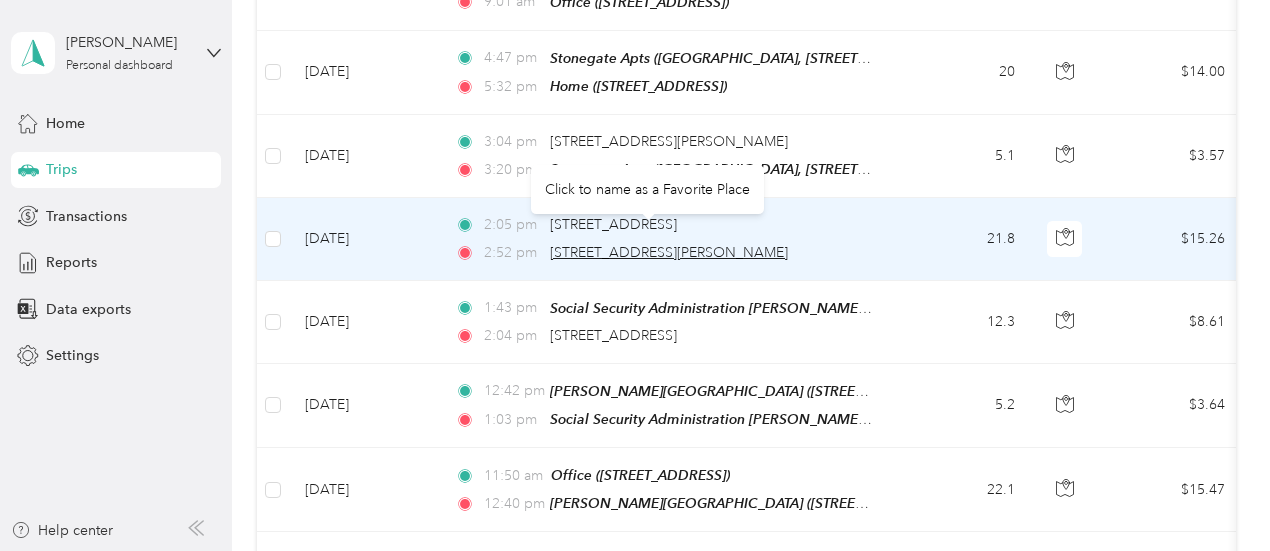 click on "[STREET_ADDRESS][PERSON_NAME]" at bounding box center (669, 252) 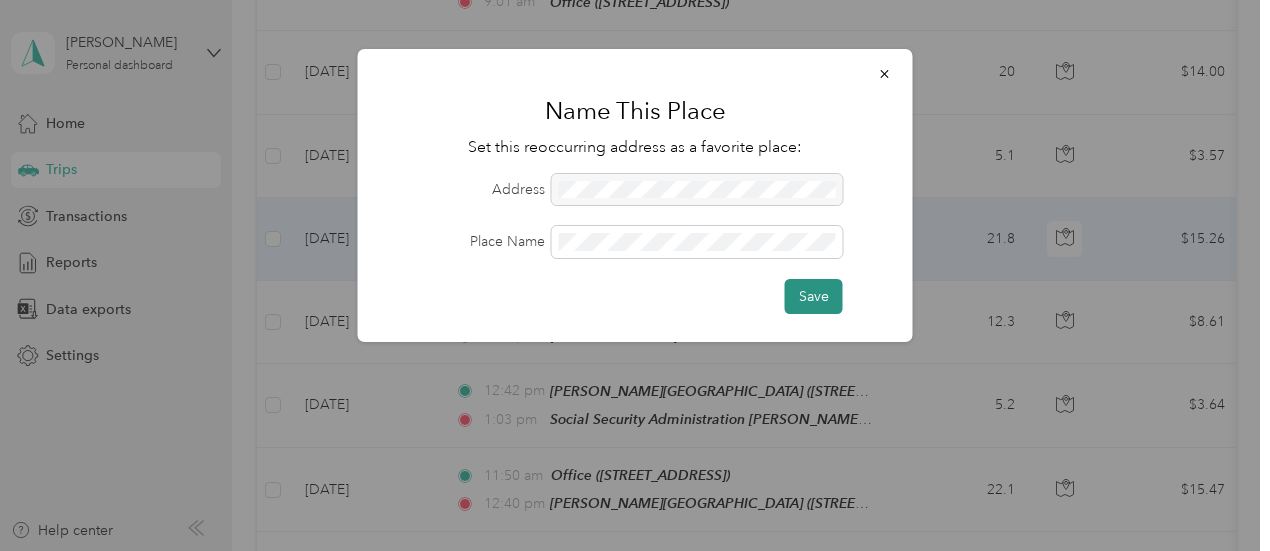click on "Save" at bounding box center (814, 296) 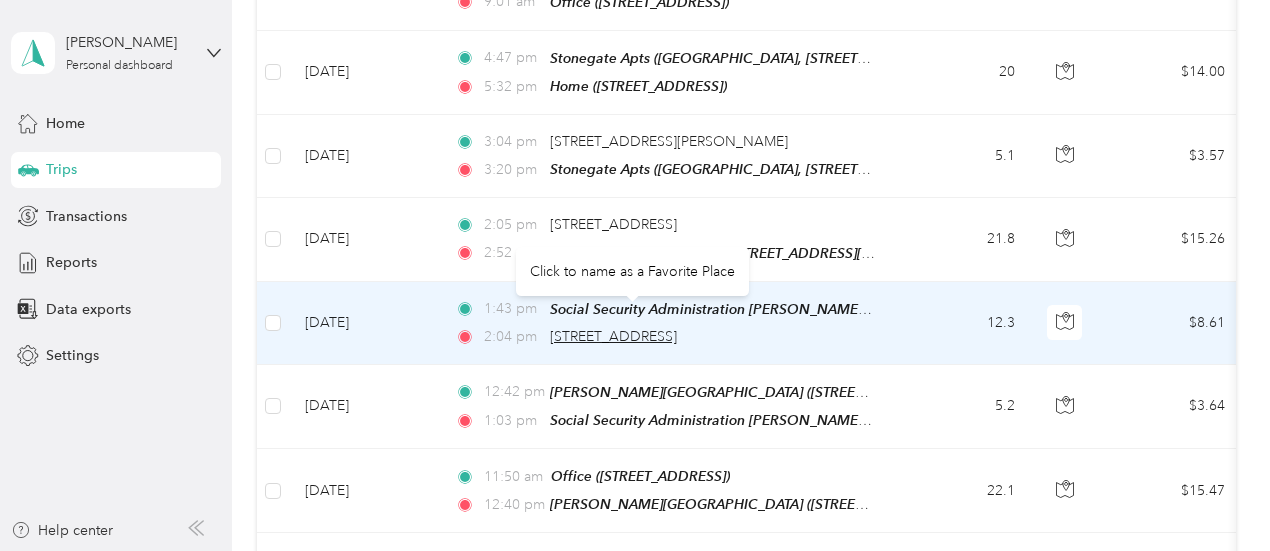 click on "[STREET_ADDRESS]" at bounding box center [613, 336] 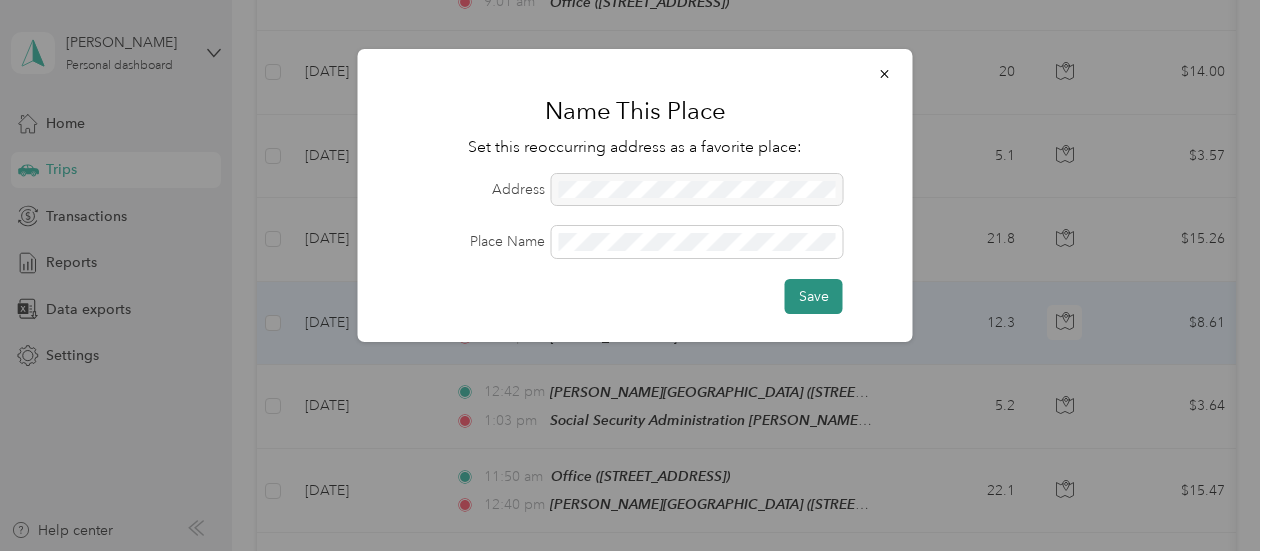 click on "Save" at bounding box center [814, 296] 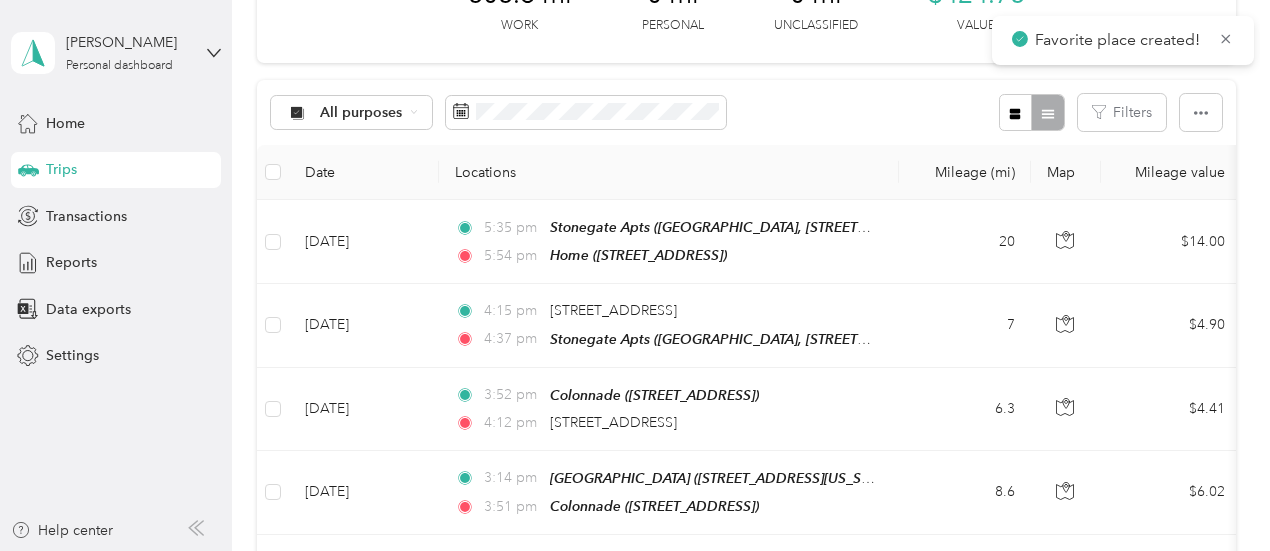 scroll, scrollTop: 0, scrollLeft: 0, axis: both 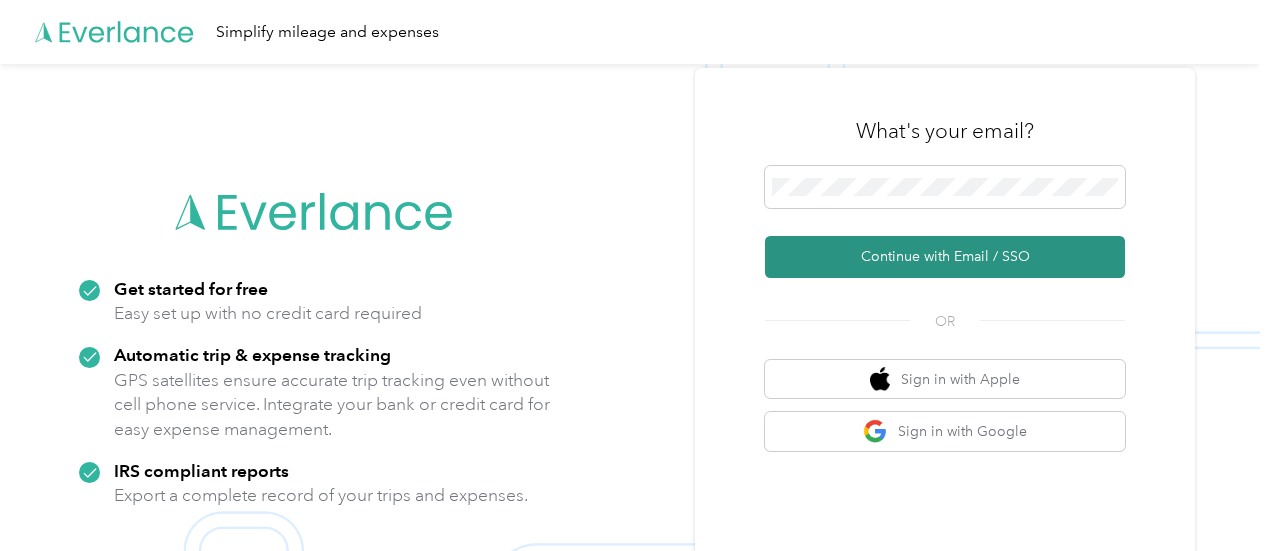 click on "Continue with Email / SSO" at bounding box center (945, 257) 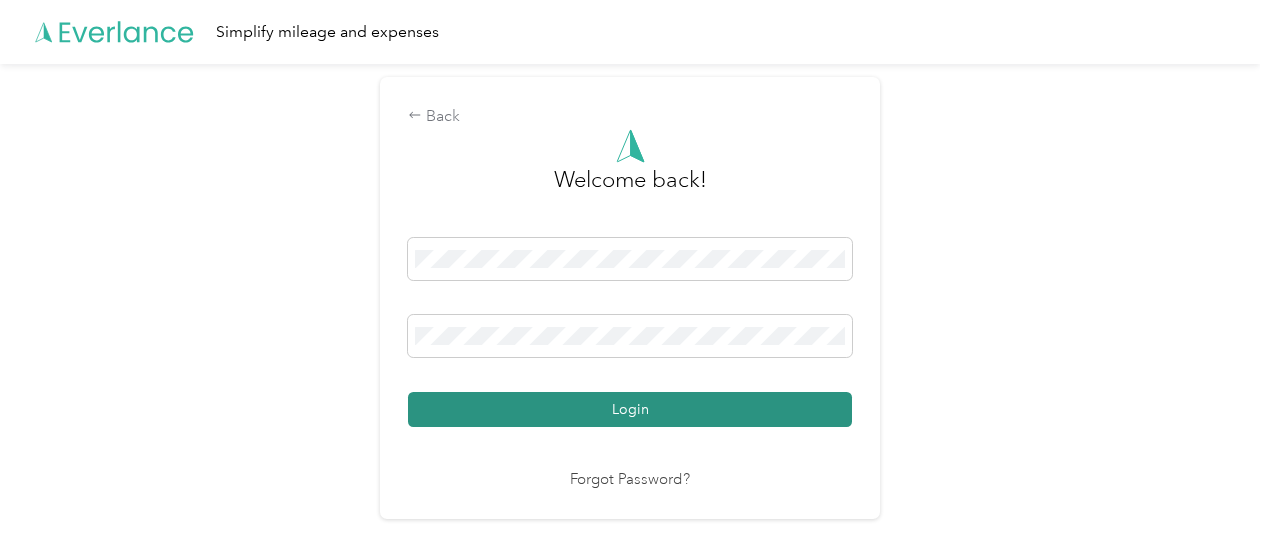 click on "Login" at bounding box center (630, 409) 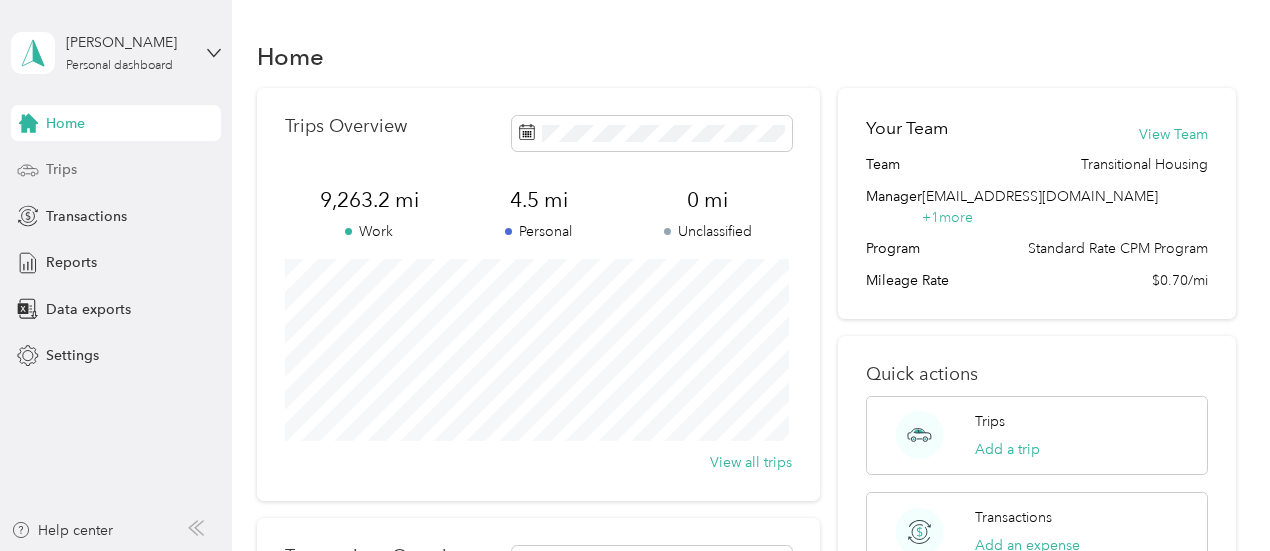 click on "Trips" at bounding box center [61, 169] 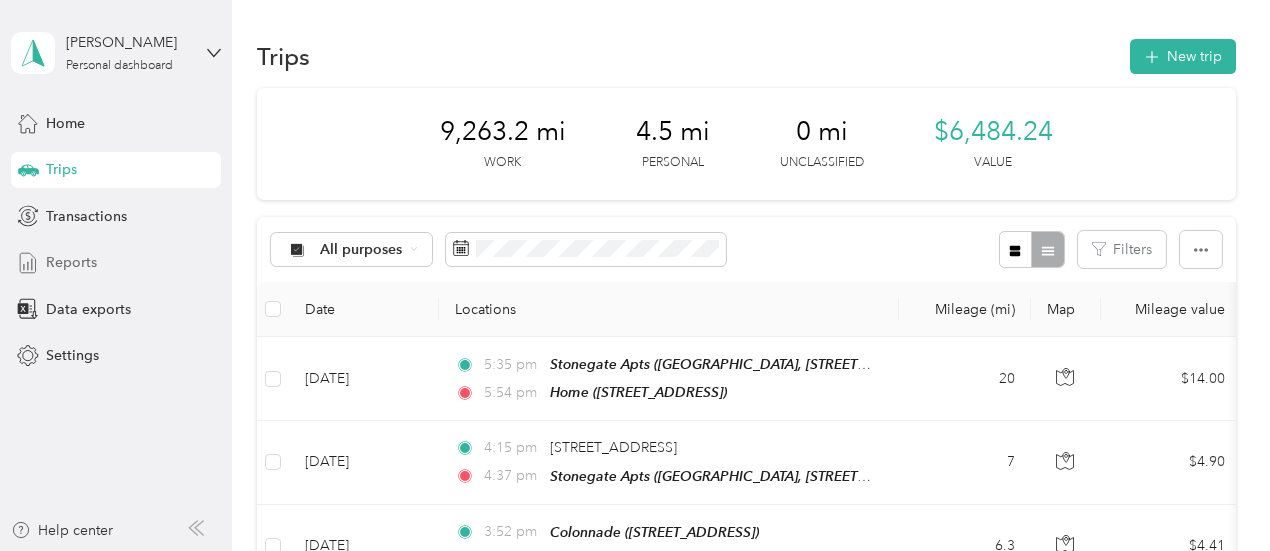 click on "Reports" at bounding box center (71, 262) 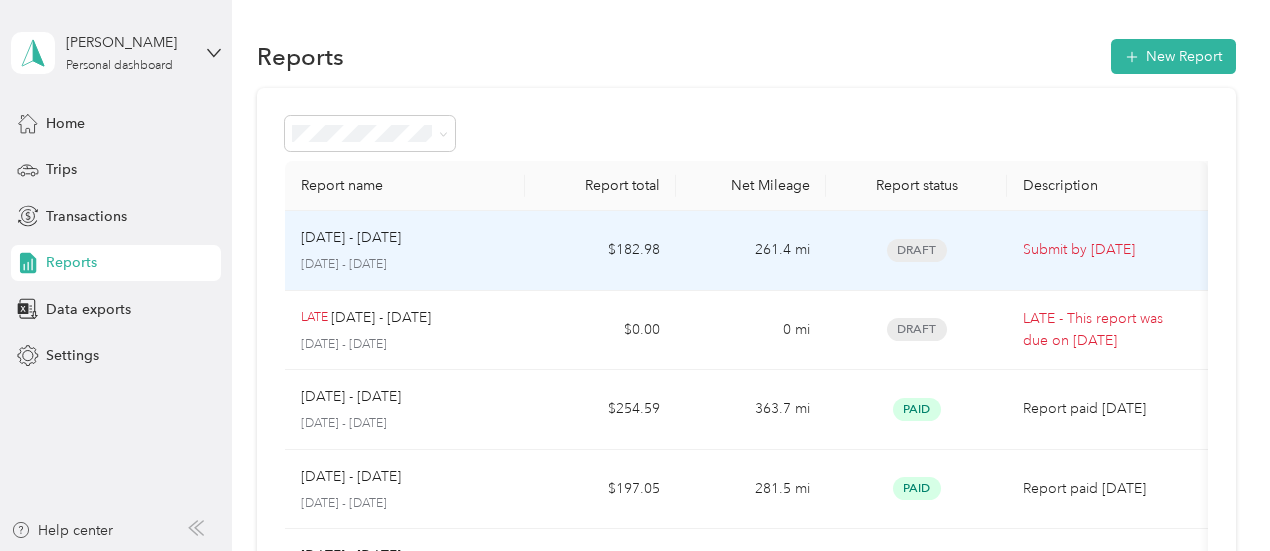 click on "June 16 - 30, 2025" at bounding box center [405, 265] 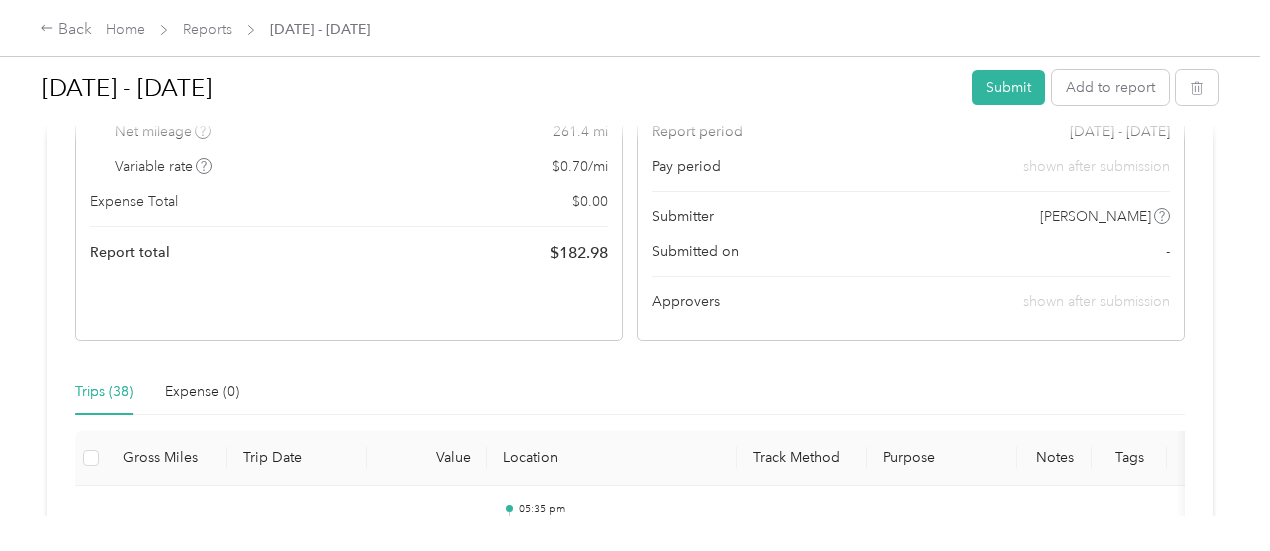 scroll, scrollTop: 0, scrollLeft: 0, axis: both 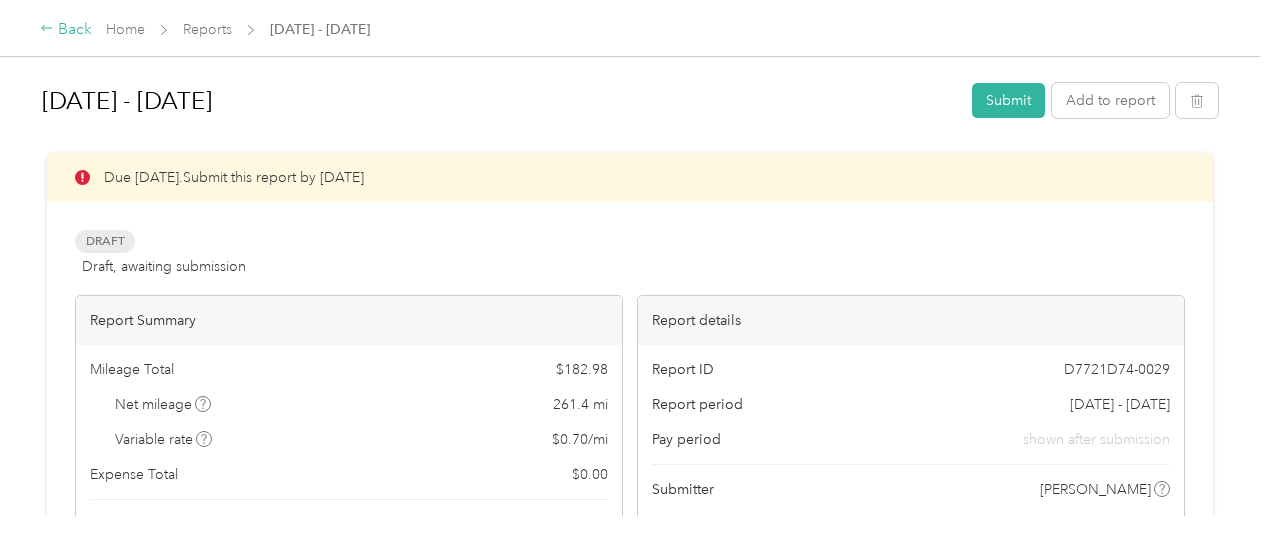 click on "Back" at bounding box center (66, 30) 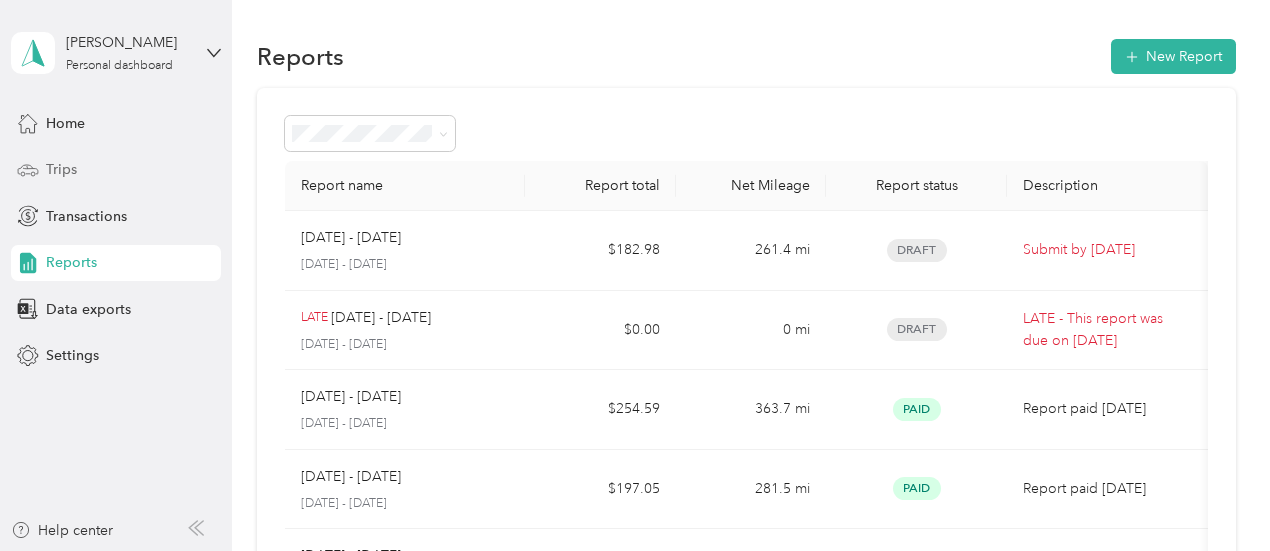 click on "Trips" at bounding box center (116, 170) 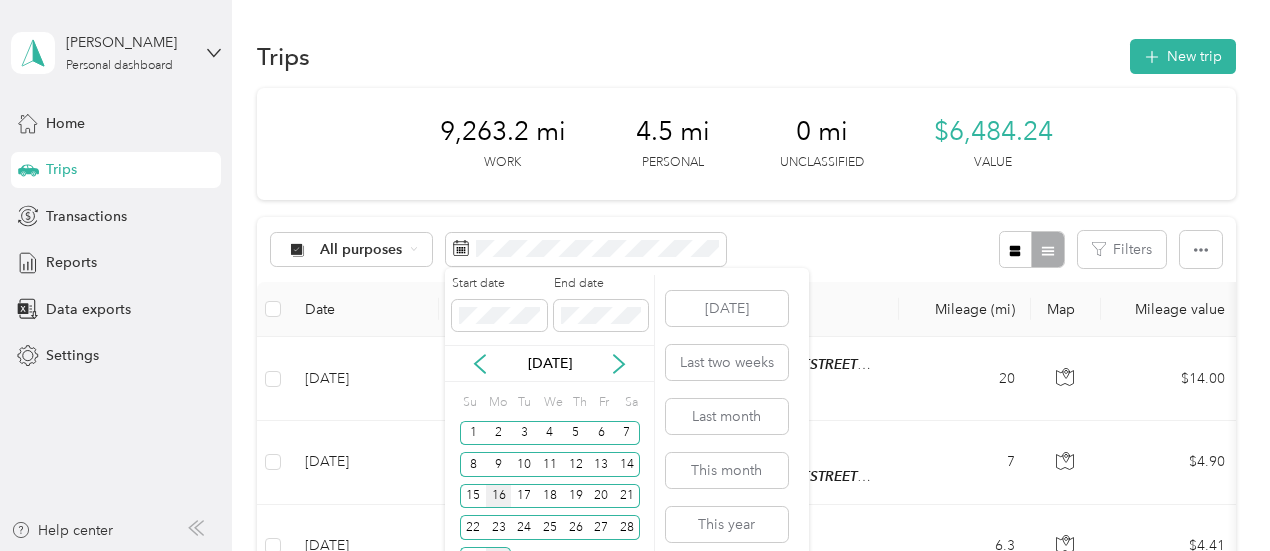 click on "16" at bounding box center (499, 496) 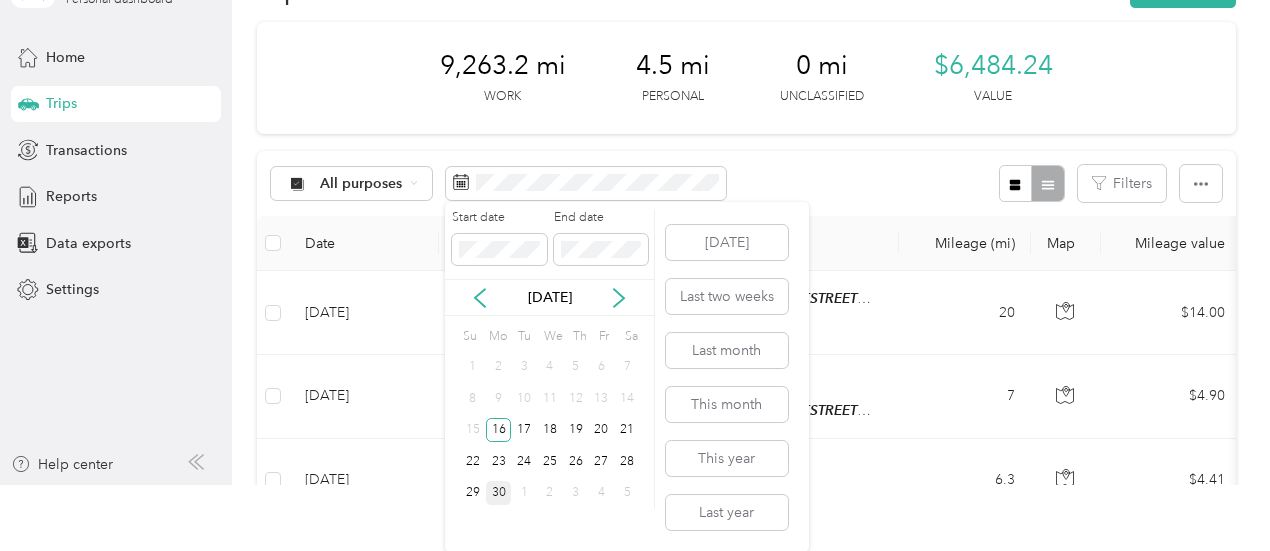 click on "30" at bounding box center [499, 493] 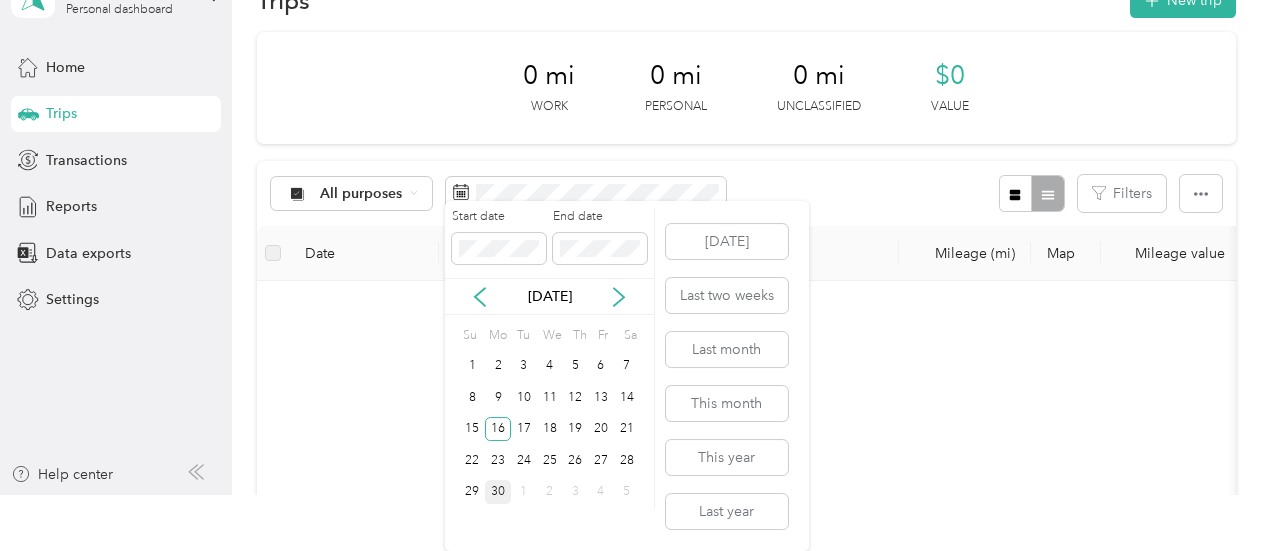 scroll, scrollTop: 0, scrollLeft: 0, axis: both 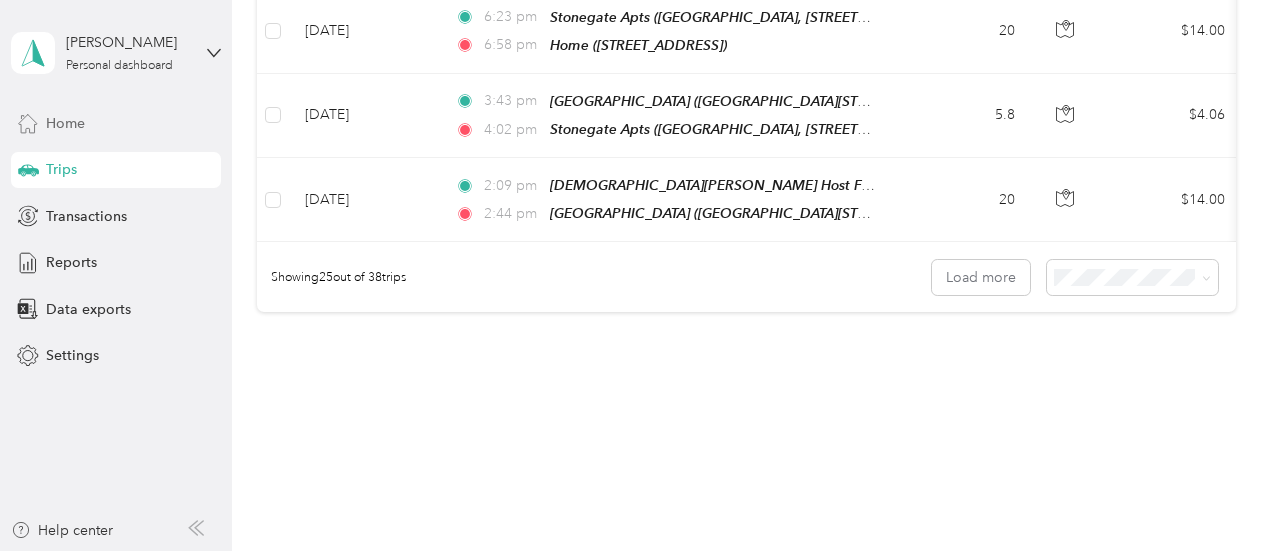 click on "Home" at bounding box center (116, 123) 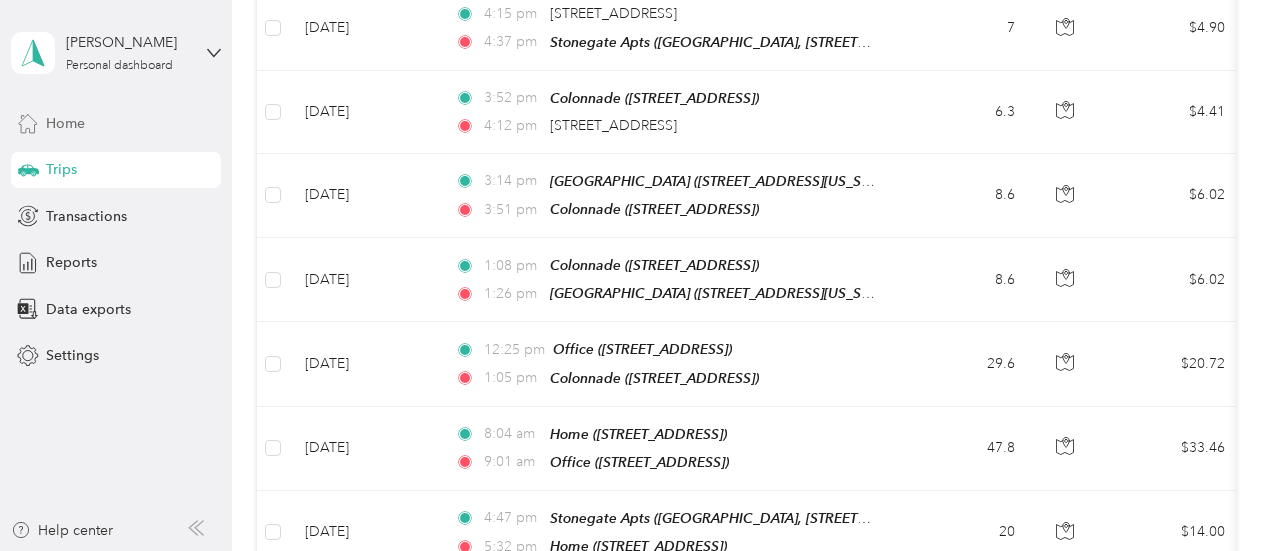click on "Home" at bounding box center [116, 123] 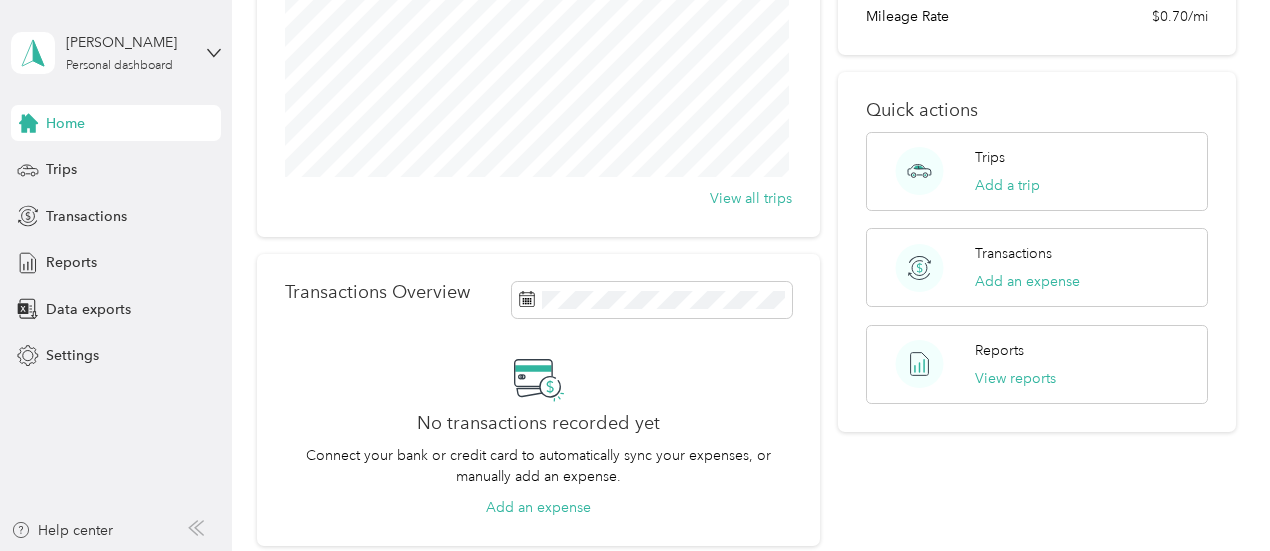 scroll, scrollTop: 266, scrollLeft: 0, axis: vertical 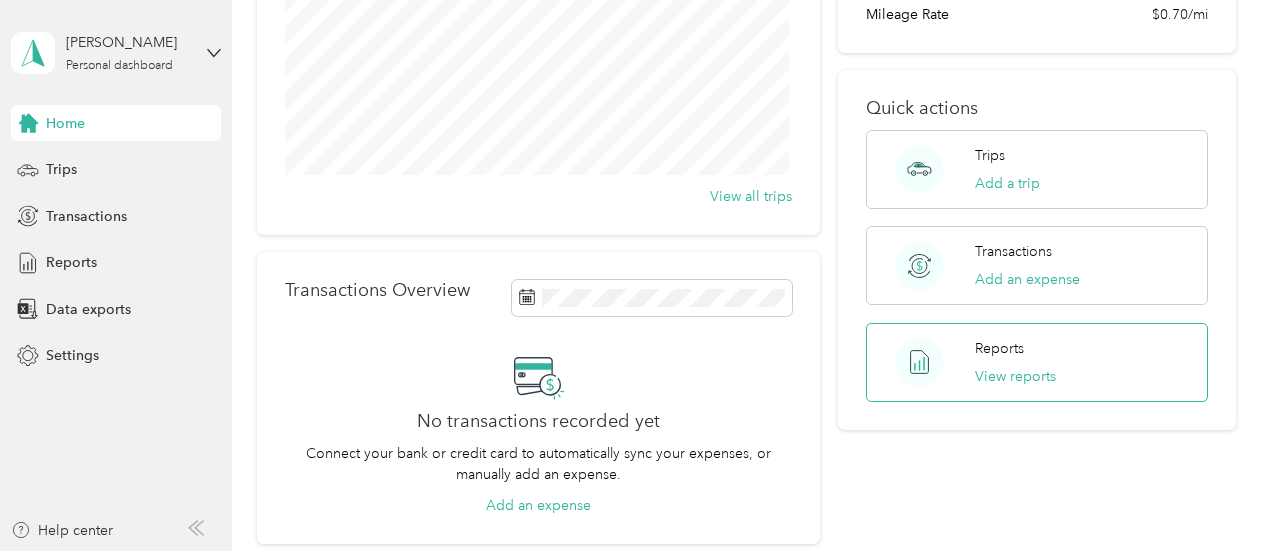 click on "Reports View reports" at bounding box center (1015, 362) 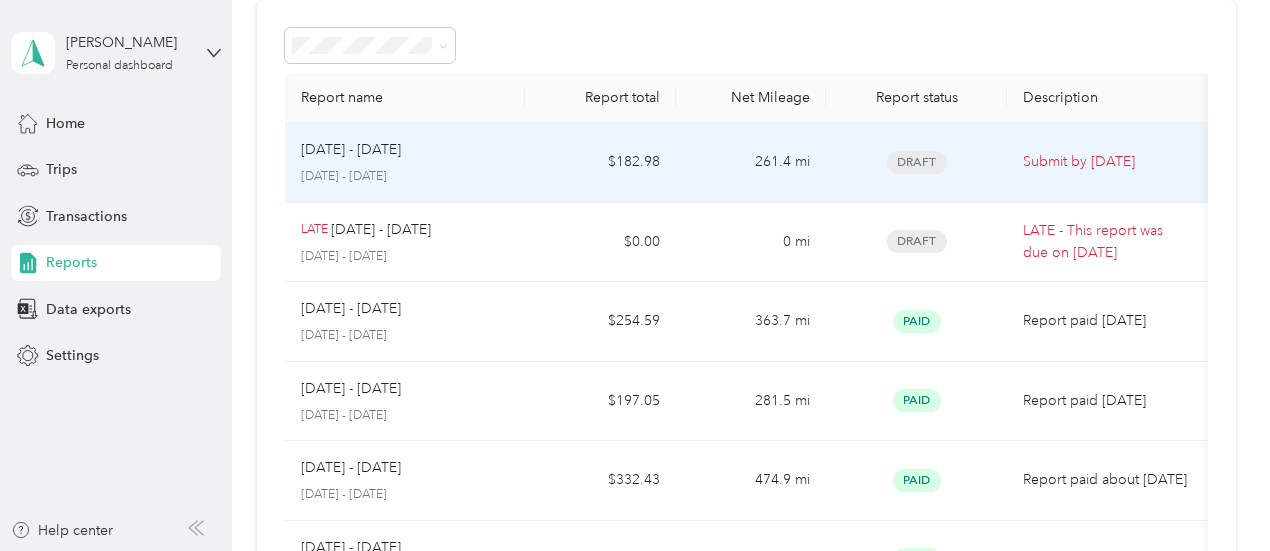 scroll, scrollTop: 0, scrollLeft: 0, axis: both 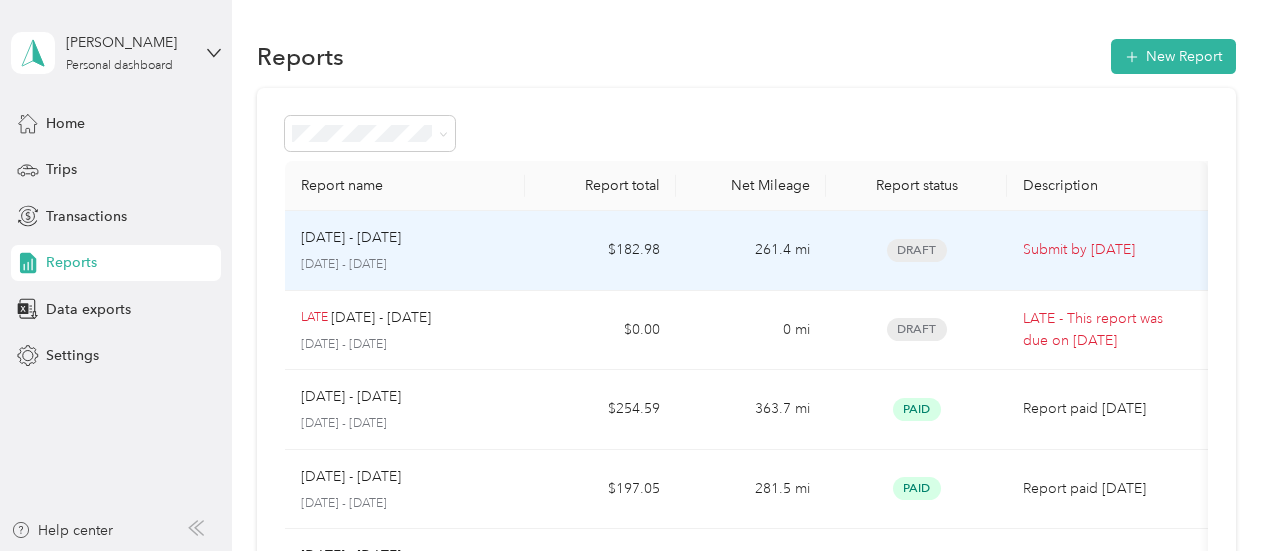 click on "Submit  by   Jul. 2, 2025" at bounding box center (1107, 251) 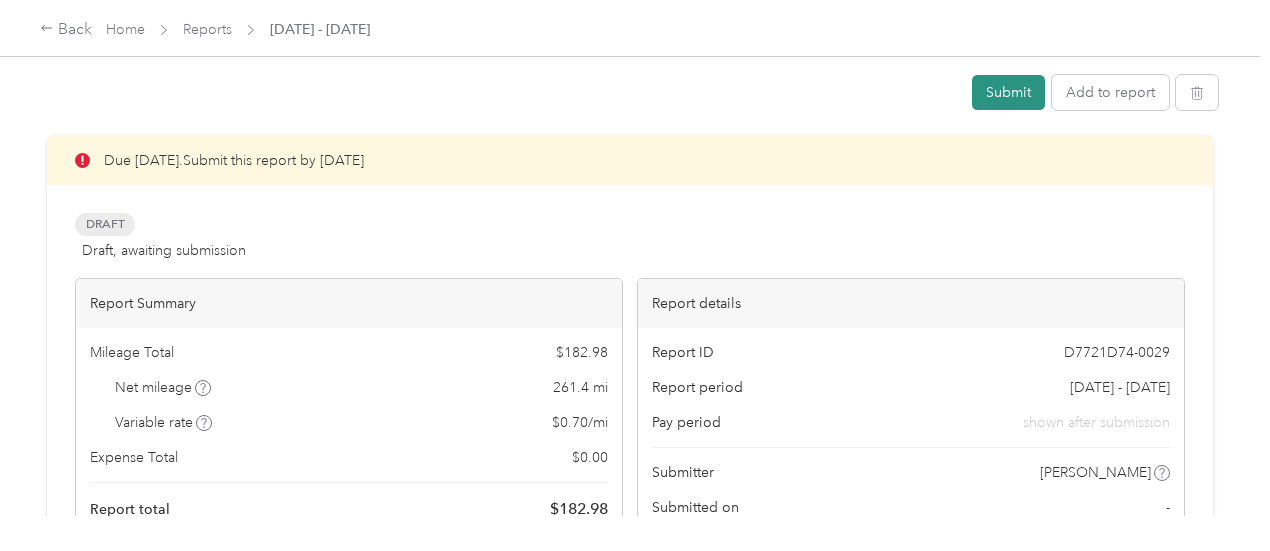 click on "Submit" at bounding box center (1008, 92) 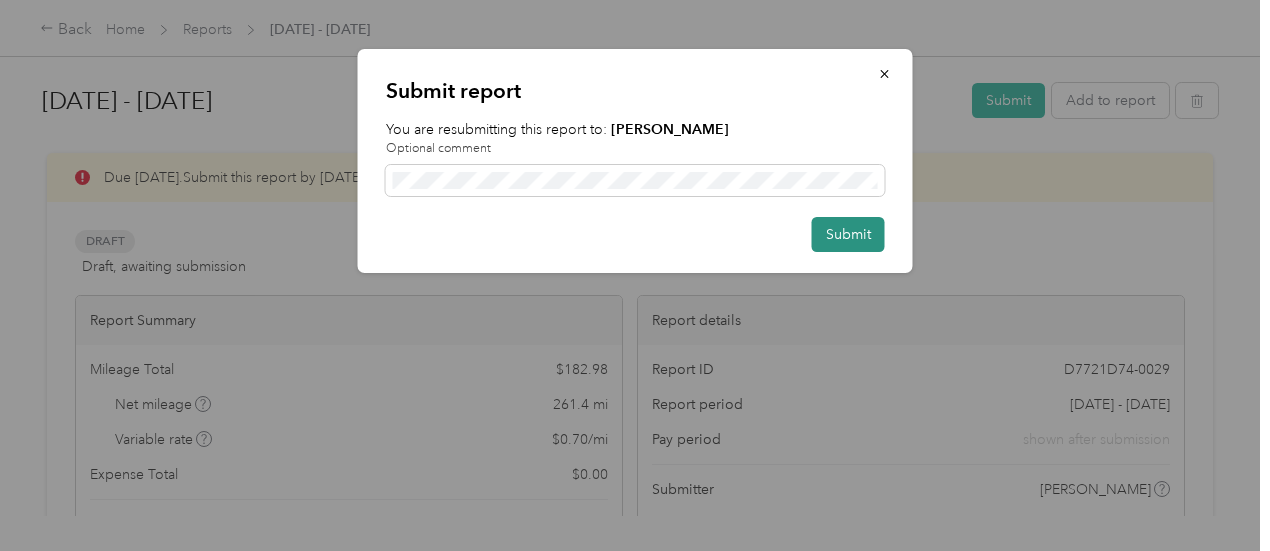 click on "Submit" at bounding box center (848, 234) 